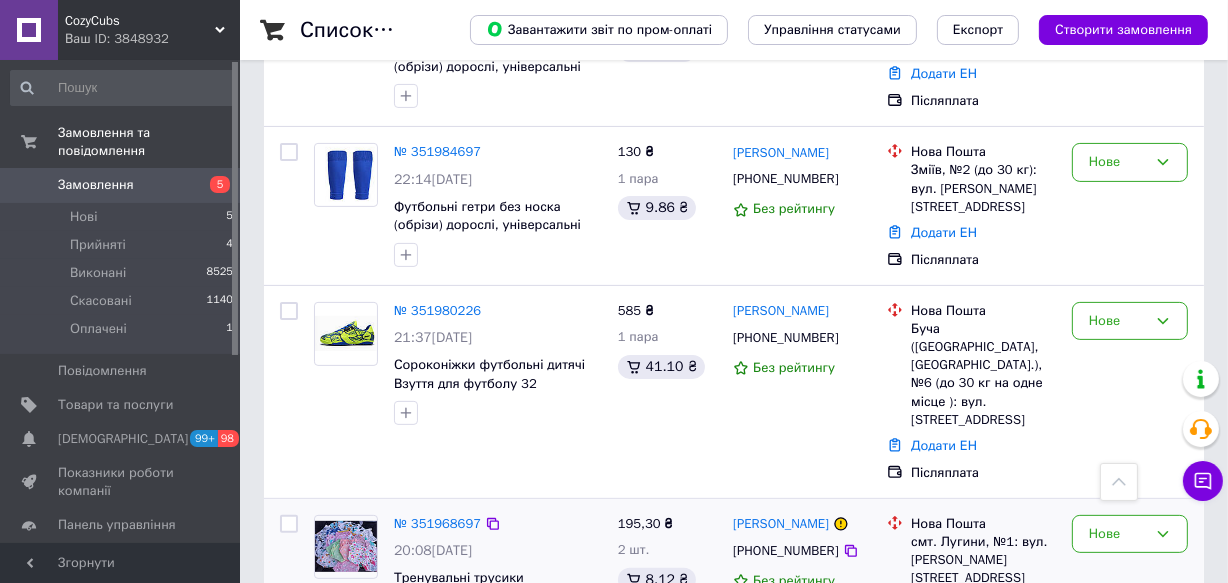 scroll, scrollTop: 636, scrollLeft: 0, axis: vertical 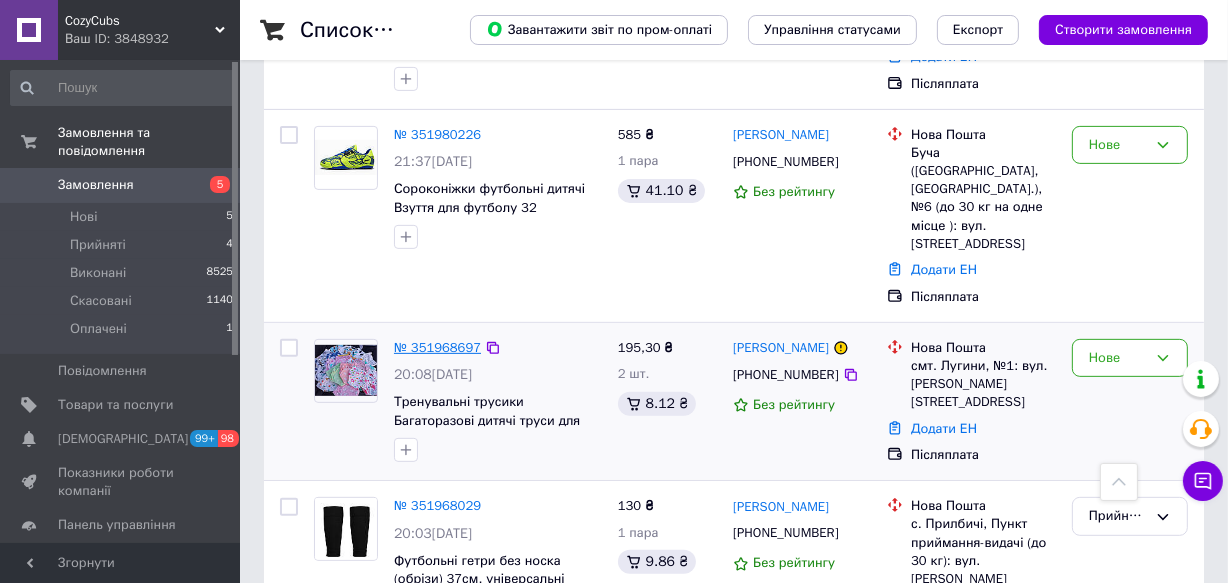 click on "№ 351968697" at bounding box center [437, 347] 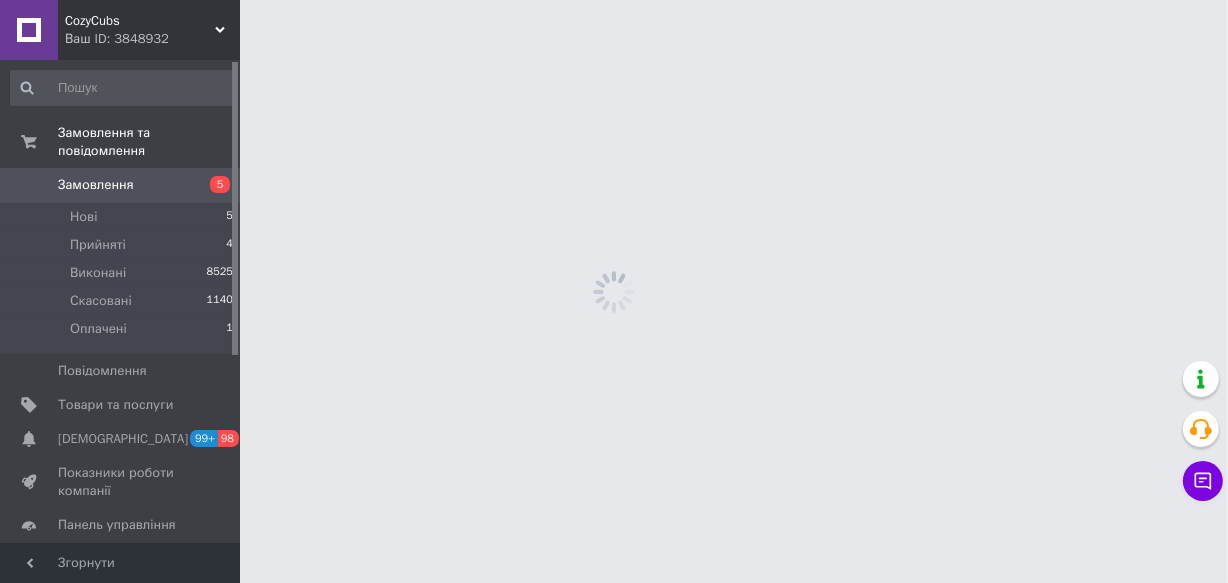 scroll, scrollTop: 0, scrollLeft: 0, axis: both 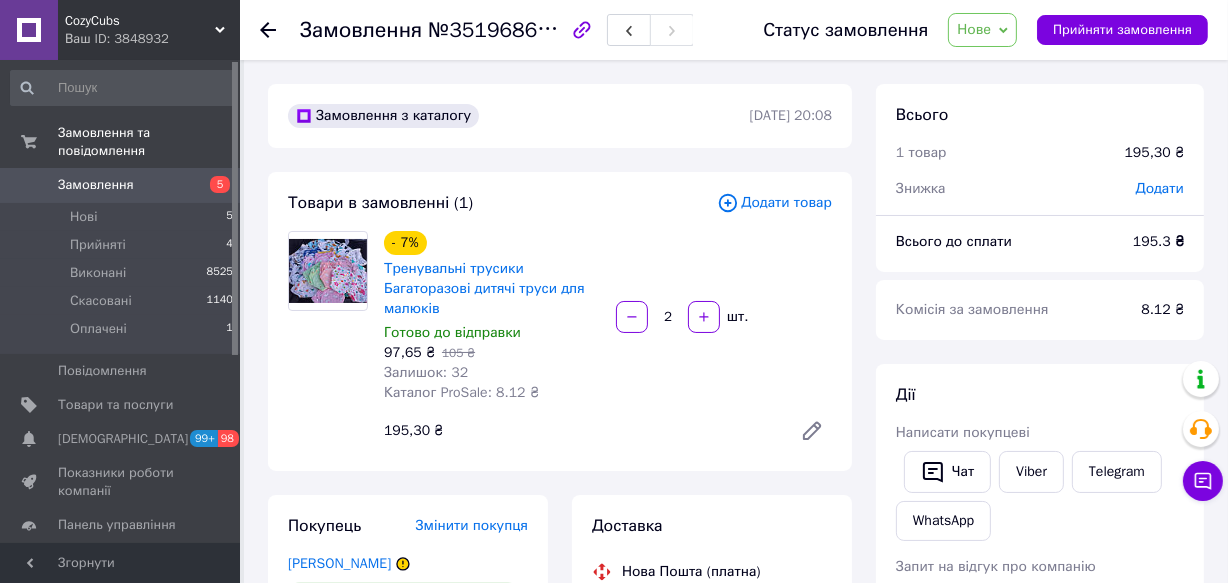 click 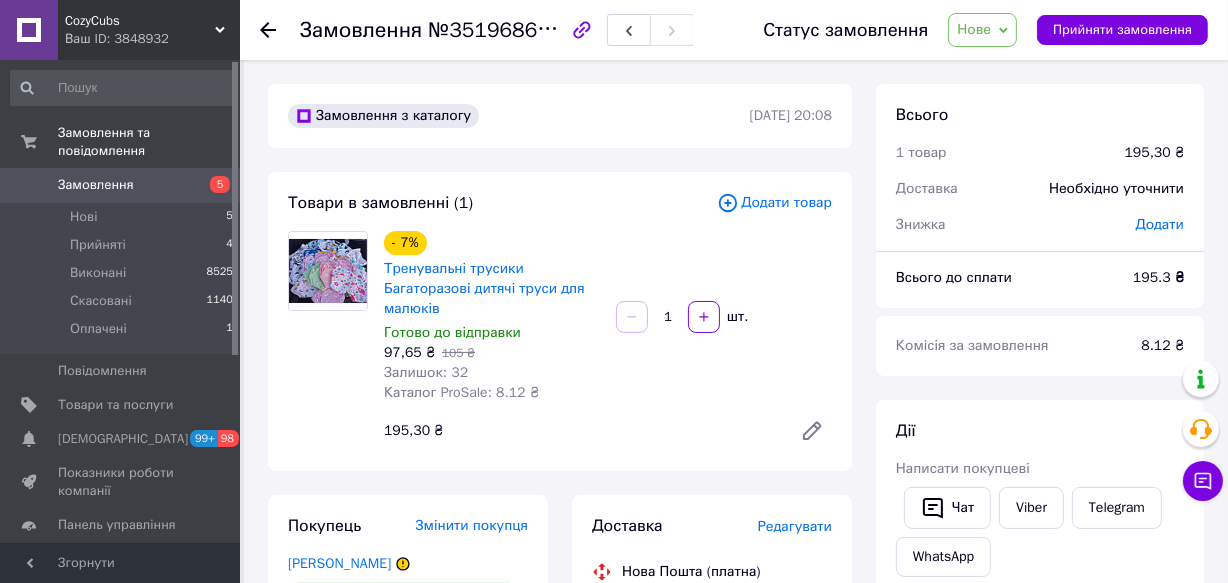 type on "1" 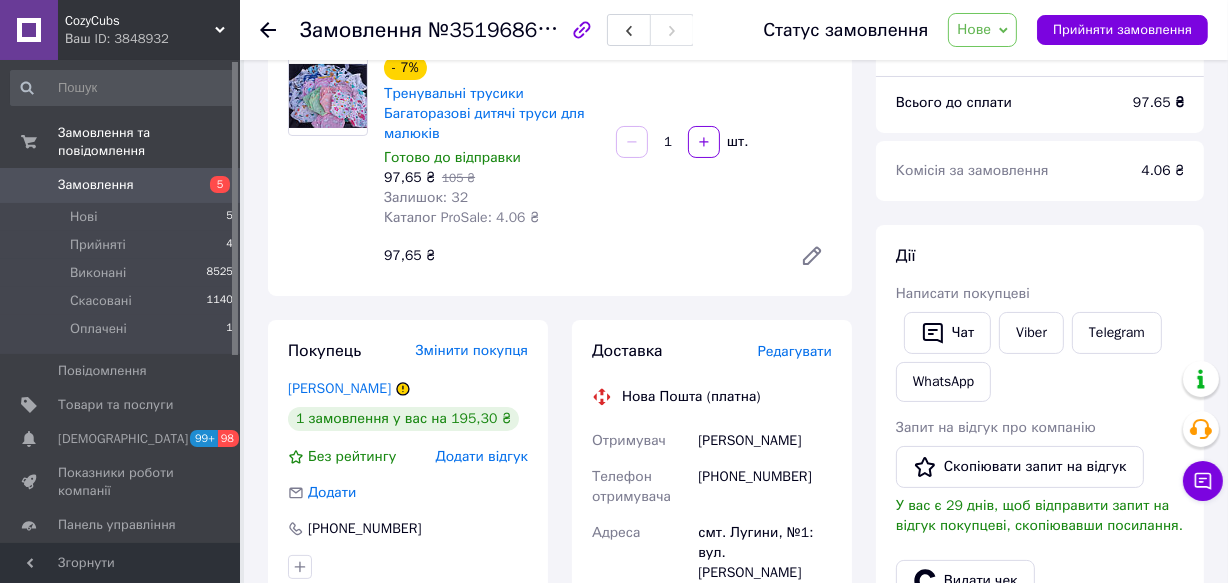 scroll, scrollTop: 181, scrollLeft: 0, axis: vertical 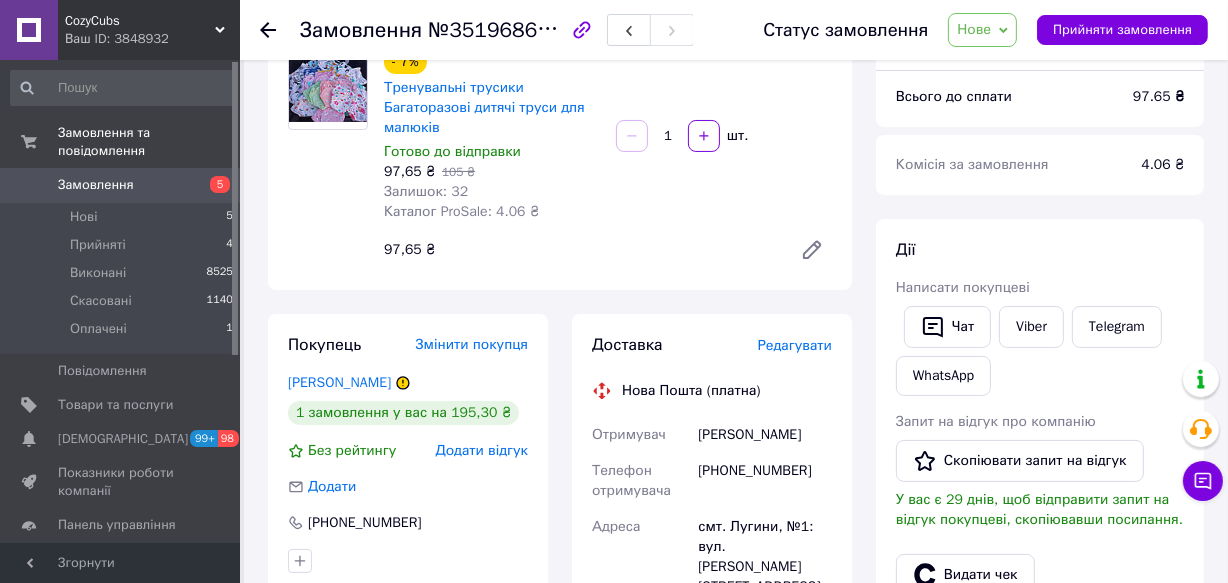 click at bounding box center [280, 30] 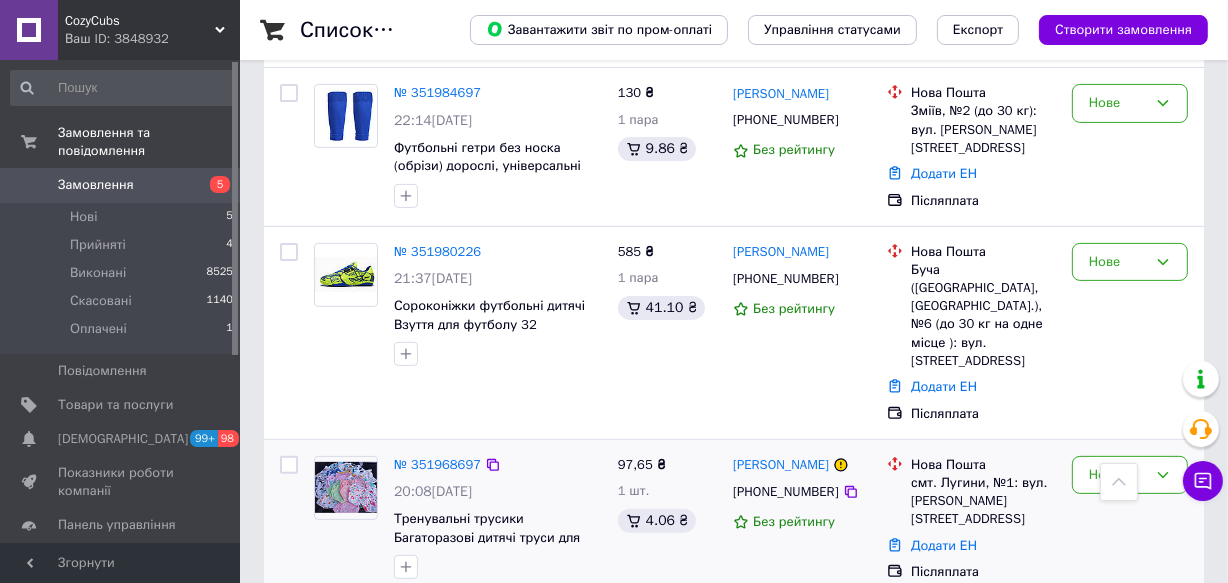 scroll, scrollTop: 545, scrollLeft: 0, axis: vertical 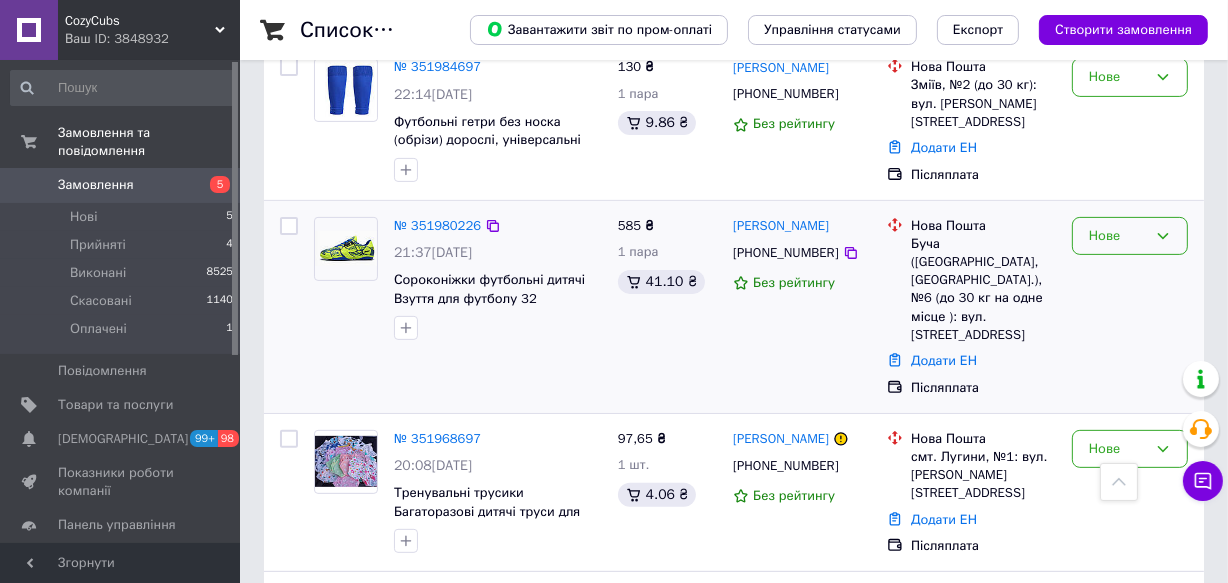 click 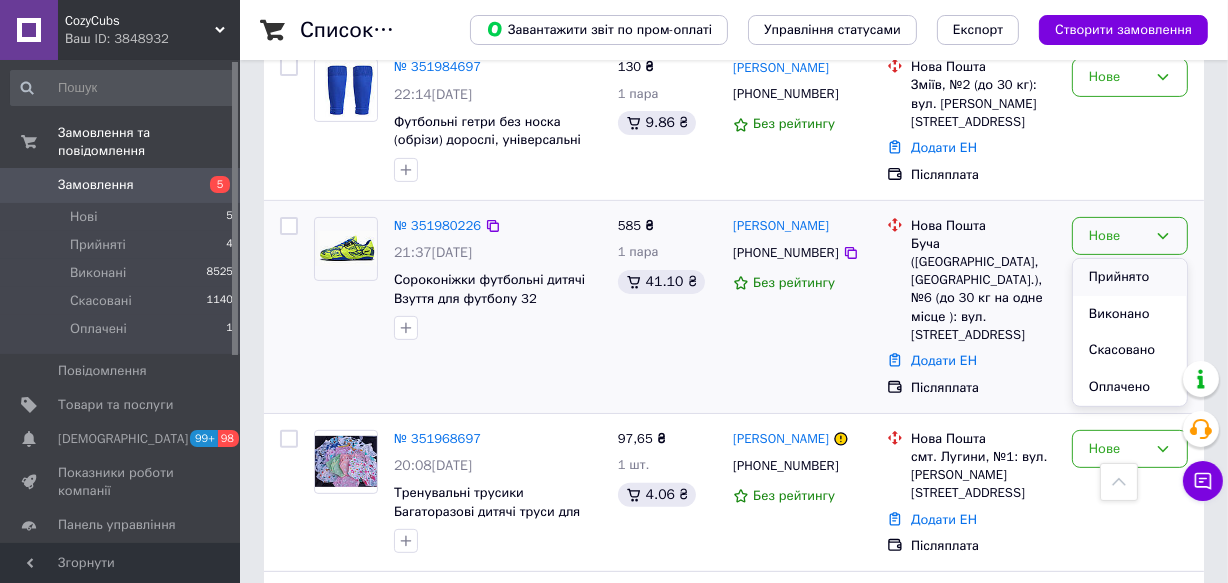 click on "Прийнято" at bounding box center [1130, 277] 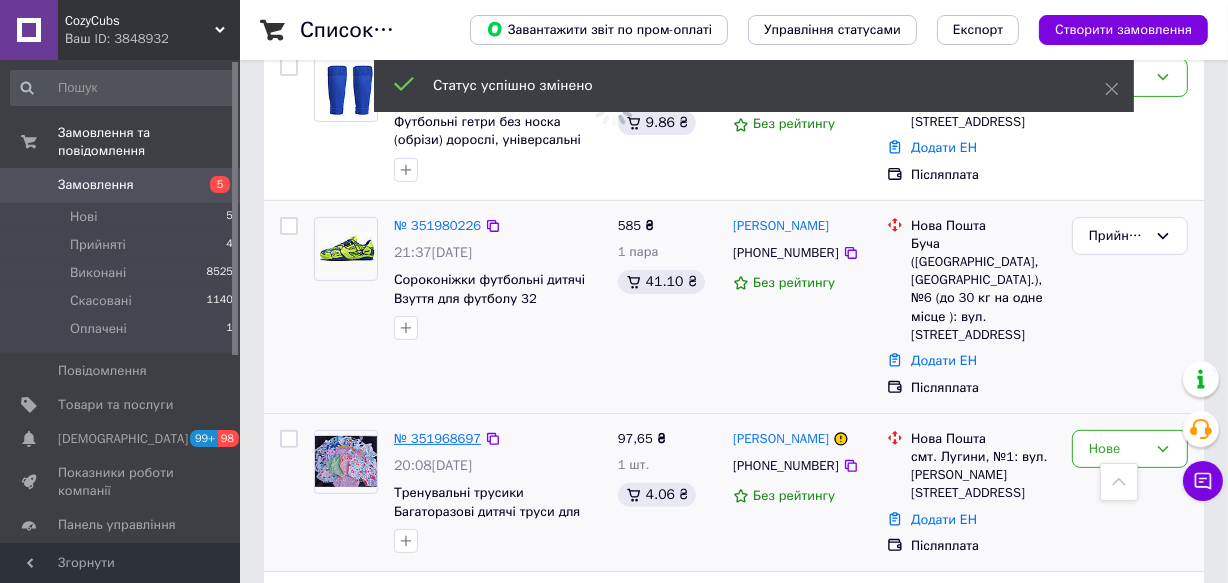 click on "№ 351968697" at bounding box center [437, 438] 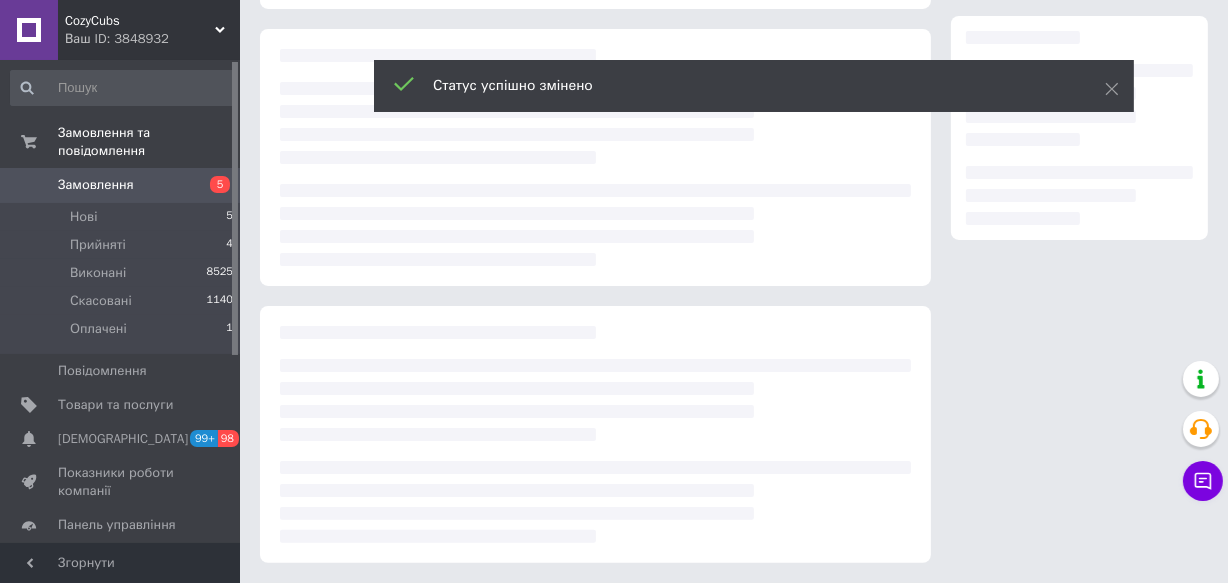 scroll, scrollTop: 0, scrollLeft: 0, axis: both 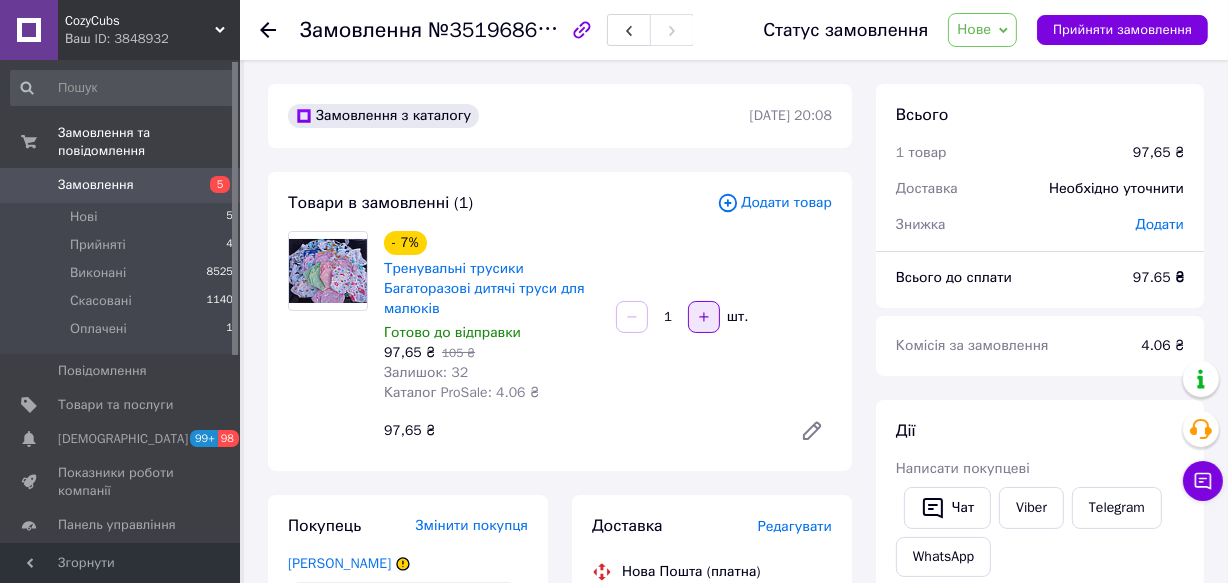 click 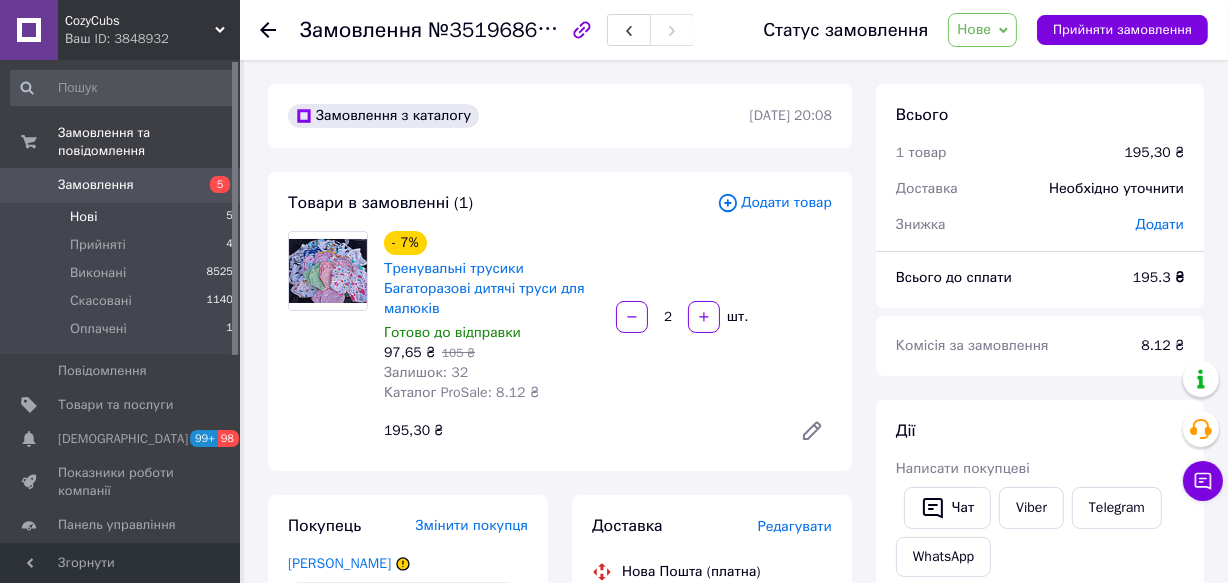 click on "Нові 5" at bounding box center [122, 217] 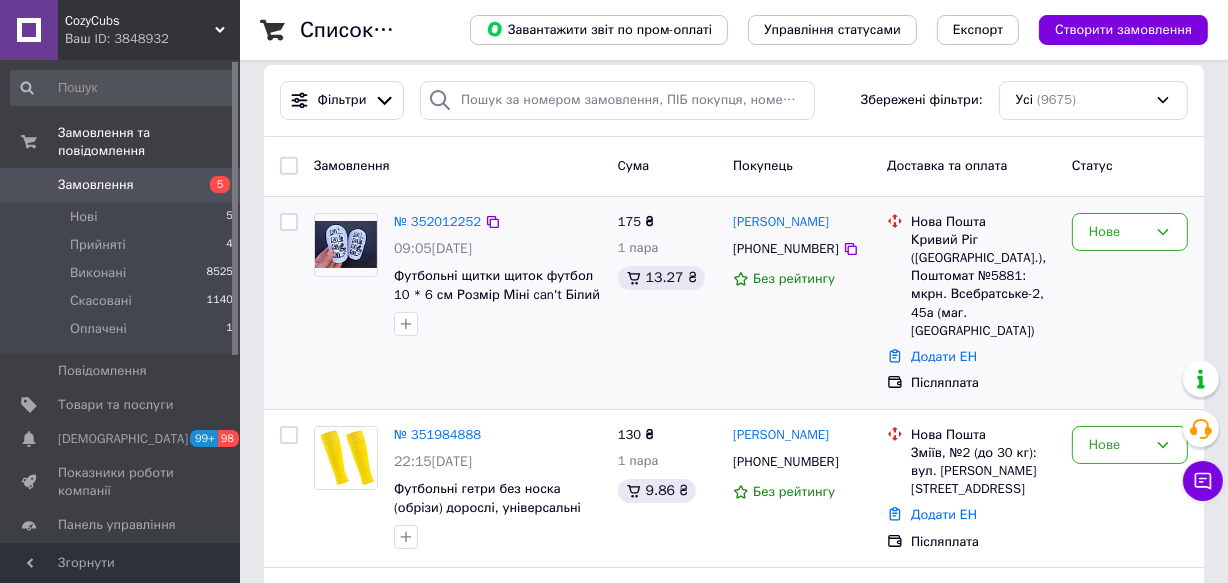 scroll, scrollTop: 0, scrollLeft: 0, axis: both 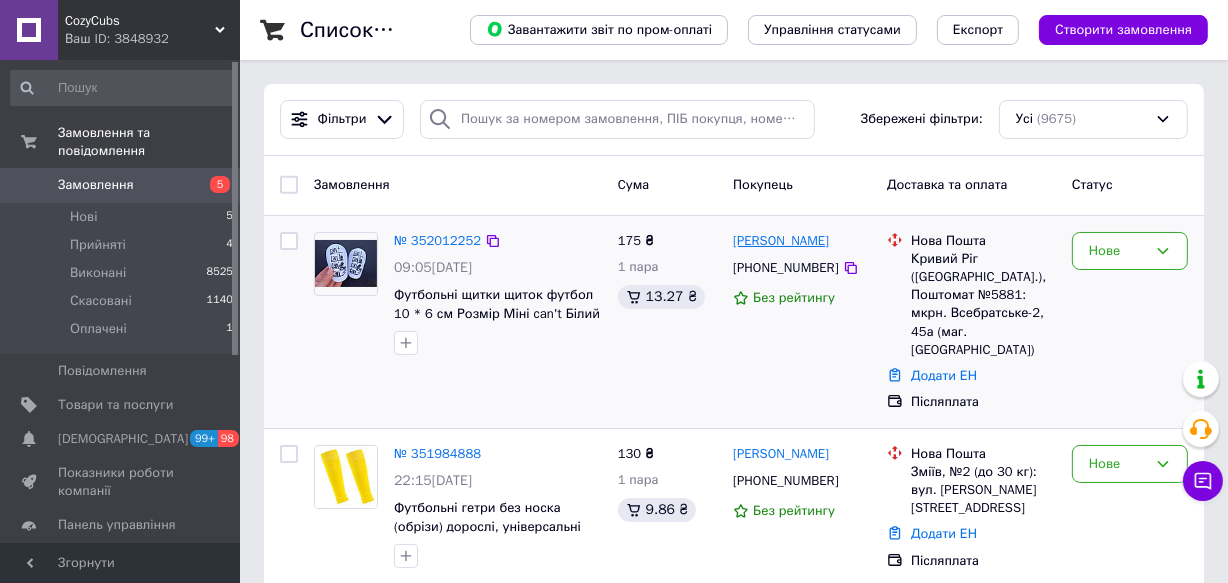 click on "[PERSON_NAME]" at bounding box center (781, 241) 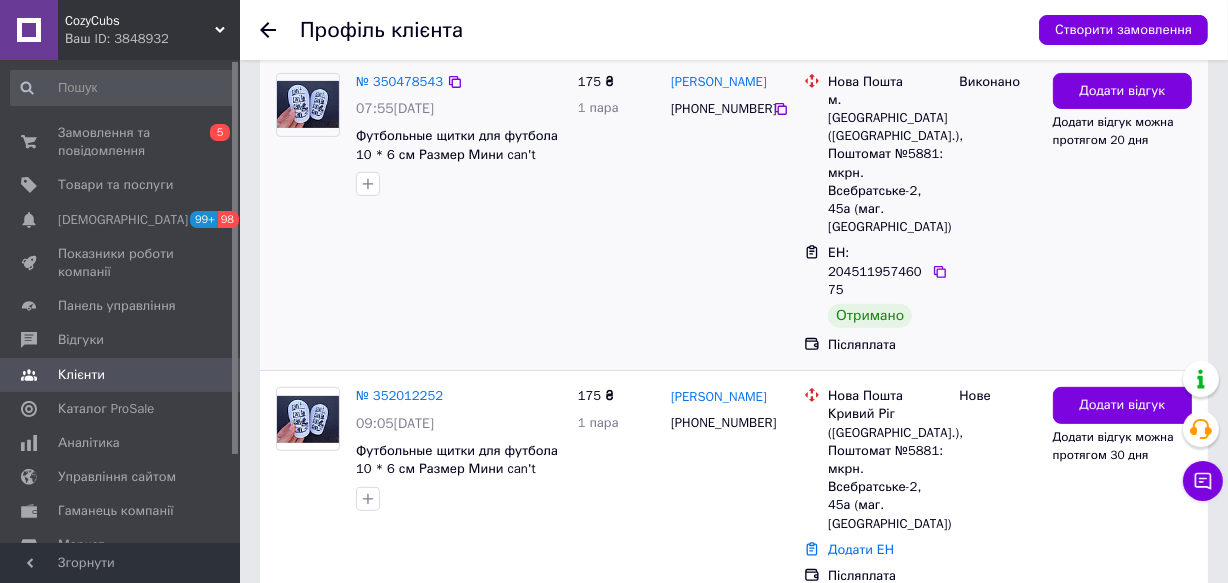 scroll, scrollTop: 600, scrollLeft: 0, axis: vertical 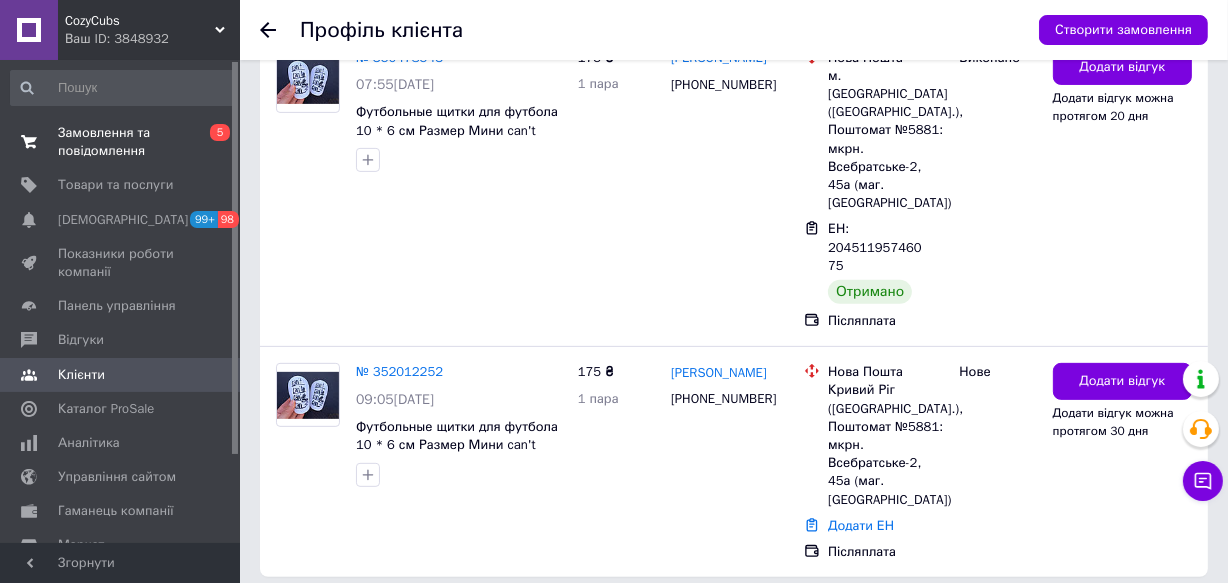 click on "Замовлення та повідомлення" at bounding box center [121, 142] 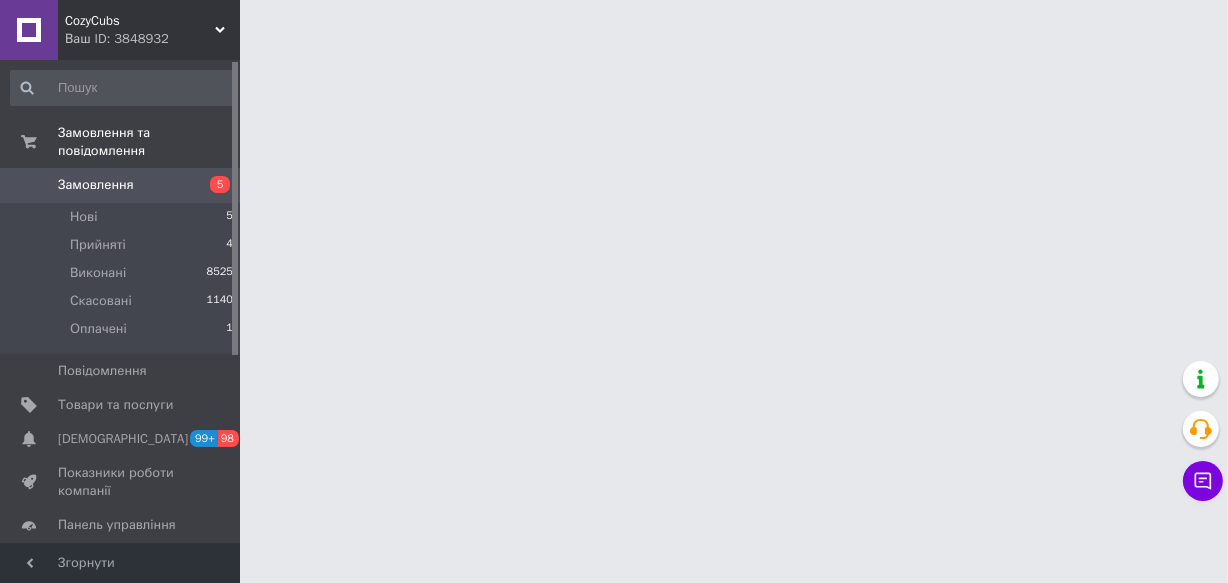scroll, scrollTop: 0, scrollLeft: 0, axis: both 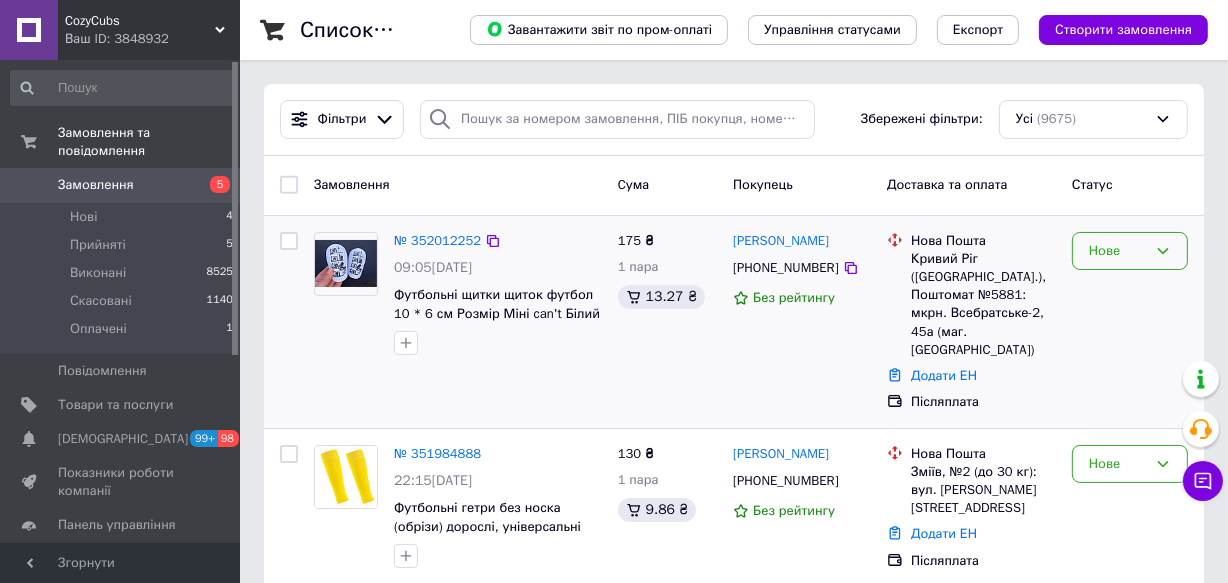 click on "Нове" at bounding box center [1118, 251] 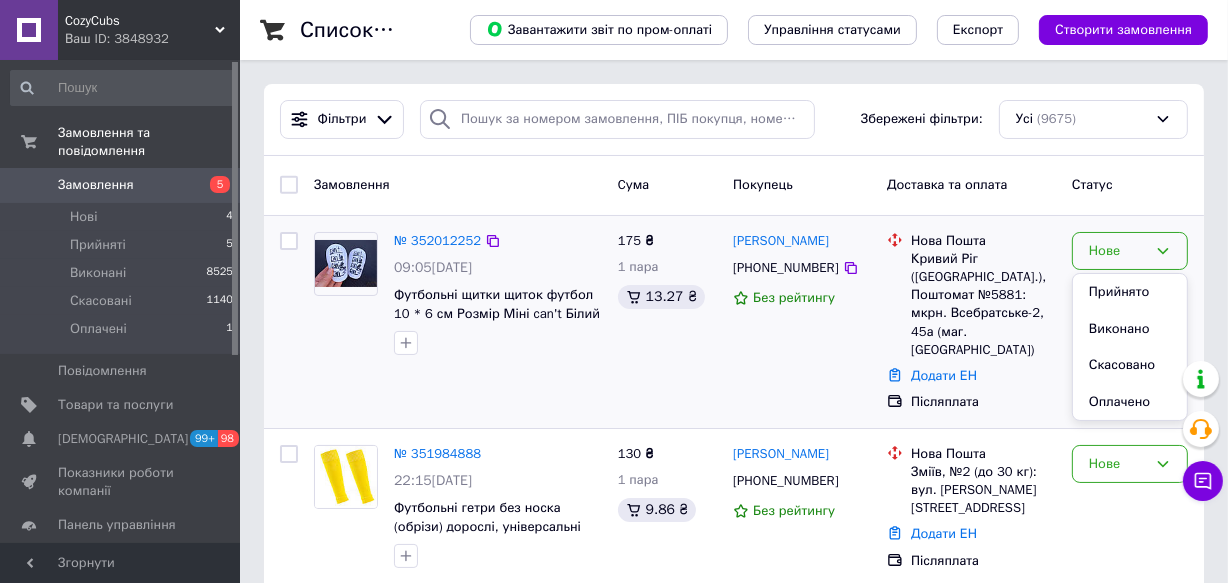 click on "Прийнято" at bounding box center [1130, 292] 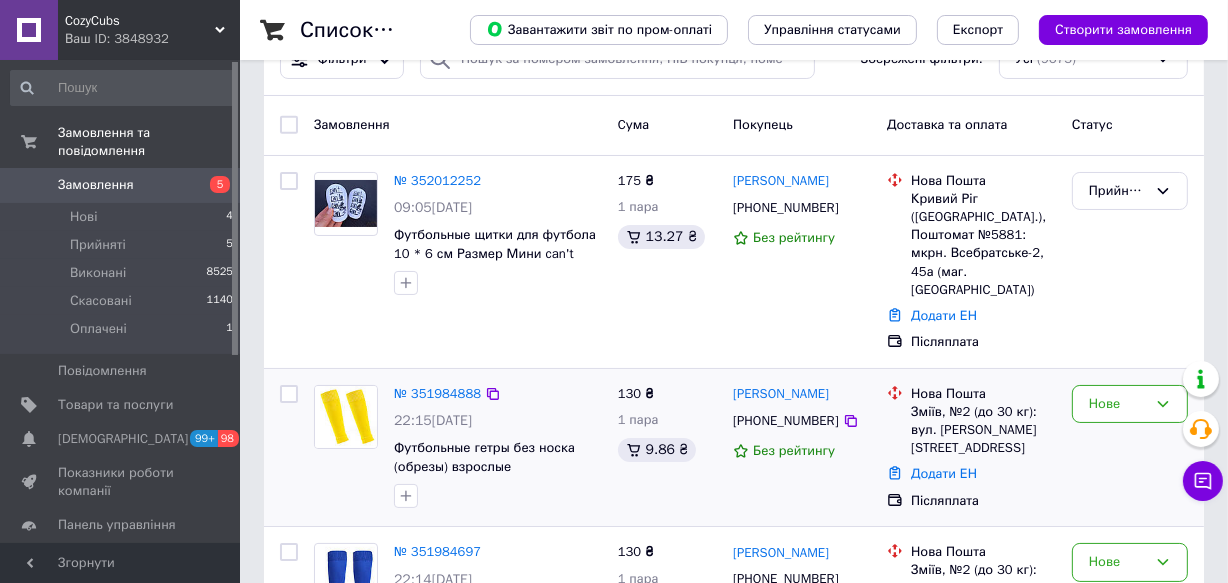 scroll, scrollTop: 90, scrollLeft: 0, axis: vertical 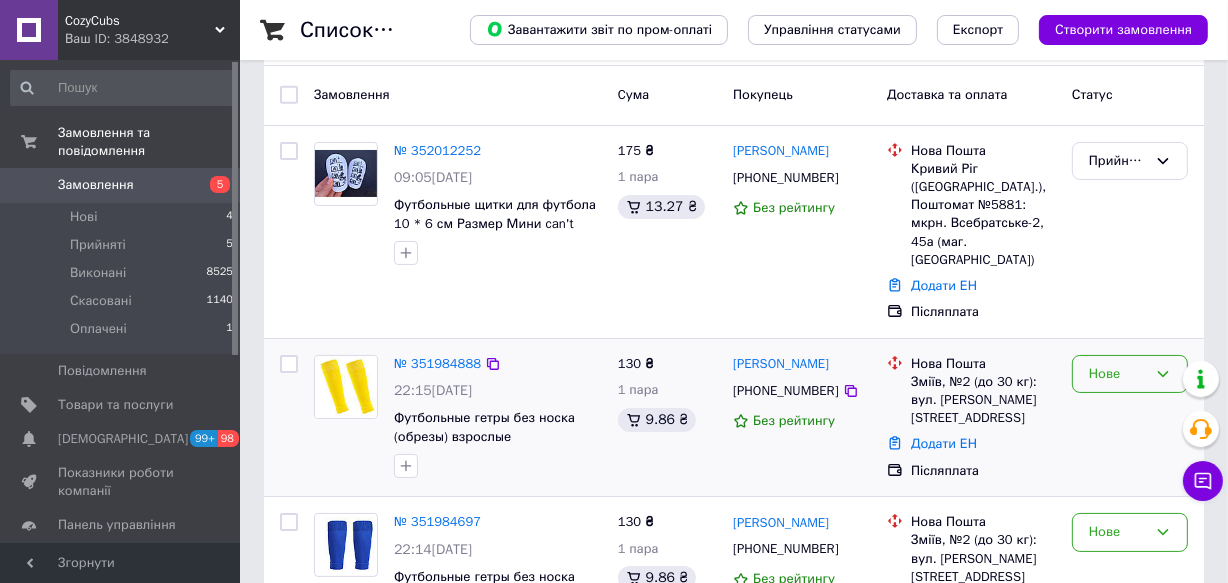 click on "Нове" at bounding box center (1118, 374) 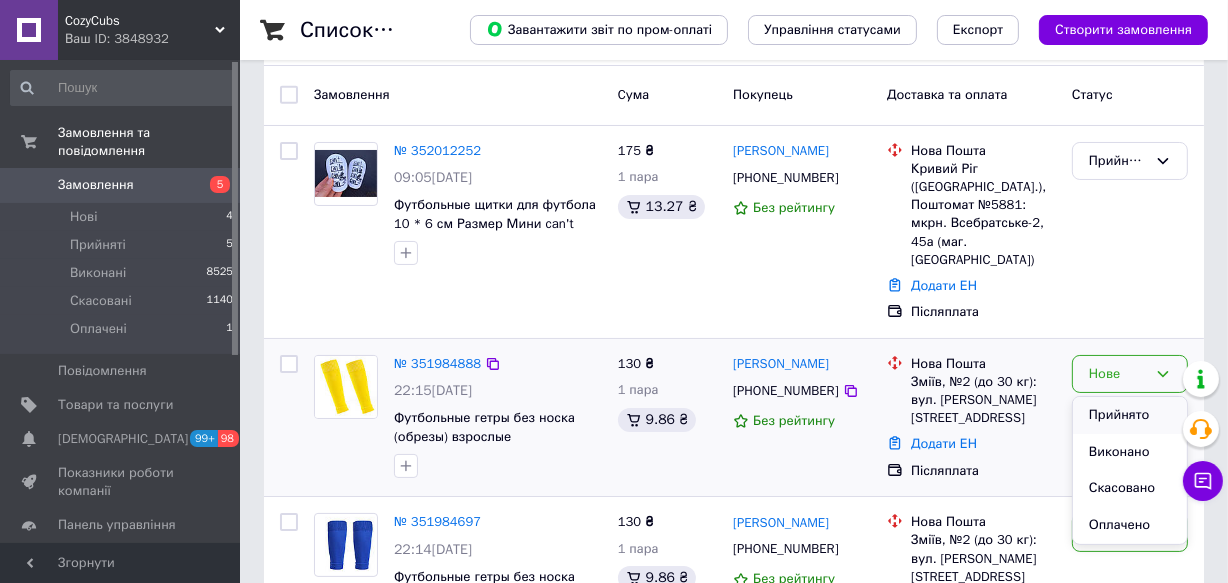 click on "Прийнято" at bounding box center [1130, 415] 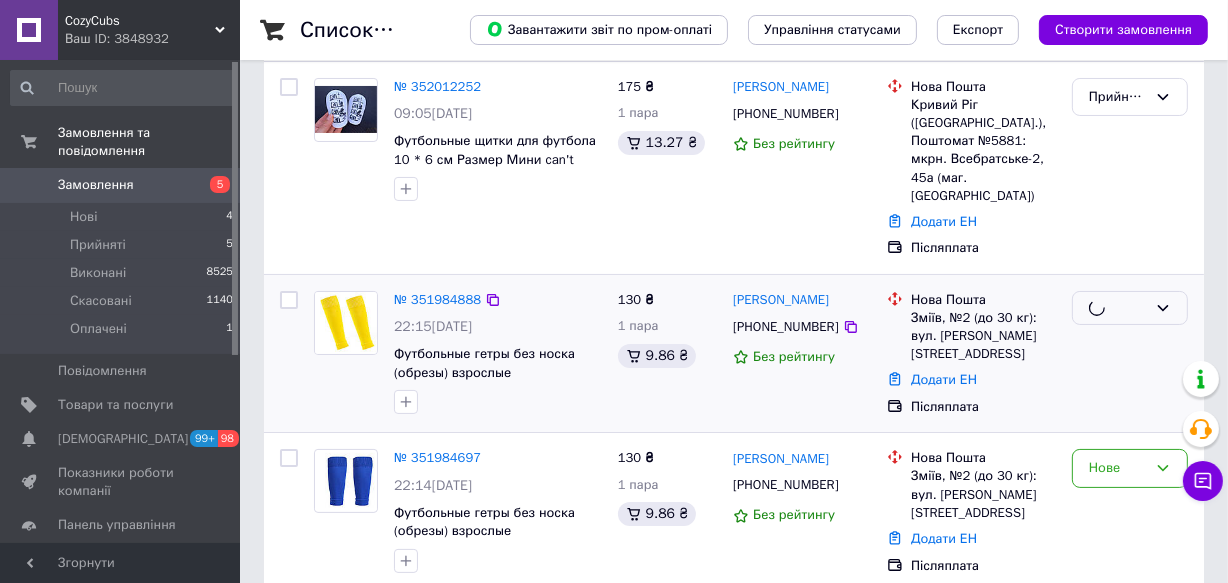 scroll, scrollTop: 181, scrollLeft: 0, axis: vertical 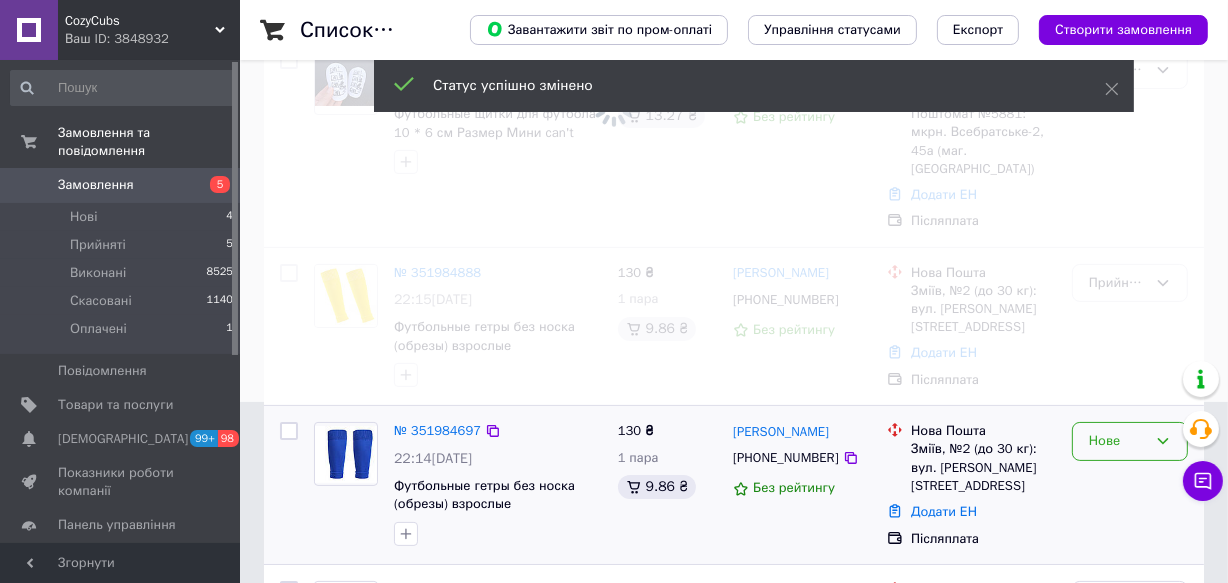 click 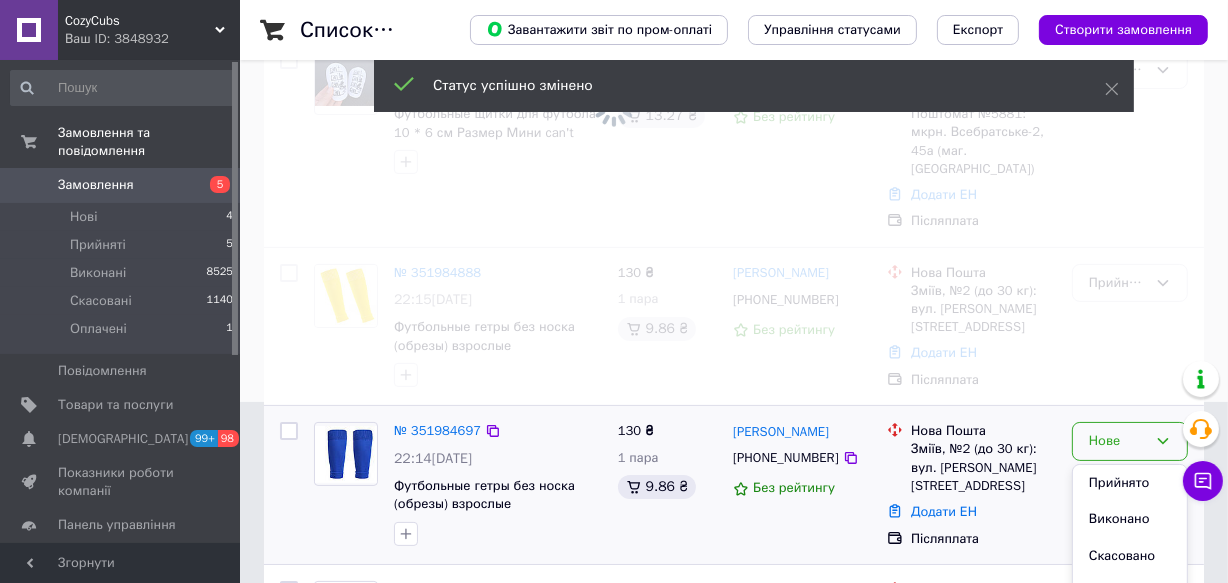 click on "Прийнято" at bounding box center (1130, 483) 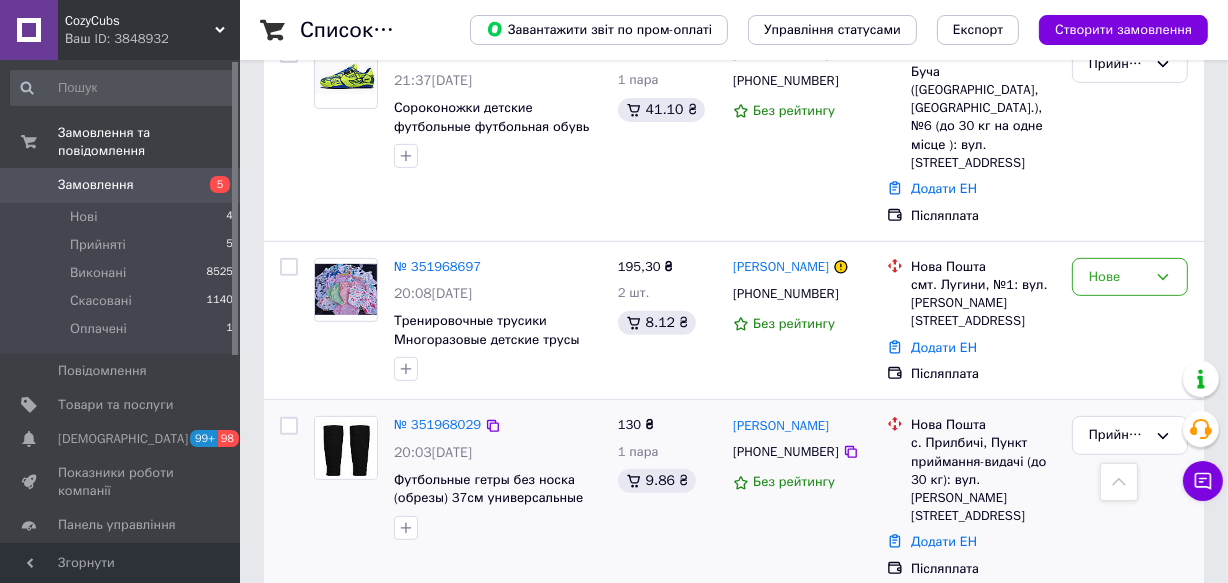 scroll, scrollTop: 727, scrollLeft: 0, axis: vertical 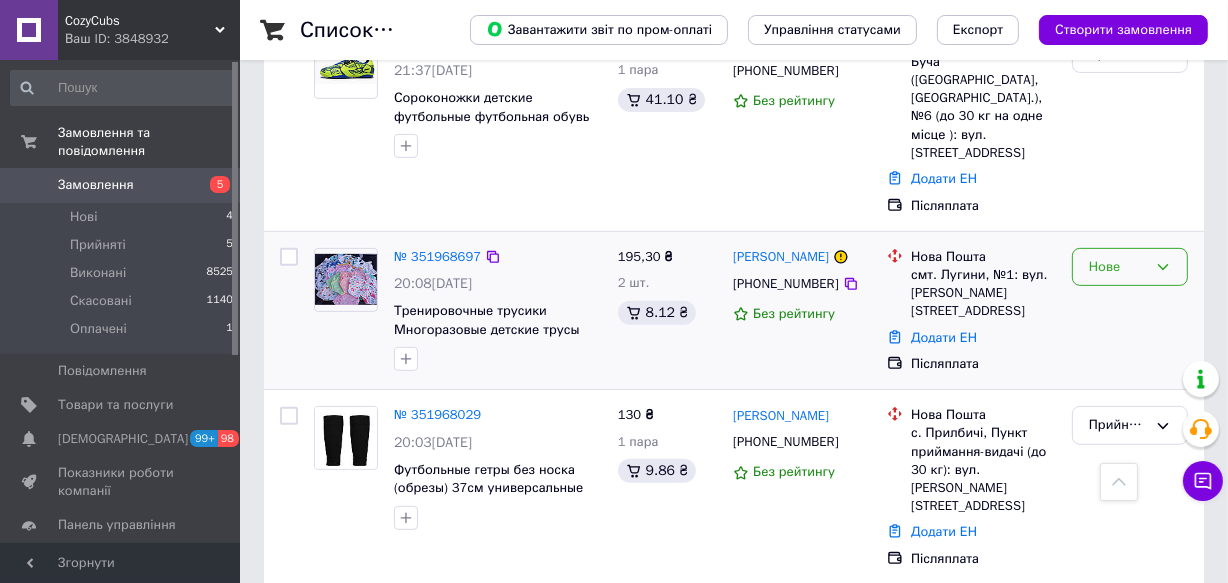 click on "Нове" at bounding box center [1130, 267] 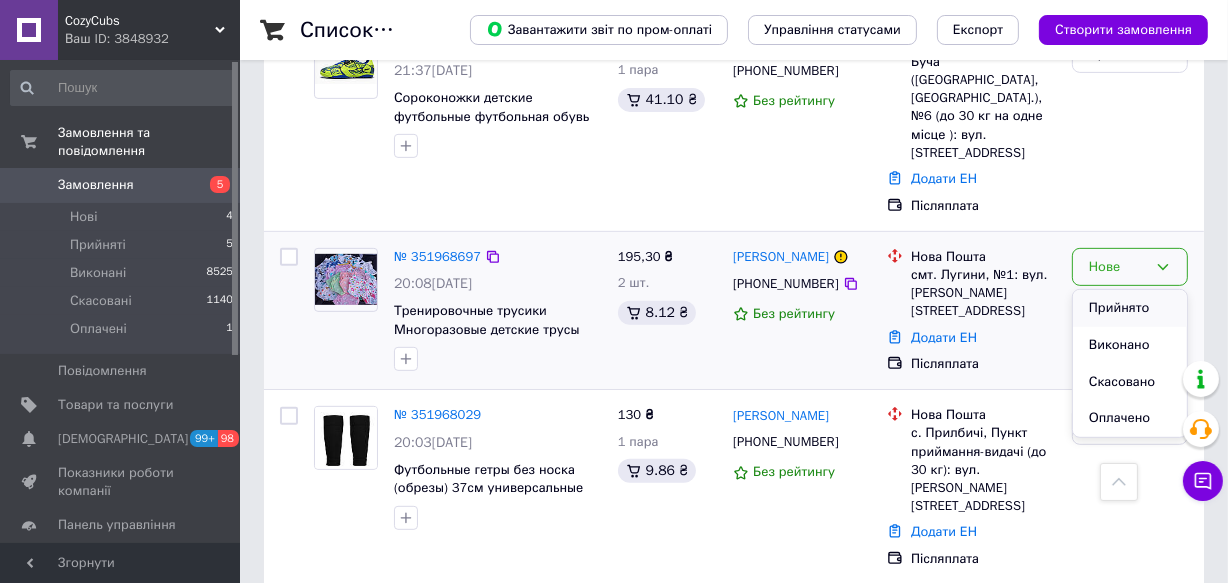 click on "Прийнято" at bounding box center (1130, 308) 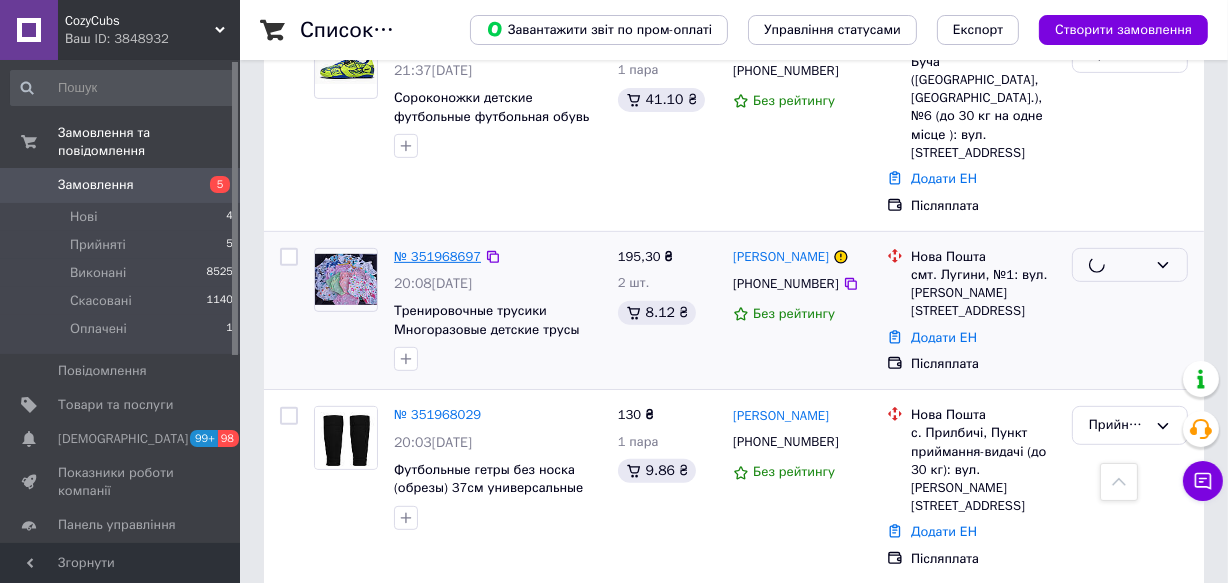click on "№ 351968697" at bounding box center [437, 256] 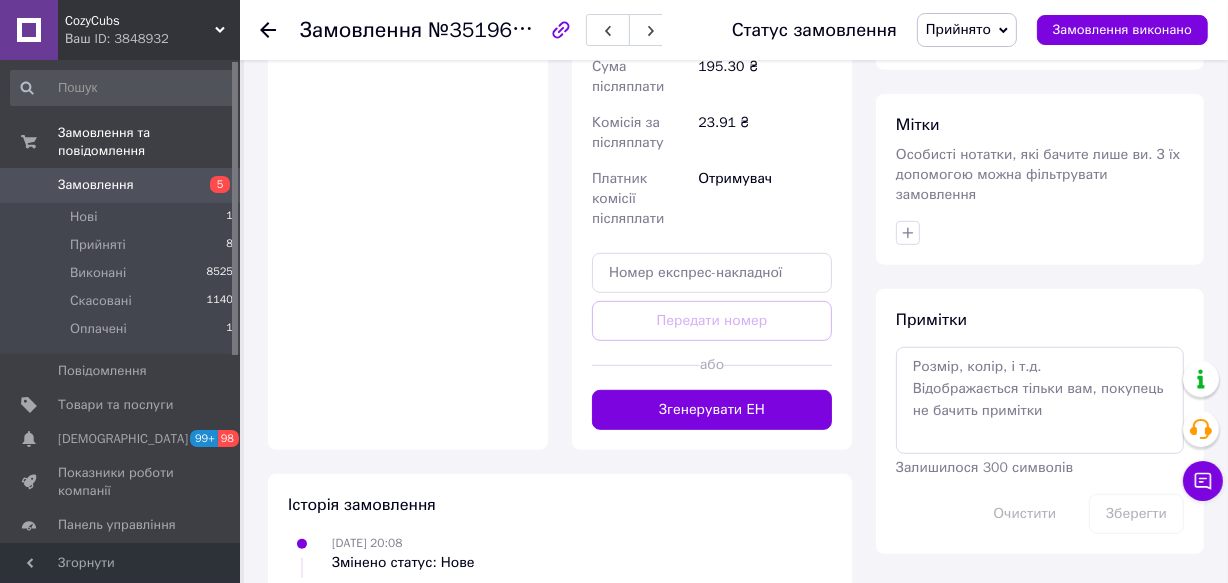 scroll, scrollTop: 909, scrollLeft: 0, axis: vertical 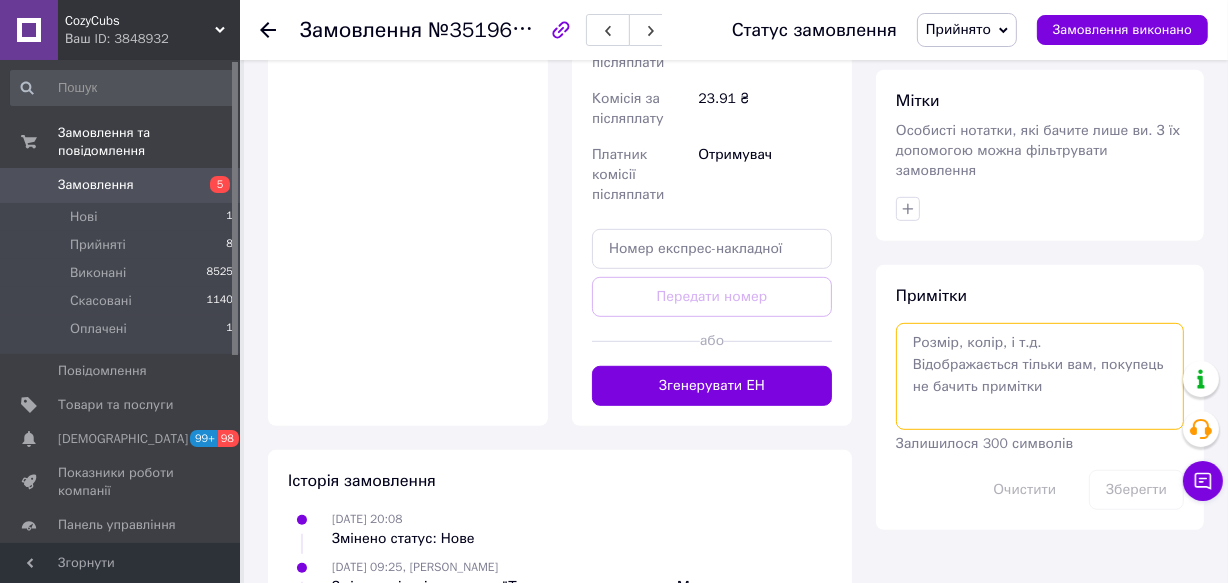 click at bounding box center (1040, 376) 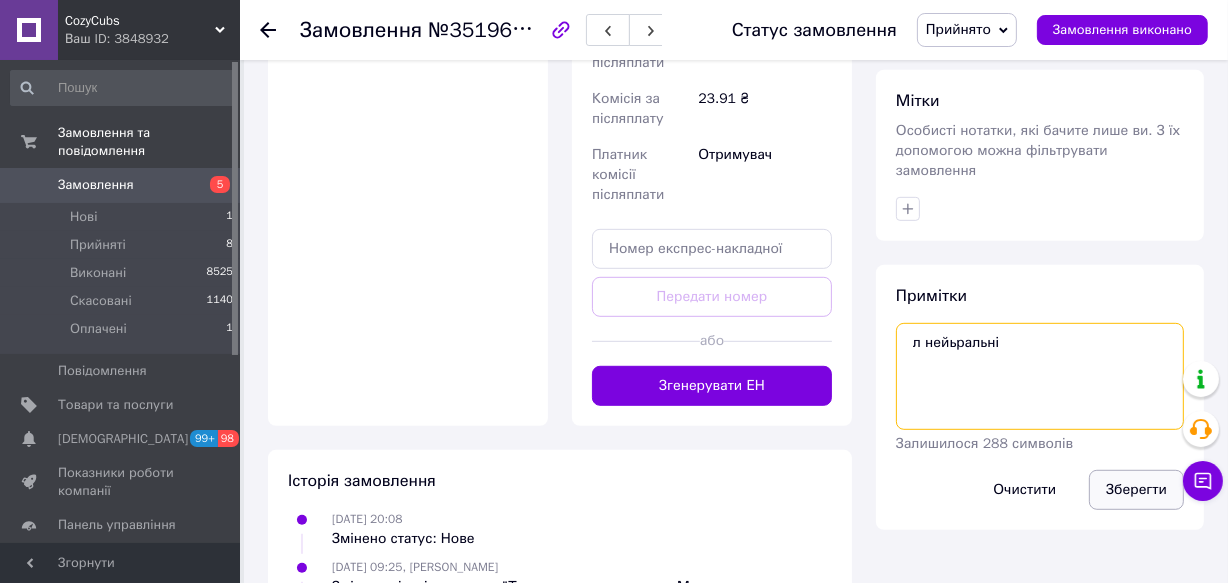 type on "л нейьральні" 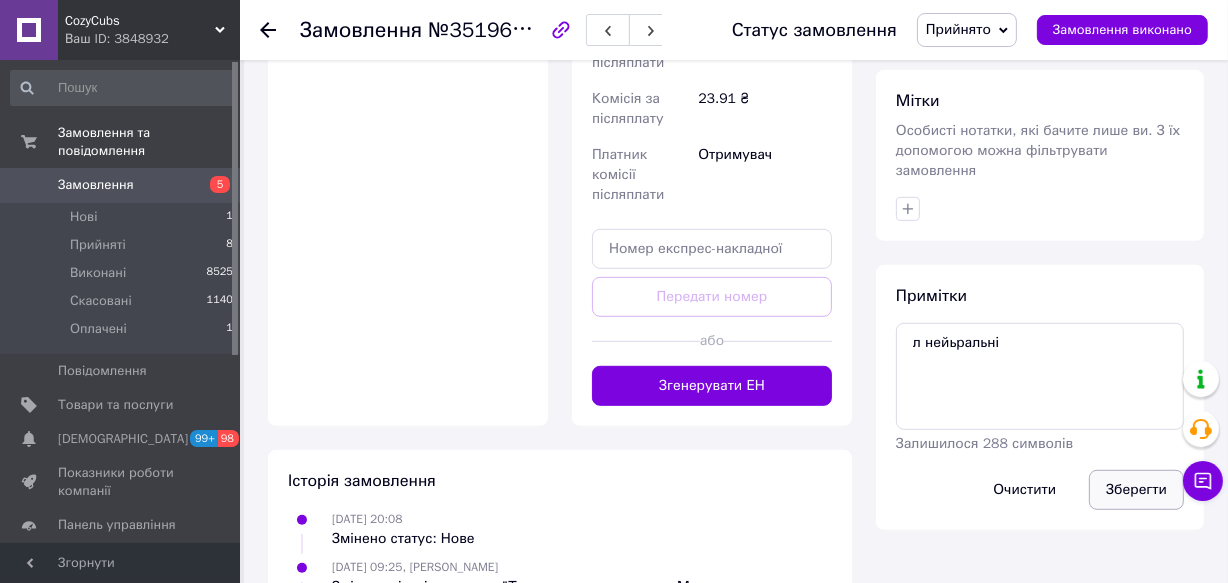 click on "Зберегти" at bounding box center (1136, 490) 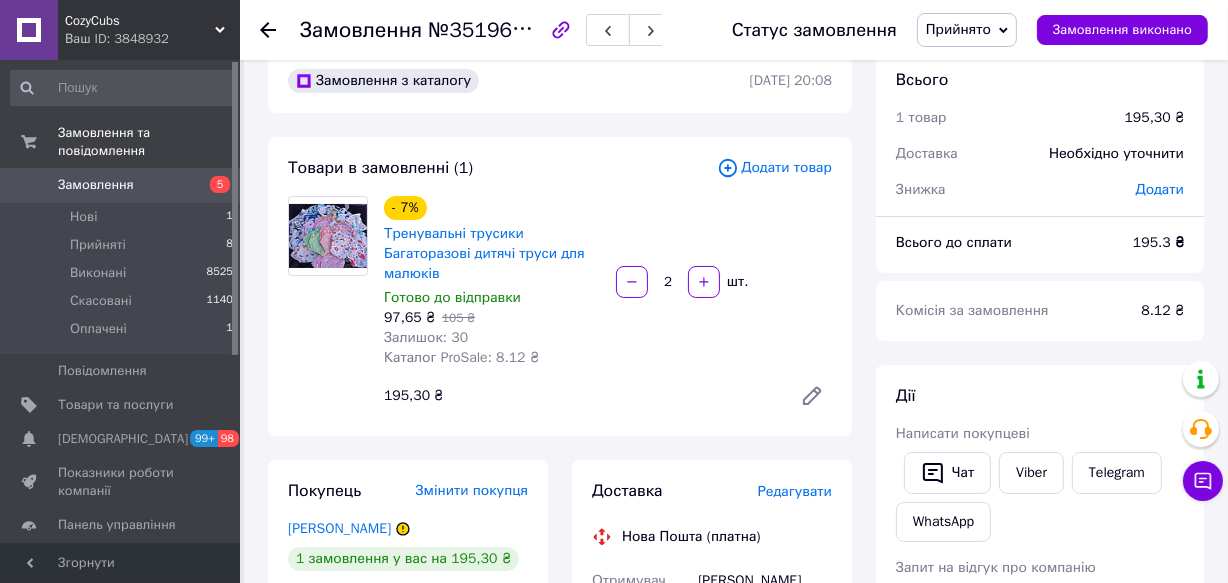 scroll, scrollTop: 0, scrollLeft: 0, axis: both 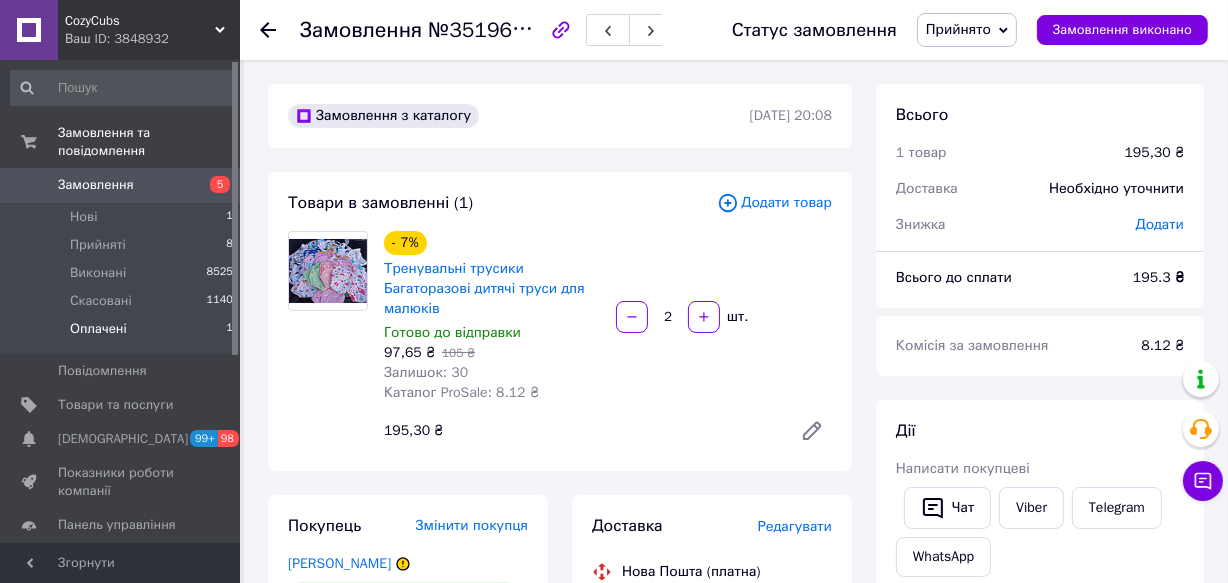 click on "Оплачені" at bounding box center [98, 329] 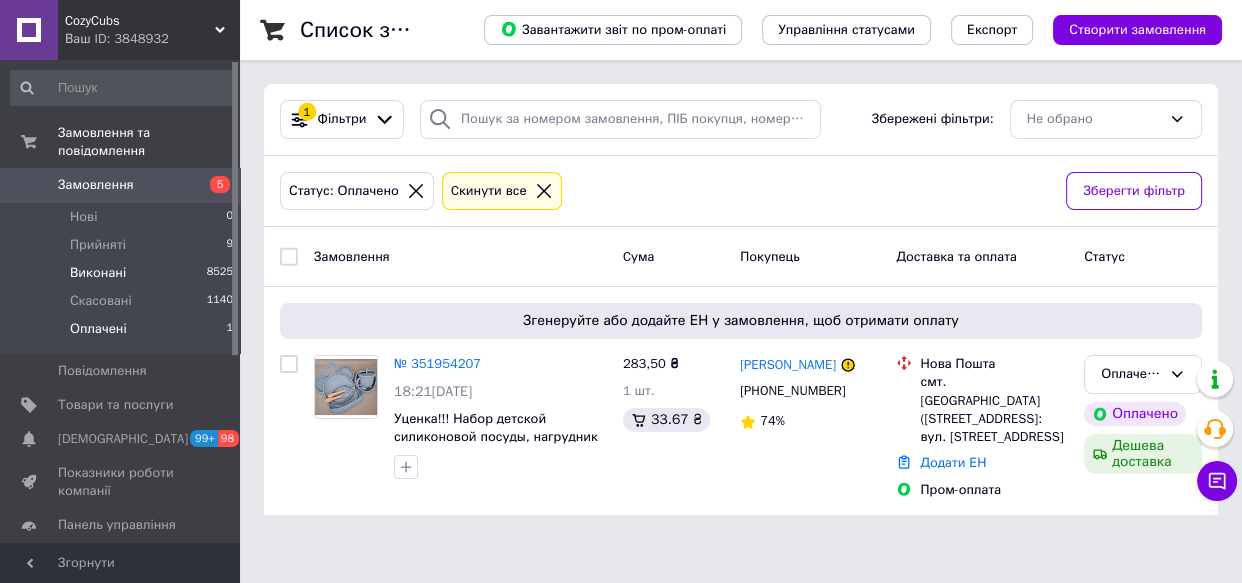 click on "Виконані" at bounding box center (98, 273) 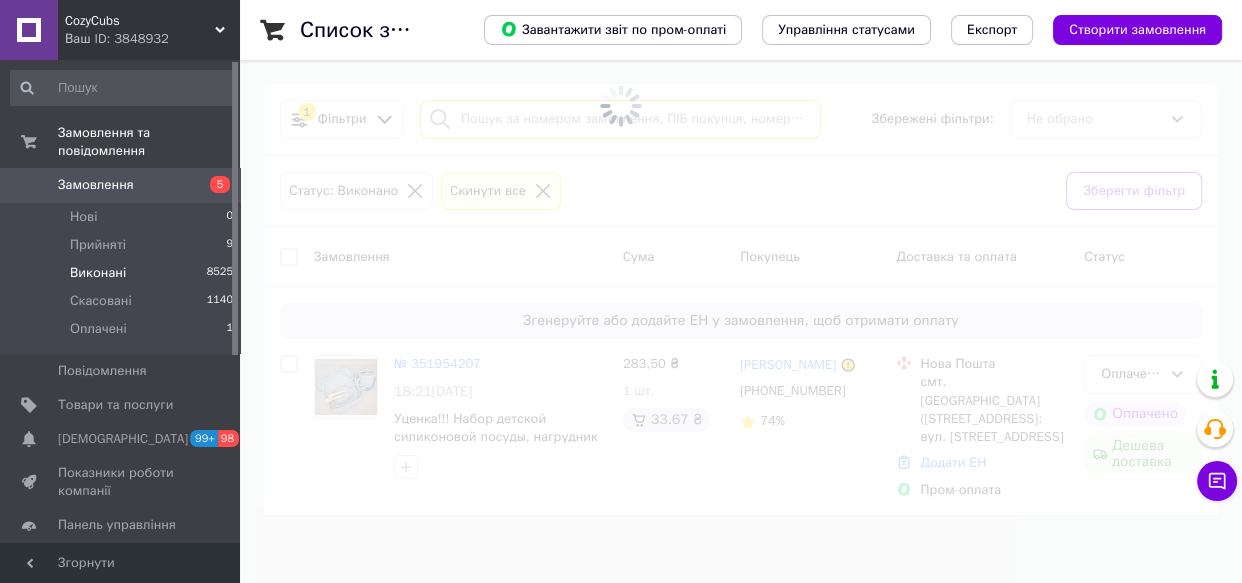 click at bounding box center [620, 119] 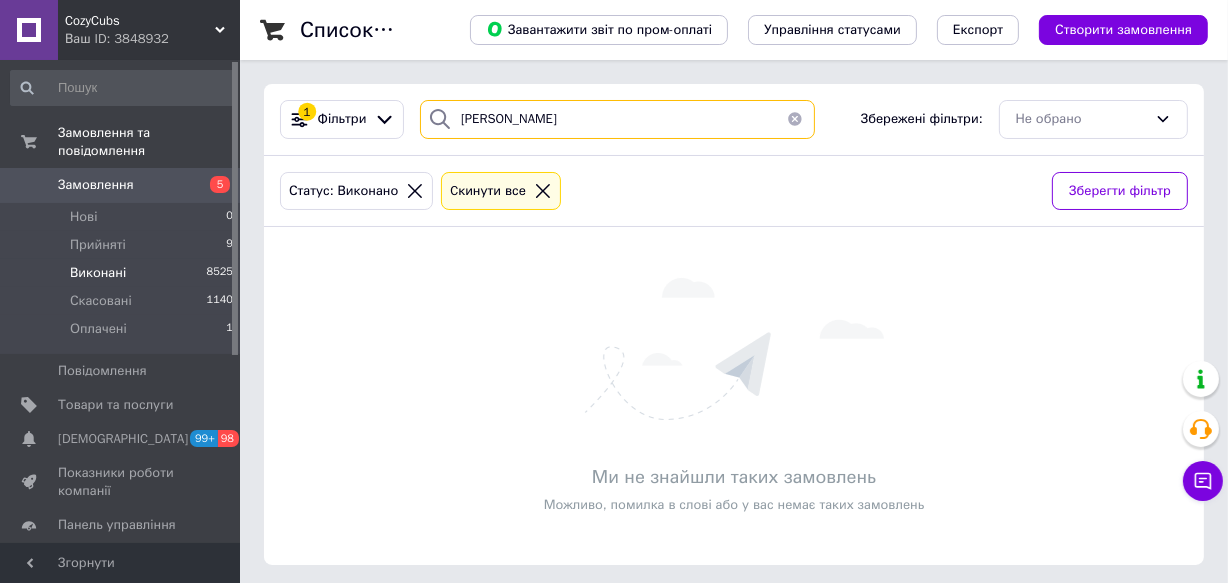 click on "співченко" at bounding box center (617, 119) 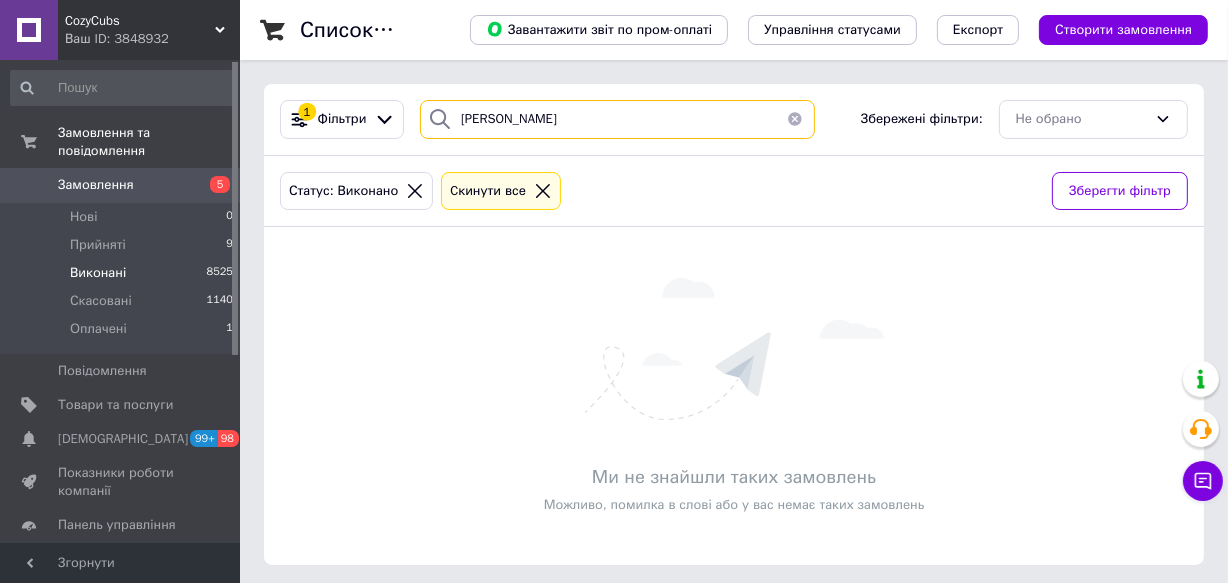 click on "співаченко" at bounding box center (617, 119) 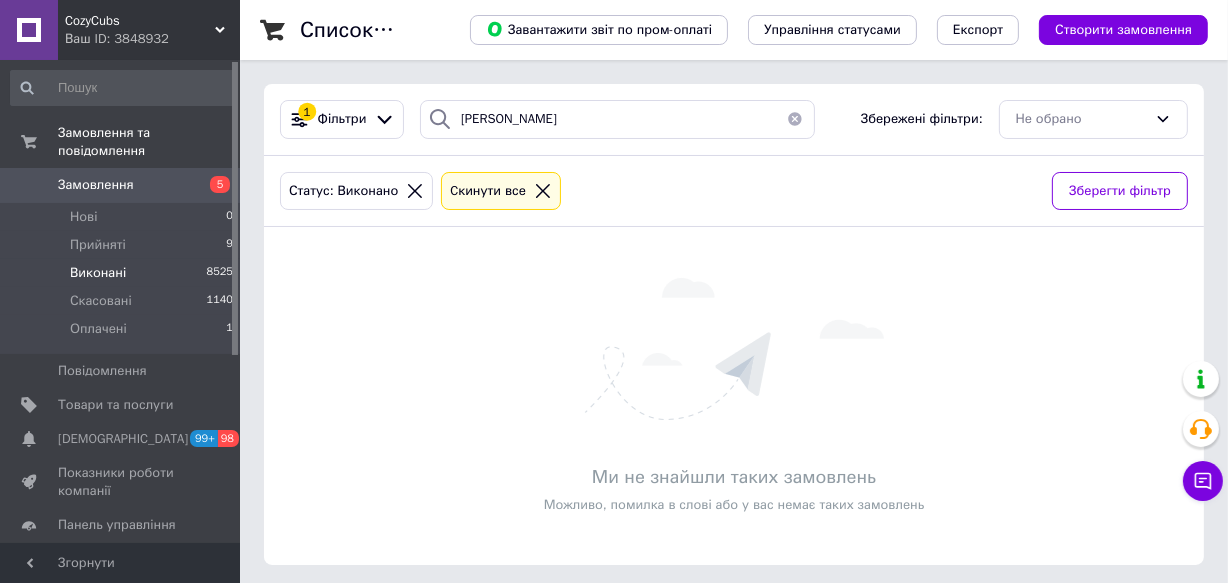 click on "Виконані 8525" at bounding box center (122, 273) 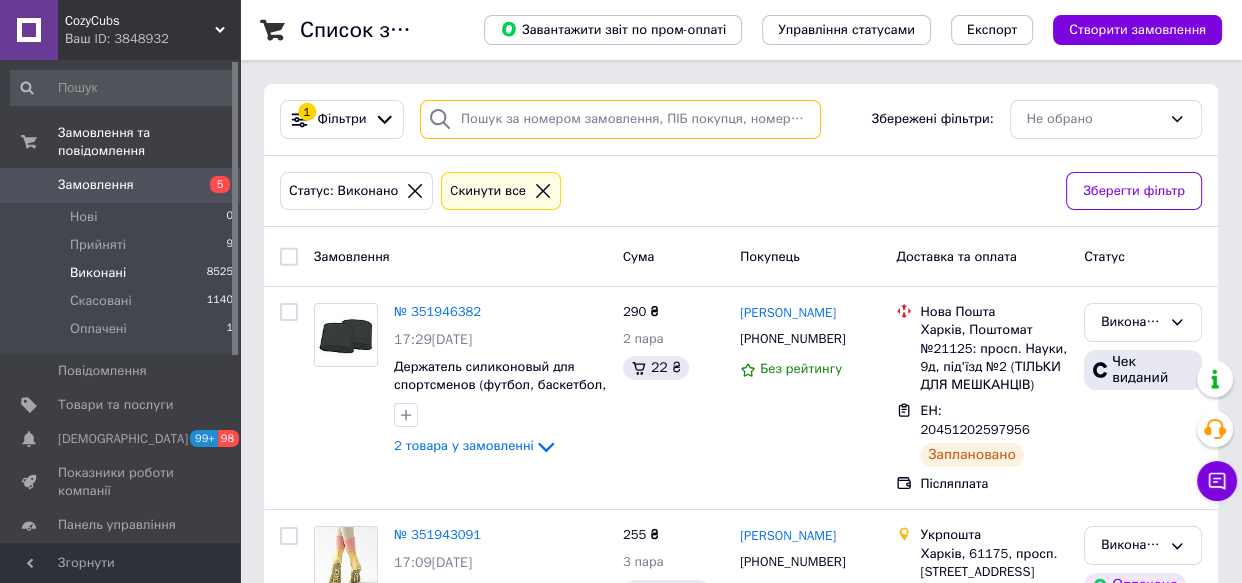 click at bounding box center (620, 119) 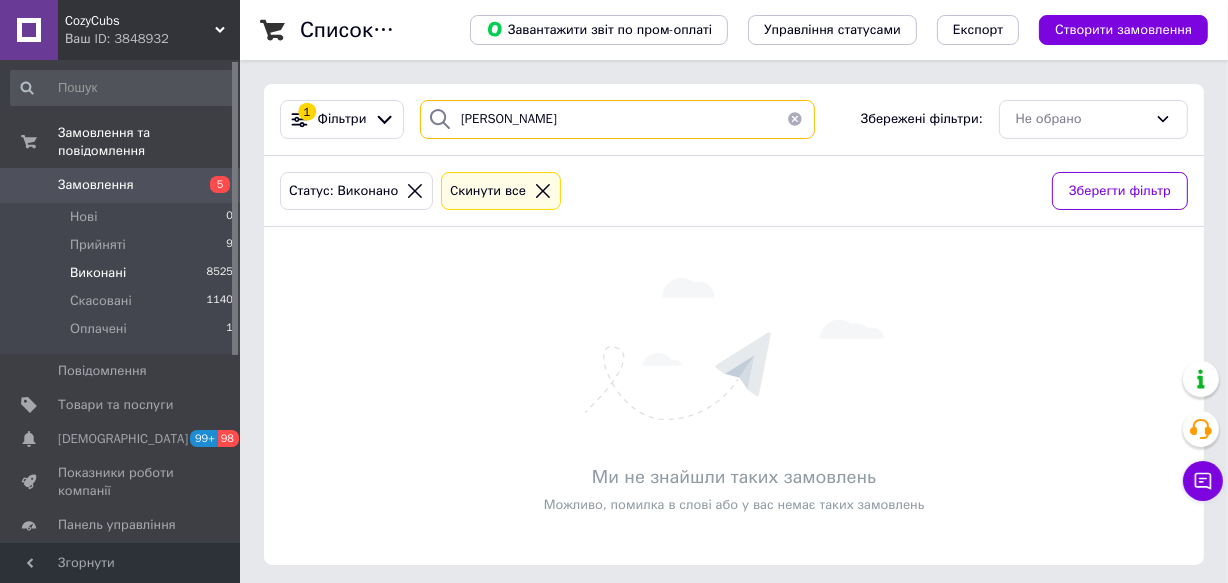 type on "співаченко" 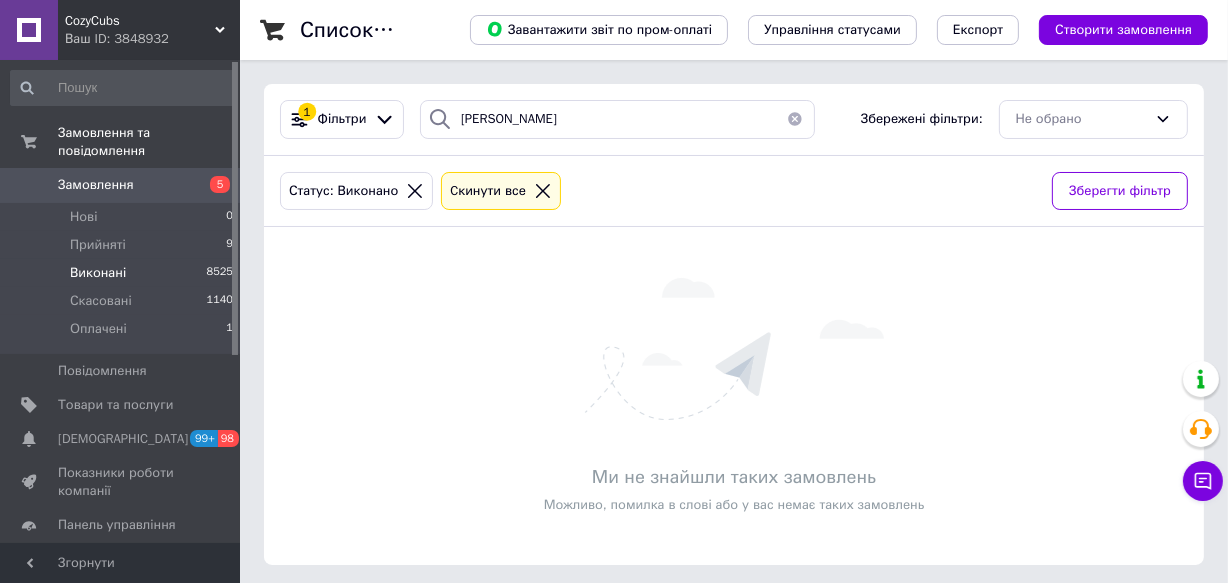 click on "Виконані" at bounding box center [98, 273] 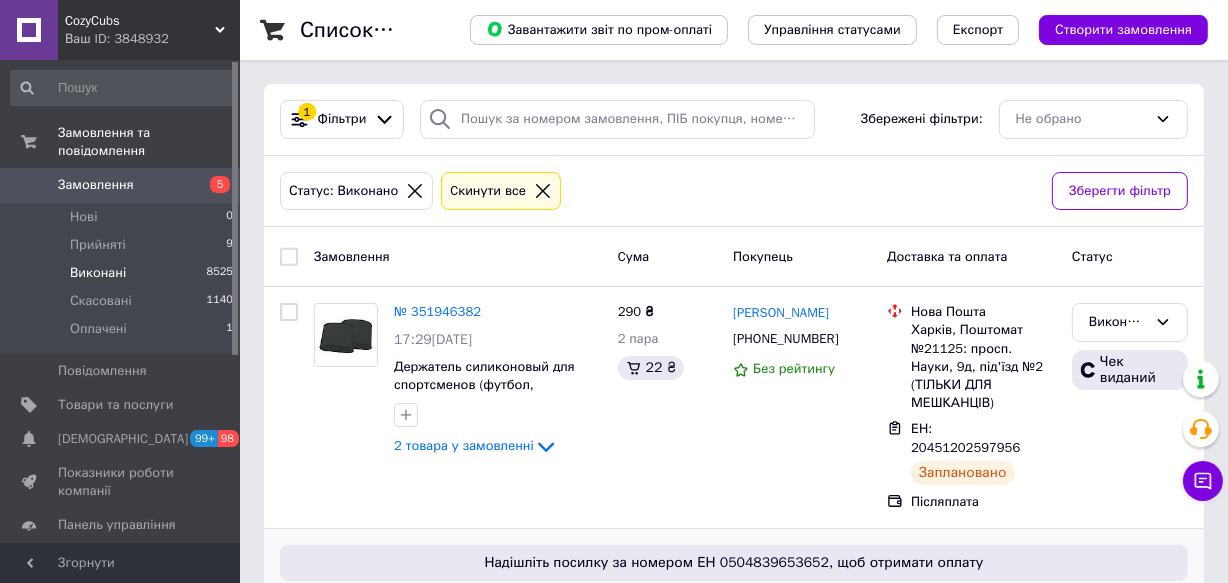 scroll, scrollTop: 0, scrollLeft: 0, axis: both 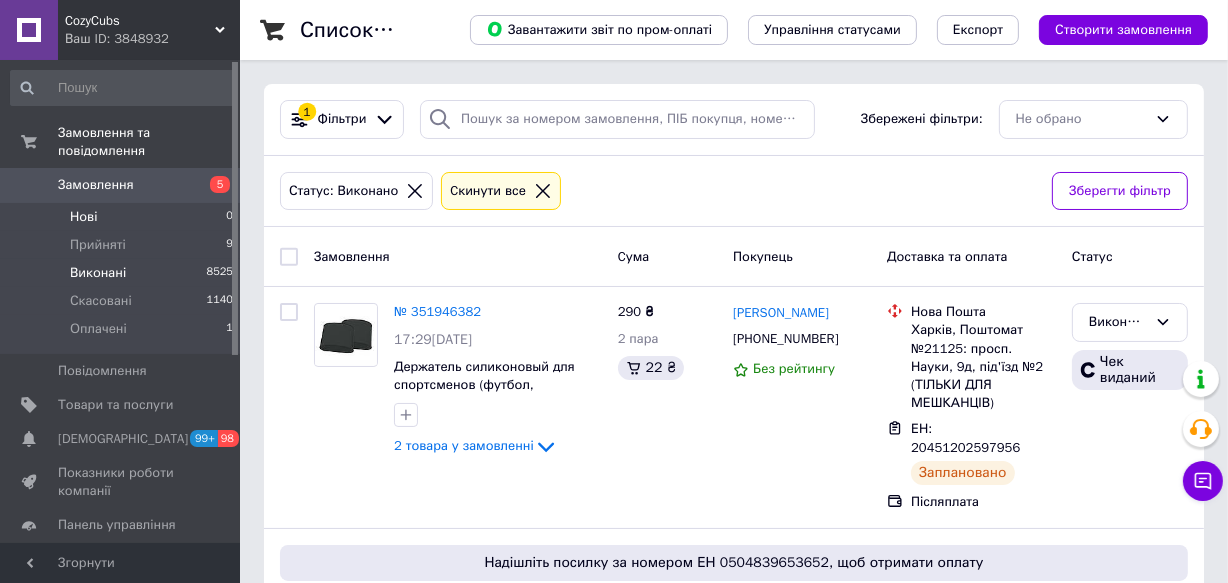 click on "Нові" at bounding box center (83, 217) 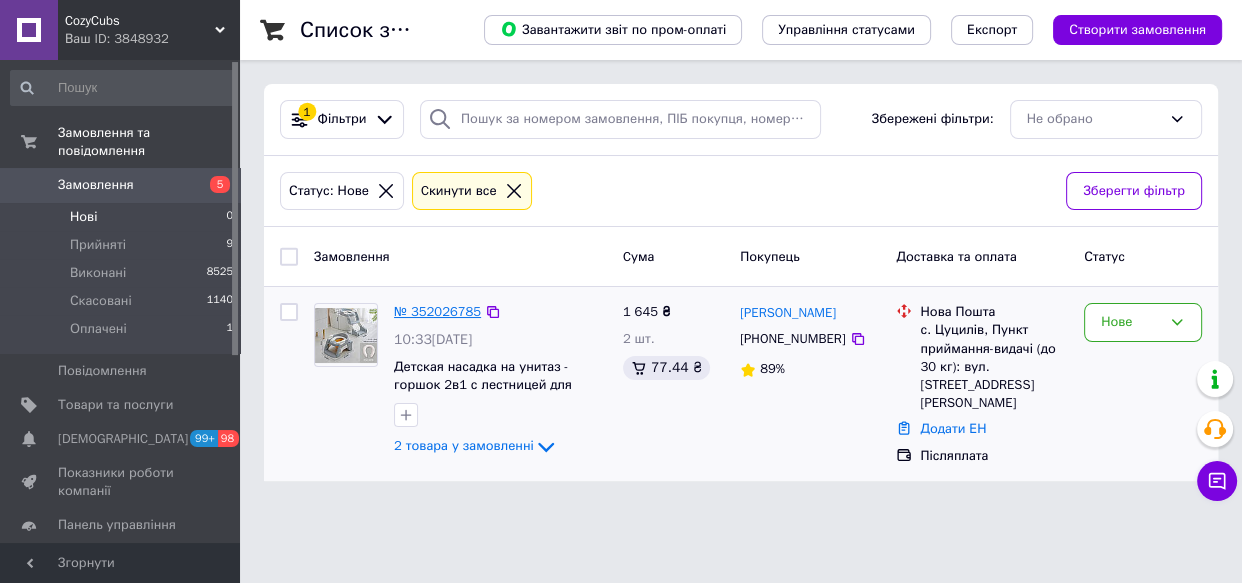 click on "№ 352026785" at bounding box center [437, 311] 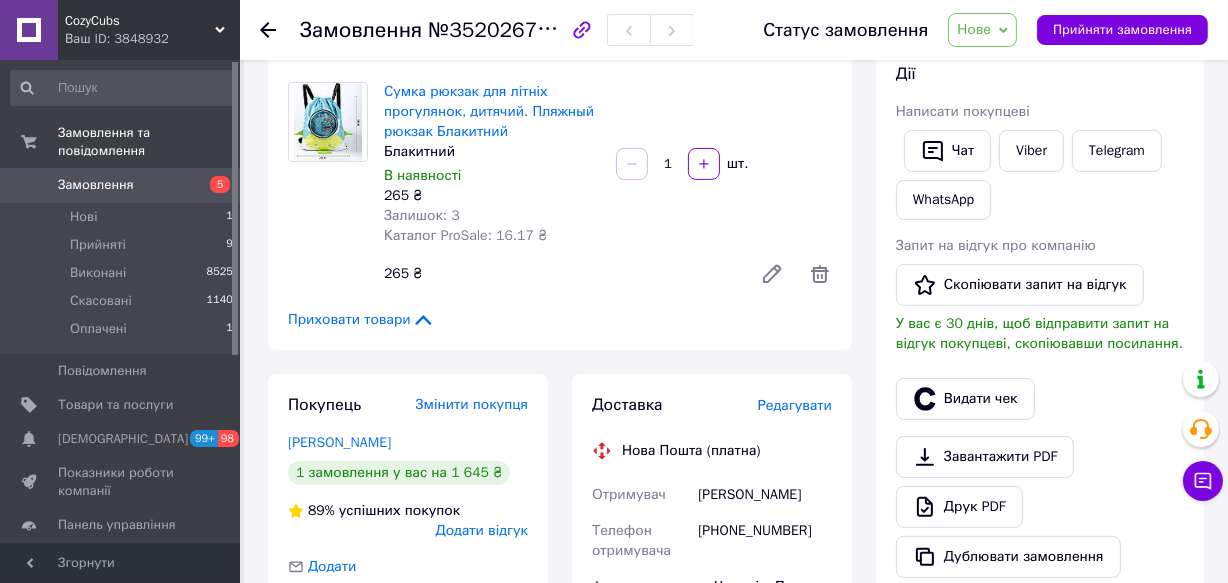 scroll, scrollTop: 545, scrollLeft: 0, axis: vertical 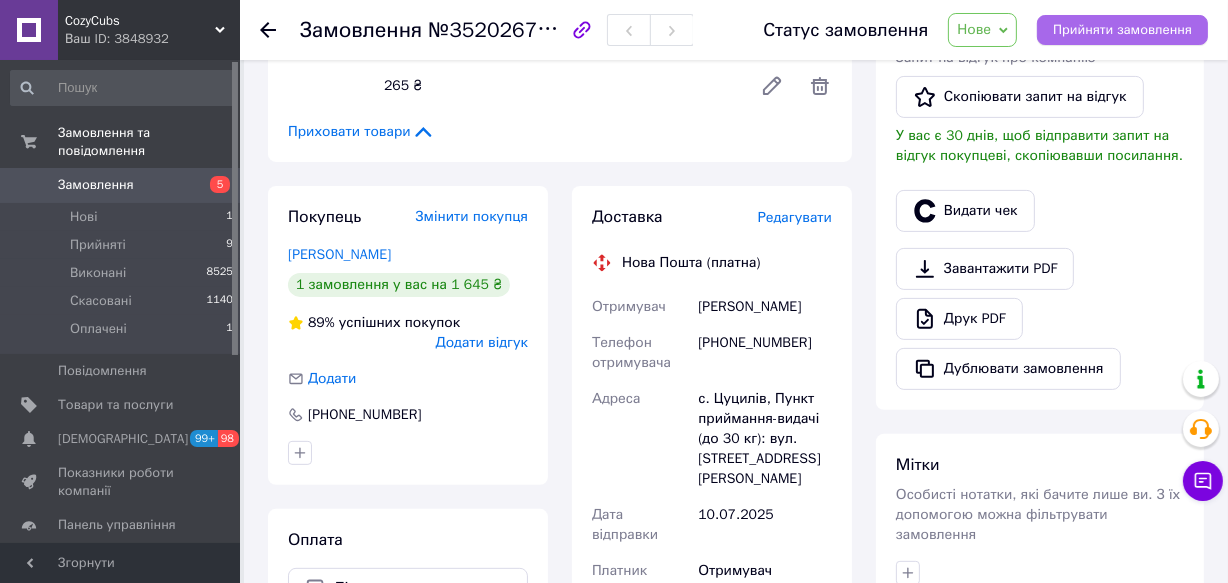 click on "Прийняти замовлення" at bounding box center [1122, 30] 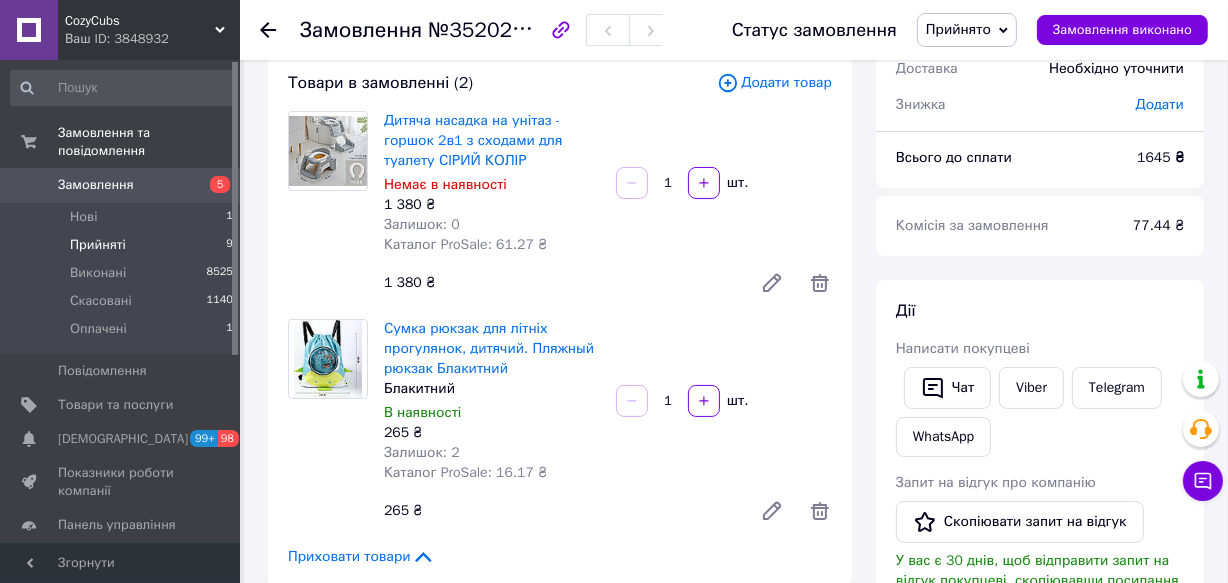 scroll, scrollTop: 0, scrollLeft: 0, axis: both 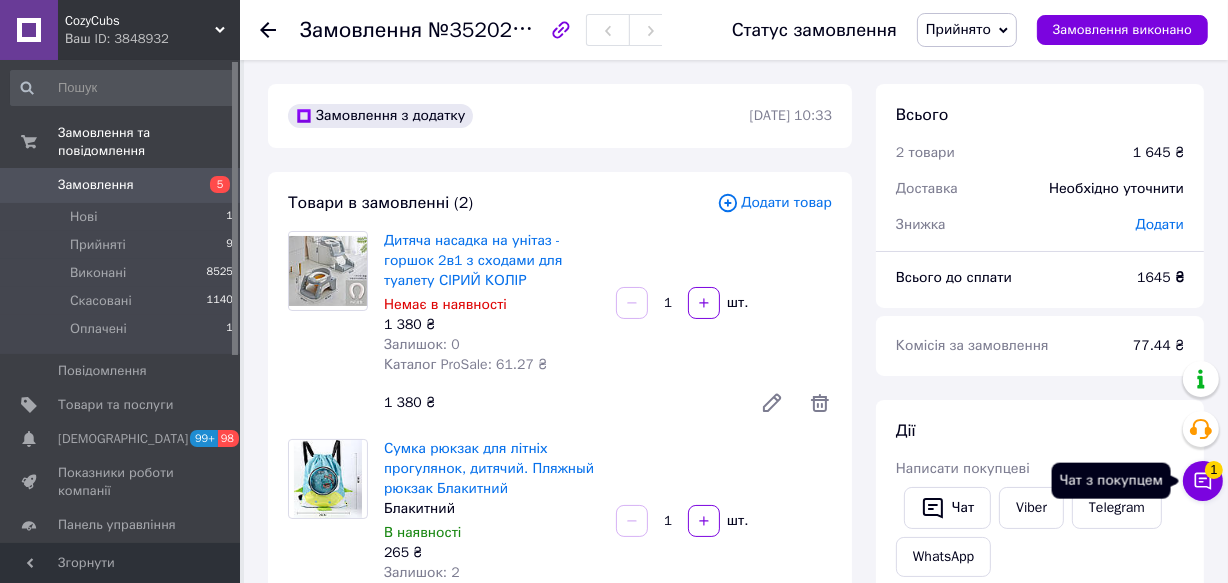 click on "Чат з покупцем 1" at bounding box center (1203, 481) 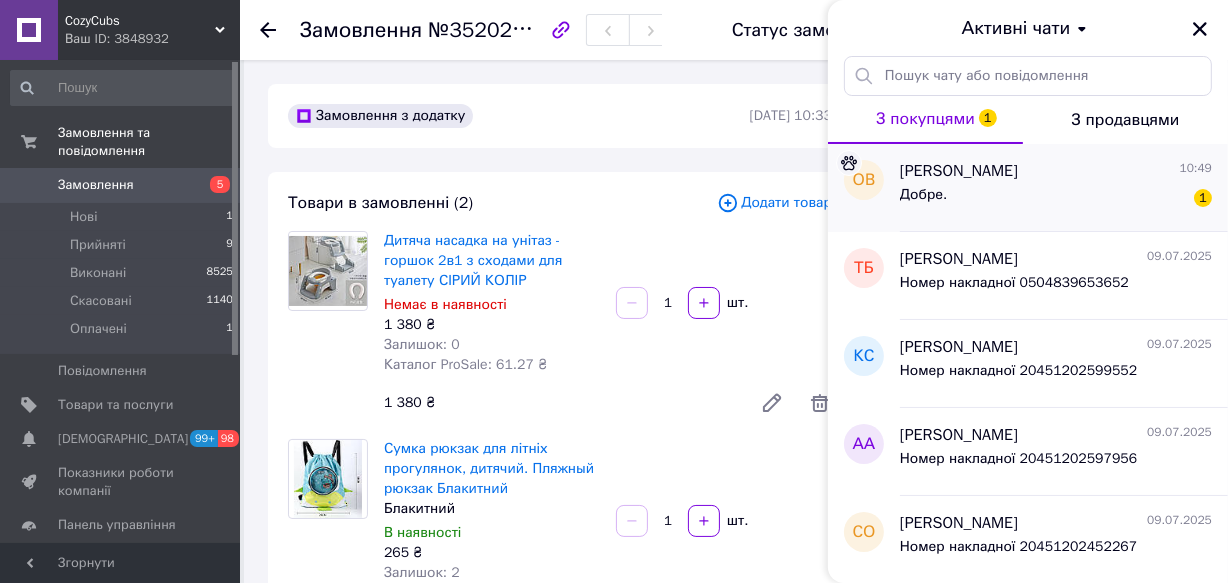 click on "Добре. 1" at bounding box center (1056, 199) 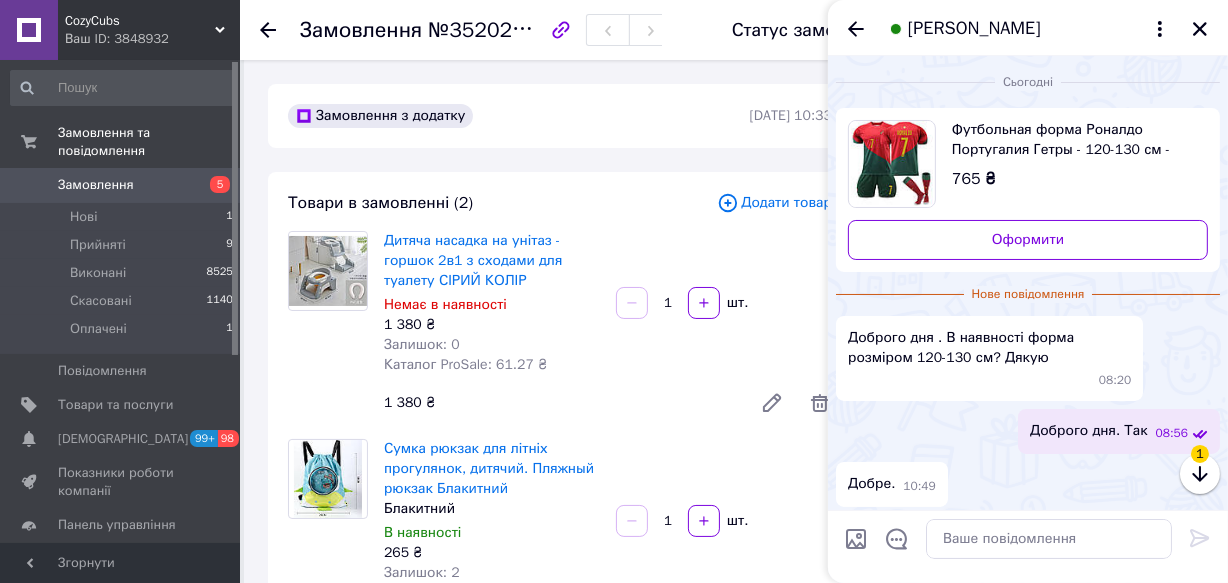 scroll, scrollTop: 5, scrollLeft: 0, axis: vertical 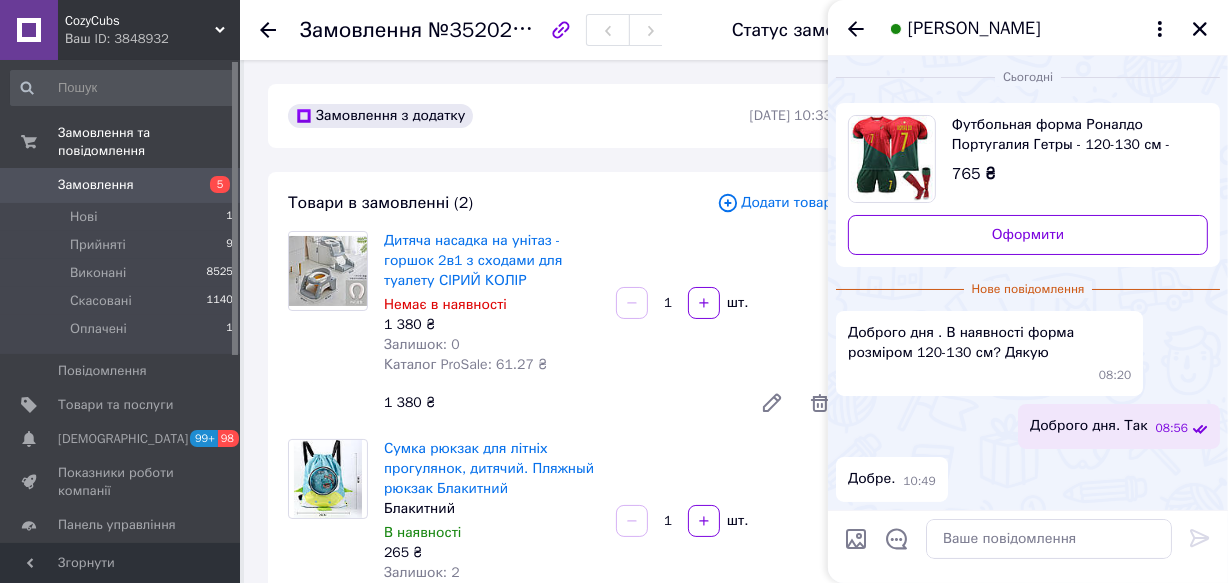 click 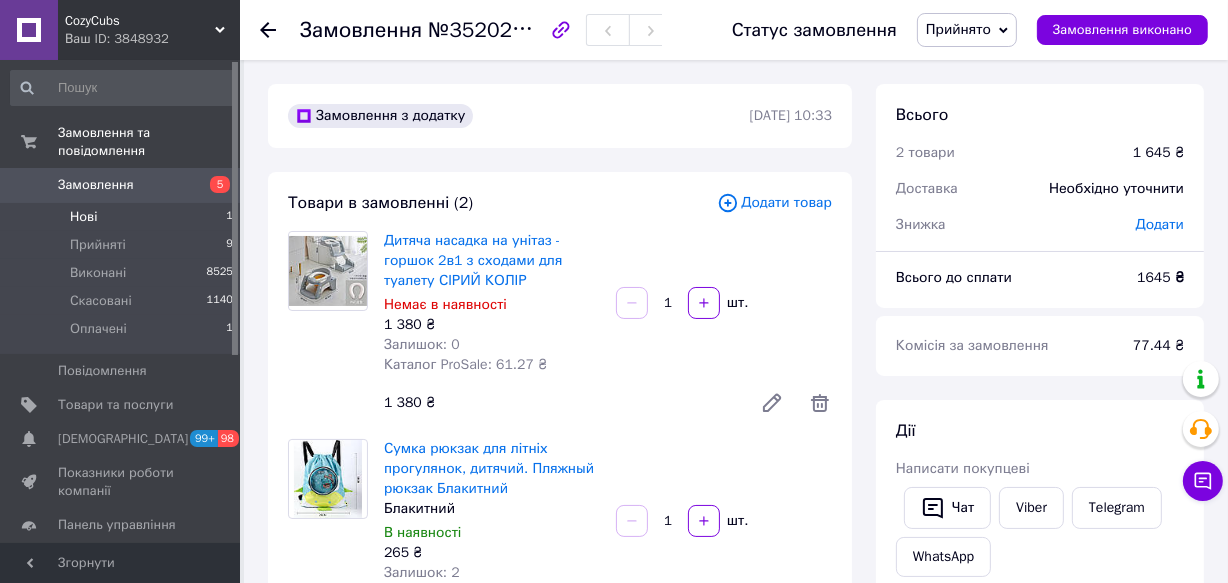 click on "Нові 1" at bounding box center (122, 217) 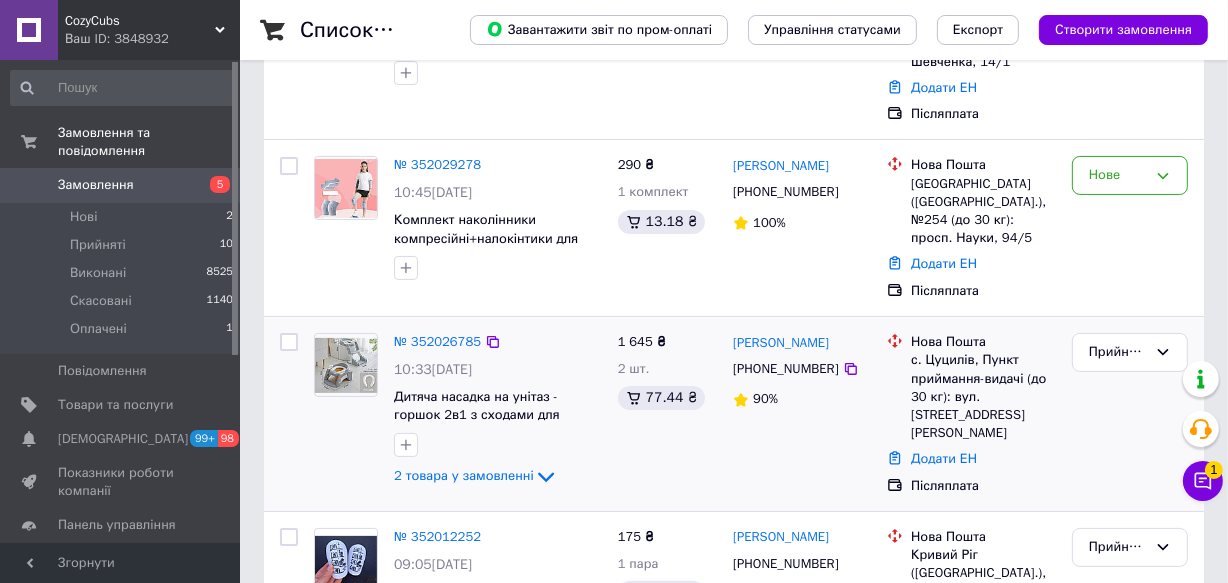 scroll, scrollTop: 272, scrollLeft: 0, axis: vertical 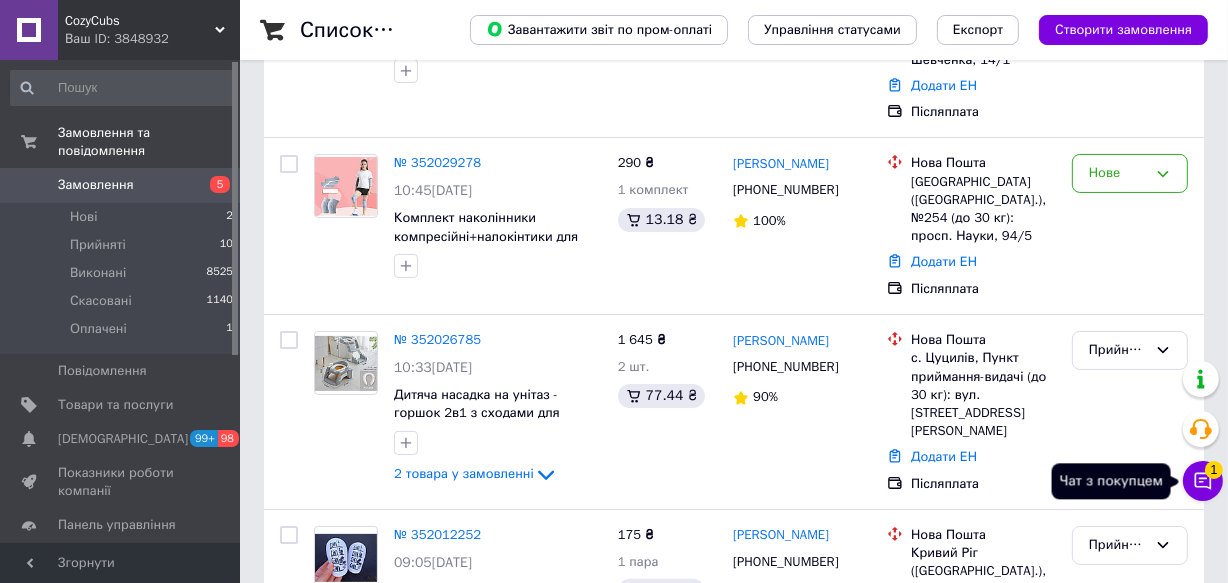 click 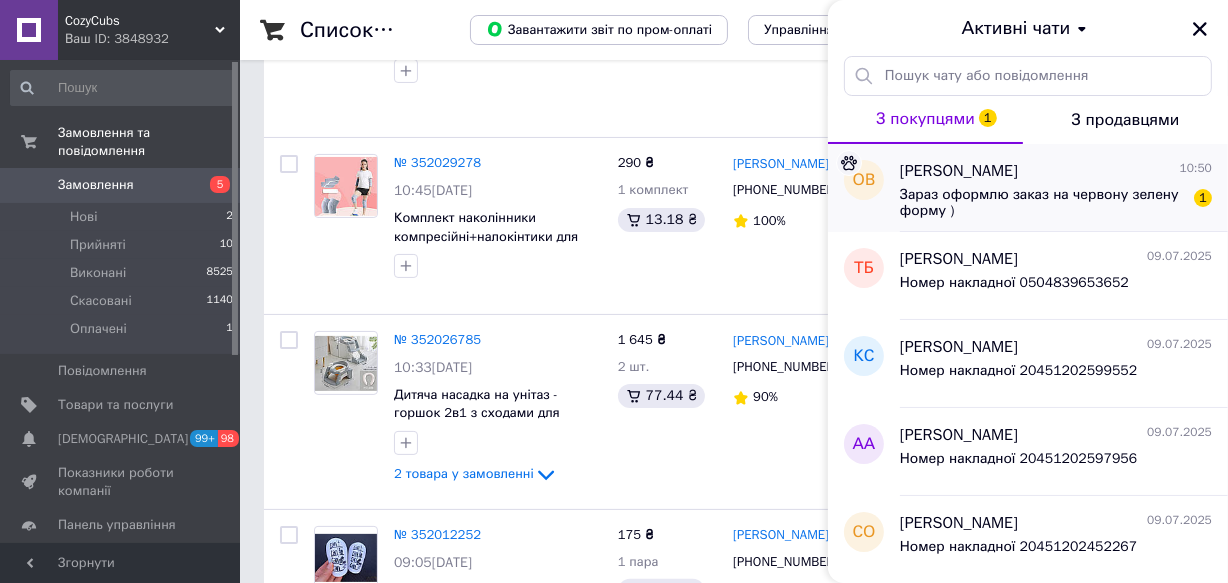 click on "Зараз оформлю заказ на червону зелену форму )" at bounding box center (1042, 203) 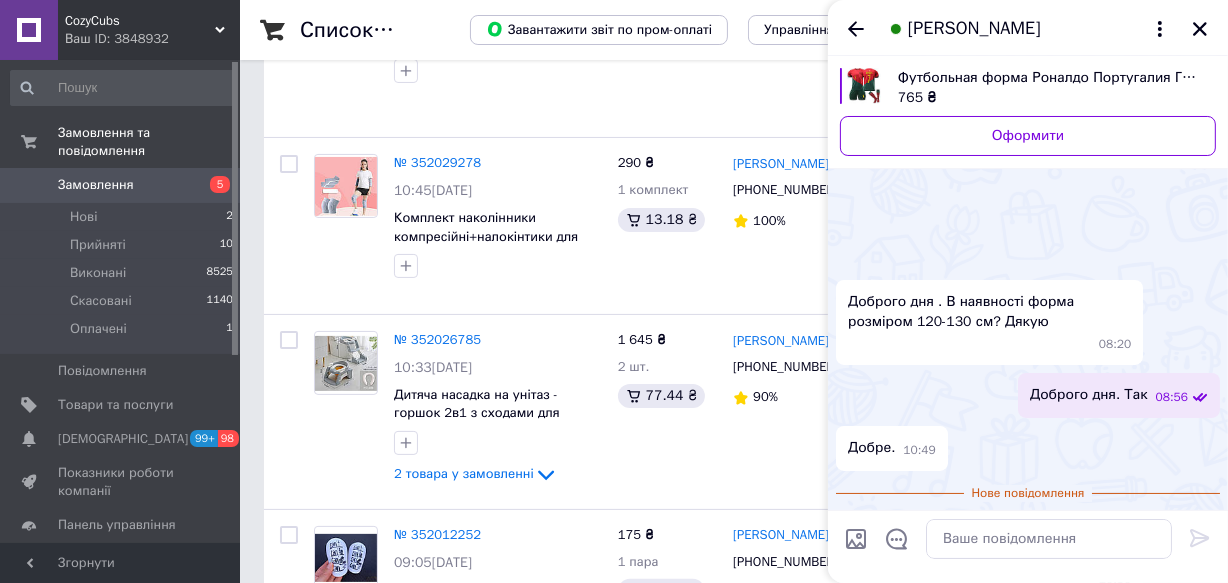 scroll, scrollTop: 99, scrollLeft: 0, axis: vertical 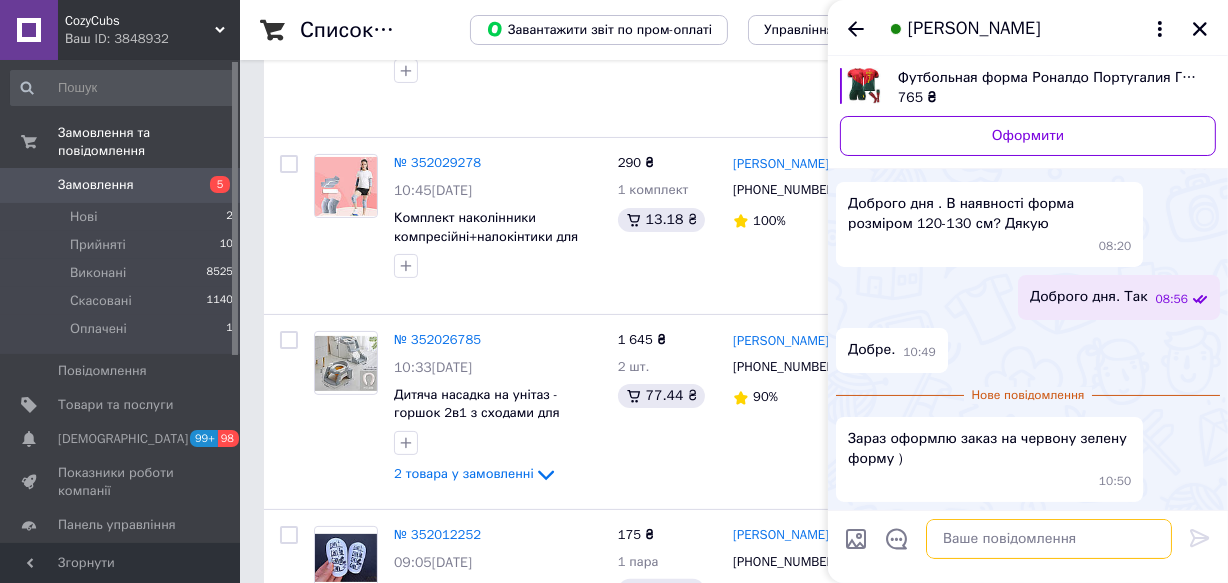 click at bounding box center [1049, 539] 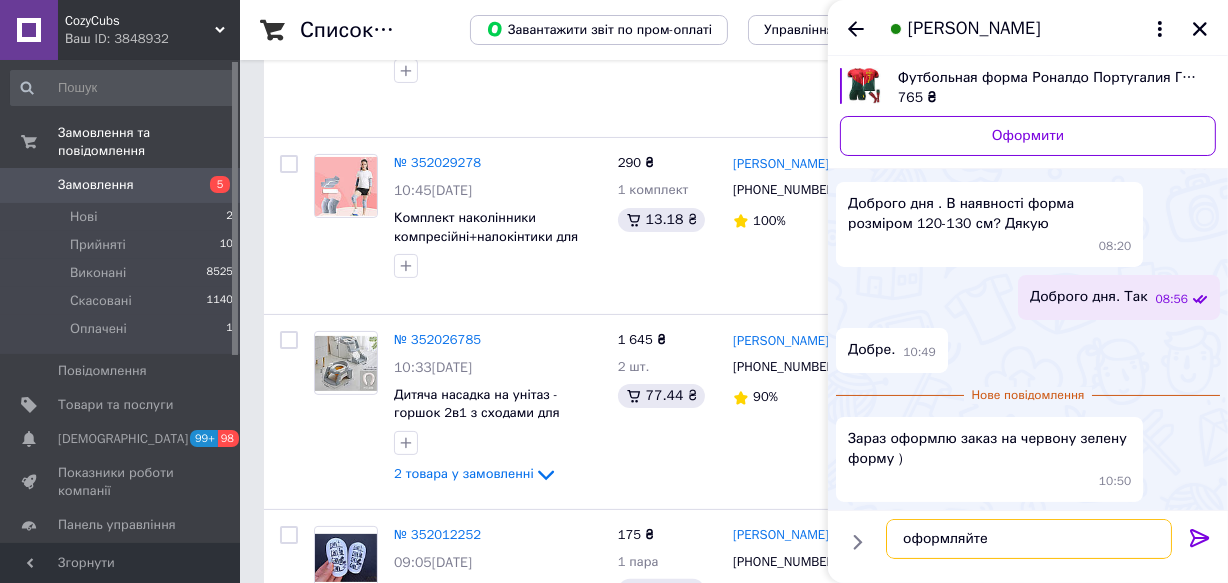 type on "оформляйте" 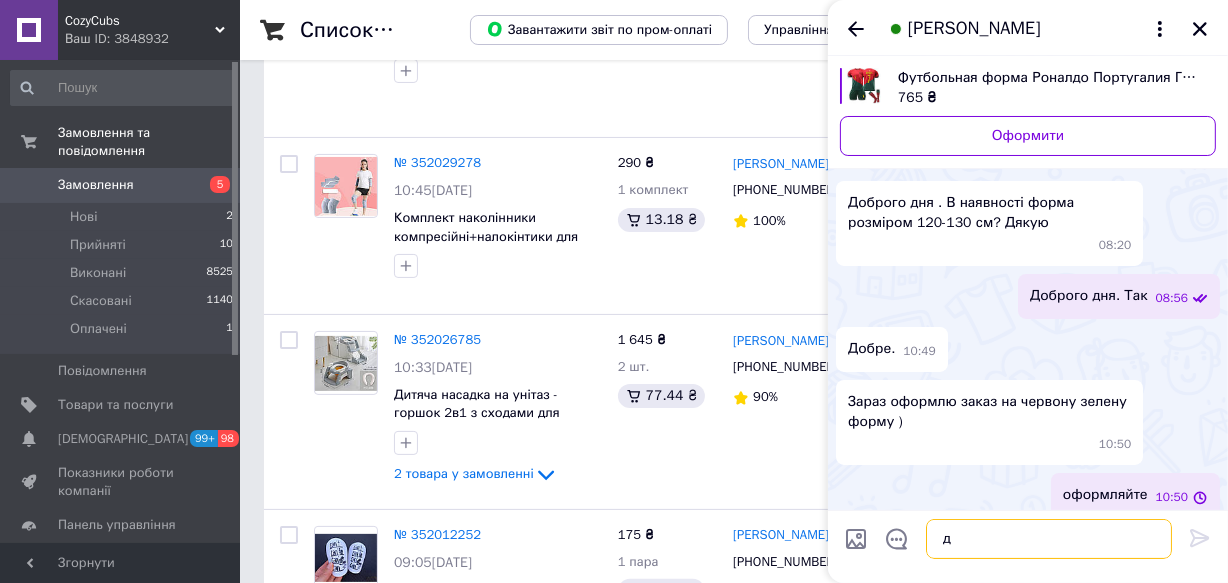 scroll, scrollTop: 64, scrollLeft: 0, axis: vertical 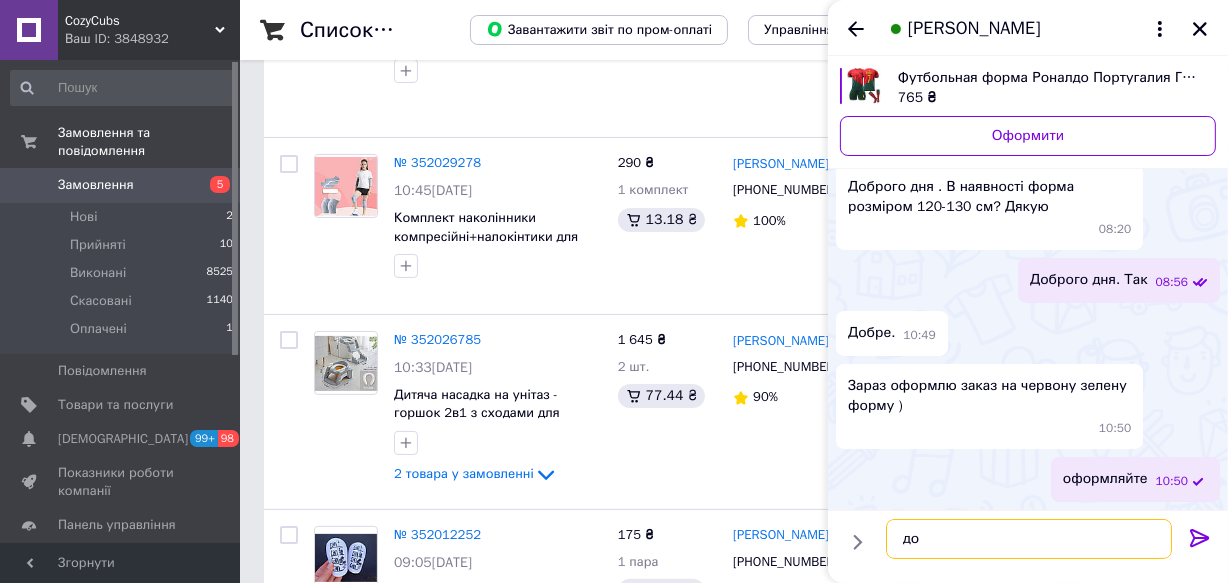 type on "д" 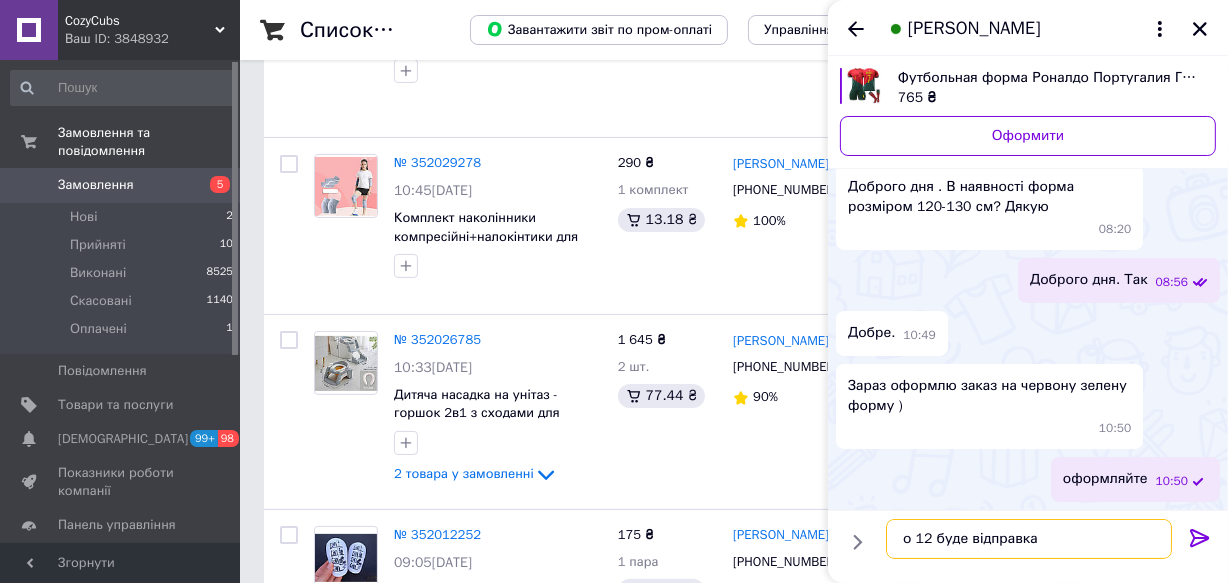 type on "о 12 буде відправка" 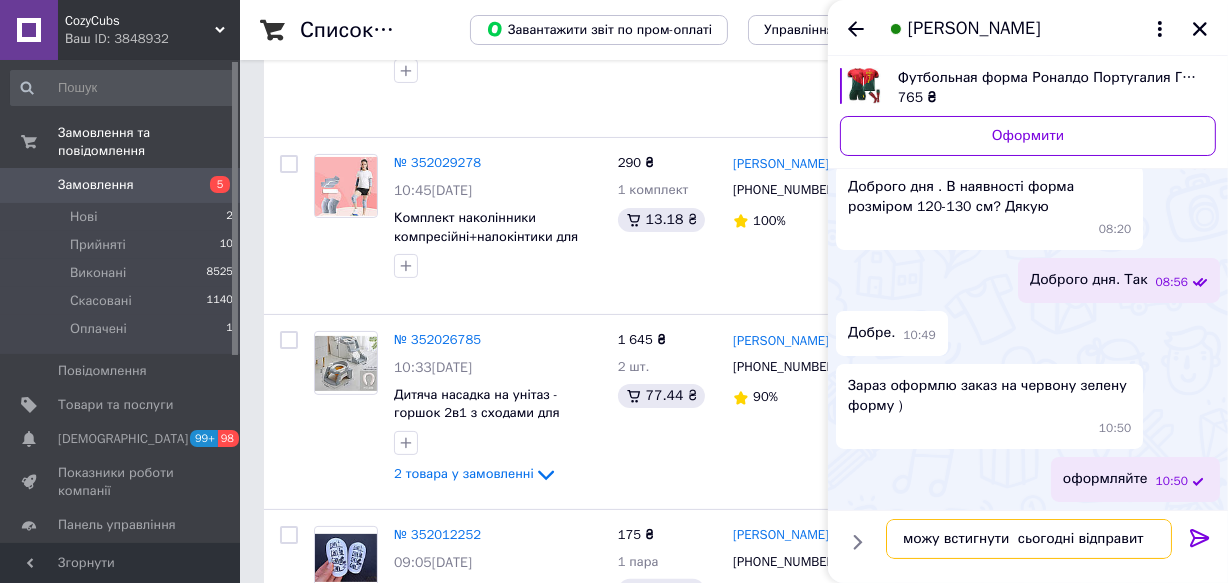 type on "можу встигнути  сьогодні відправити" 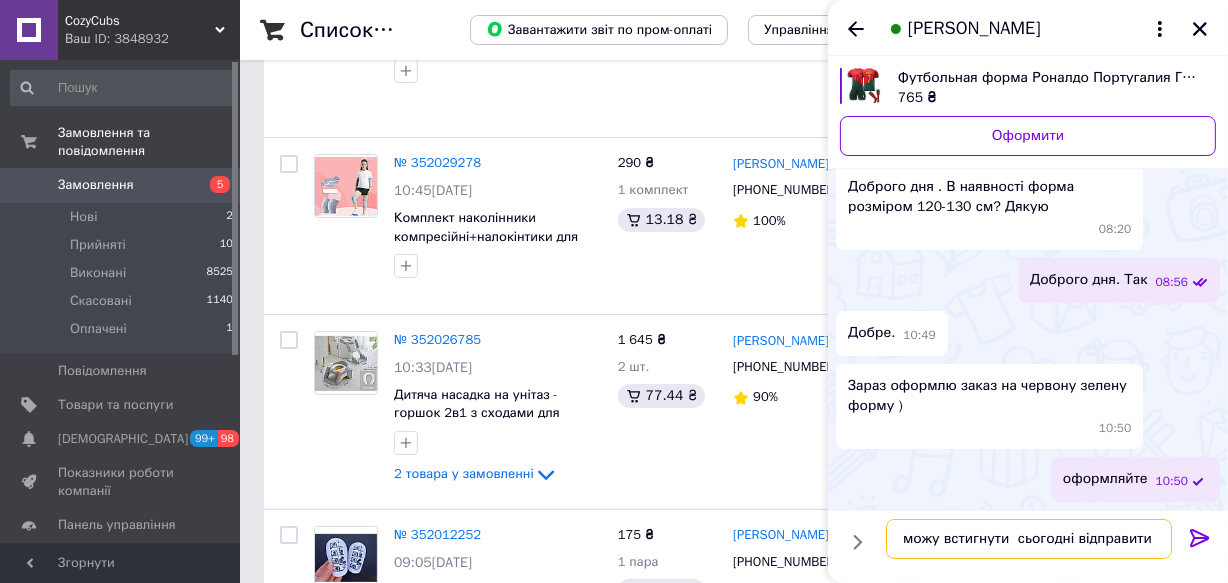 type 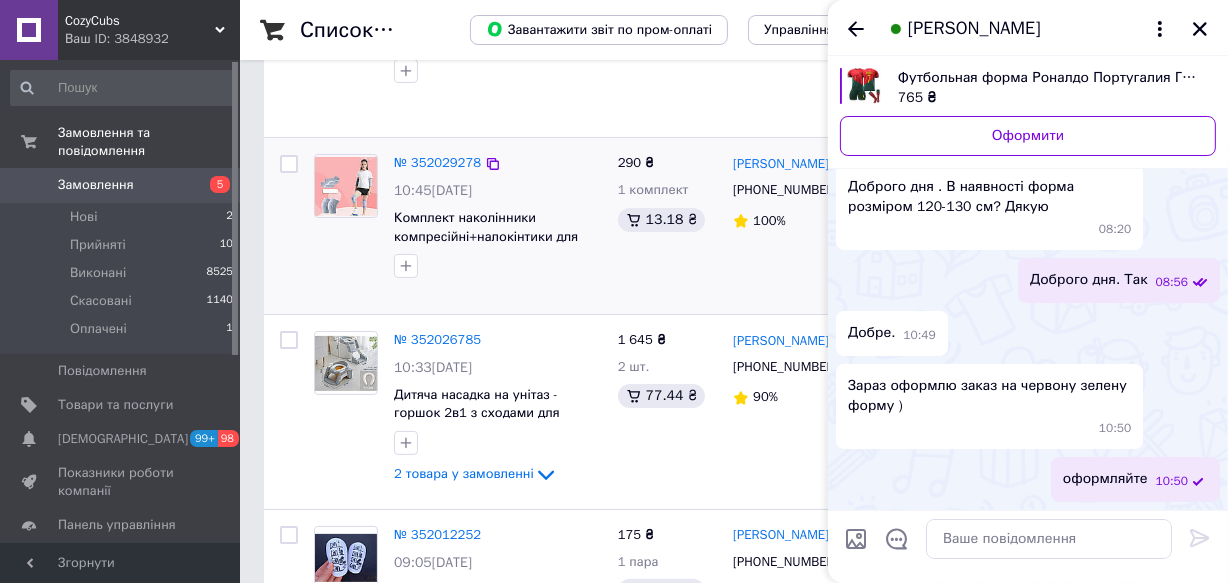 click on "290 ₴ 1 комплект 13.18 ₴" at bounding box center (668, 226) 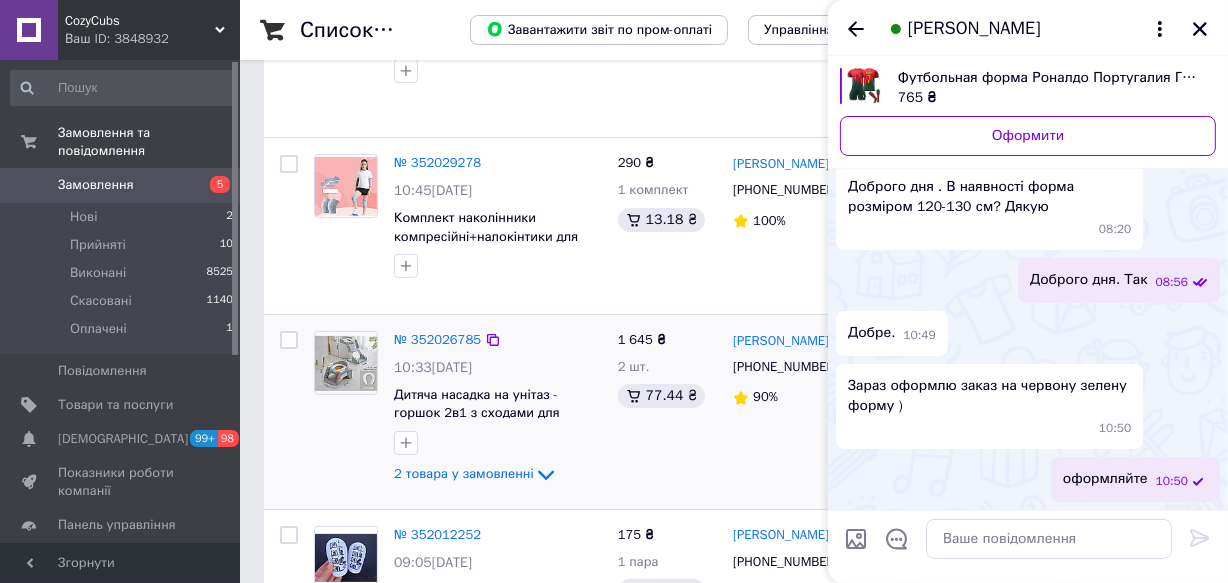 click on "1 645 ₴ 2 шт. 77.44 ₴" at bounding box center [668, 412] 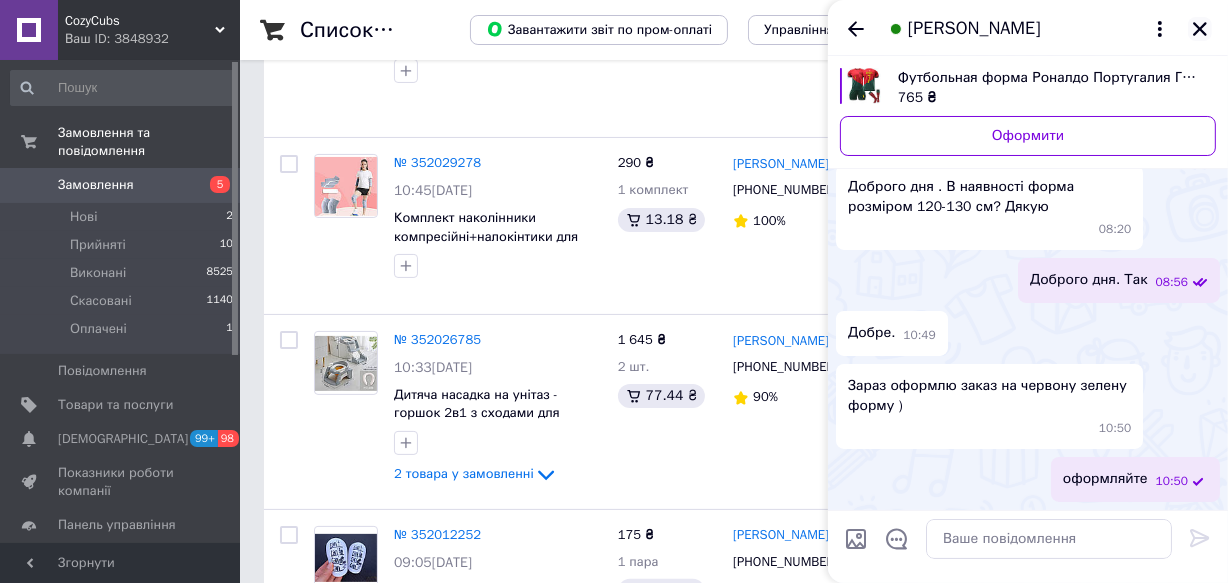 click 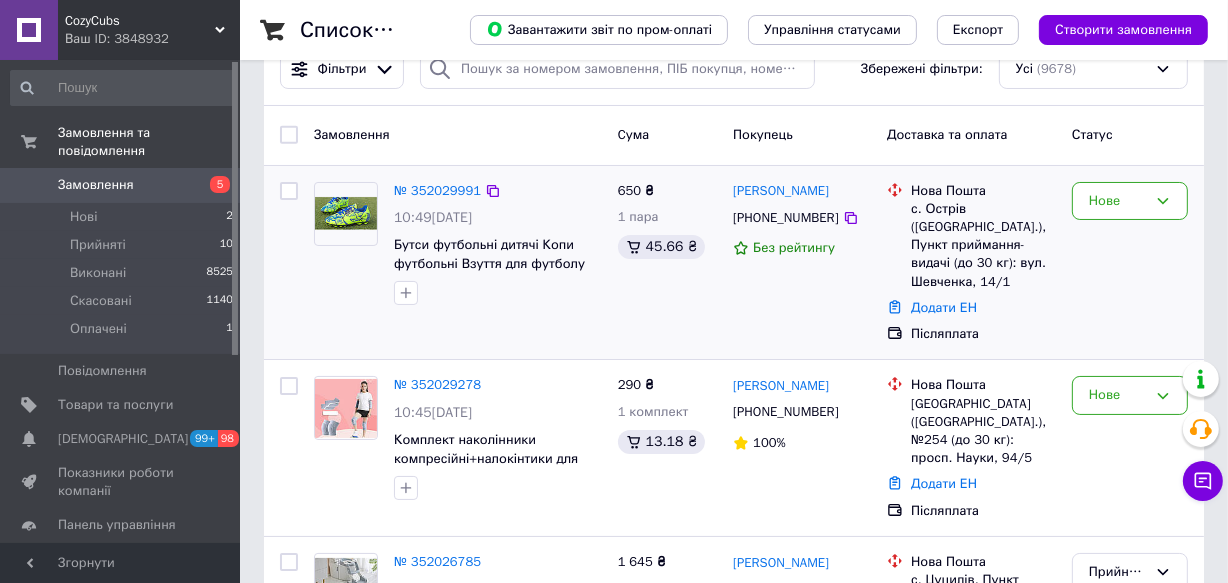 scroll, scrollTop: 90, scrollLeft: 0, axis: vertical 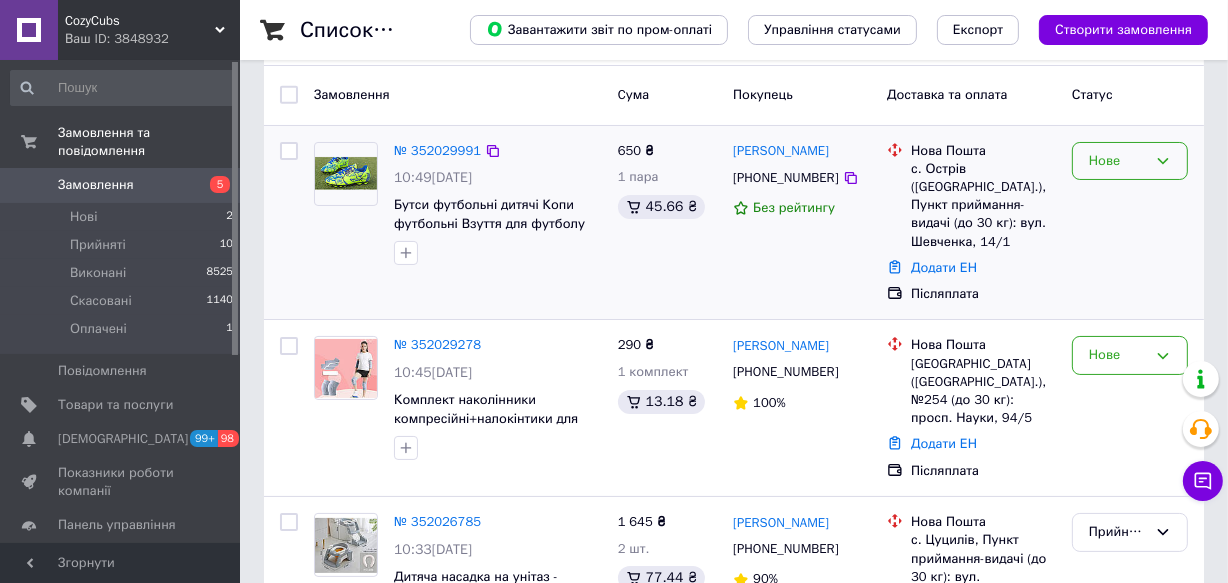 click on "Нове" at bounding box center [1130, 161] 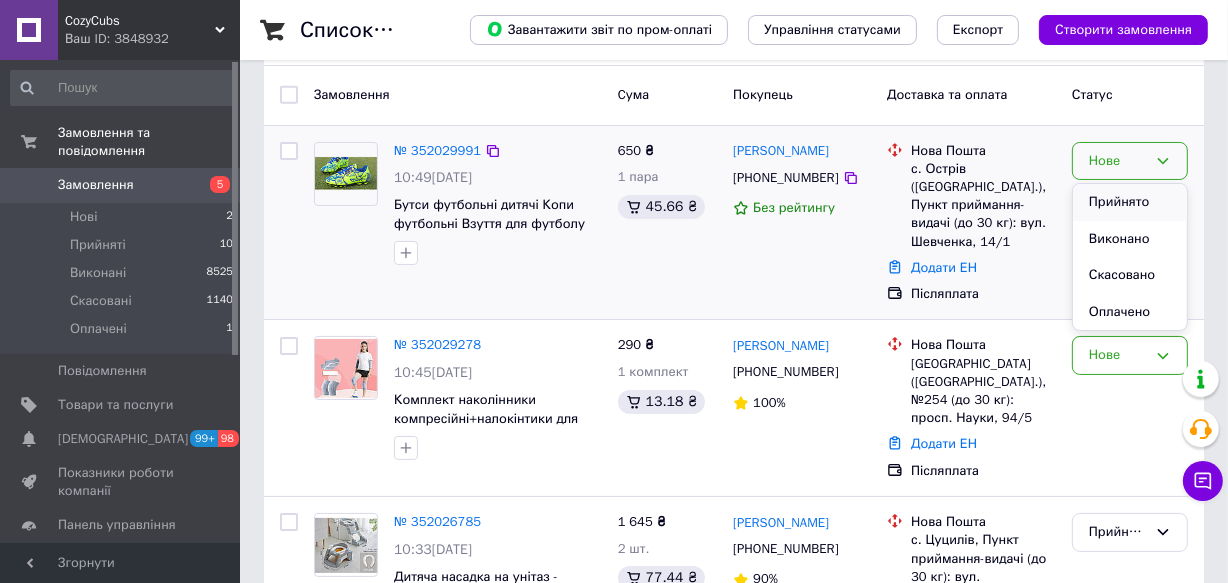click on "Прийнято" at bounding box center [1130, 202] 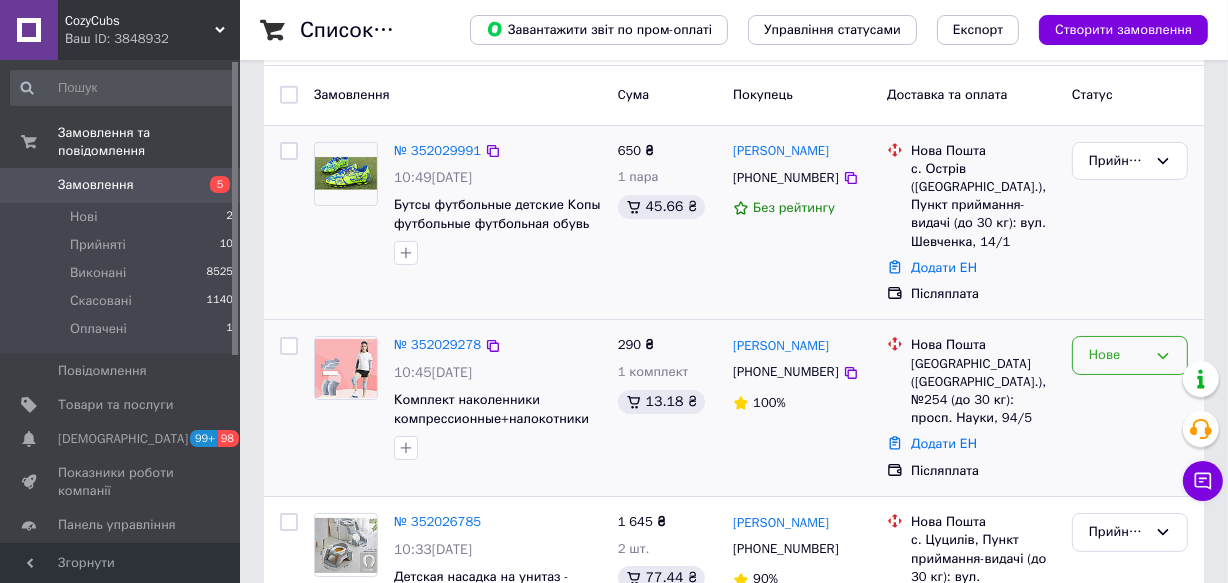 click on "Нове" at bounding box center (1118, 355) 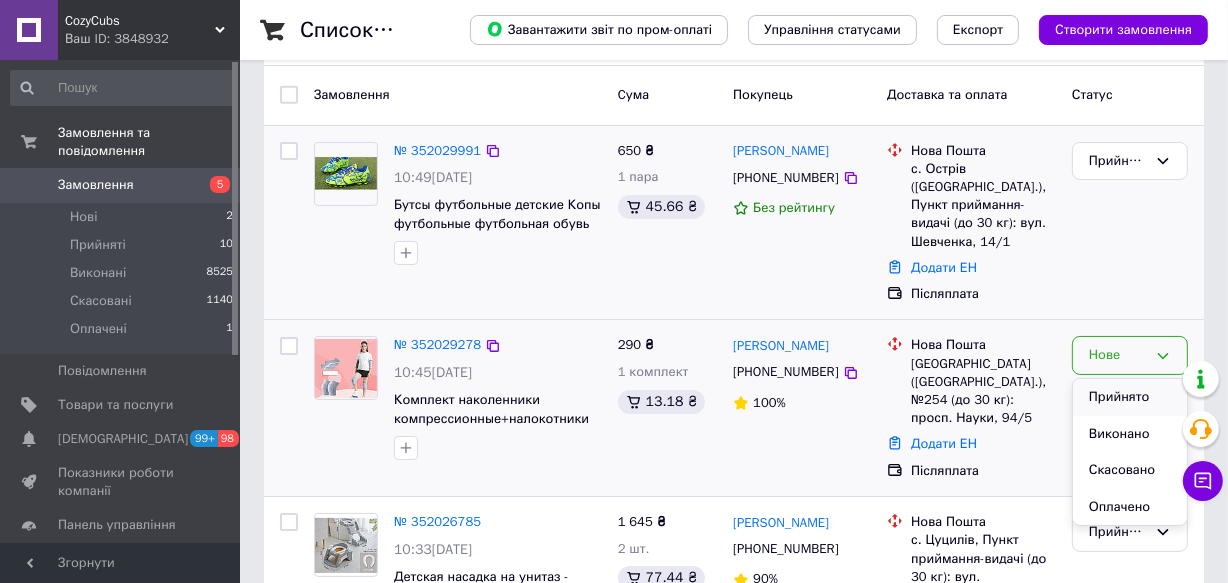 click on "Прийнято" at bounding box center (1130, 397) 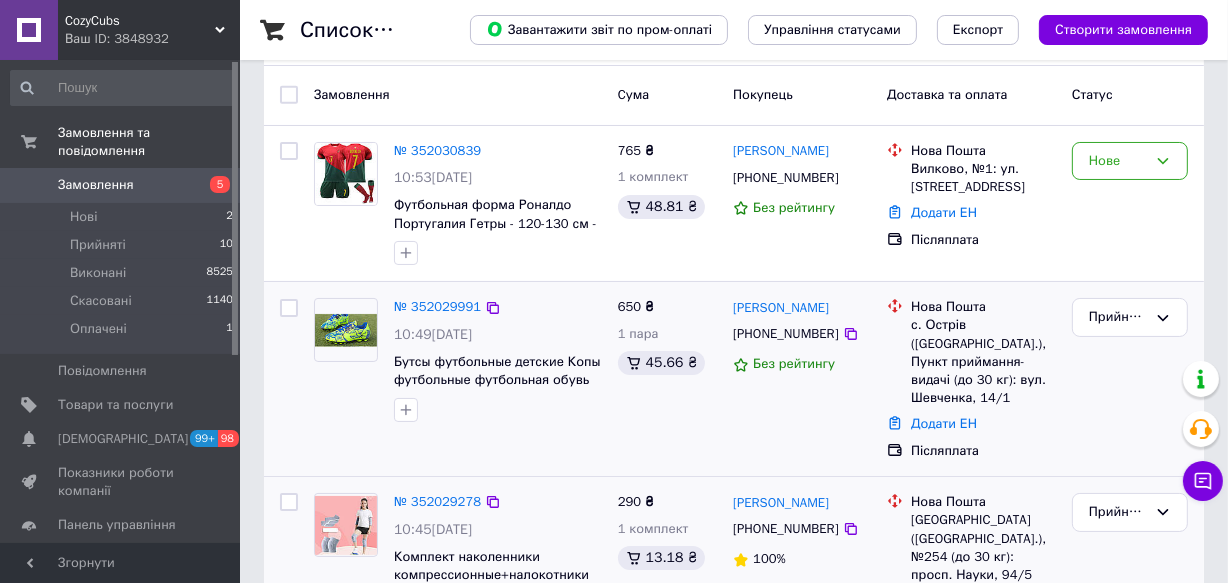 scroll, scrollTop: 0, scrollLeft: 0, axis: both 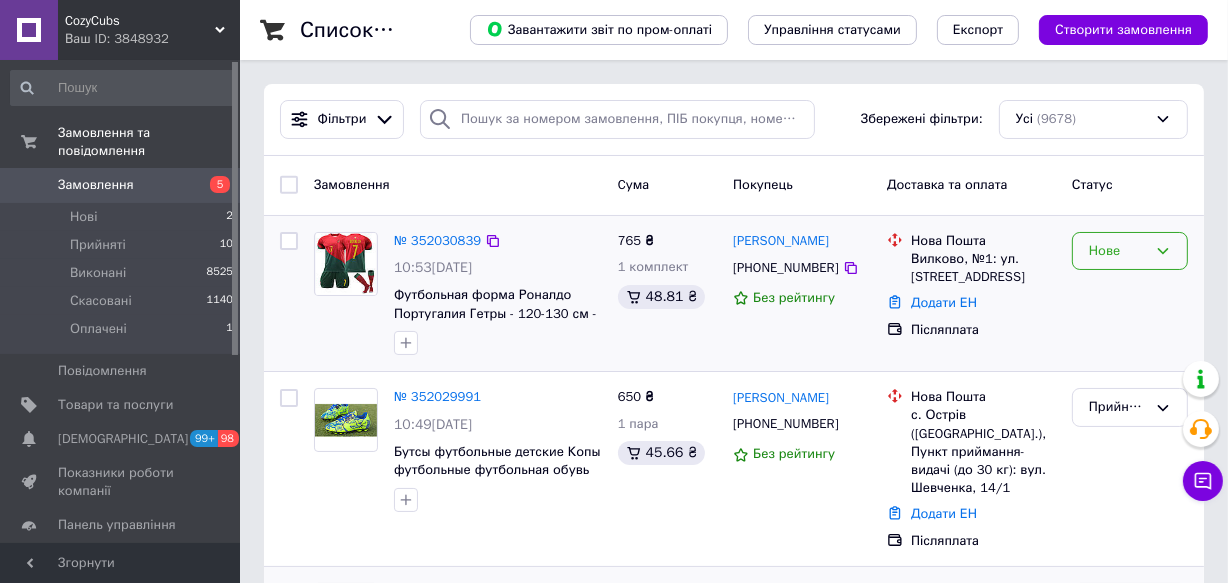 click on "Нове" at bounding box center [1118, 251] 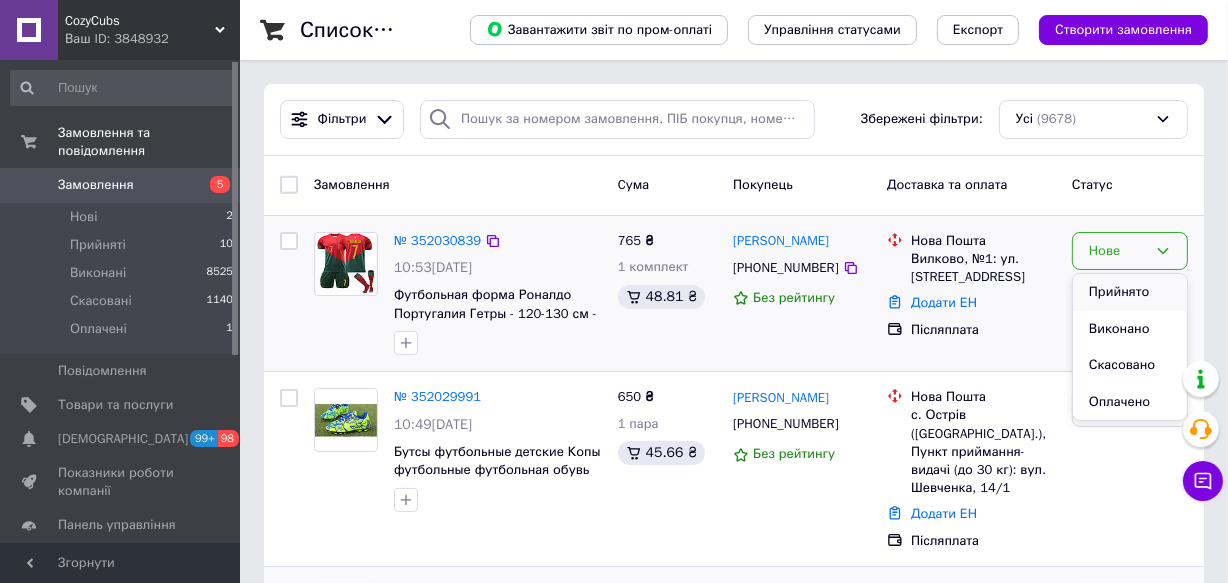 click on "Прийнято" at bounding box center (1130, 292) 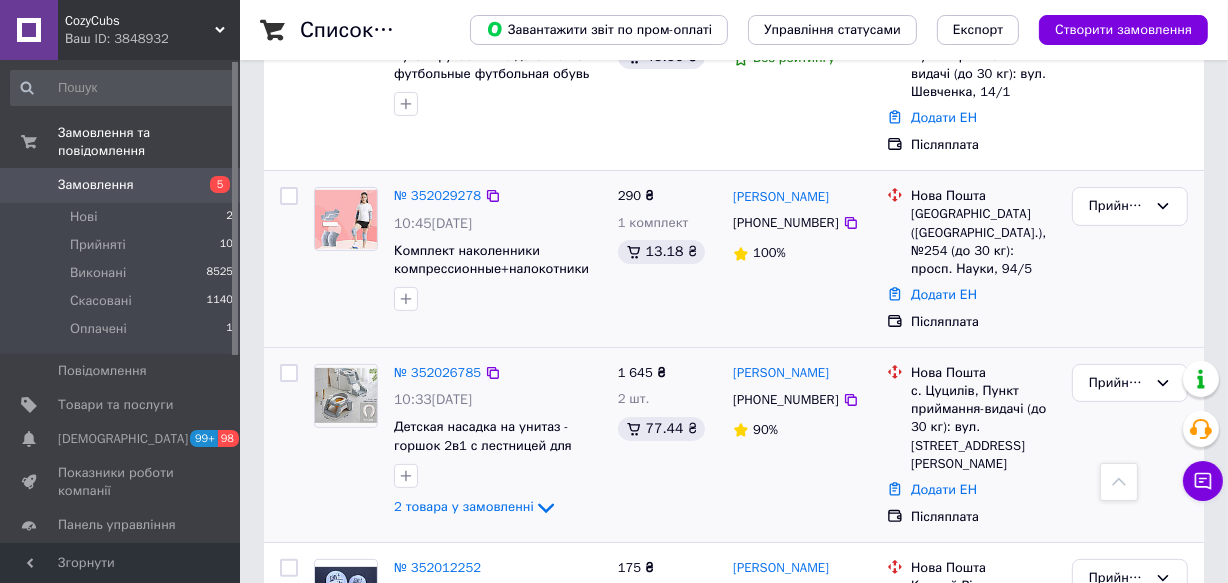 scroll, scrollTop: 363, scrollLeft: 0, axis: vertical 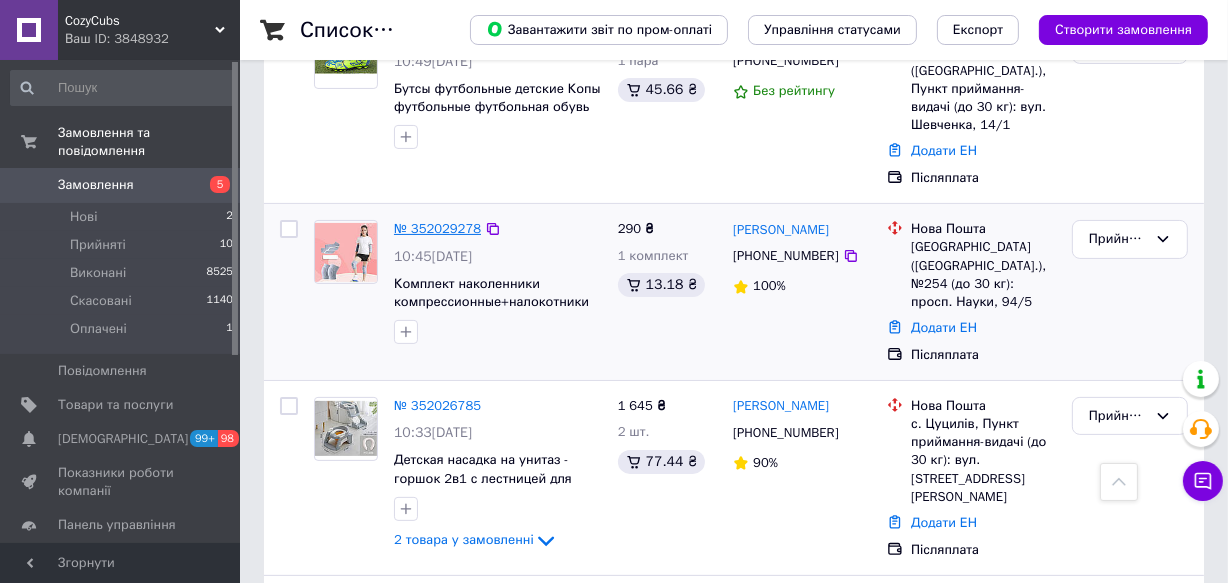 click on "№ 352029278" at bounding box center (437, 228) 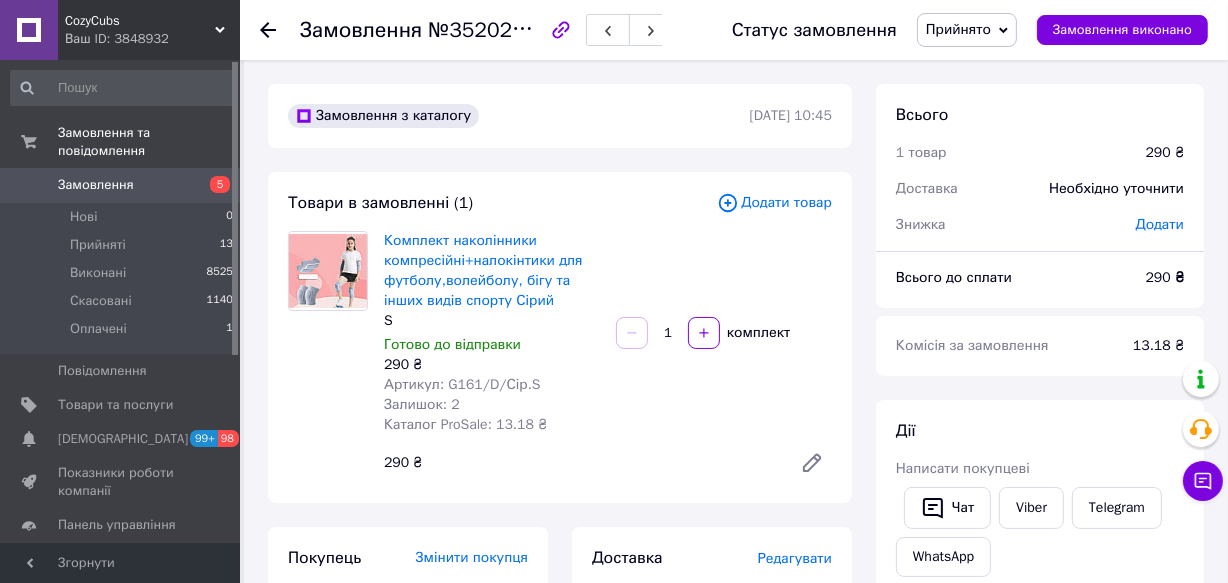 scroll, scrollTop: 0, scrollLeft: 0, axis: both 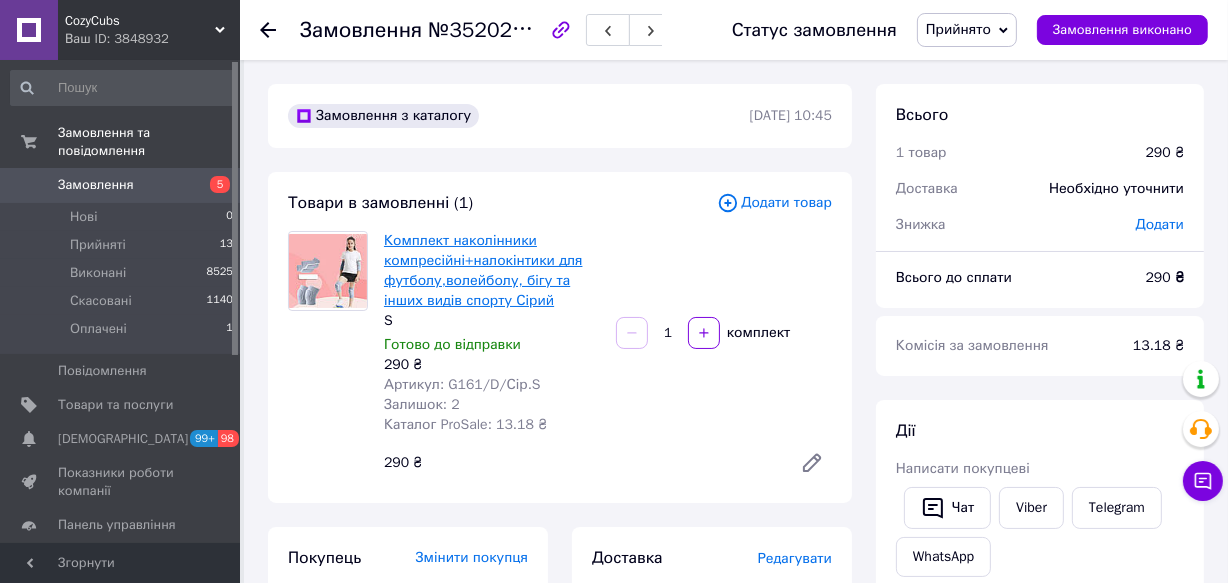 click on "Комплект наколінники компресійні+налокінтики для футболу,волейболу, бігу та інших видів спорту Сірий" at bounding box center [483, 270] 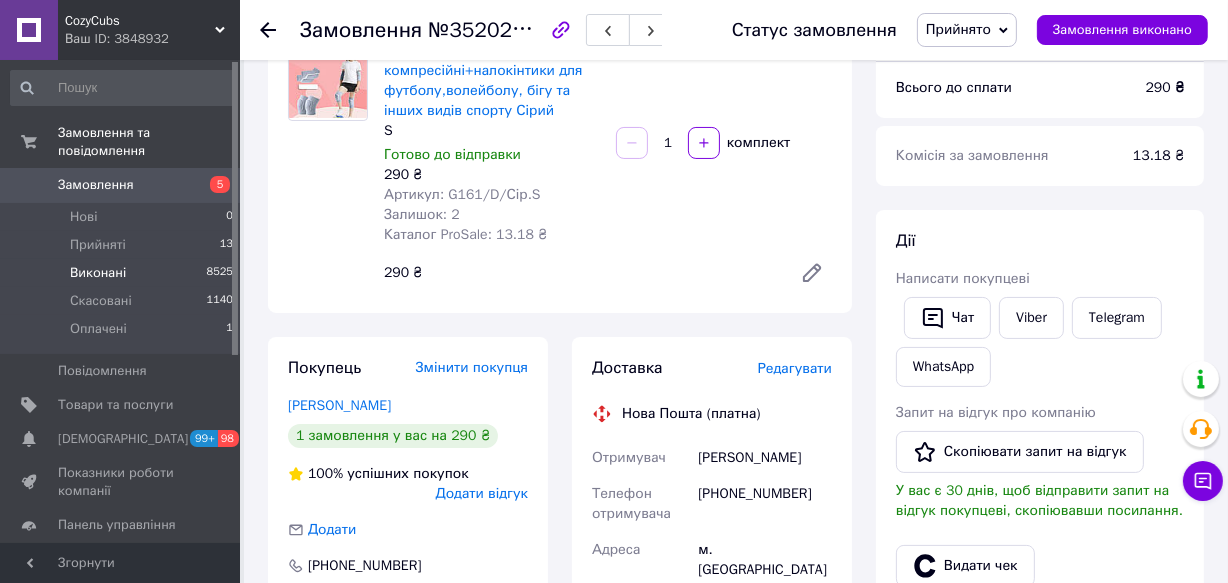 scroll, scrollTop: 181, scrollLeft: 0, axis: vertical 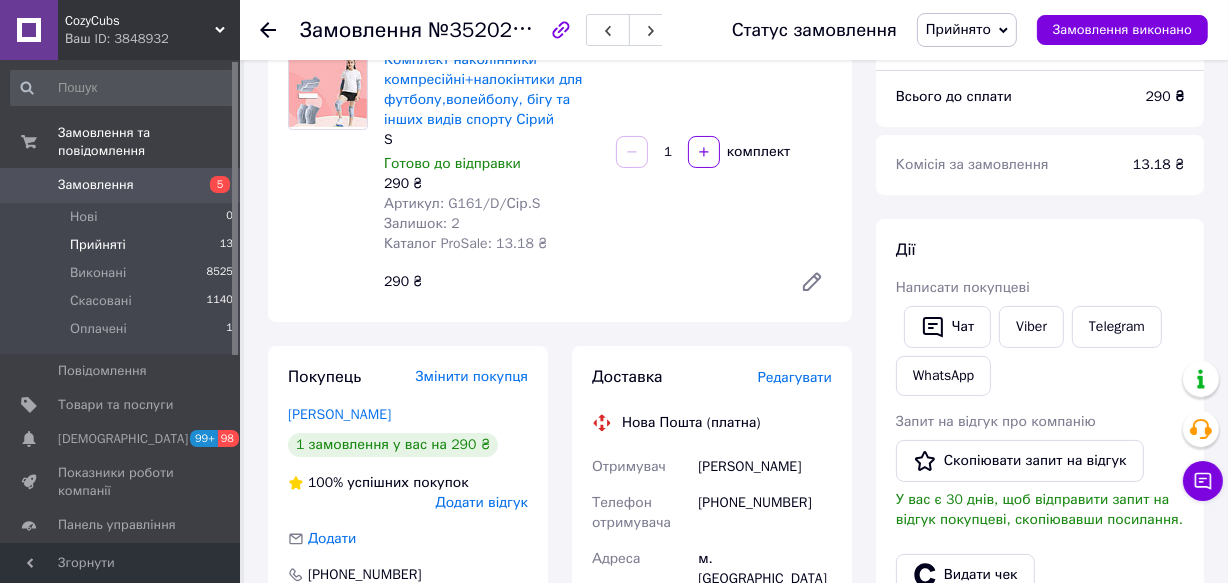 click on "Прийняті" at bounding box center [98, 245] 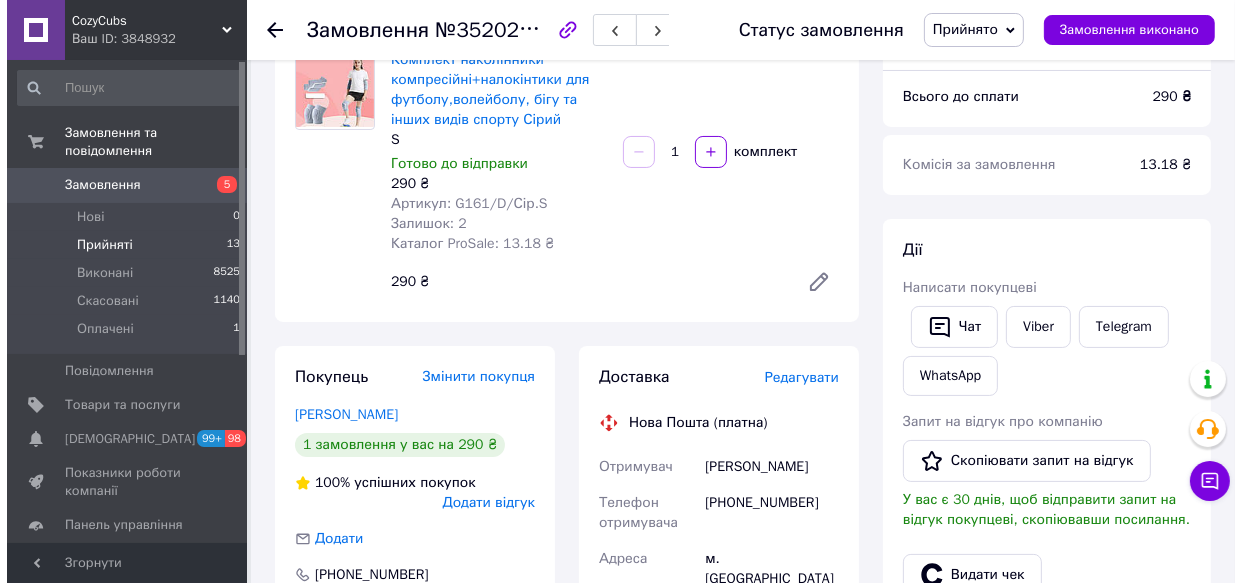 scroll, scrollTop: 0, scrollLeft: 0, axis: both 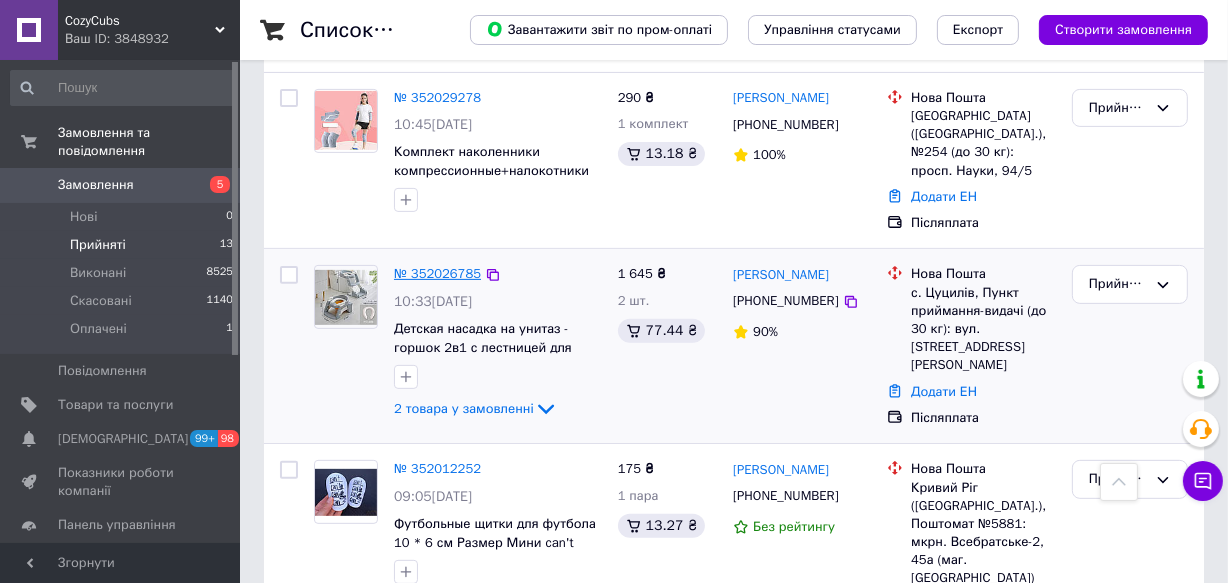 click on "№ 352026785" at bounding box center [437, 273] 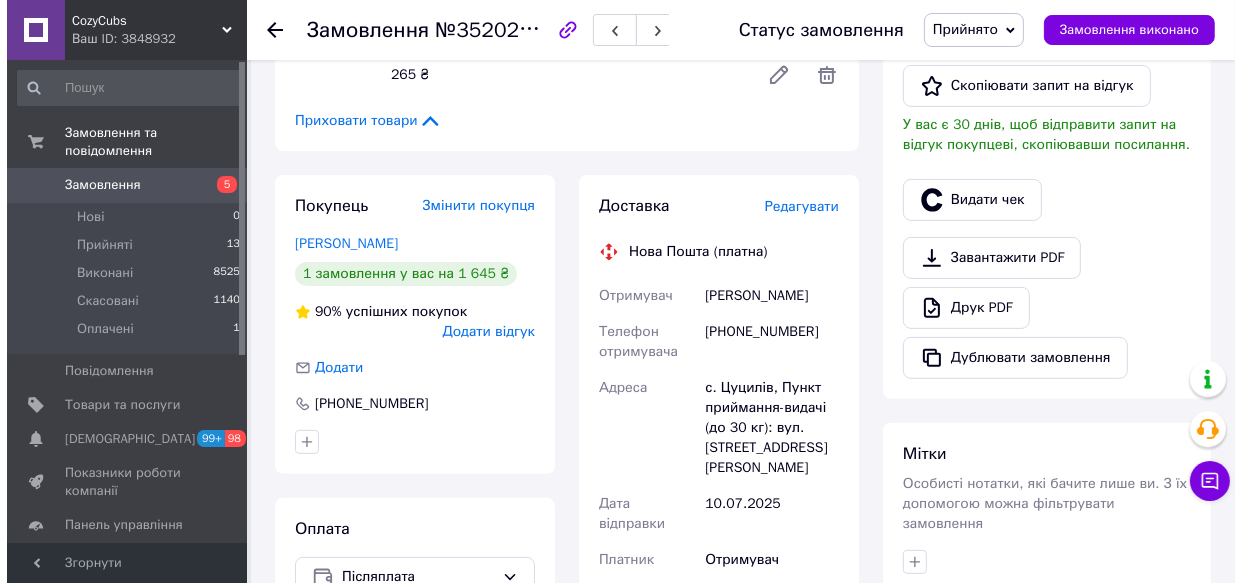 scroll, scrollTop: 475, scrollLeft: 0, axis: vertical 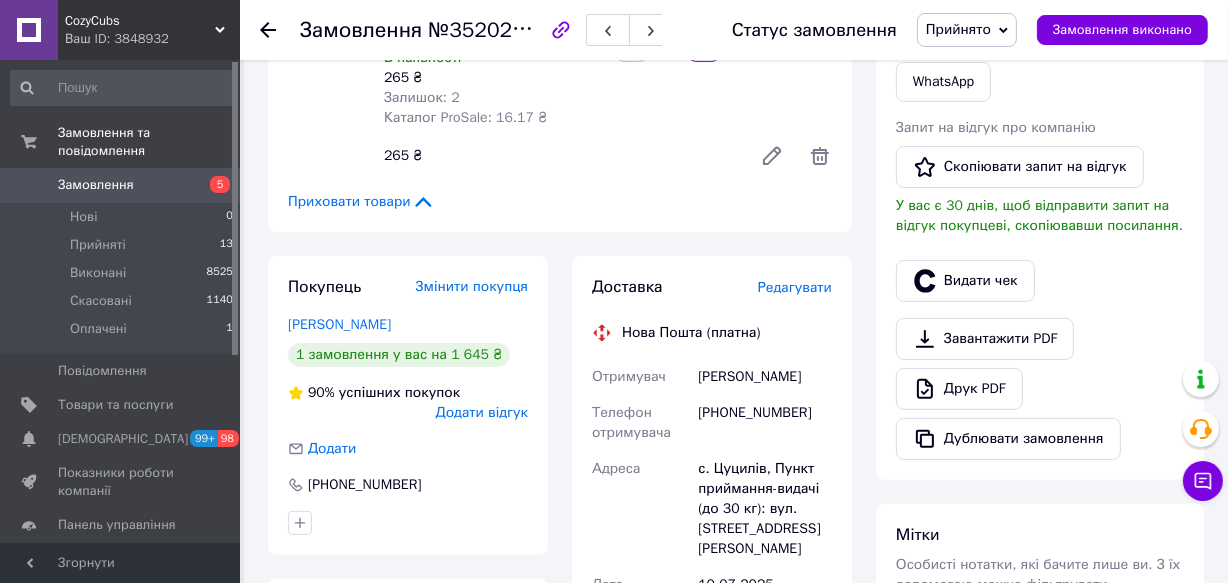 click on "Редагувати" at bounding box center [795, 287] 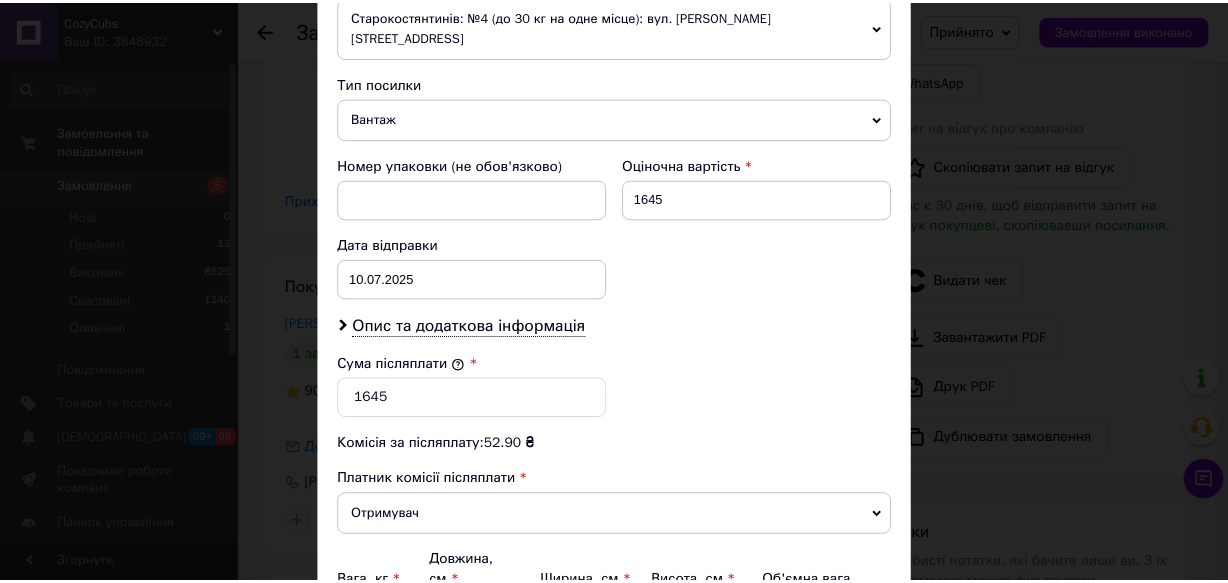 scroll, scrollTop: 909, scrollLeft: 0, axis: vertical 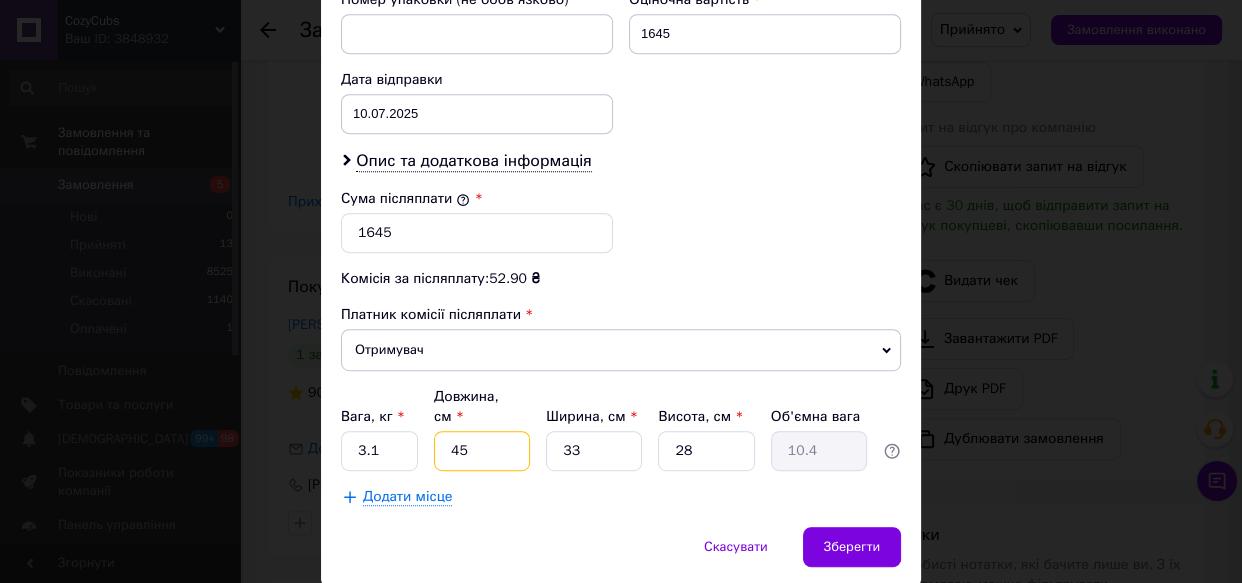 drag, startPoint x: 466, startPoint y: 409, endPoint x: 455, endPoint y: 410, distance: 11.045361 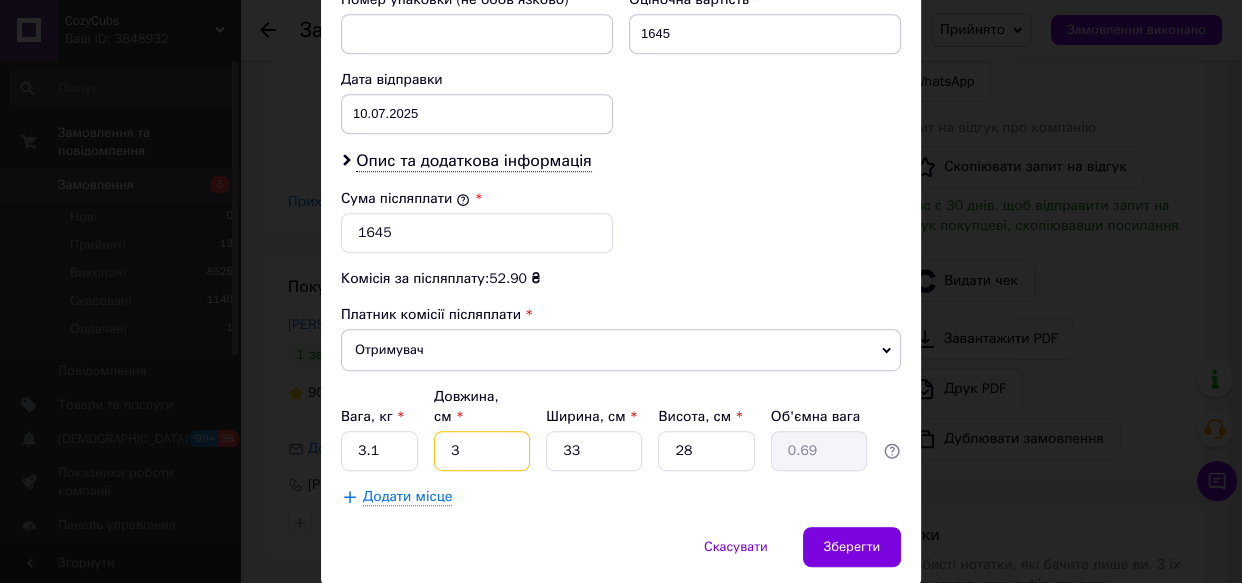 type on "39" 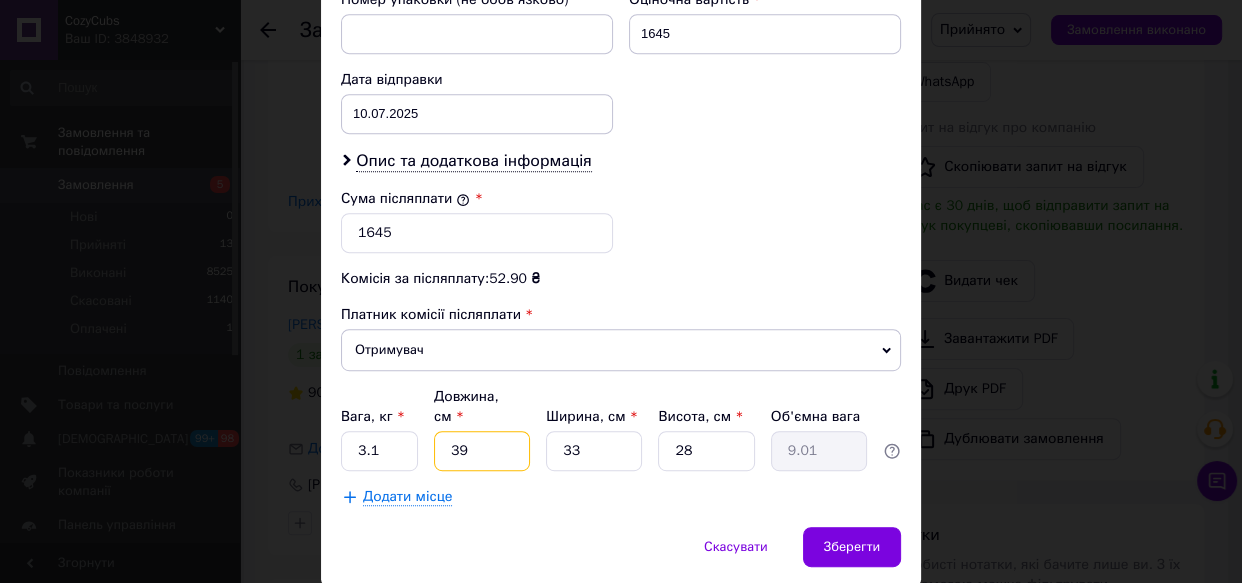 type on "39" 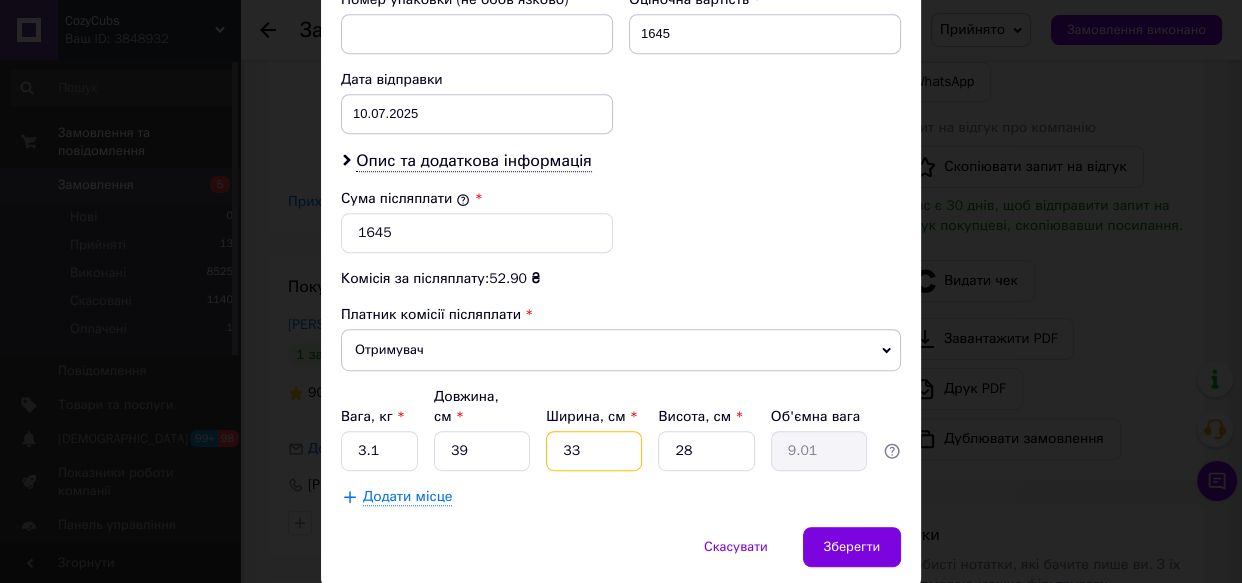 click on "33" at bounding box center [594, 451] 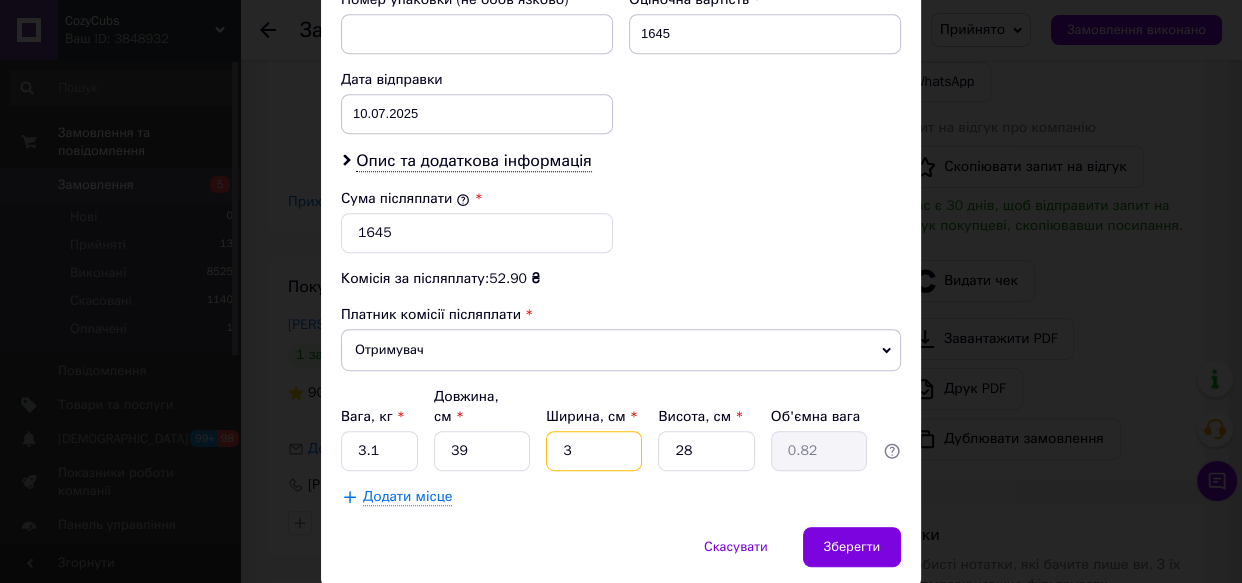 type on "34" 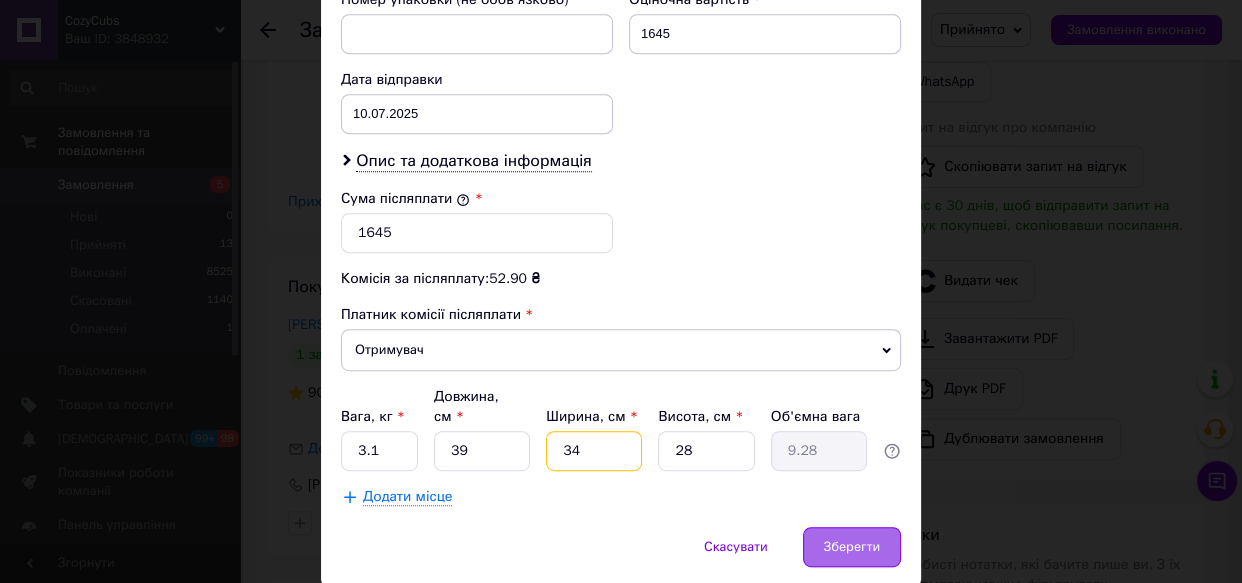 type on "34" 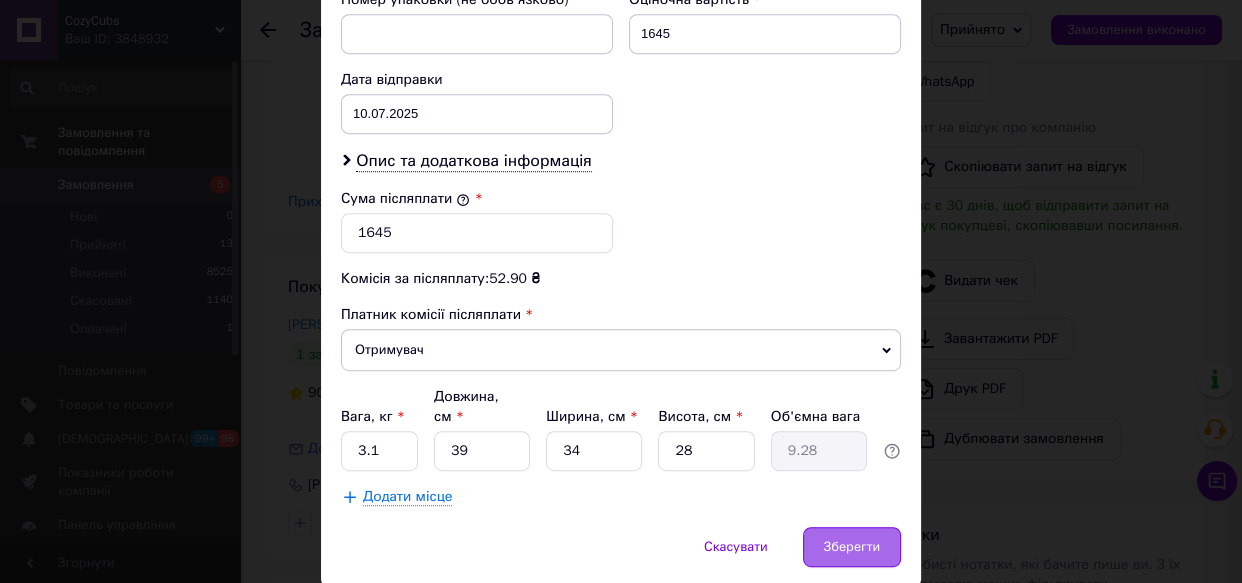 click on "Зберегти" at bounding box center [852, 547] 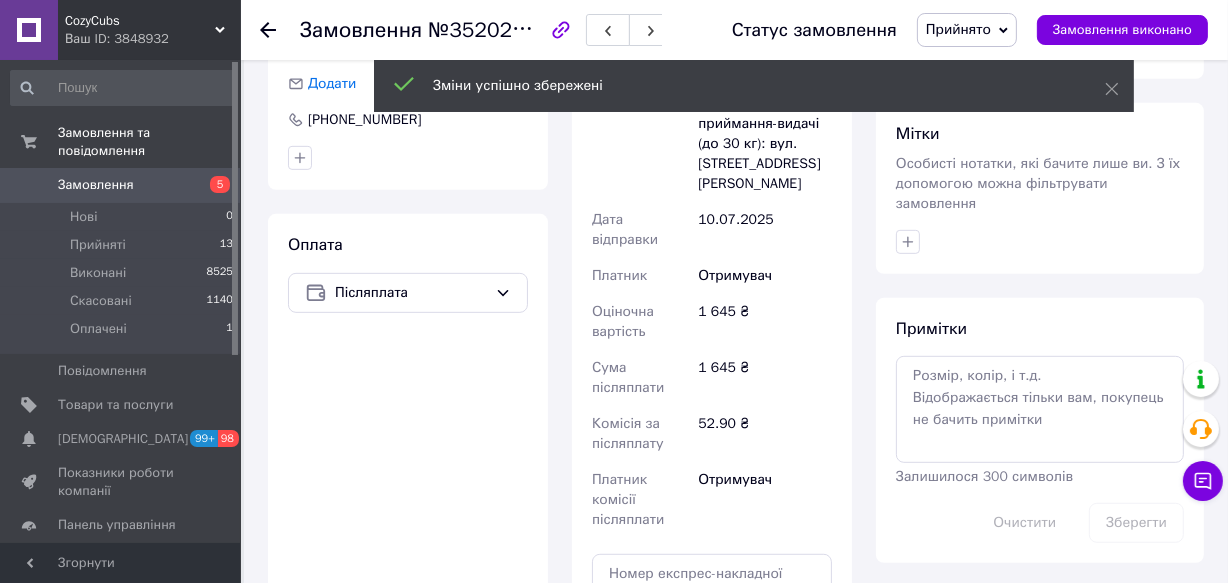 scroll, scrollTop: 1020, scrollLeft: 0, axis: vertical 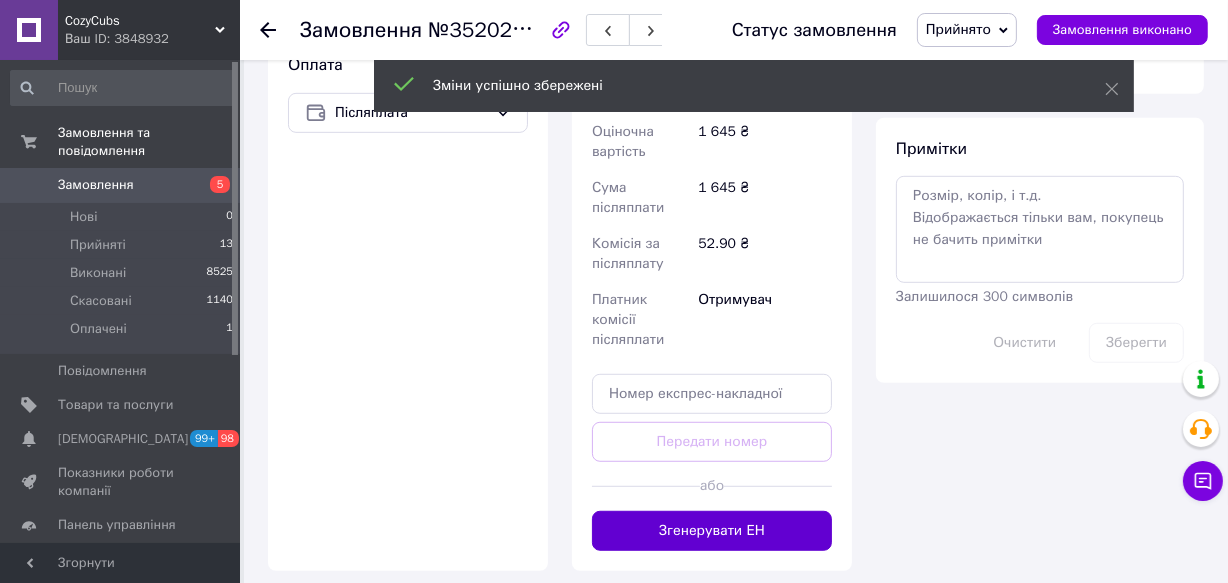 click on "Згенерувати ЕН" at bounding box center (712, 531) 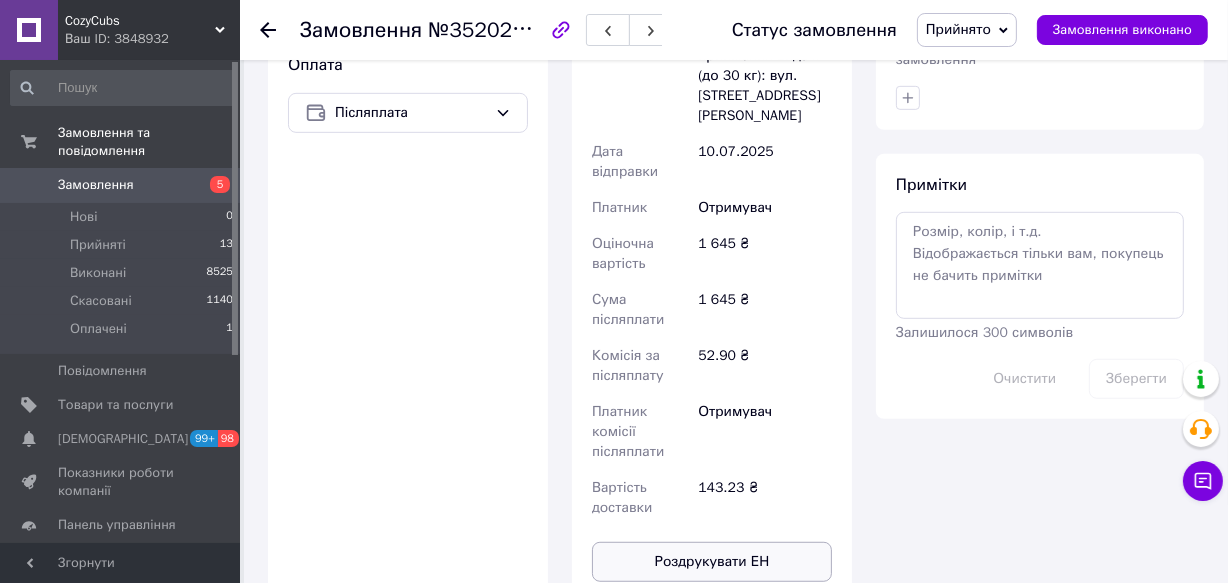 click on "Роздрукувати ЕН" at bounding box center (712, 562) 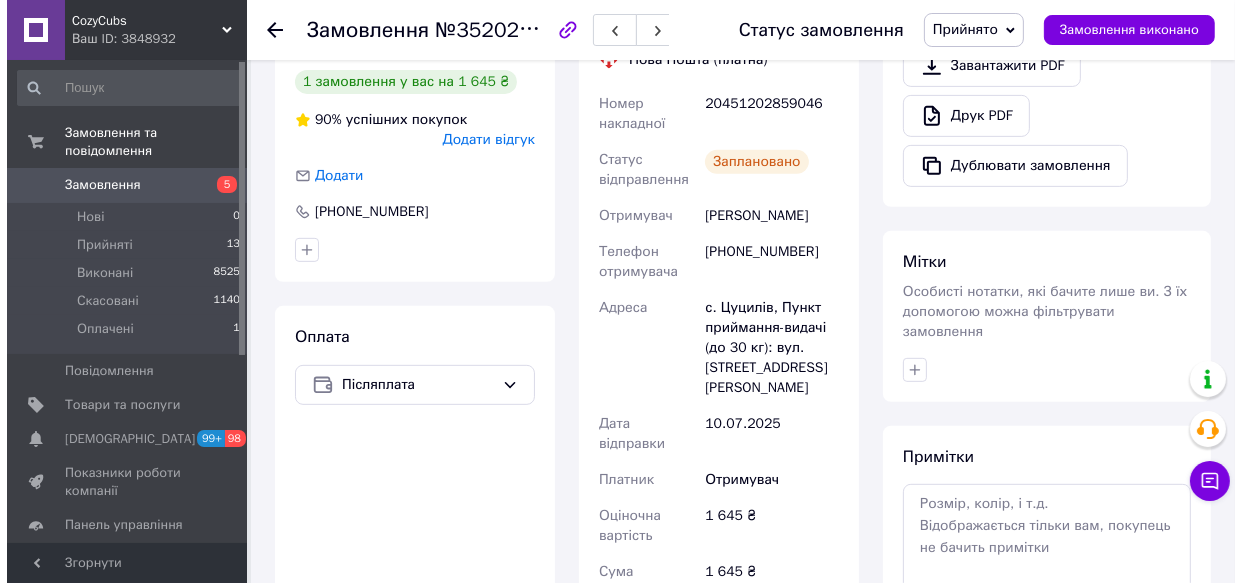 scroll, scrollTop: 657, scrollLeft: 0, axis: vertical 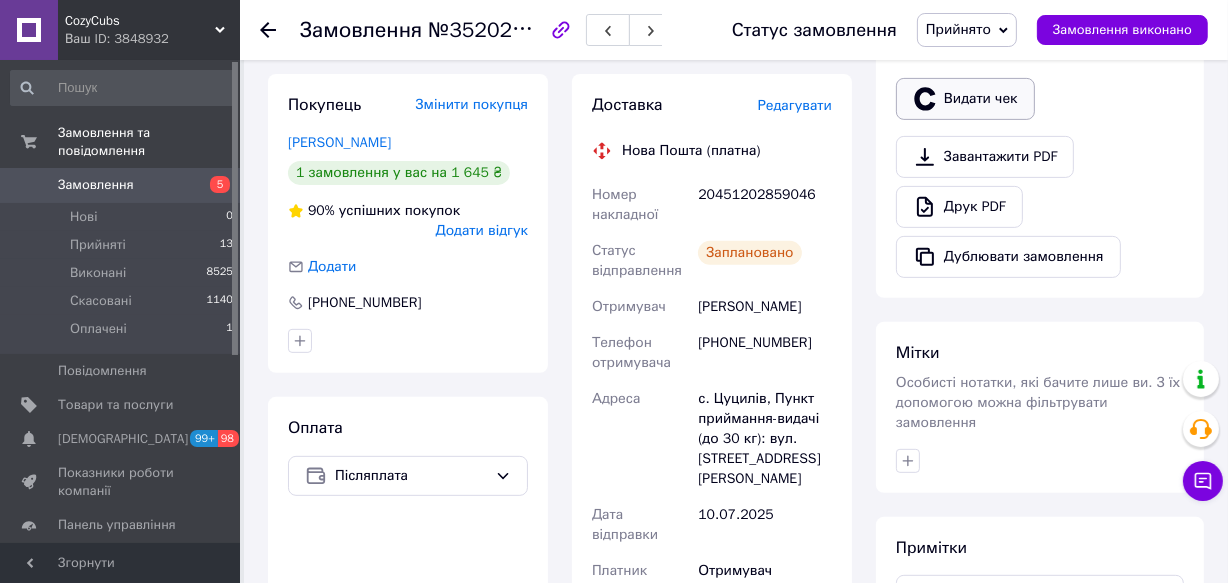 click on "Видати чек" at bounding box center (965, 99) 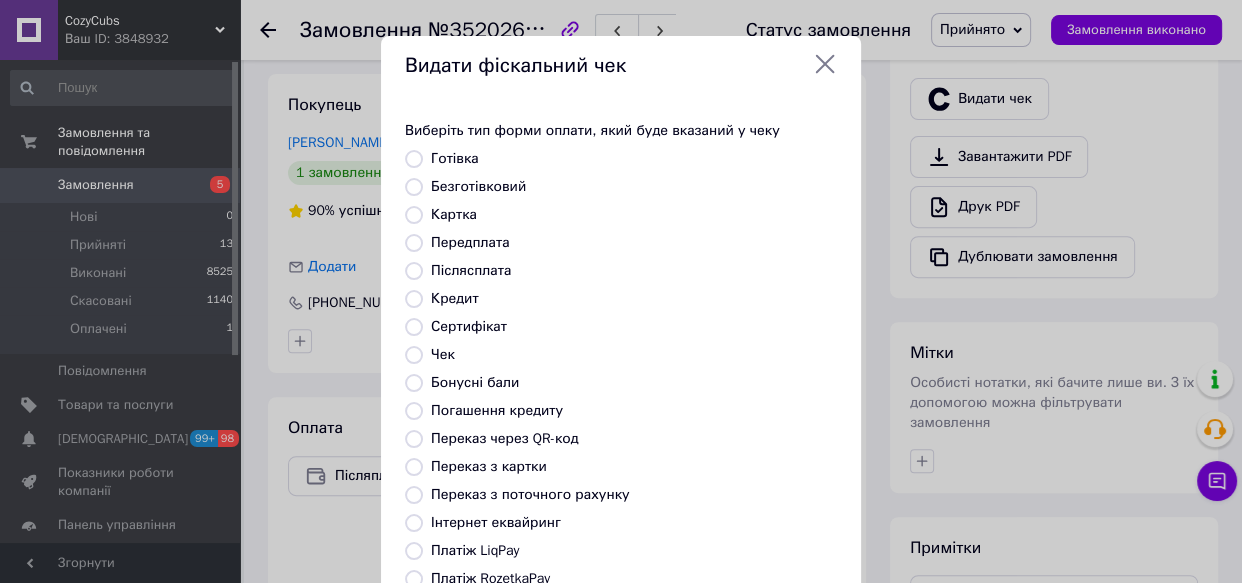 scroll, scrollTop: 181, scrollLeft: 0, axis: vertical 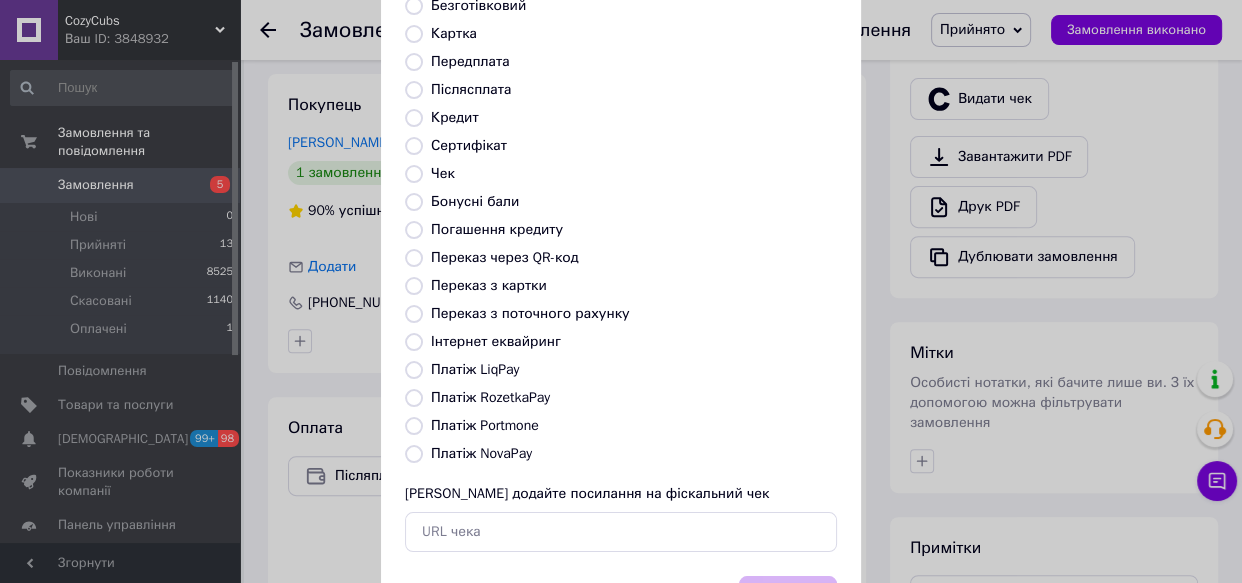 click on "Платіж NovaPay" at bounding box center [481, 453] 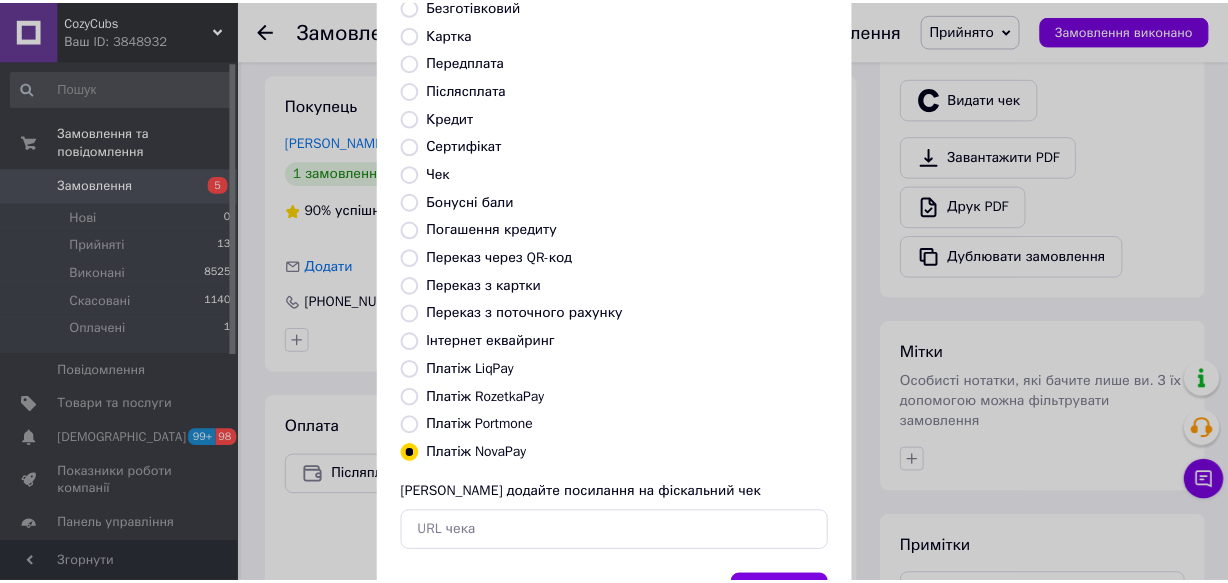 scroll, scrollTop: 276, scrollLeft: 0, axis: vertical 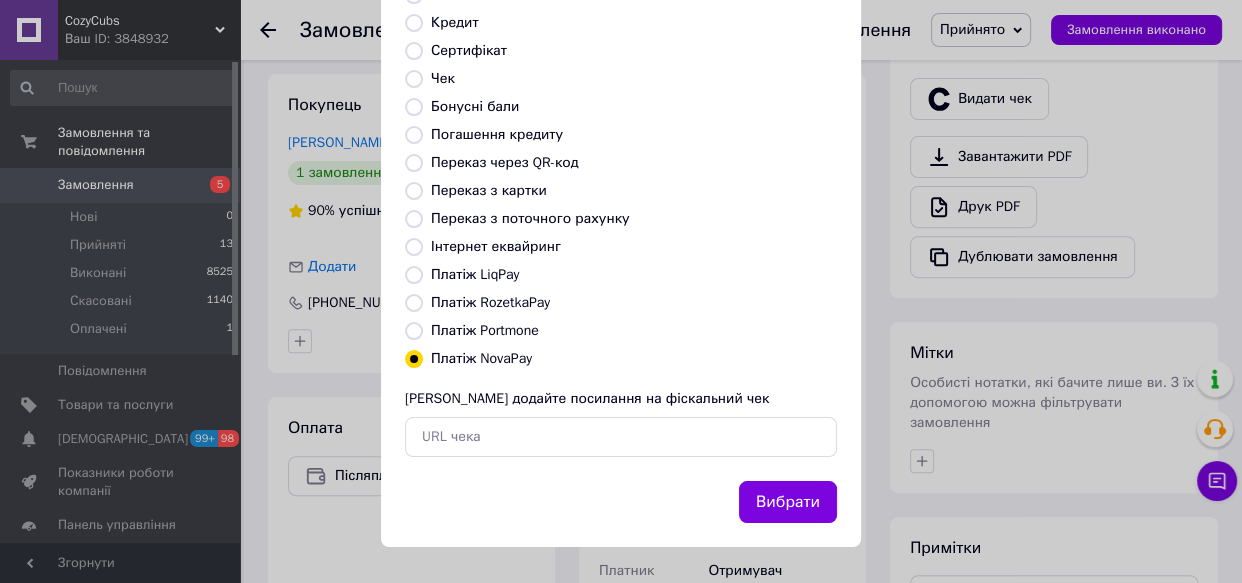 click on "Вибрати" at bounding box center (788, 502) 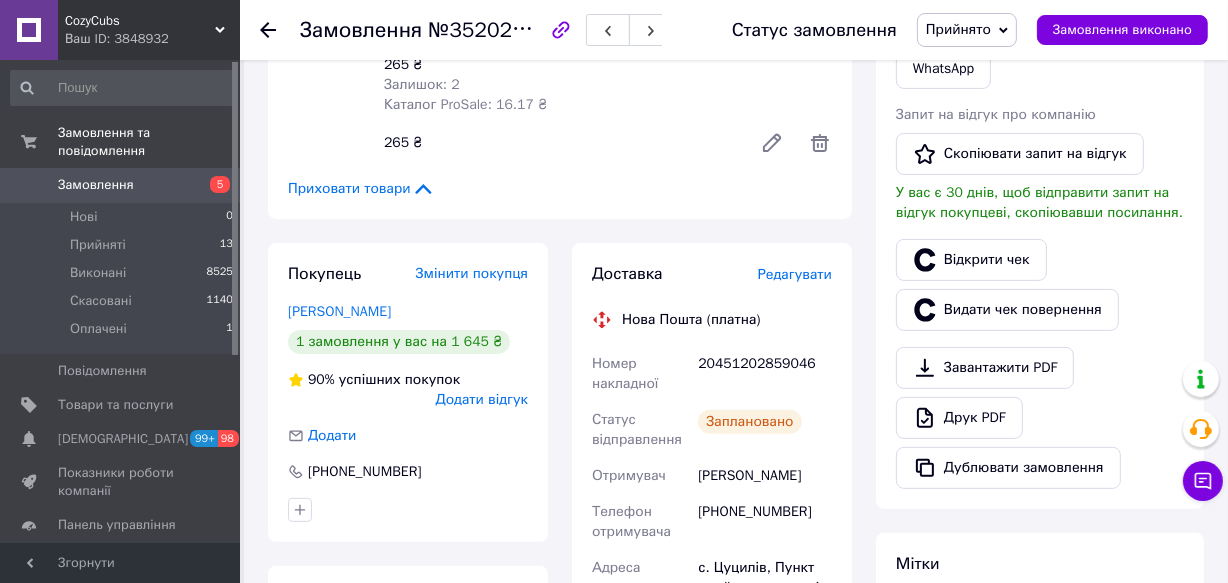 scroll, scrollTop: 566, scrollLeft: 0, axis: vertical 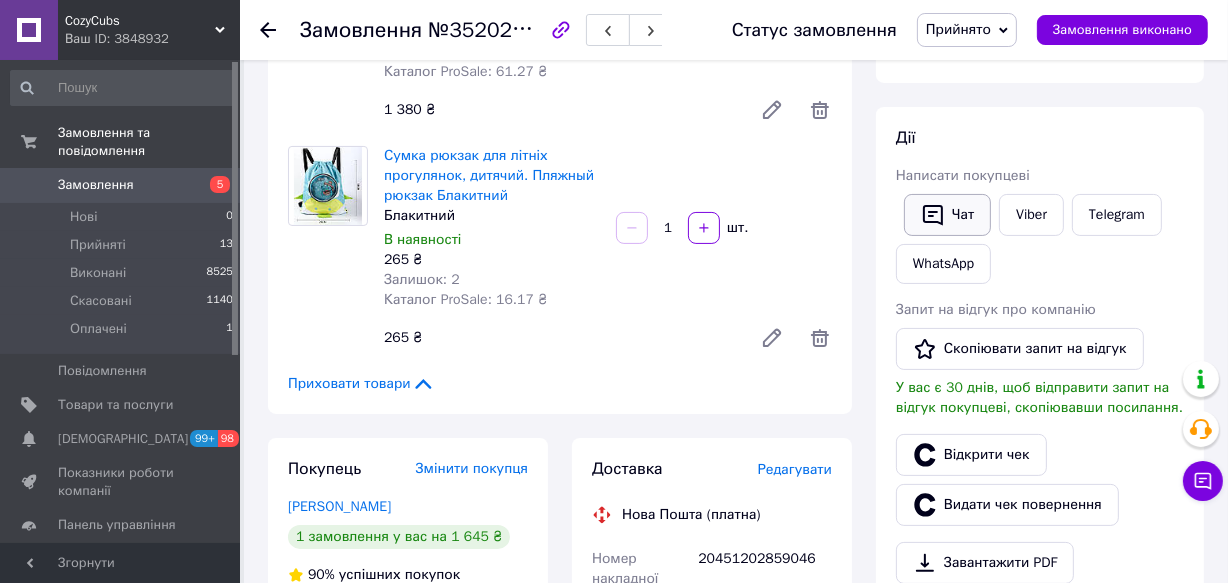 click on "Чат" at bounding box center [947, 215] 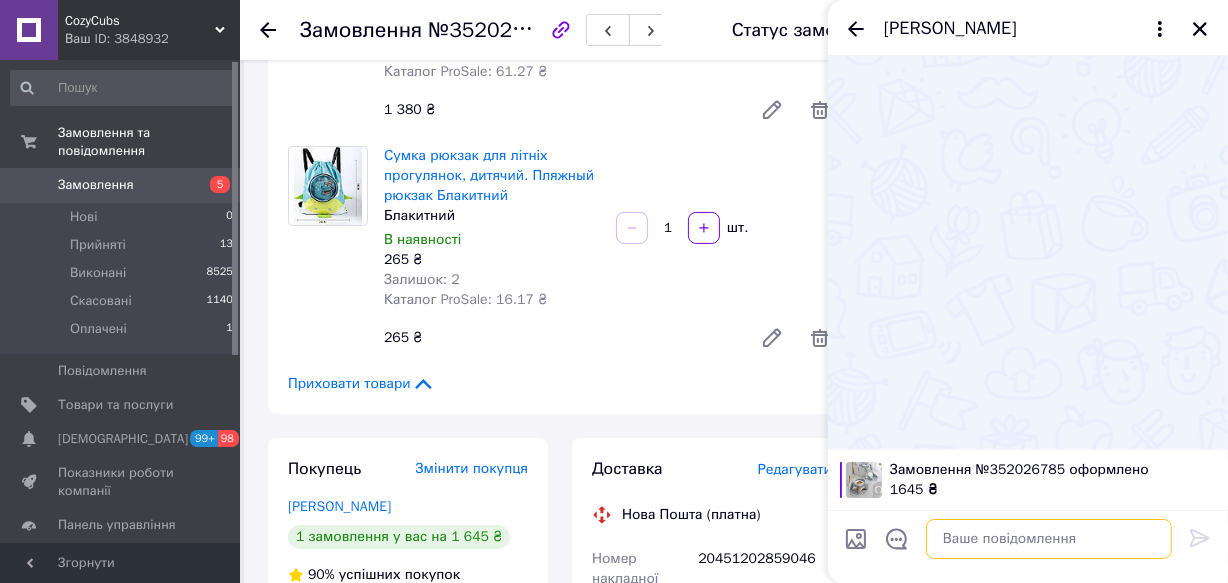 paste on "https://api.checkbox.ua/api/v1/receipts/2be10f08-92d4-4675-8e2d-e09705d265be/html?show_buttons=true" 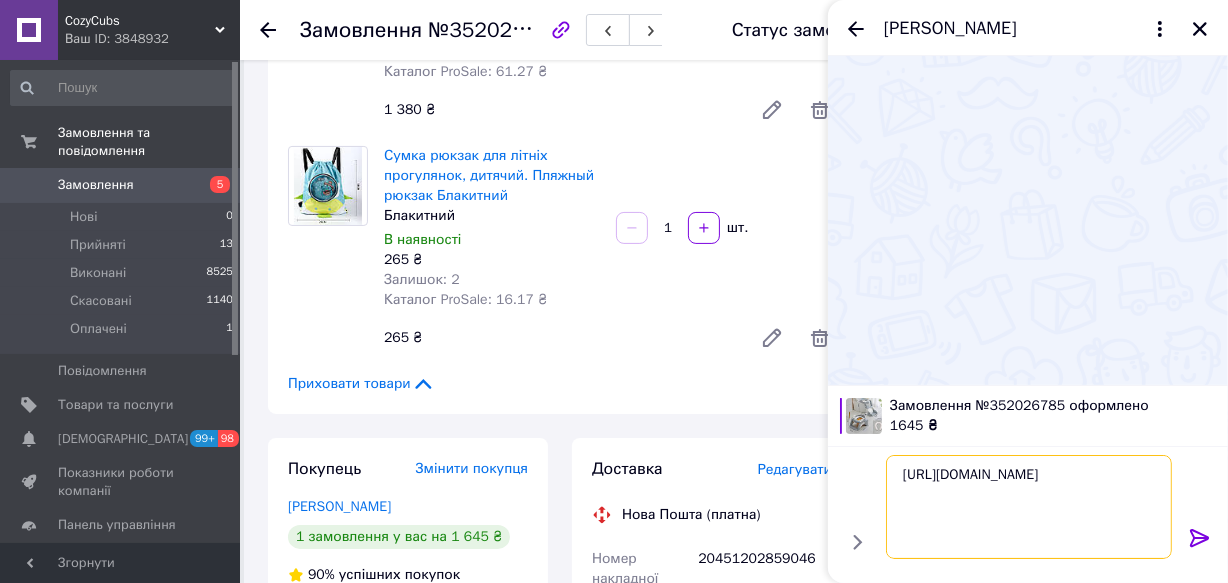 type on "https://api.checkbox.ua/api/v1/receipts/2be10f08-92d4-4675-8e2d-e09705d265be/html?show_buttons=true" 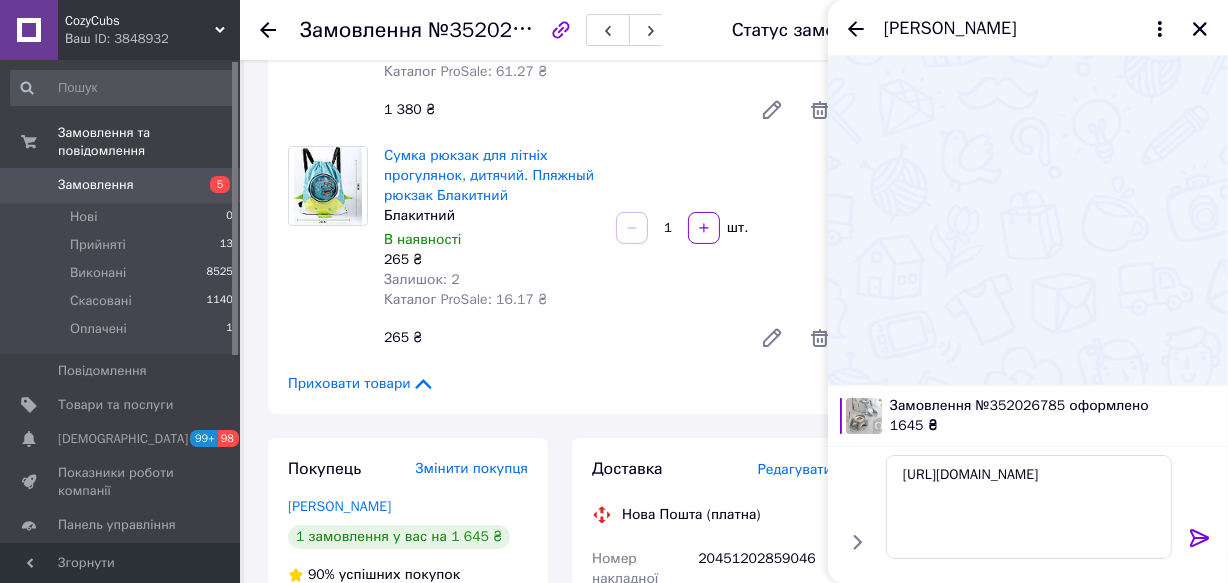 click 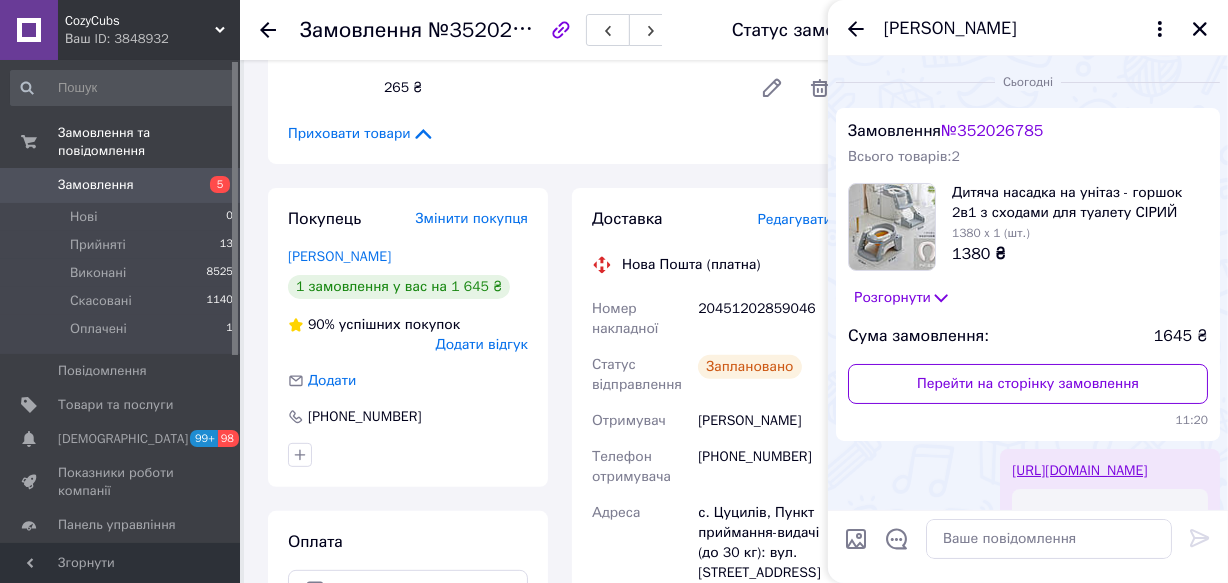 scroll, scrollTop: 566, scrollLeft: 0, axis: vertical 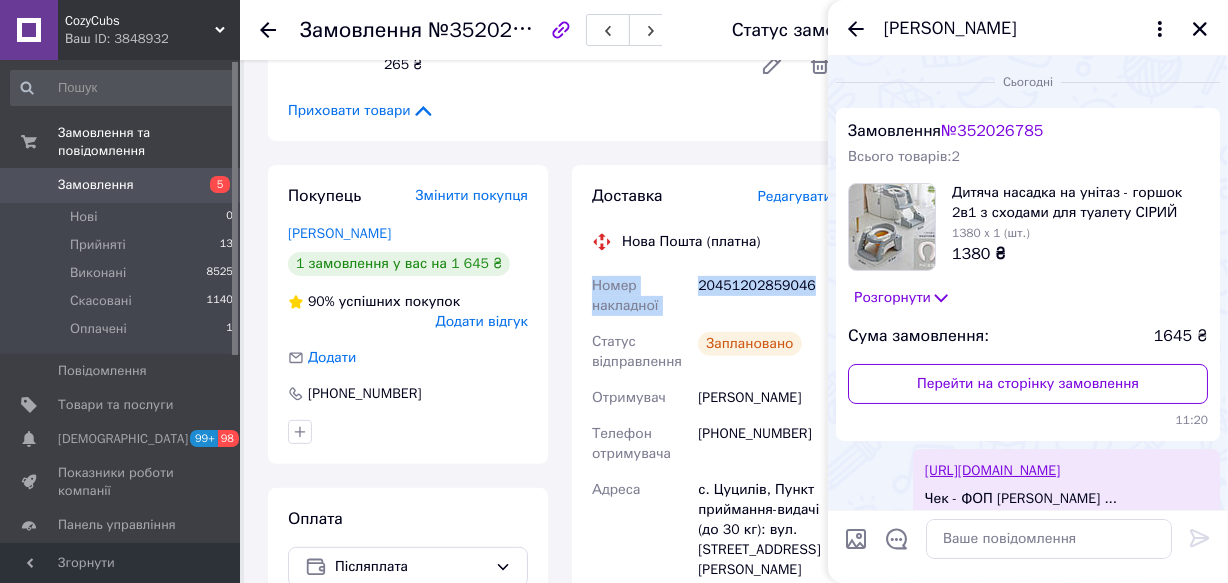 drag, startPoint x: 593, startPoint y: 283, endPoint x: 804, endPoint y: 295, distance: 211.34096 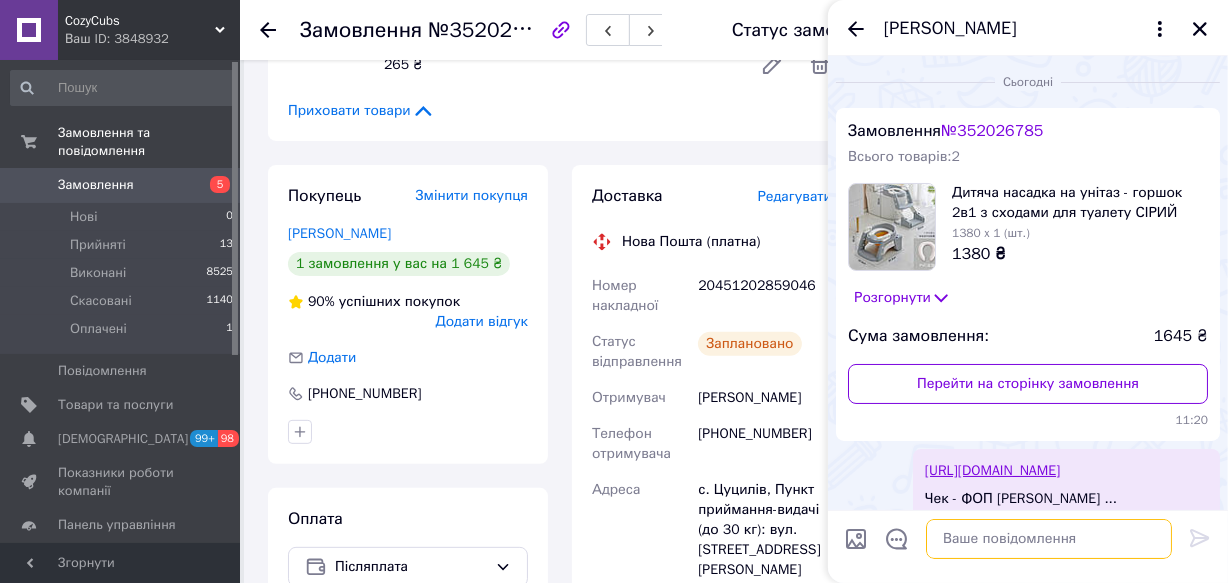 click at bounding box center (1049, 539) 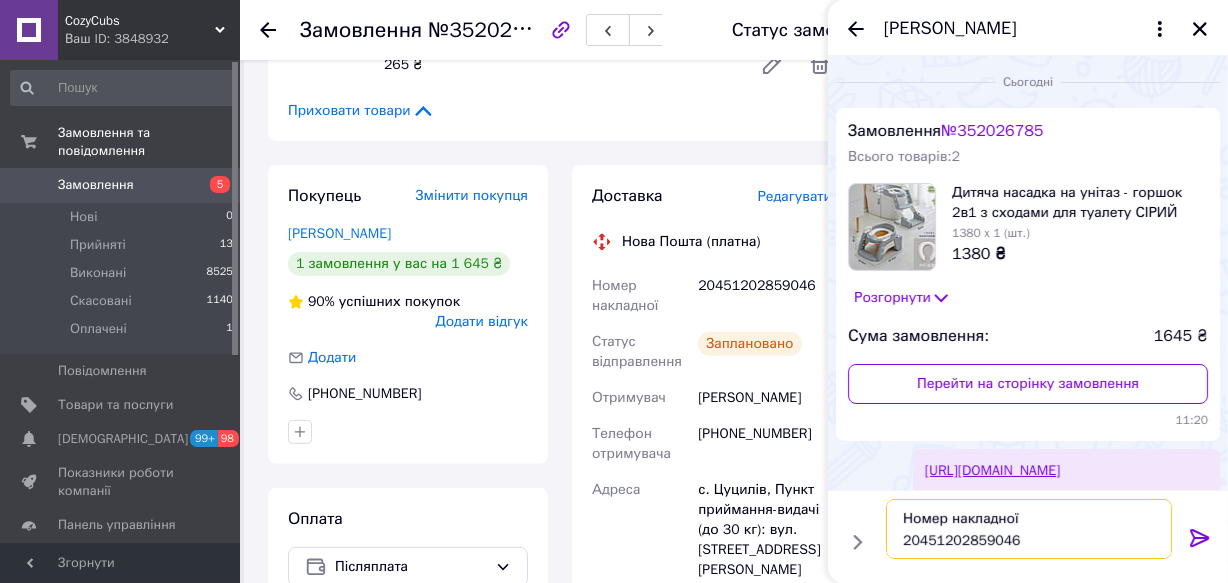 type on "Номер накладної
20451202859046" 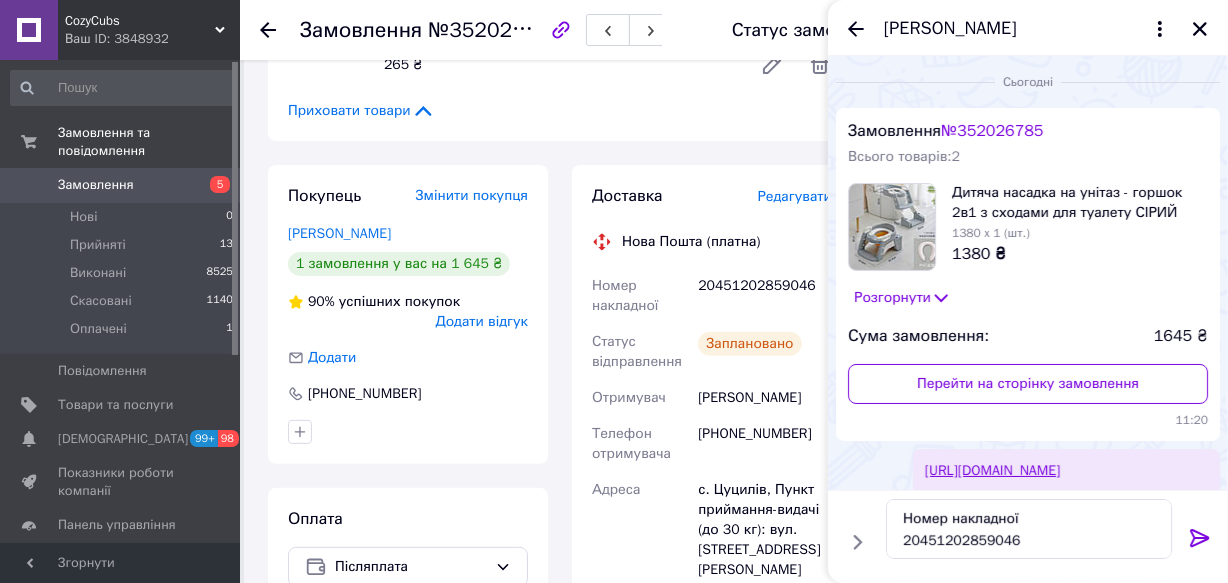 click 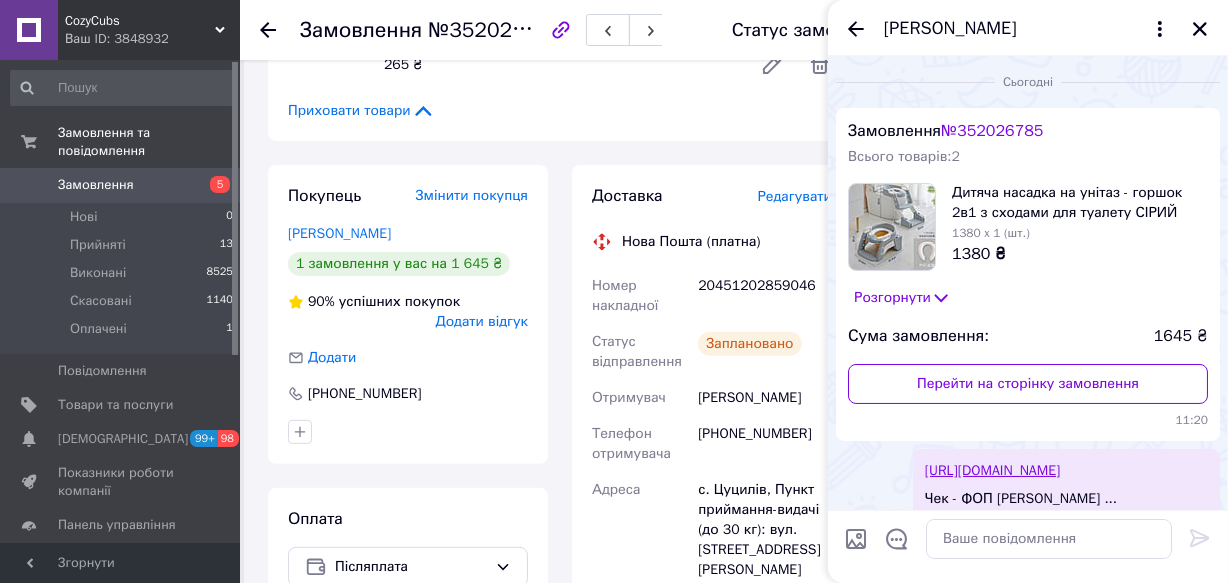 scroll, scrollTop: 151, scrollLeft: 0, axis: vertical 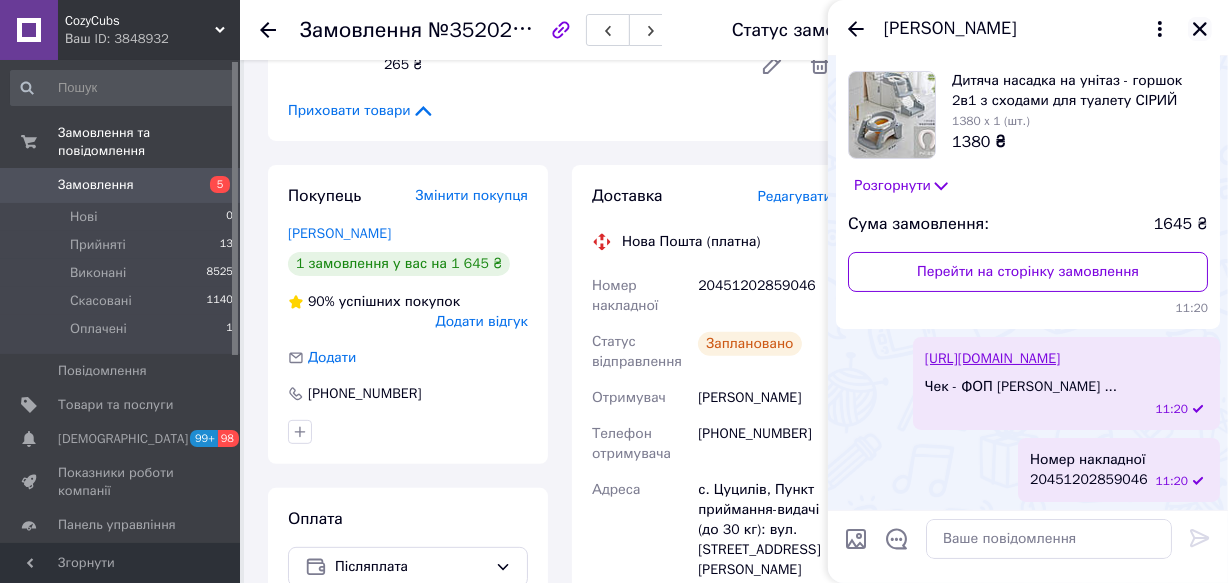 click 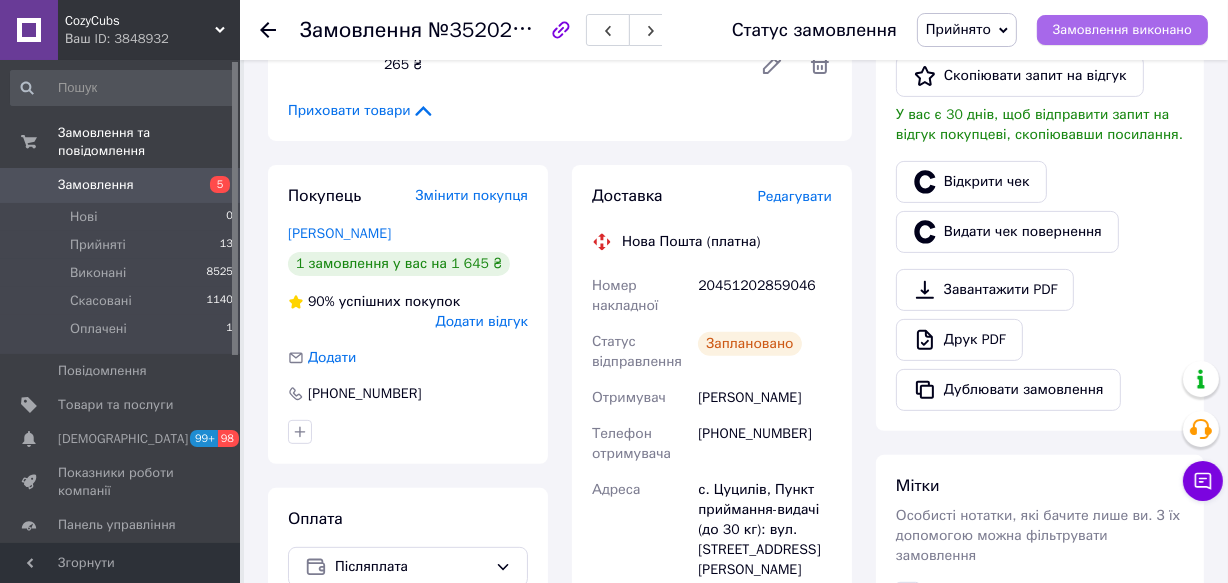 click on "Замовлення виконано" at bounding box center (1122, 30) 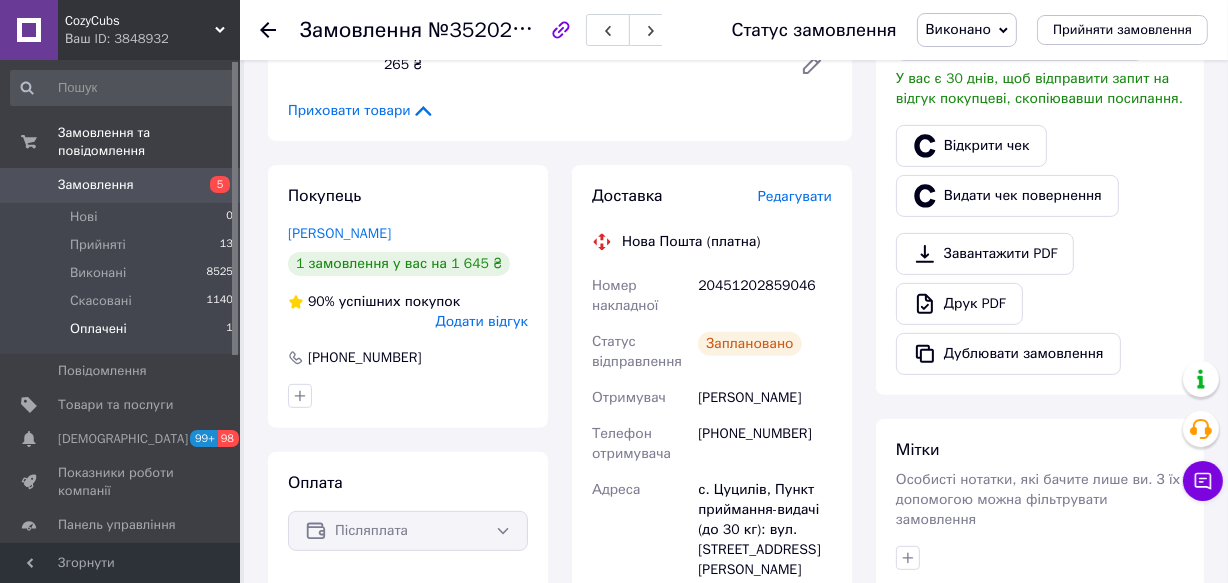 drag, startPoint x: 123, startPoint y: 310, endPoint x: 156, endPoint y: 314, distance: 33.24154 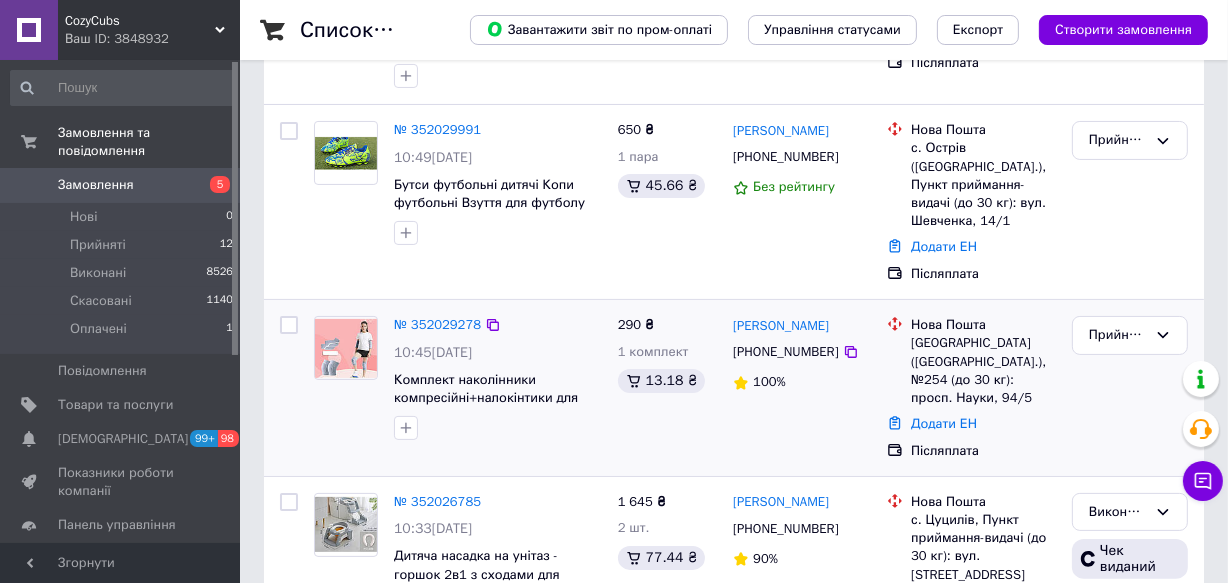 scroll, scrollTop: 272, scrollLeft: 0, axis: vertical 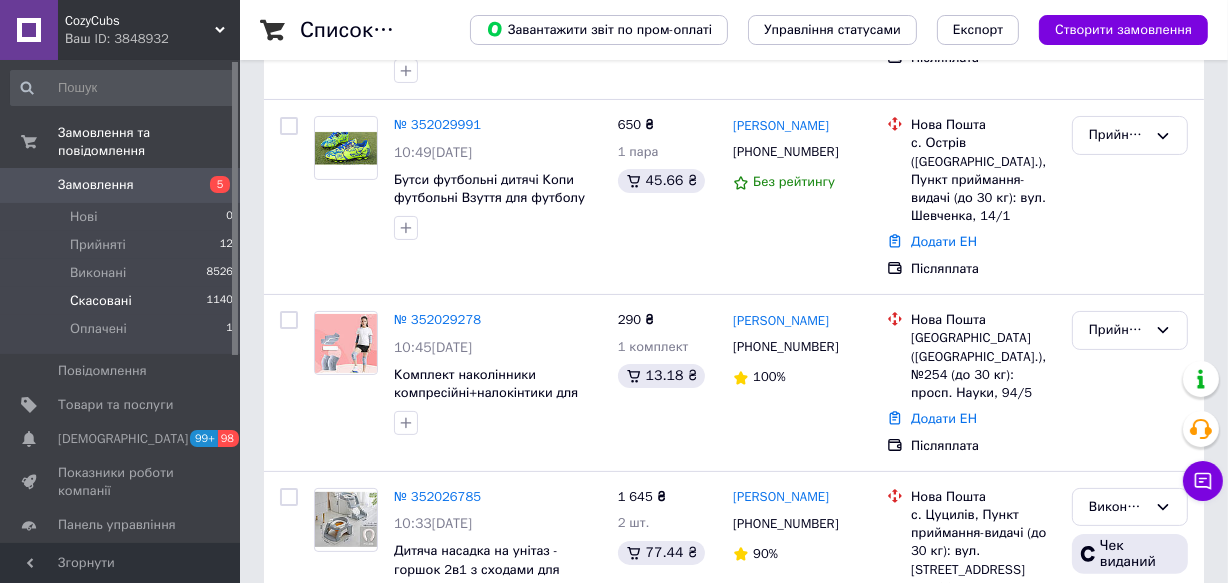click on "Скасовані 1140" at bounding box center (122, 301) 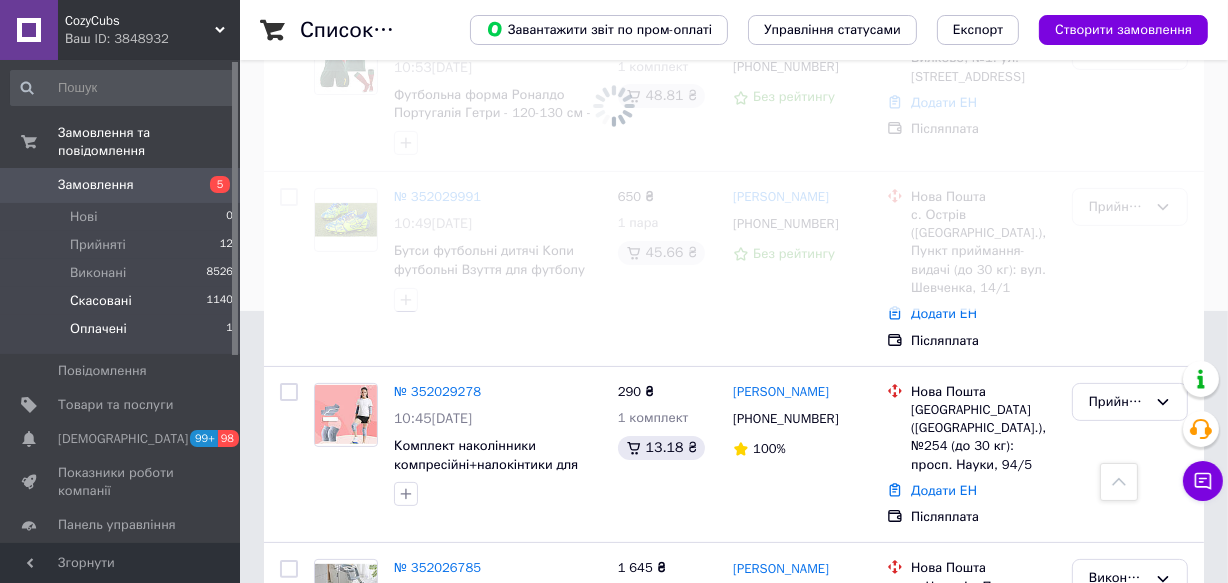 scroll, scrollTop: 343, scrollLeft: 0, axis: vertical 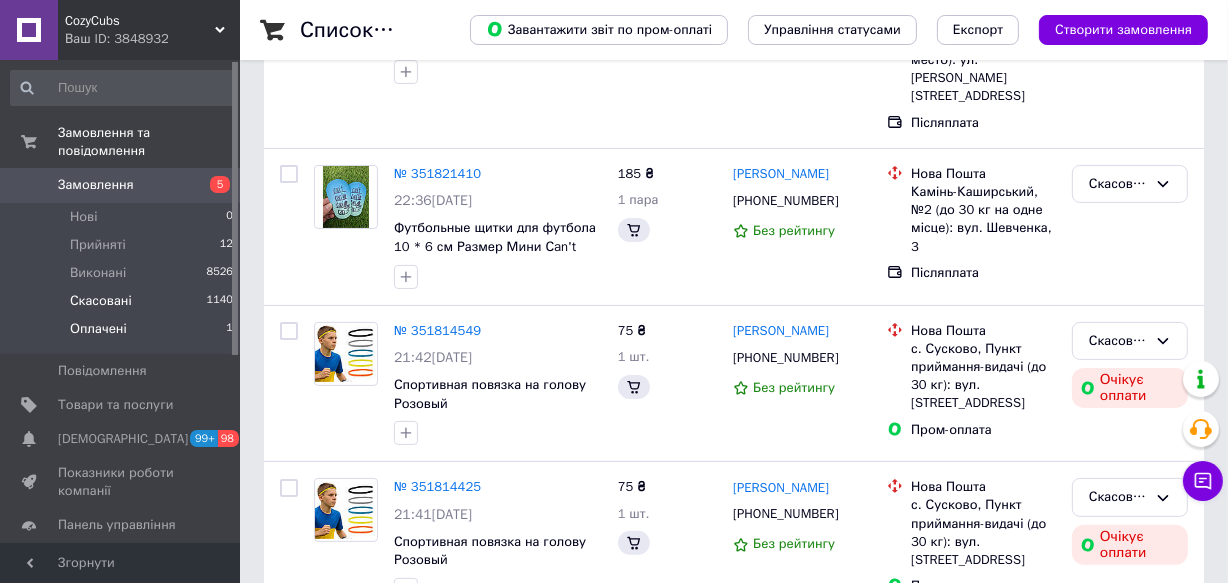 click on "Оплачені" at bounding box center [98, 329] 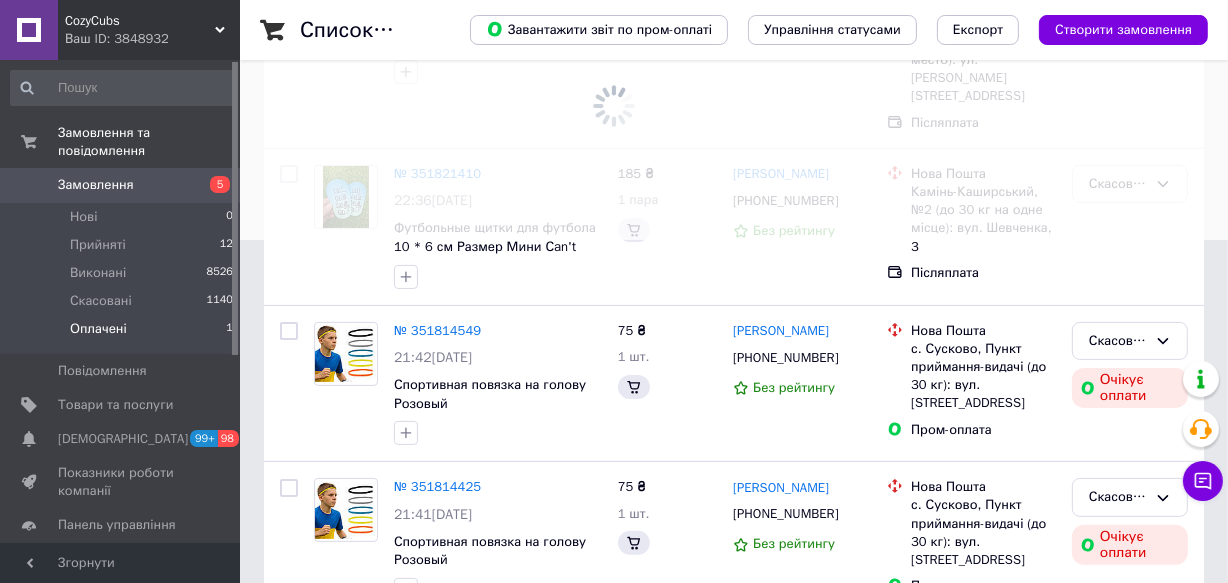 scroll, scrollTop: 0, scrollLeft: 0, axis: both 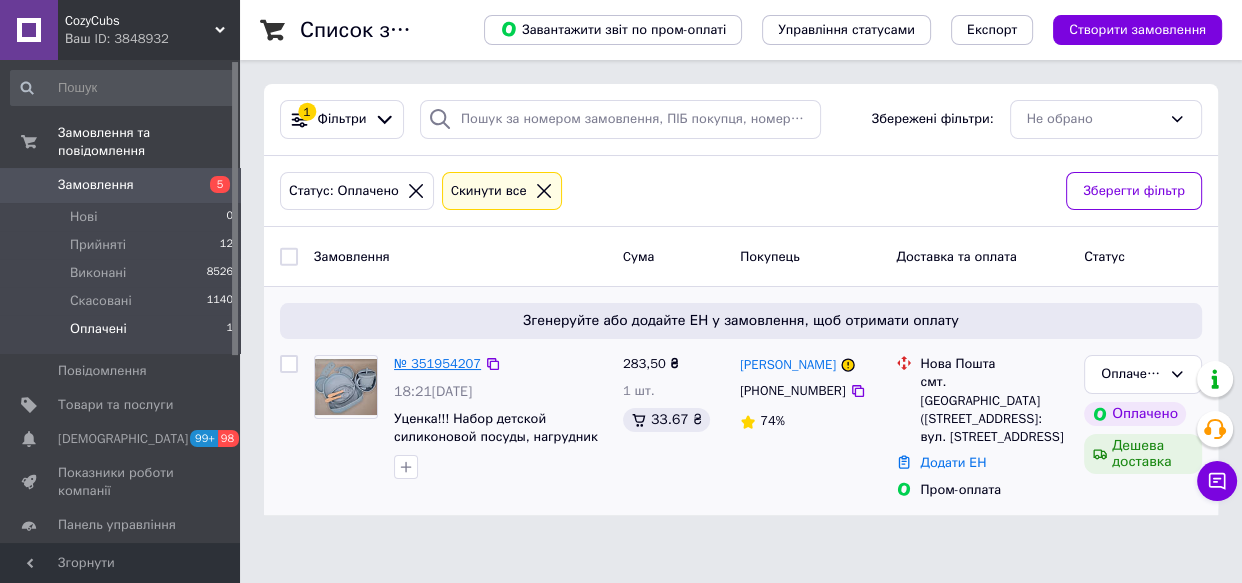 click on "№ 351954207" at bounding box center [437, 363] 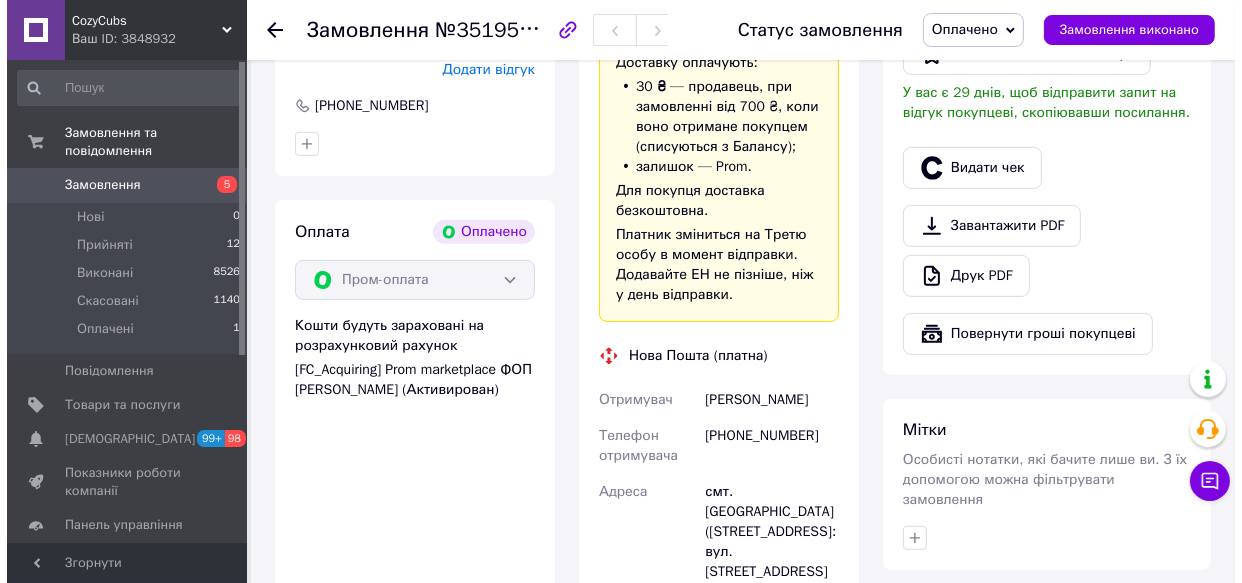 scroll, scrollTop: 545, scrollLeft: 0, axis: vertical 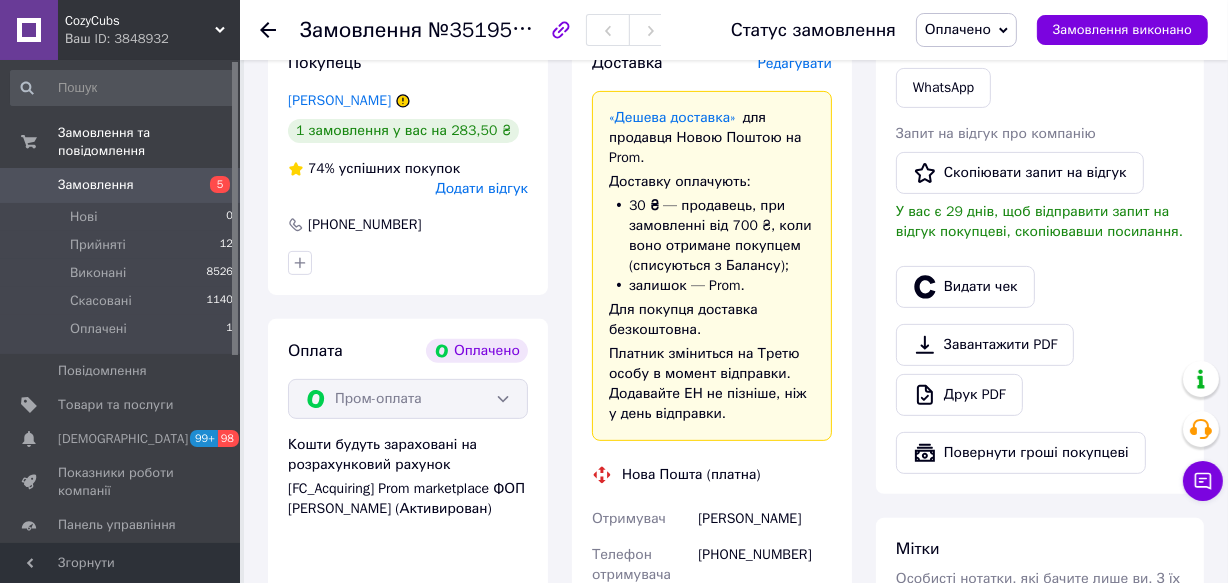 click on "Редагувати" at bounding box center [795, 63] 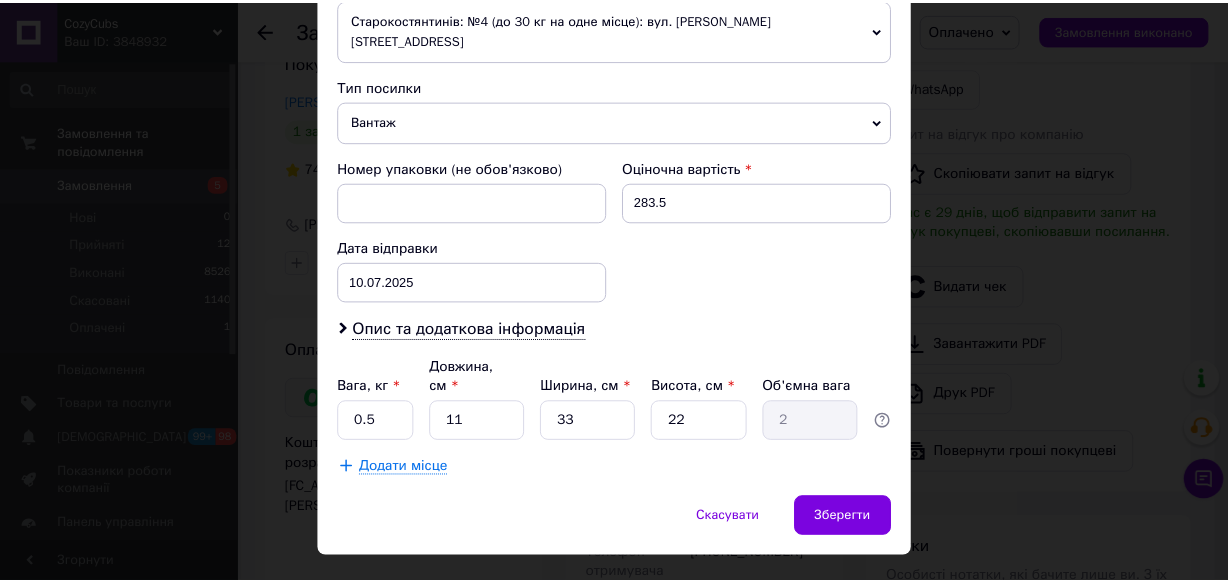 scroll, scrollTop: 742, scrollLeft: 0, axis: vertical 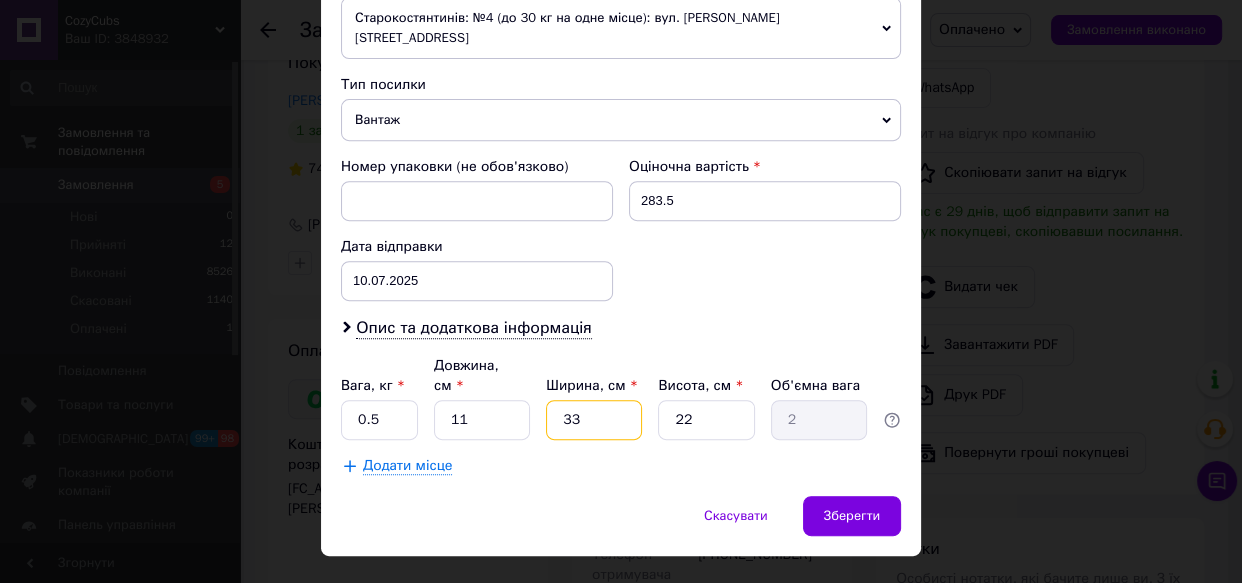 drag, startPoint x: 596, startPoint y: 376, endPoint x: 530, endPoint y: 375, distance: 66.007576 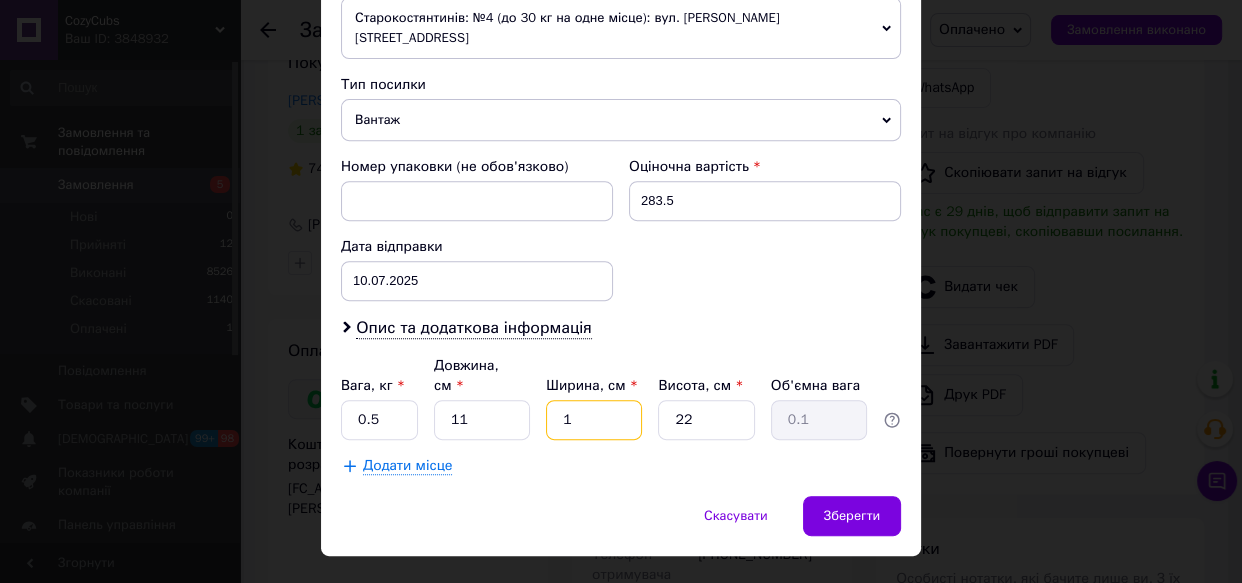 type on "19" 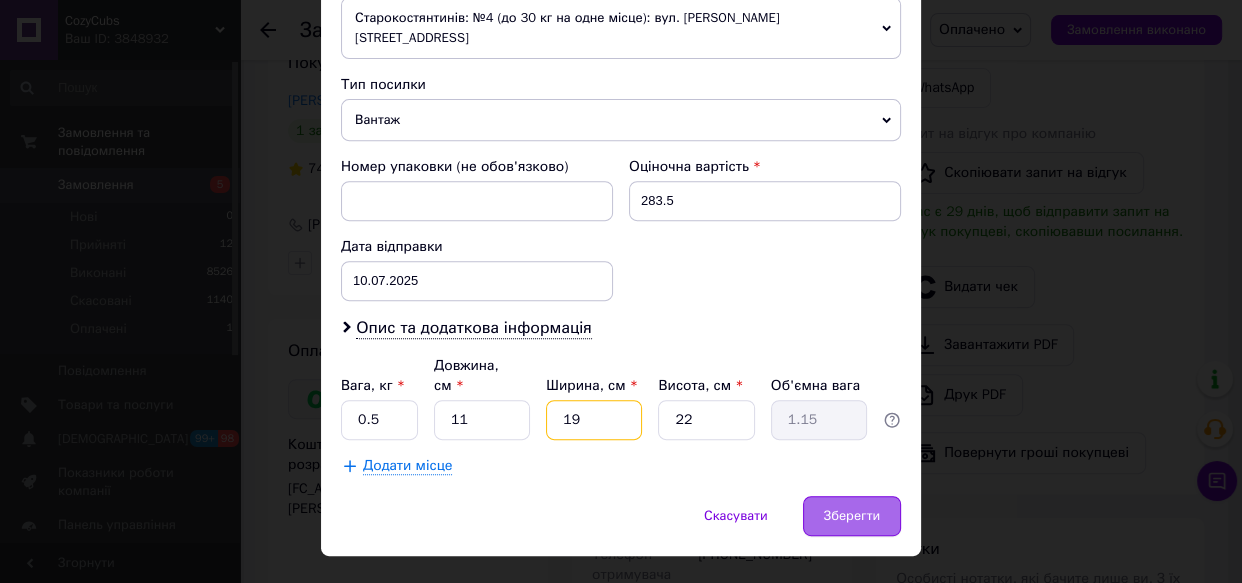 type on "19" 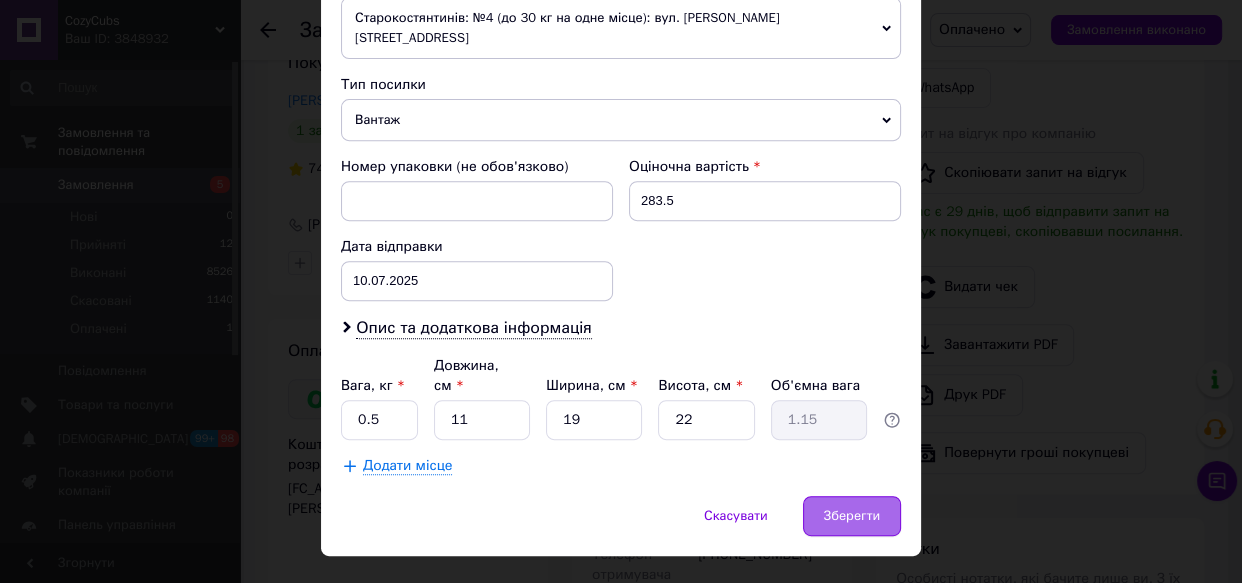 click on "Зберегти" at bounding box center (852, 516) 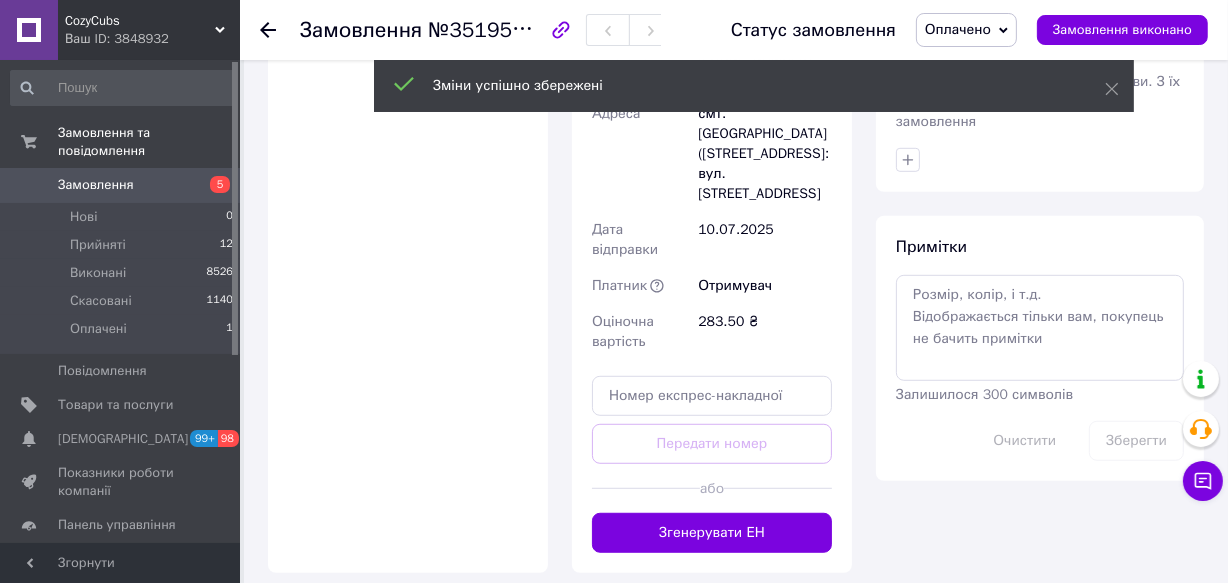 scroll, scrollTop: 1090, scrollLeft: 0, axis: vertical 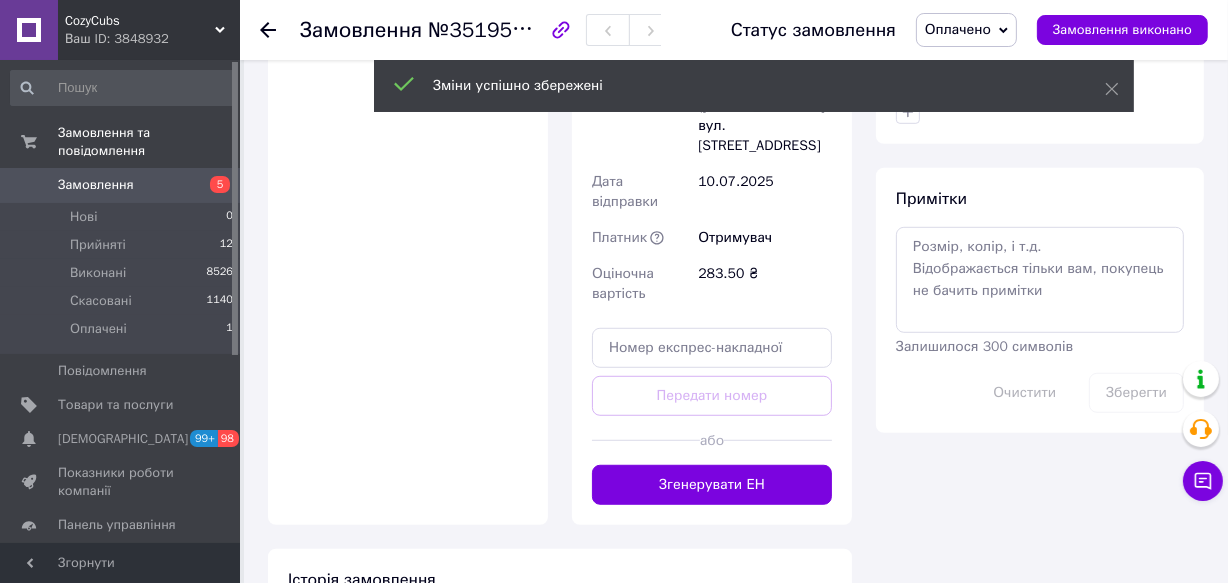 click on "Згенерувати ЕН" at bounding box center [712, 485] 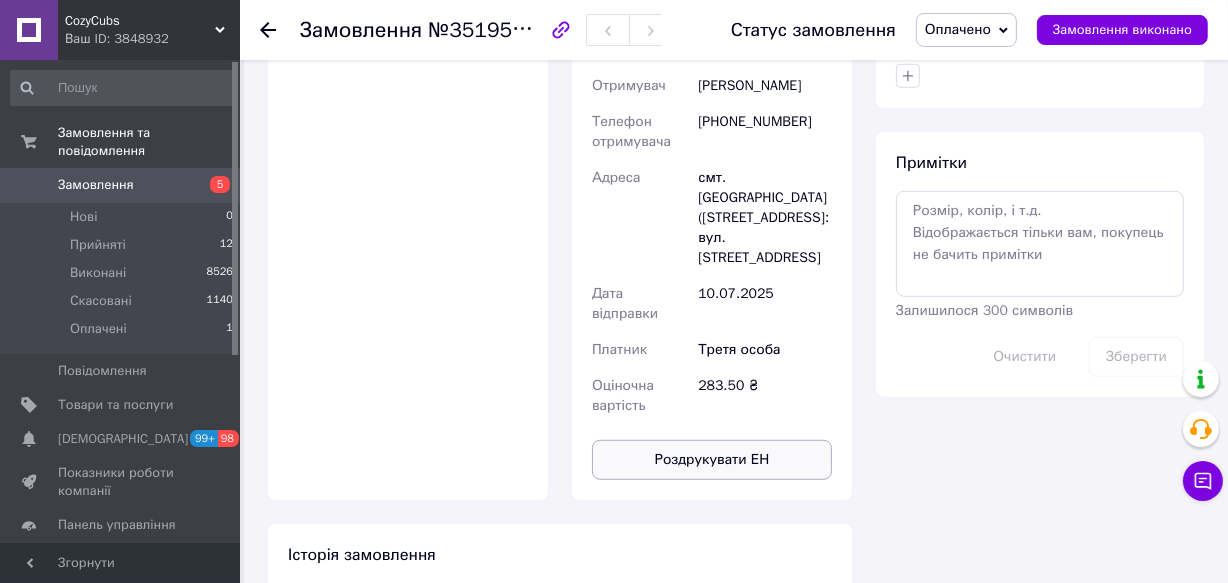 click on "Роздрукувати ЕН" at bounding box center (712, 460) 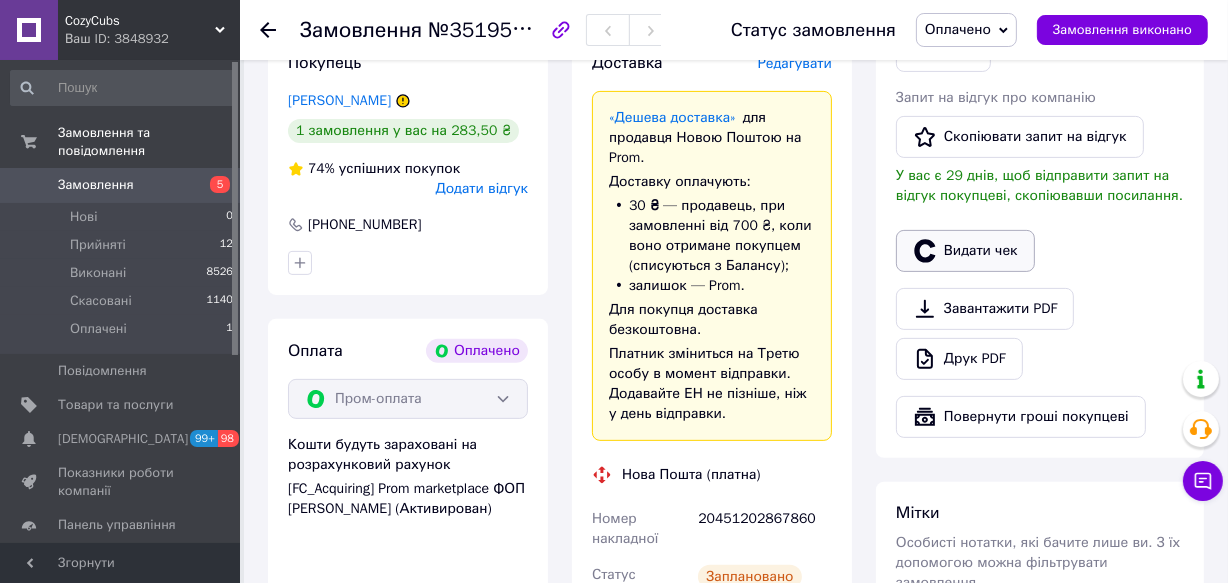 click on "Видати чек" at bounding box center (965, 251) 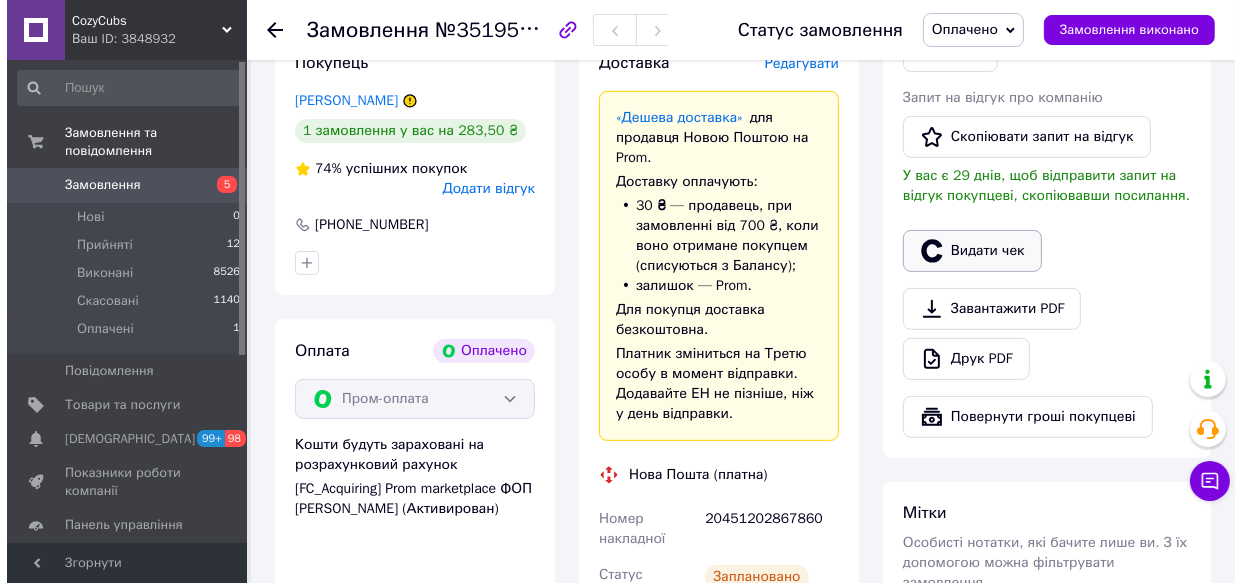 scroll, scrollTop: 512, scrollLeft: 0, axis: vertical 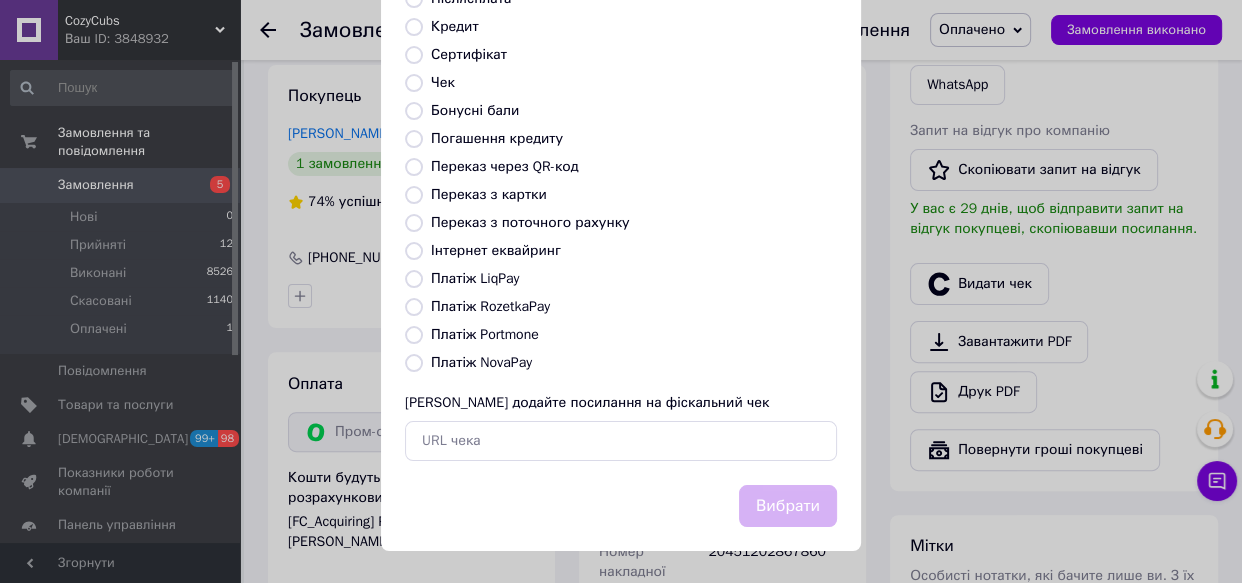click on "Платіж RozetkaPay" at bounding box center (490, 306) 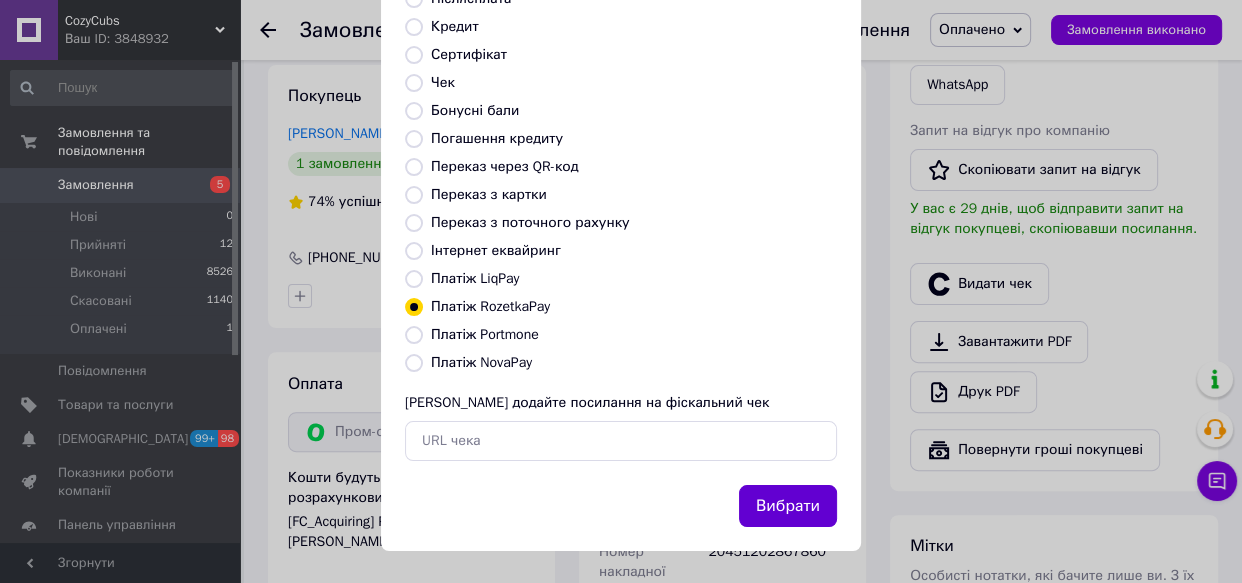 click on "Вибрати" at bounding box center [788, 506] 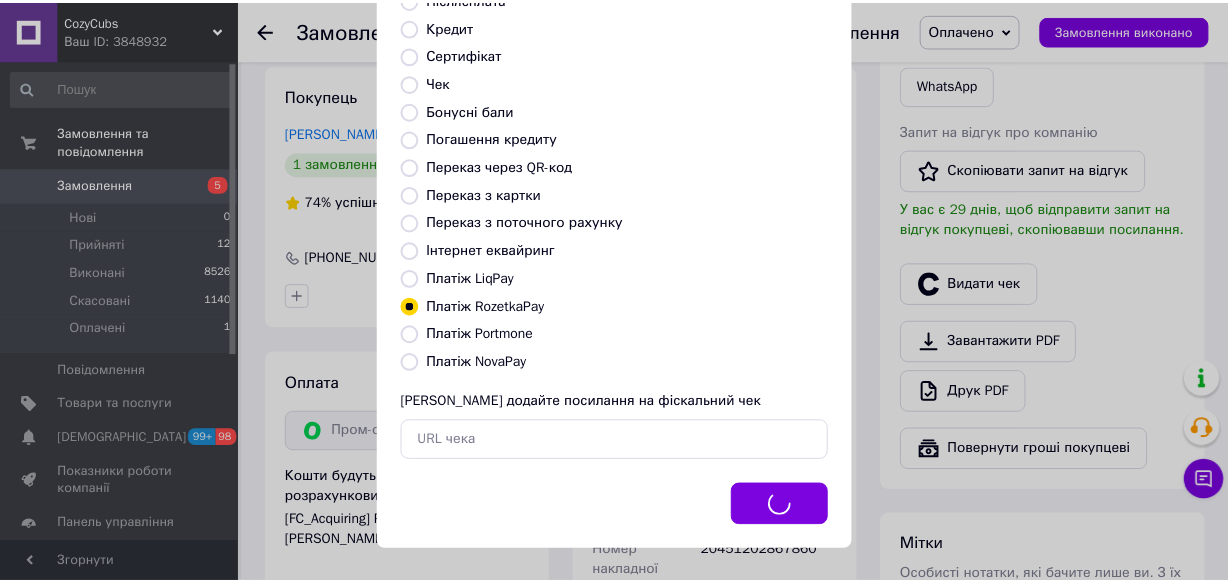 scroll, scrollTop: 545, scrollLeft: 0, axis: vertical 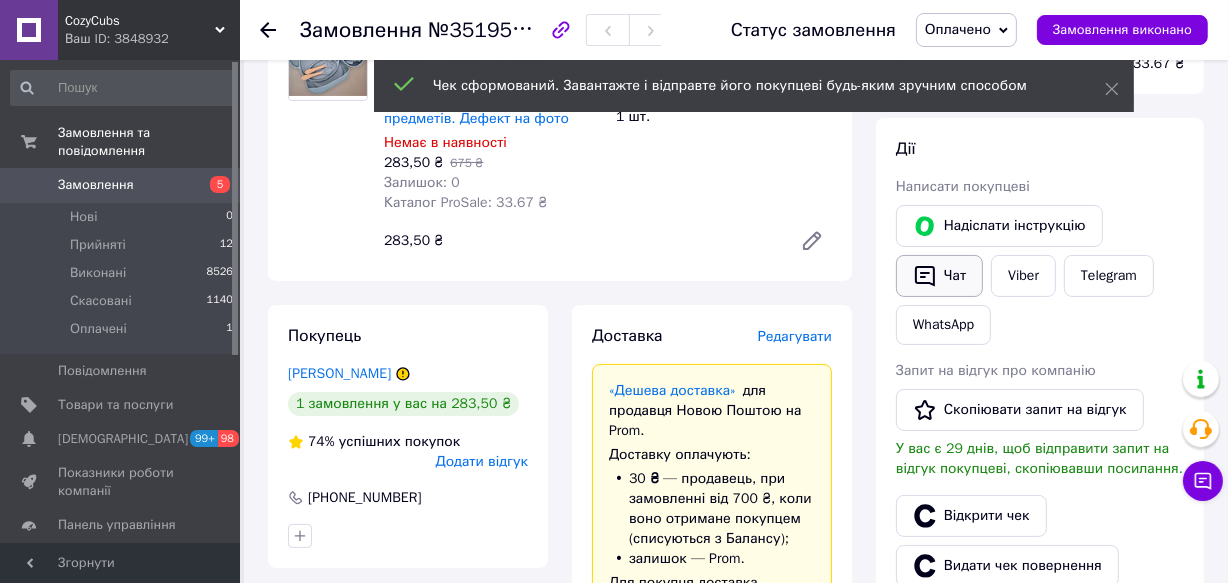click on "Чат" at bounding box center [939, 276] 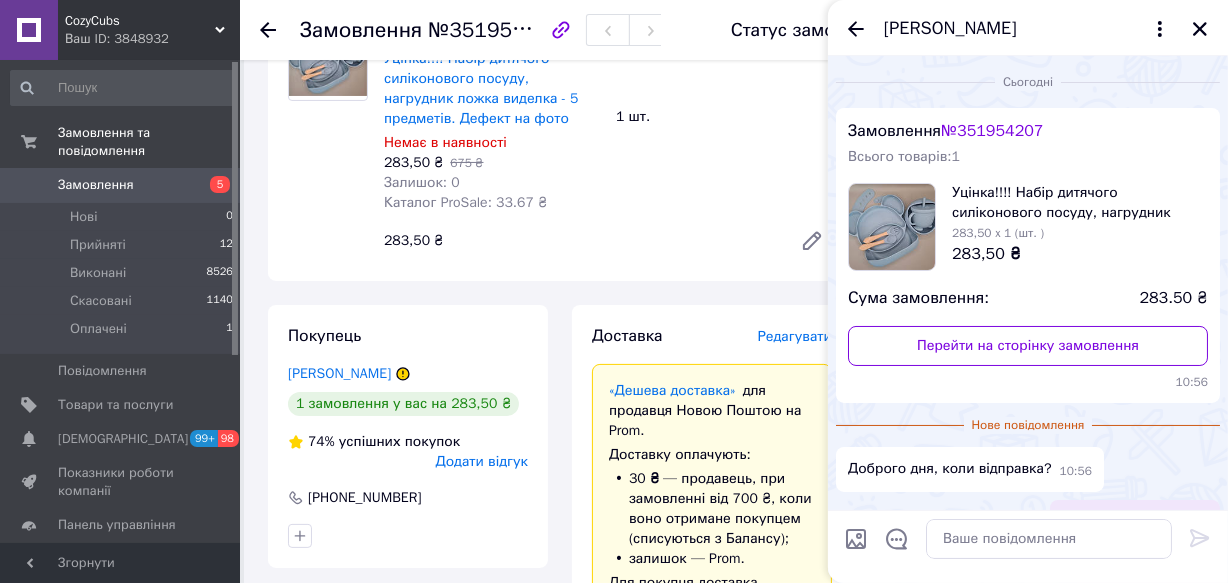scroll, scrollTop: 96, scrollLeft: 0, axis: vertical 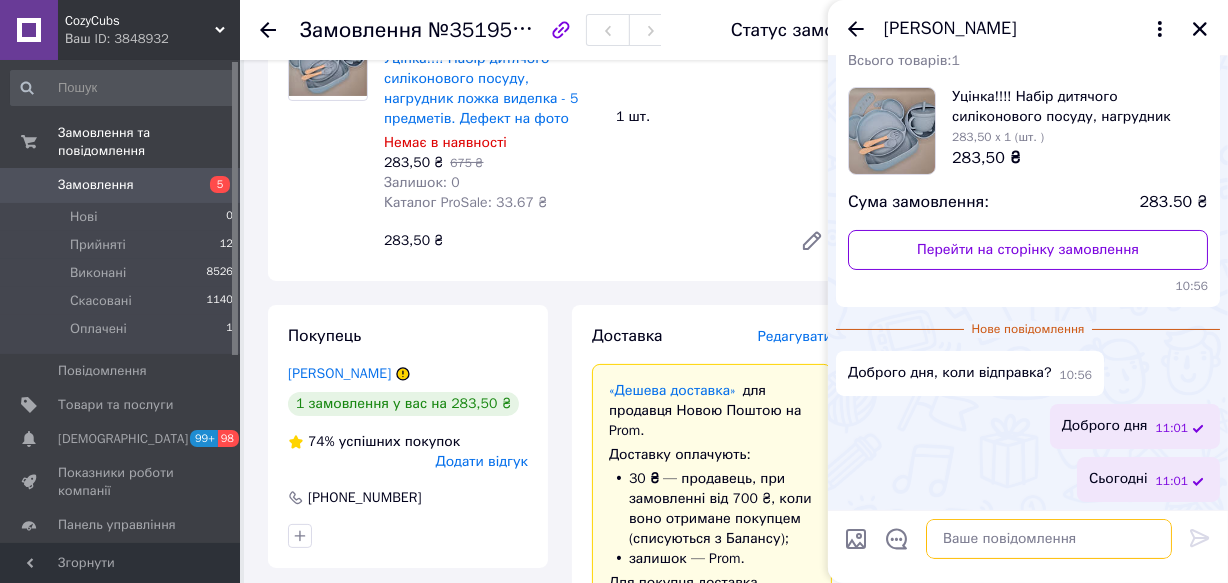 paste on "https://api.checkbox.ua/api/v1/receipts/fdd673ee-7da5-4c80-98d6-3c639905e1fe/html?show_buttons=true" 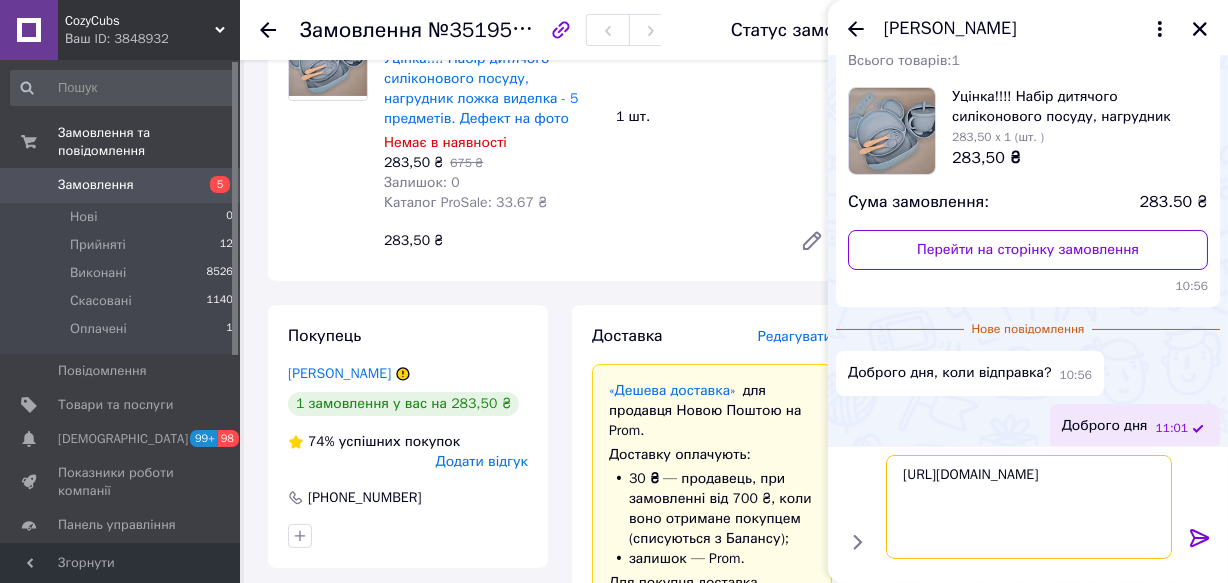 type on "https://api.checkbox.ua/api/v1/receipts/fdd673ee-7da5-4c80-98d6-3c639905e1fe/html?show_buttons=true" 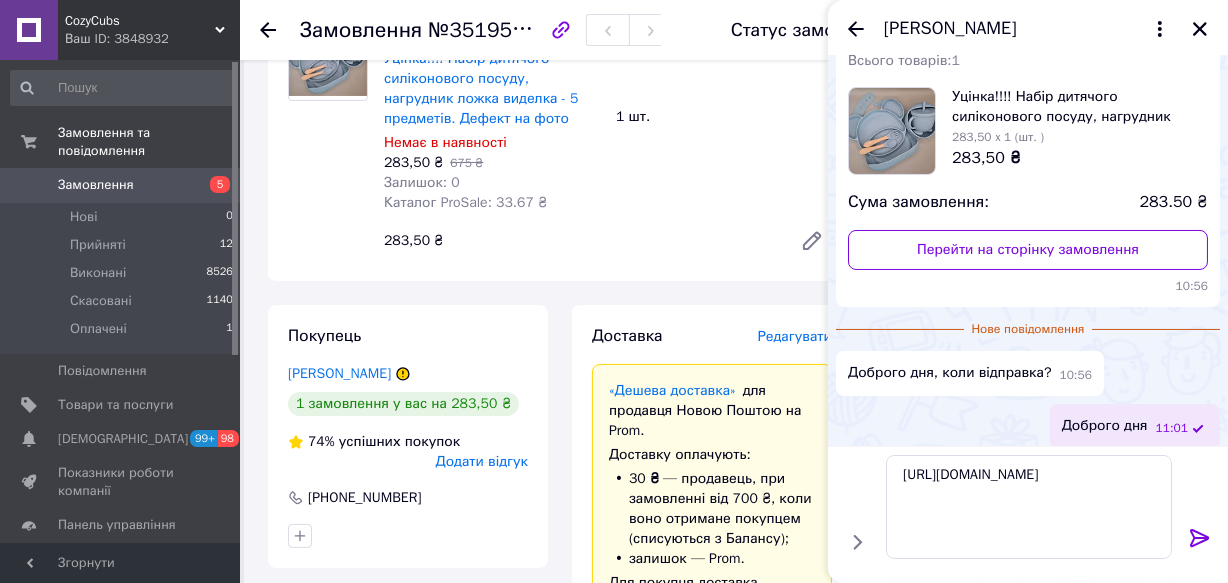 click 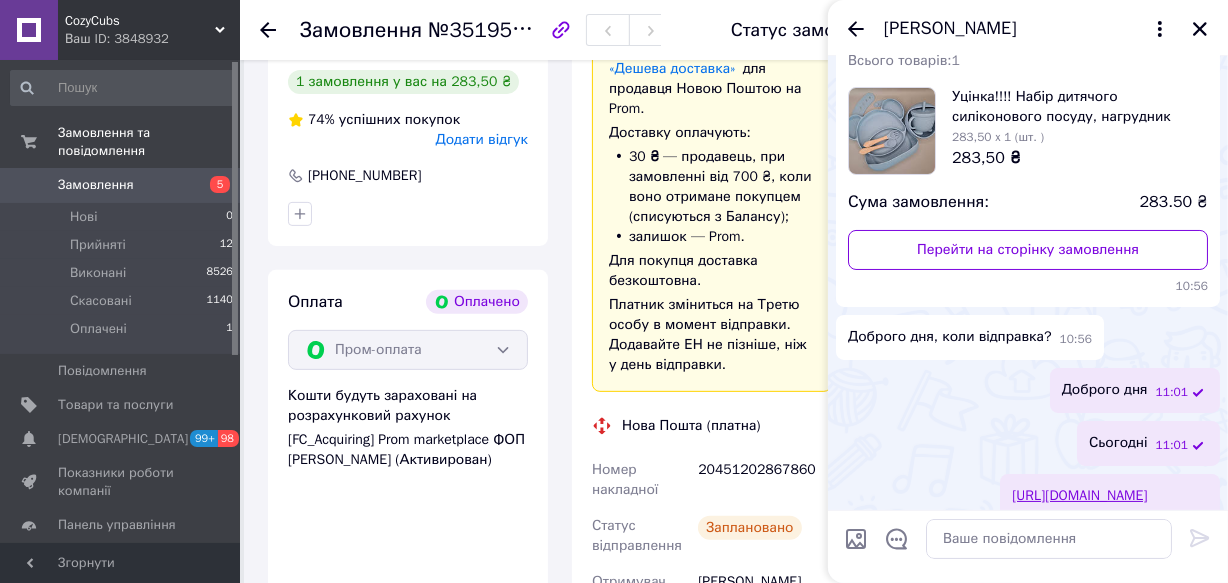 scroll, scrollTop: 636, scrollLeft: 0, axis: vertical 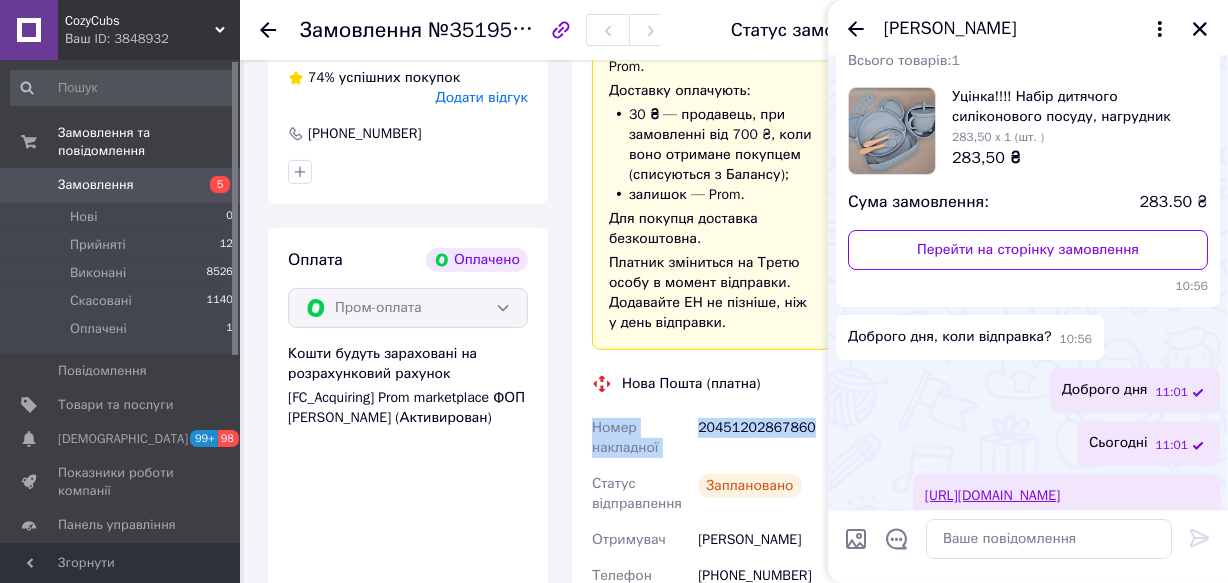 drag, startPoint x: 590, startPoint y: 454, endPoint x: 809, endPoint y: 471, distance: 219.65883 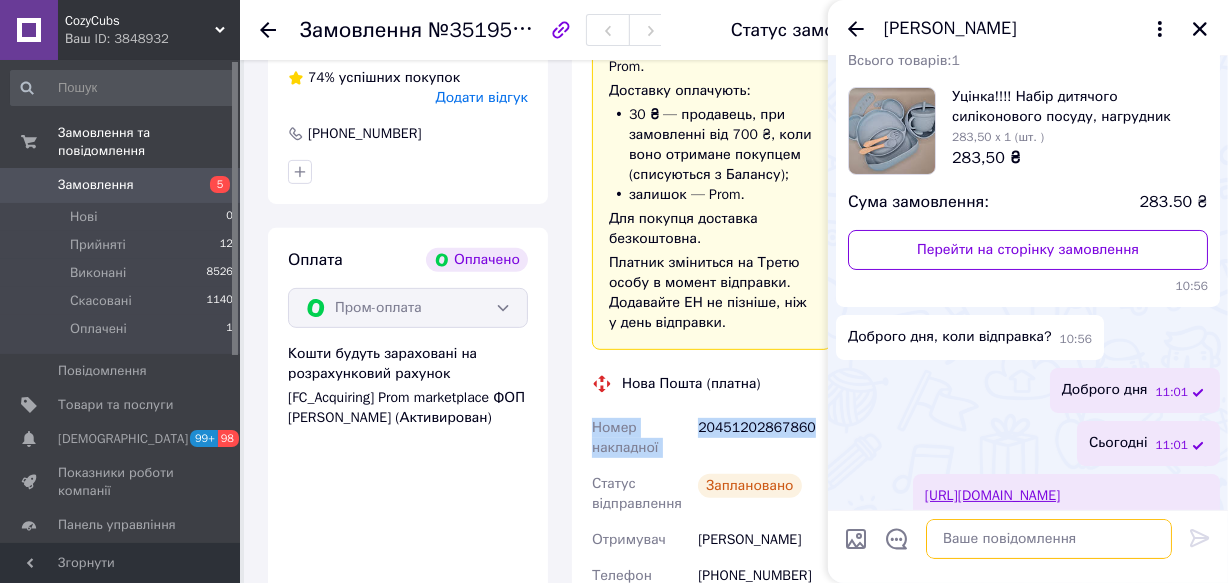click at bounding box center [1049, 539] 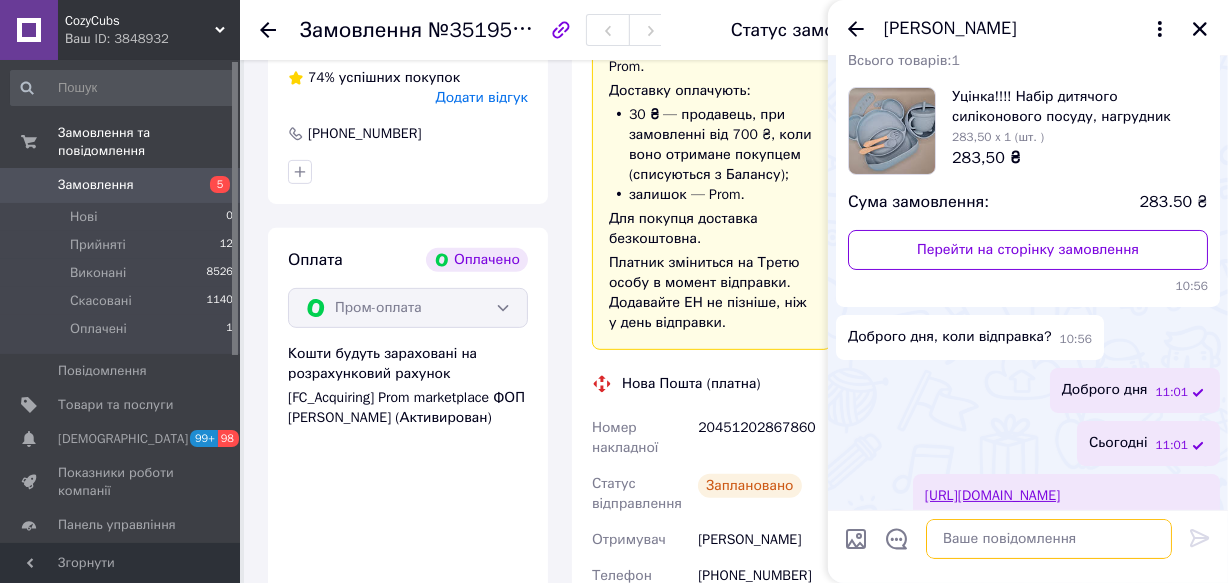 paste on "Номер накладної
20451202867860" 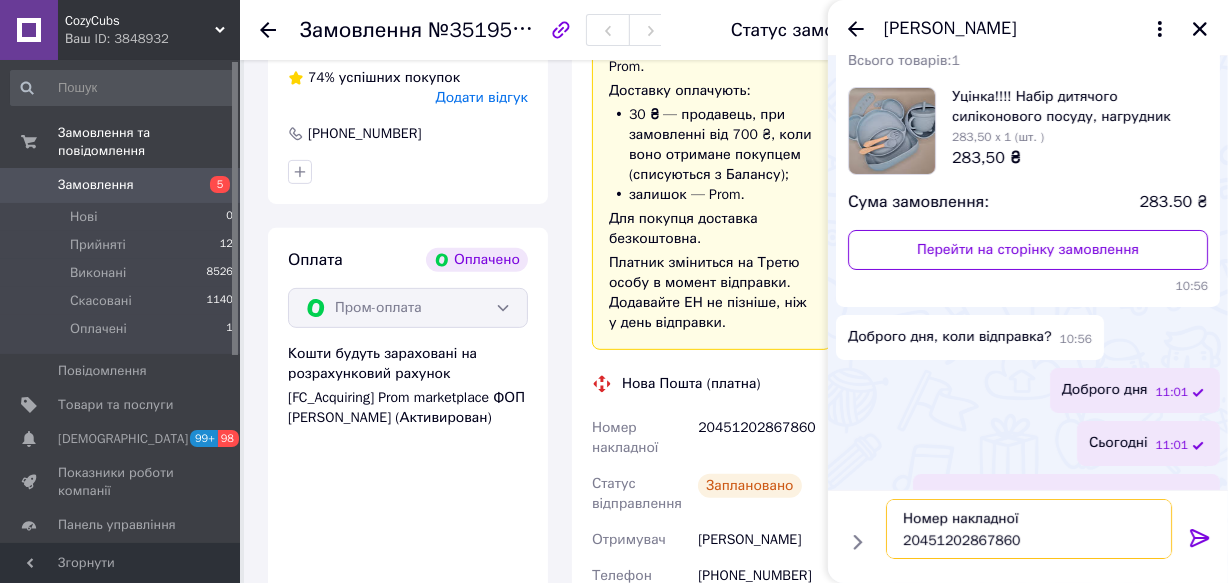 type on "Номер накладної
20451202867860" 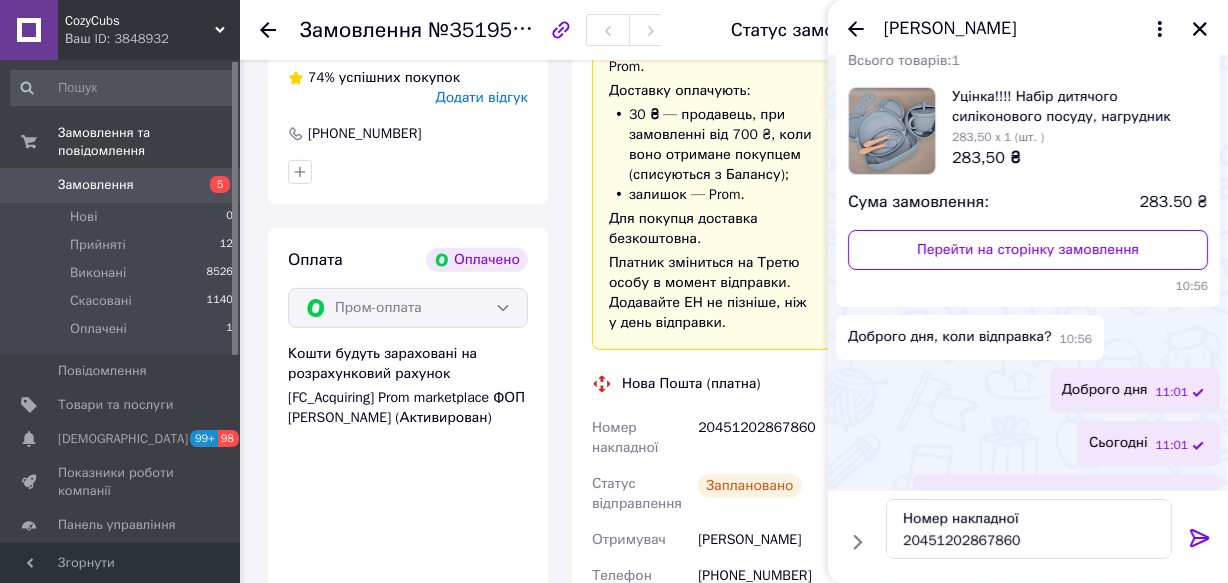 click 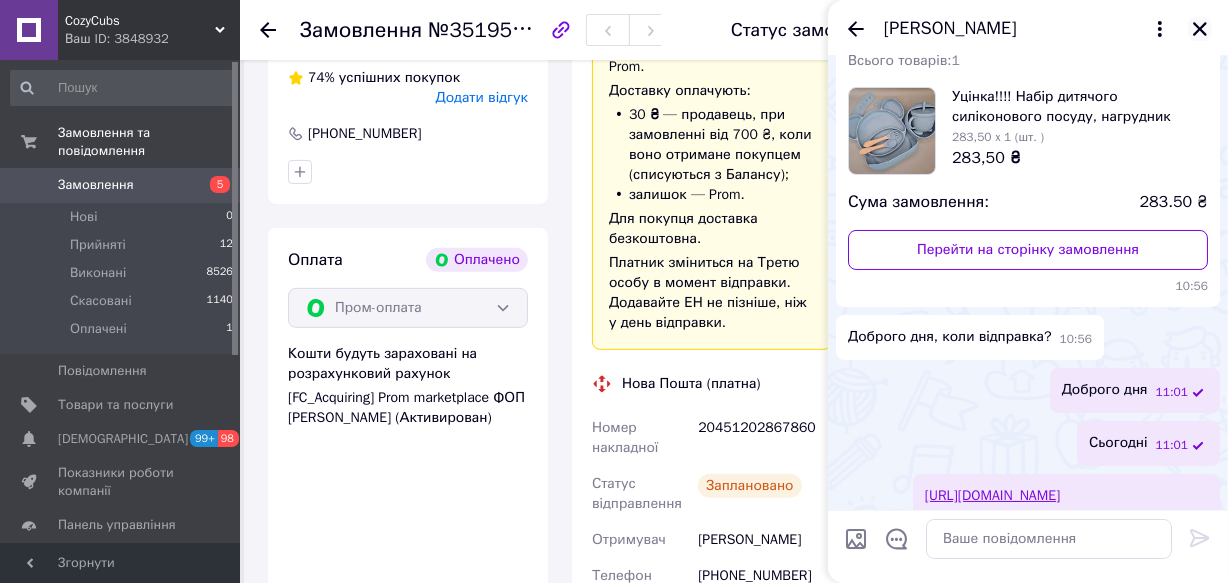 click 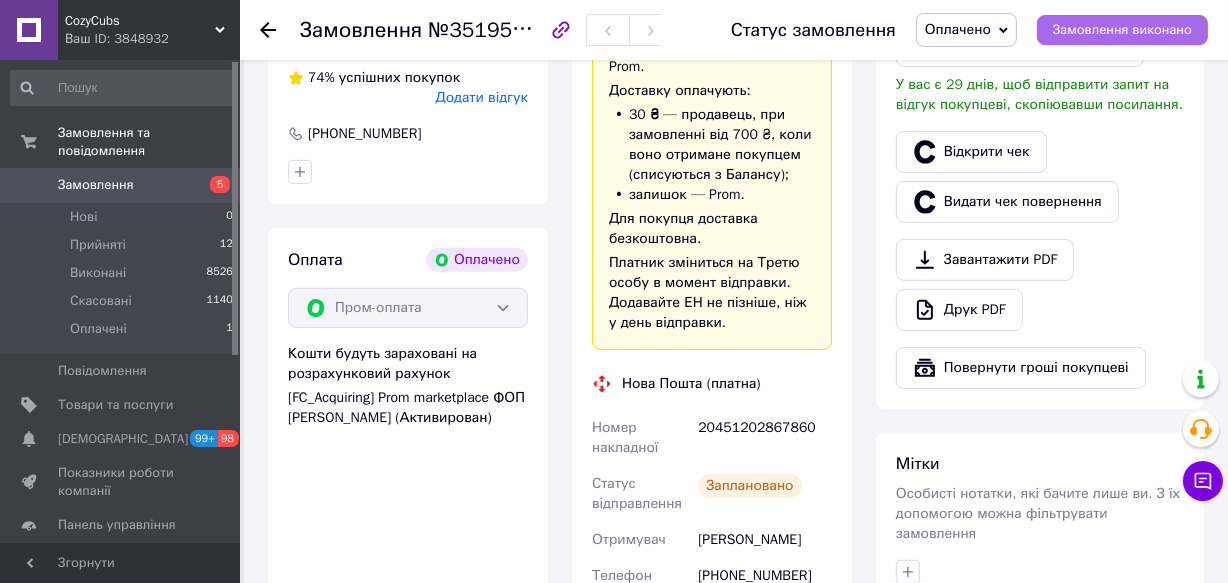 click on "Замовлення виконано" at bounding box center [1122, 30] 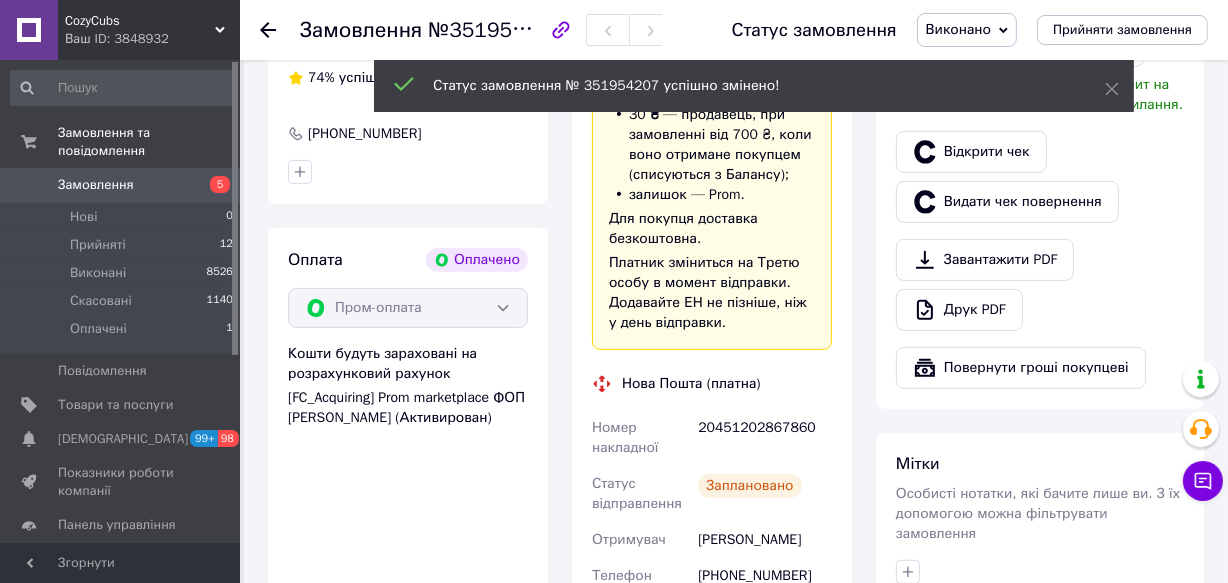 click on "Прийняті" at bounding box center (98, 245) 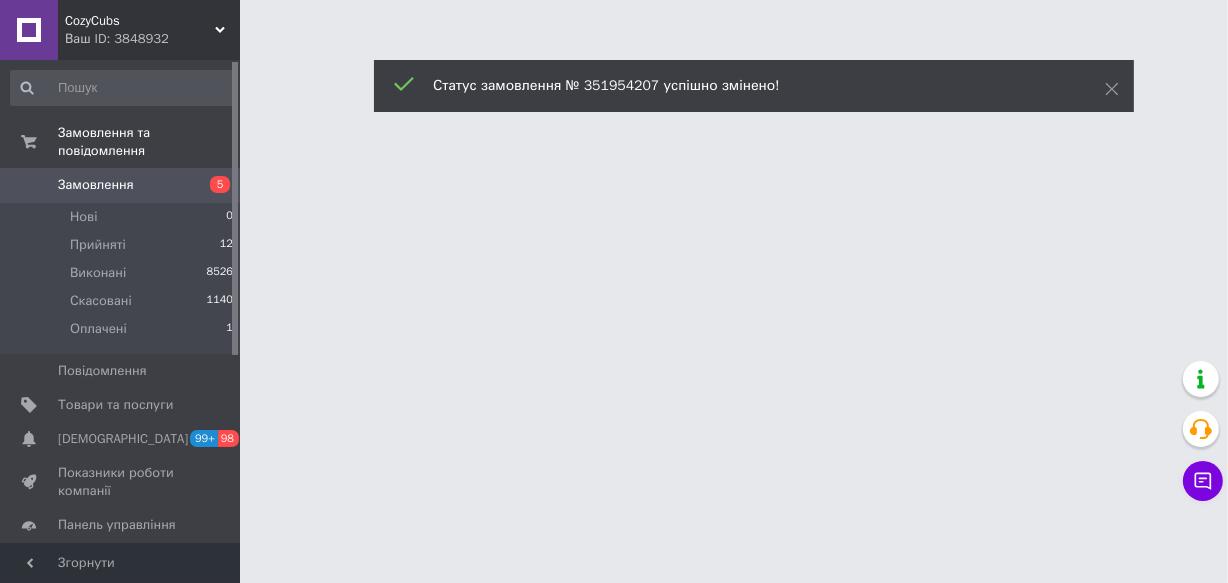scroll, scrollTop: 0, scrollLeft: 0, axis: both 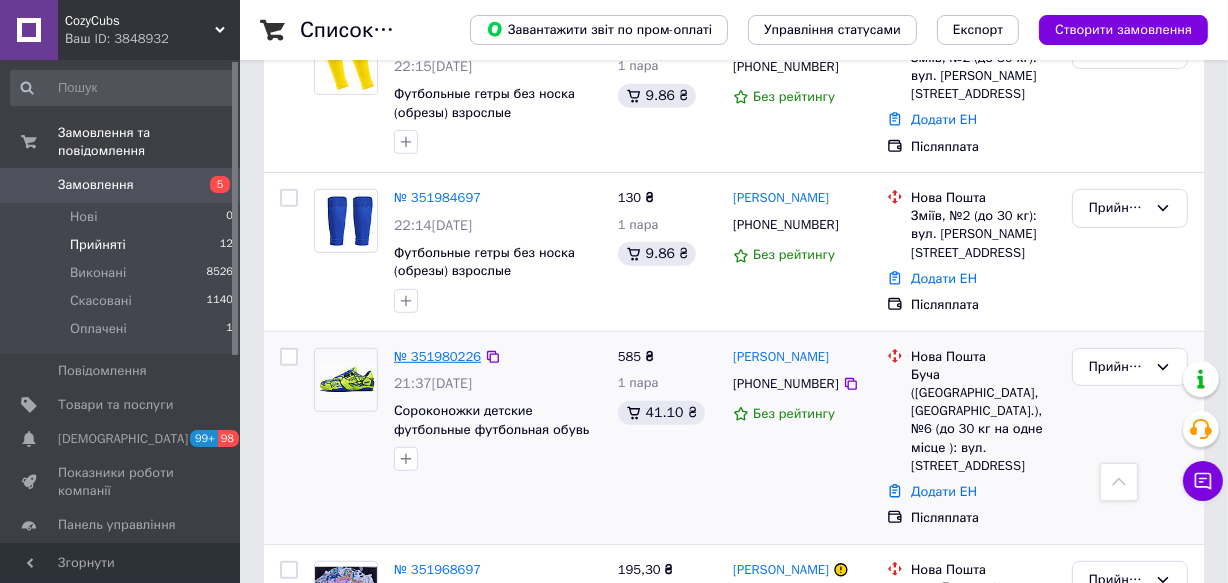 click on "№ 351980226" at bounding box center [437, 356] 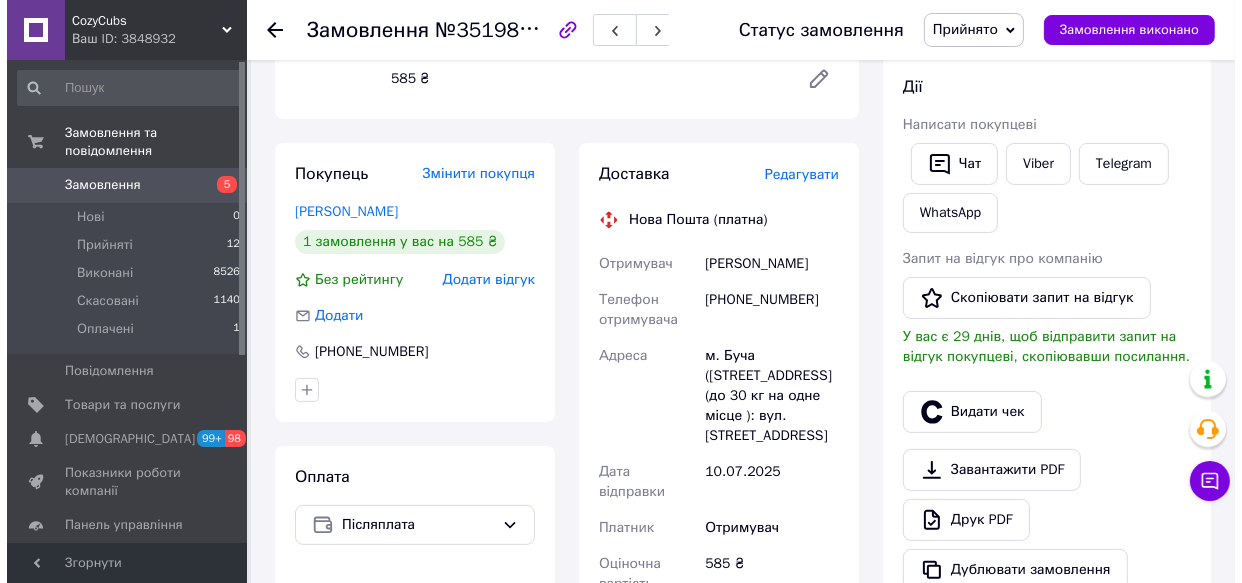 scroll, scrollTop: 341, scrollLeft: 0, axis: vertical 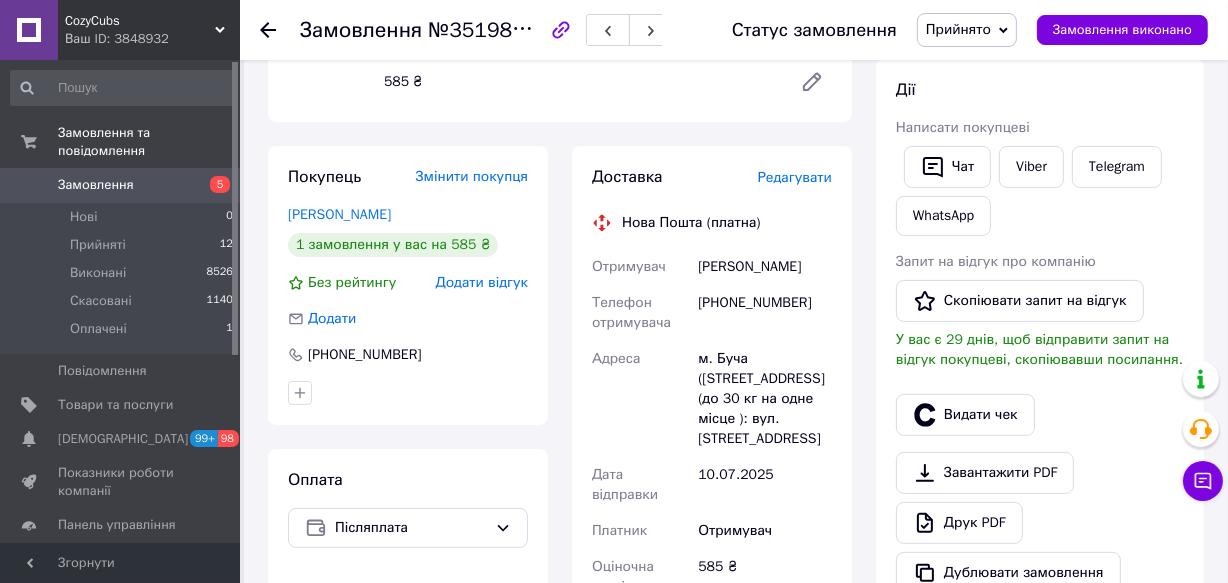 click on "Редагувати" at bounding box center (795, 177) 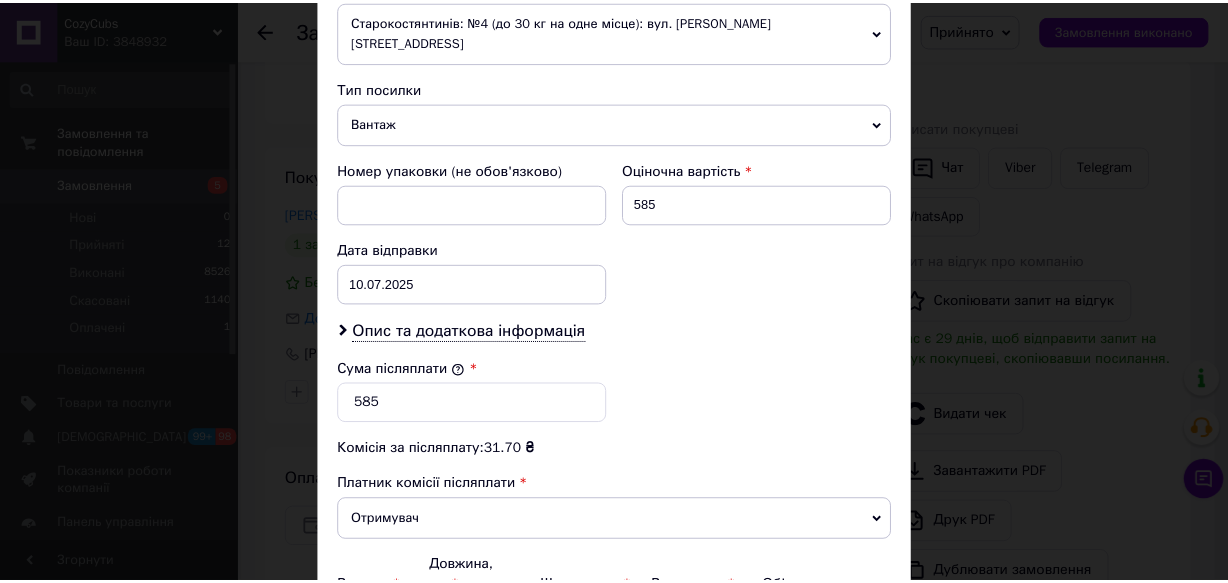 scroll, scrollTop: 909, scrollLeft: 0, axis: vertical 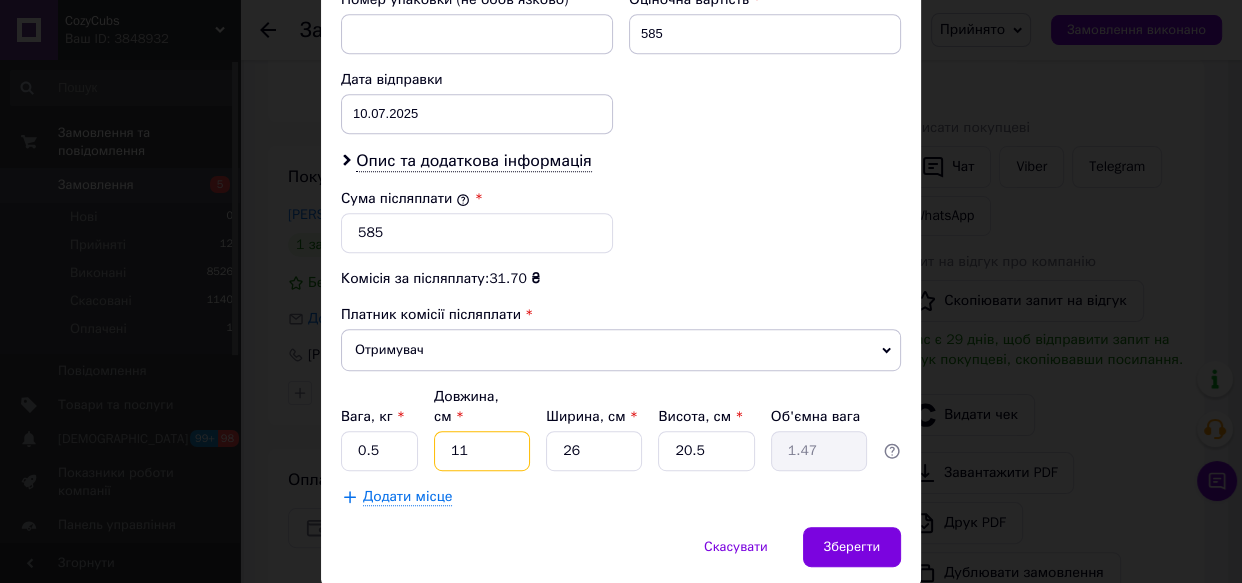 drag, startPoint x: 471, startPoint y: 405, endPoint x: 426, endPoint y: 397, distance: 45.705578 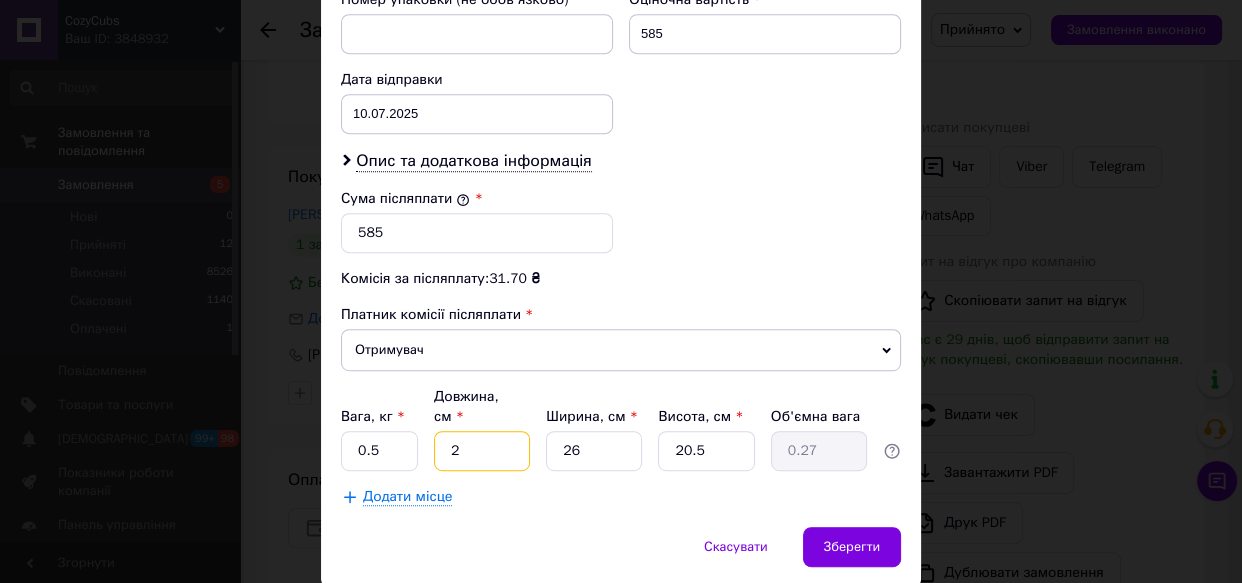 type on "20" 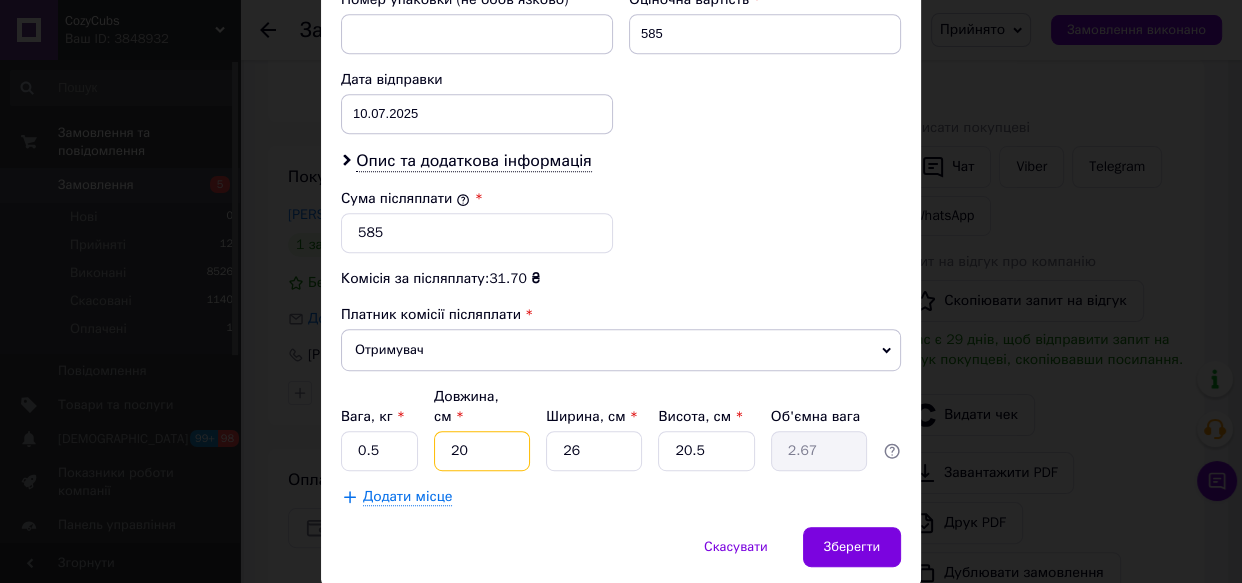 type on "20" 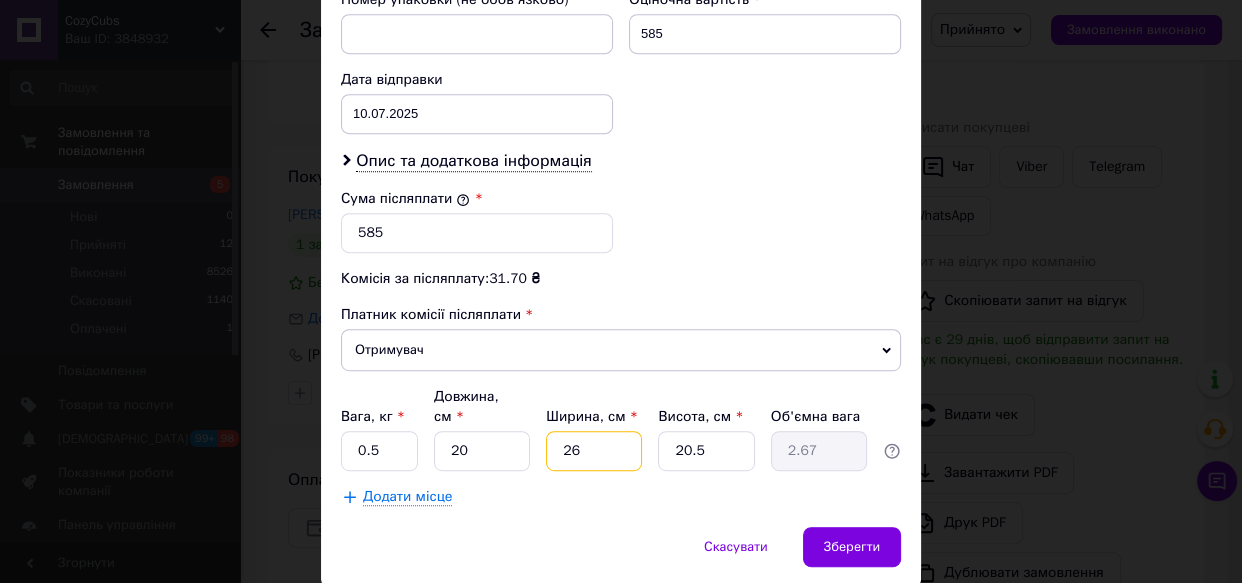 drag, startPoint x: 566, startPoint y: 404, endPoint x: 544, endPoint y: 396, distance: 23.409399 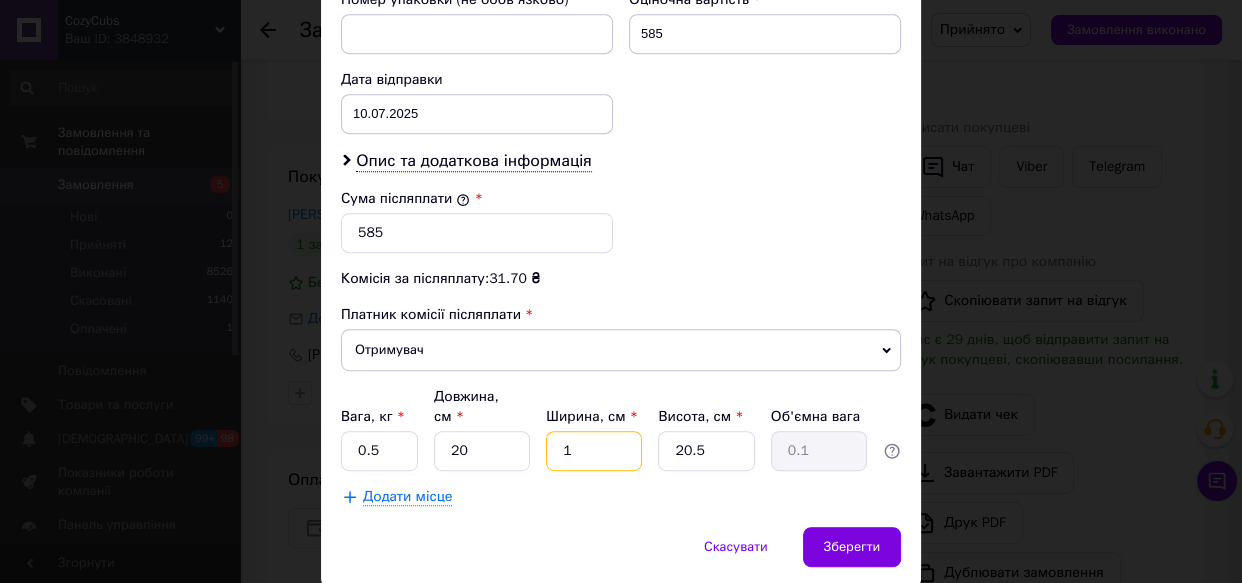 type on "15" 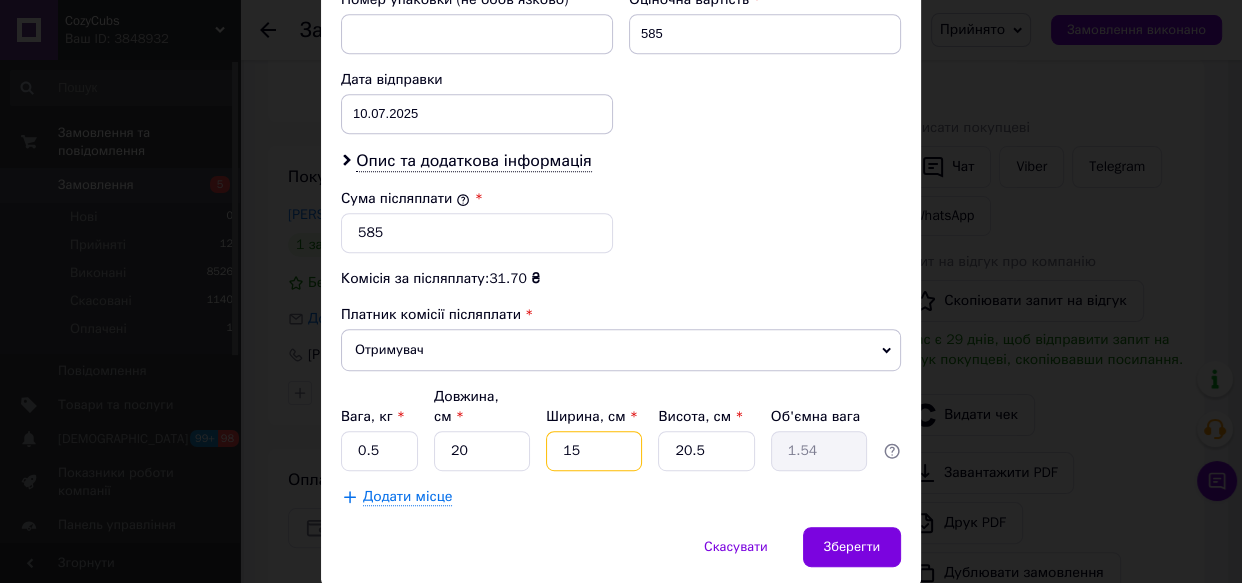 type on "15" 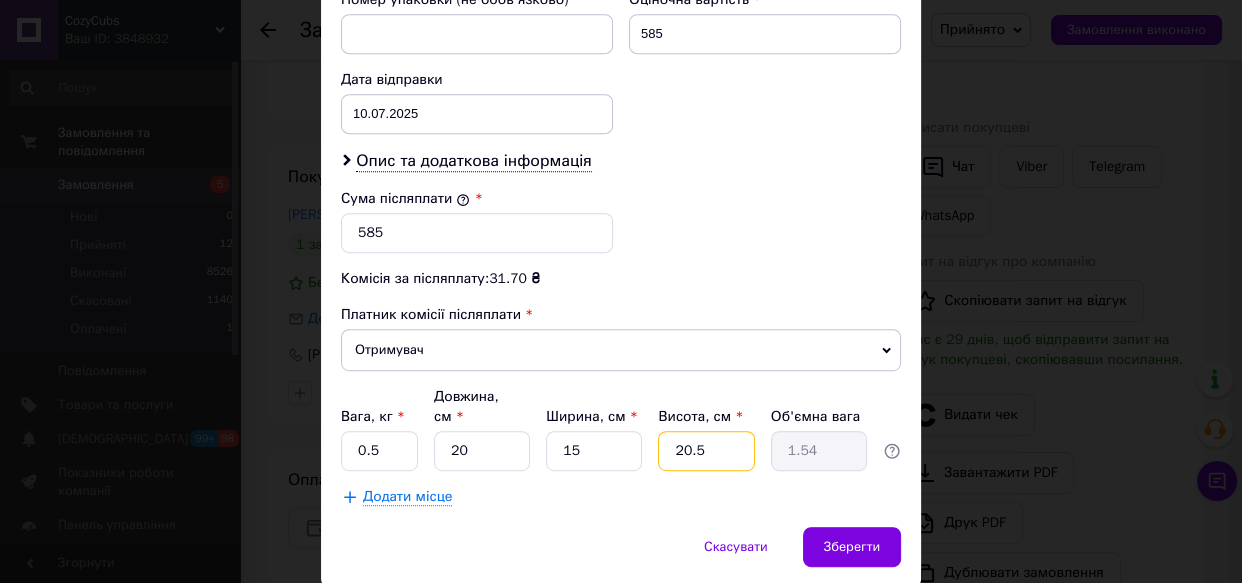 drag, startPoint x: 713, startPoint y: 409, endPoint x: 660, endPoint y: 417, distance: 53.600372 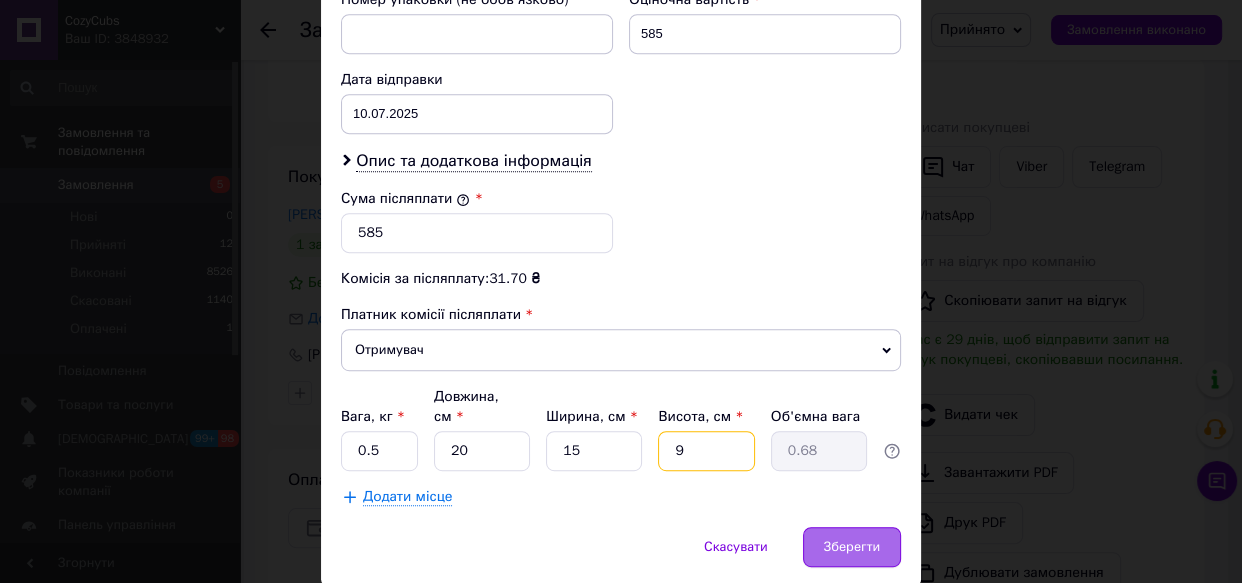 type on "9" 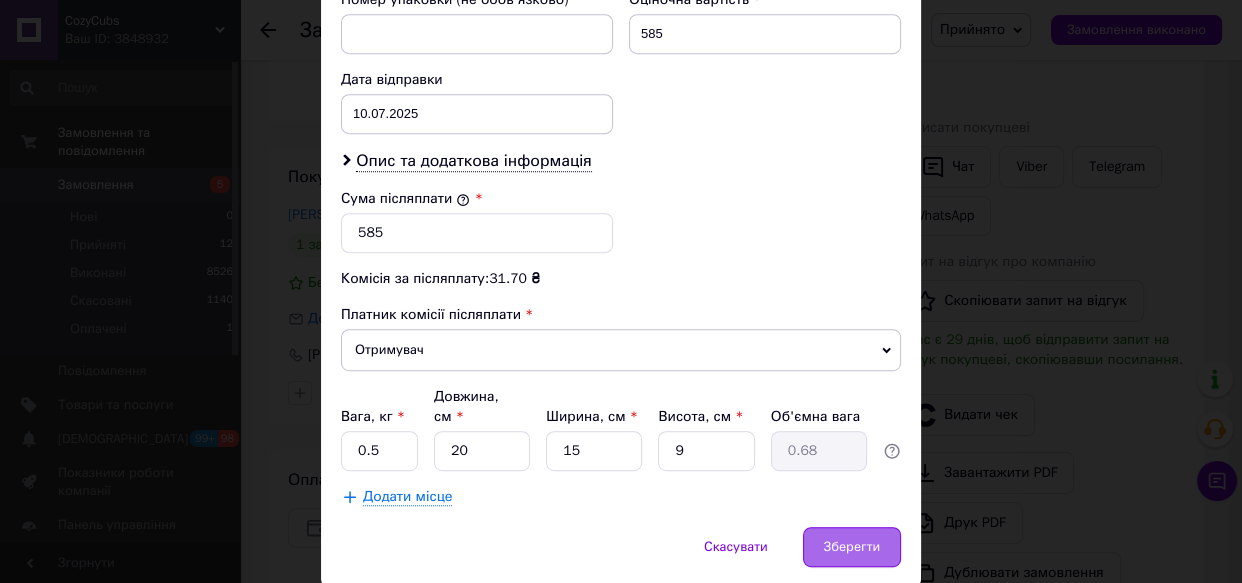 click on "Зберегти" at bounding box center [852, 547] 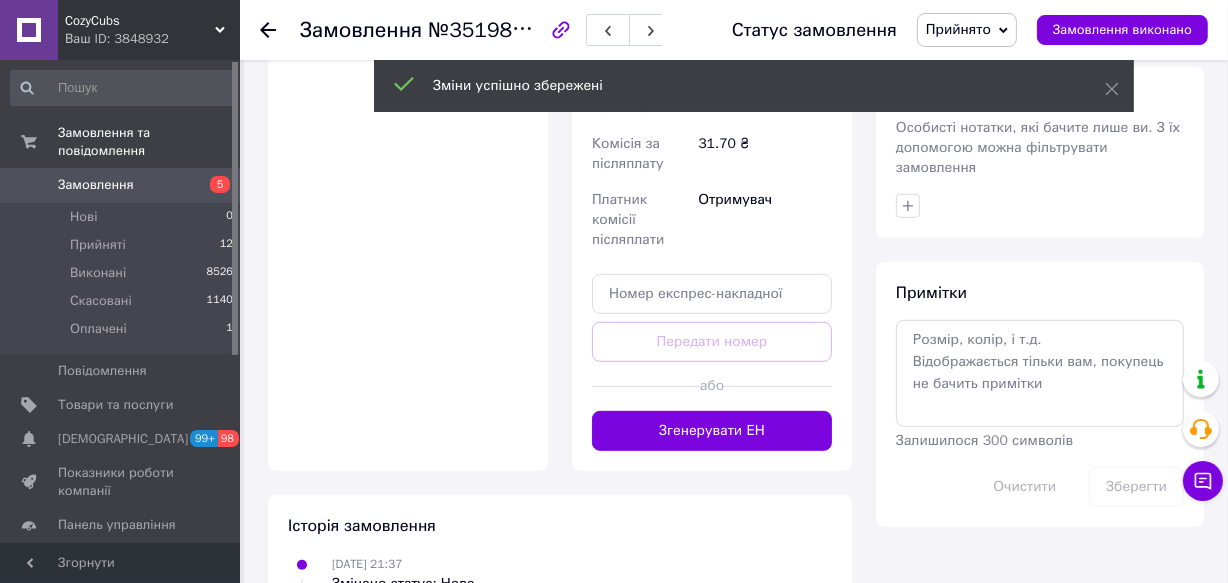 scroll, scrollTop: 887, scrollLeft: 0, axis: vertical 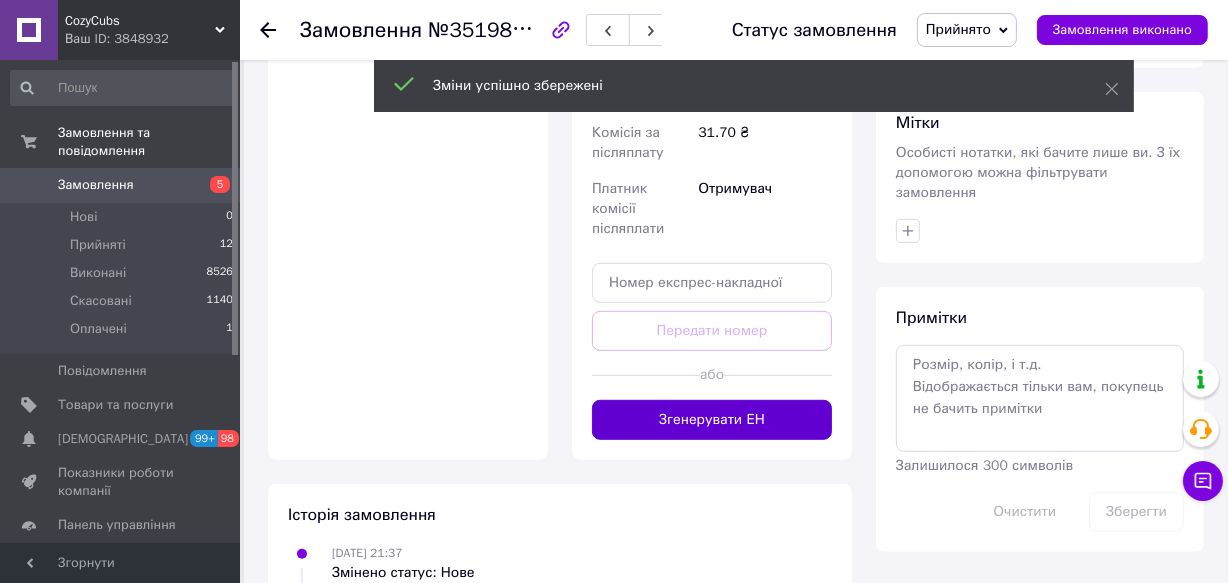 click on "Згенерувати ЕН" at bounding box center (712, 420) 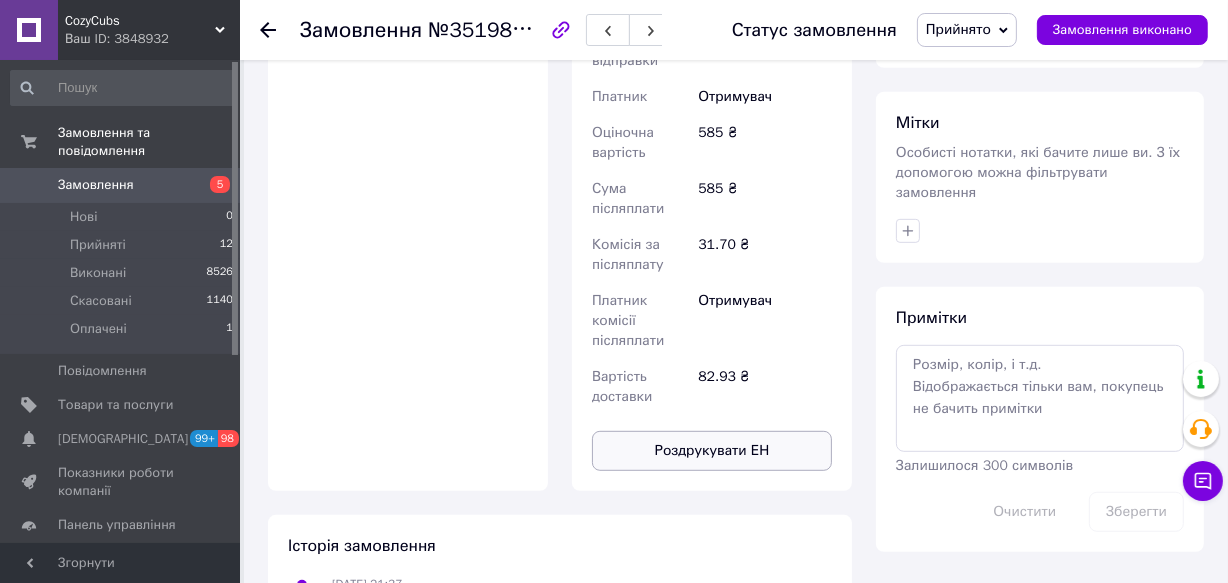 click on "Роздрукувати ЕН" at bounding box center (712, 451) 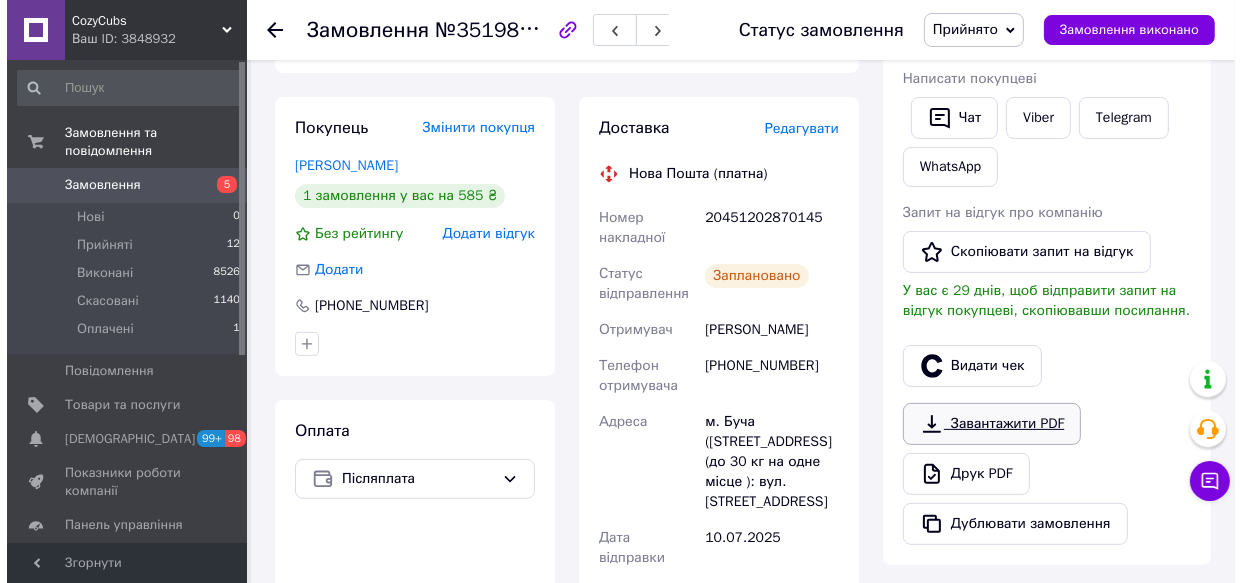 scroll, scrollTop: 432, scrollLeft: 0, axis: vertical 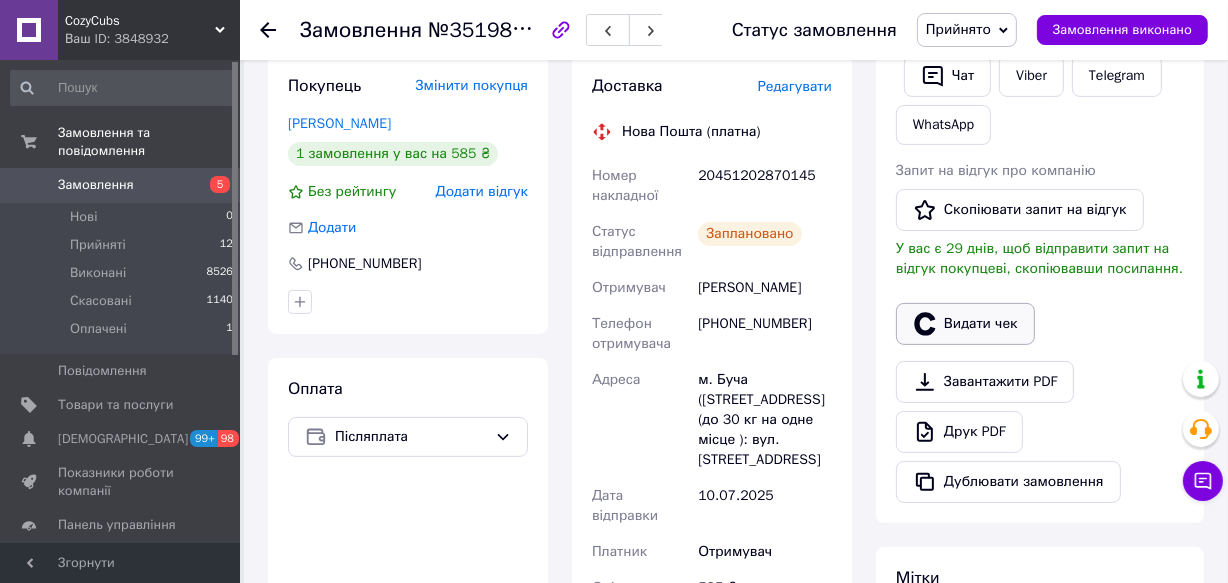 click on "Видати чек" at bounding box center [965, 324] 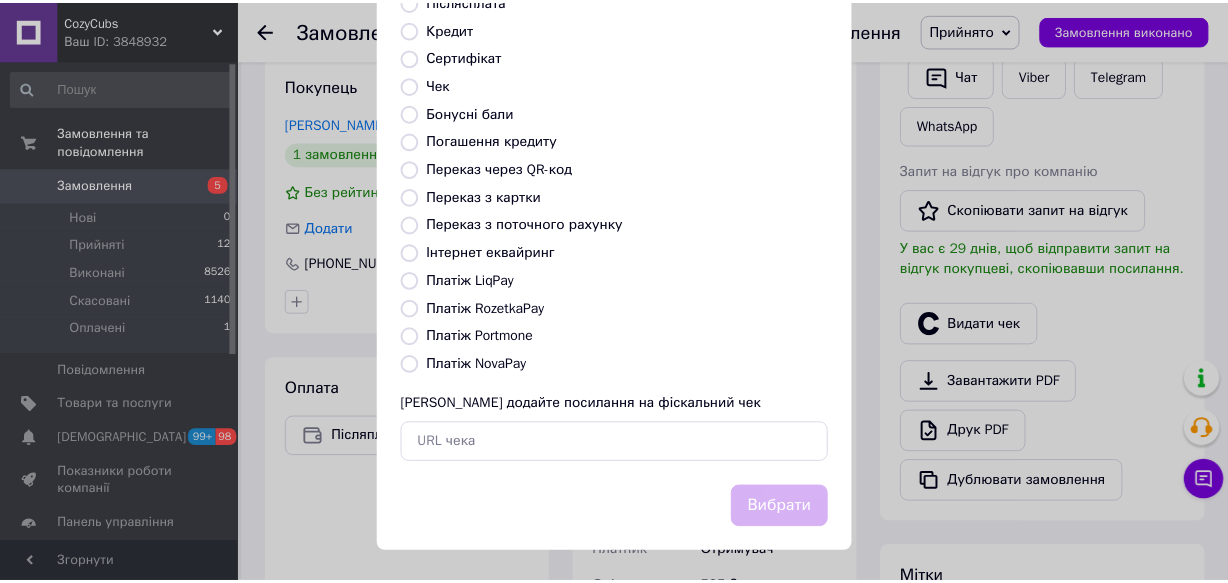 scroll, scrollTop: 272, scrollLeft: 0, axis: vertical 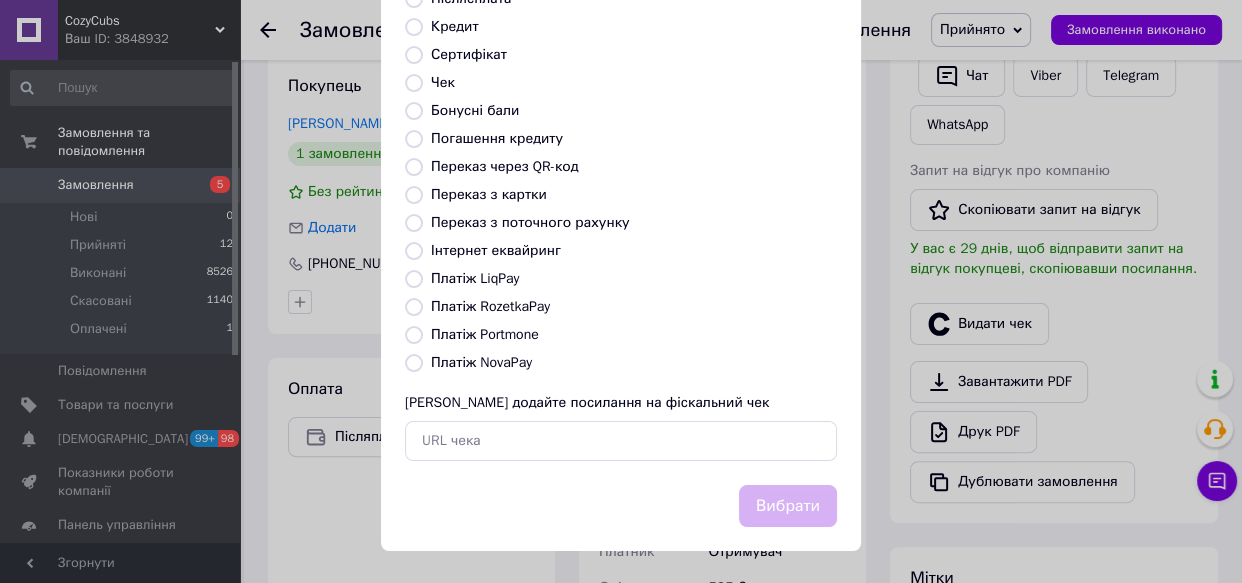 click on "Платіж NovaPay" at bounding box center [481, 362] 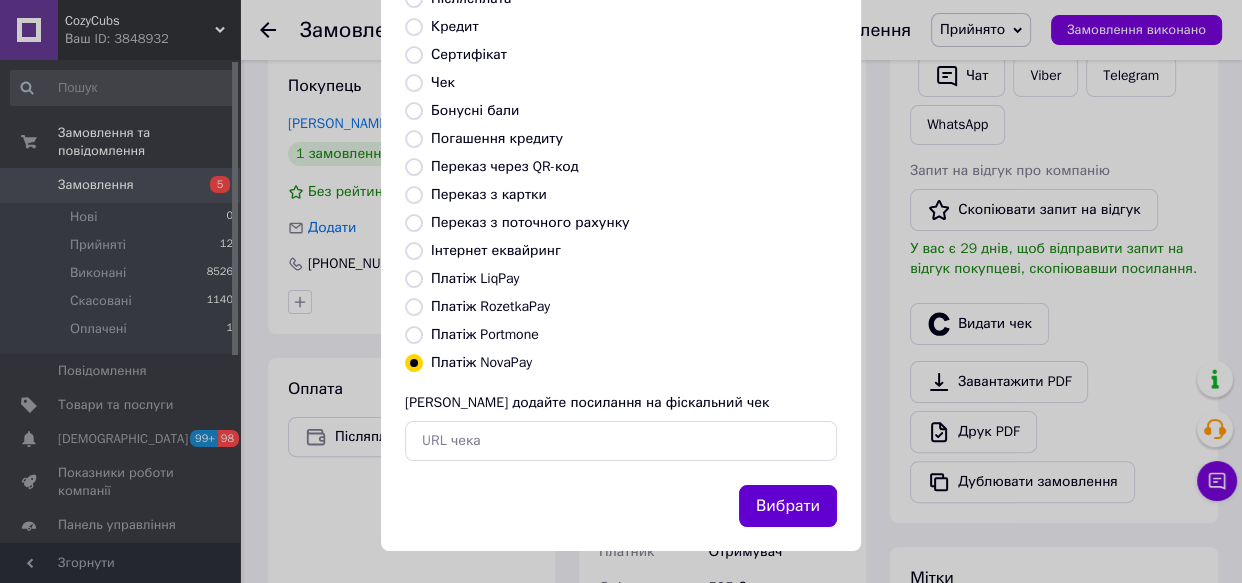 drag, startPoint x: 837, startPoint y: 494, endPoint x: 807, endPoint y: 506, distance: 32.31099 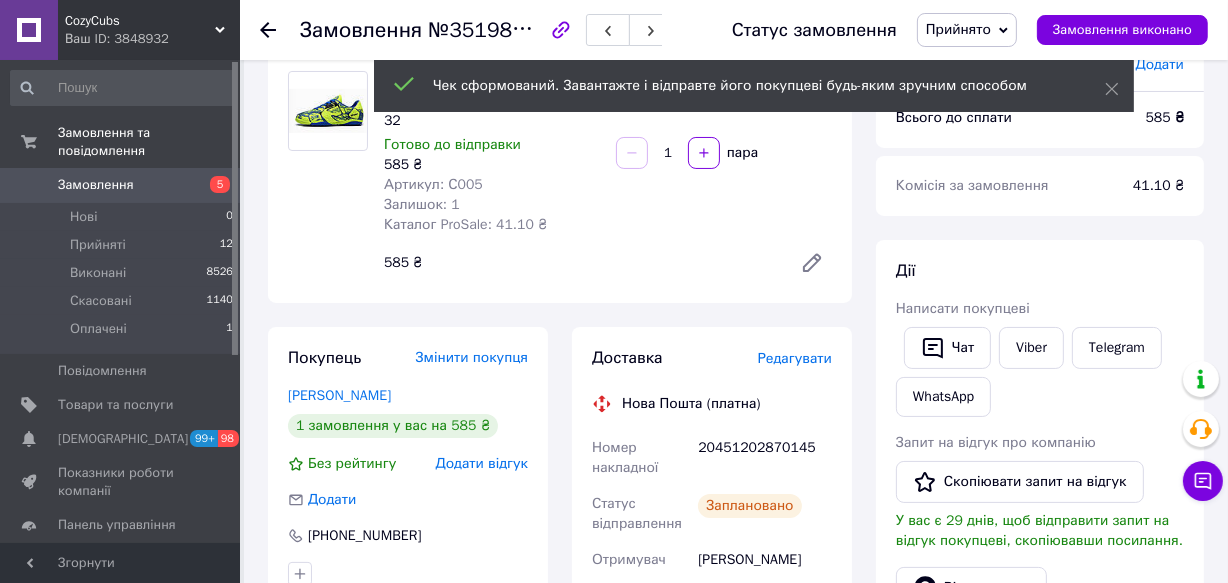 scroll, scrollTop: 0, scrollLeft: 0, axis: both 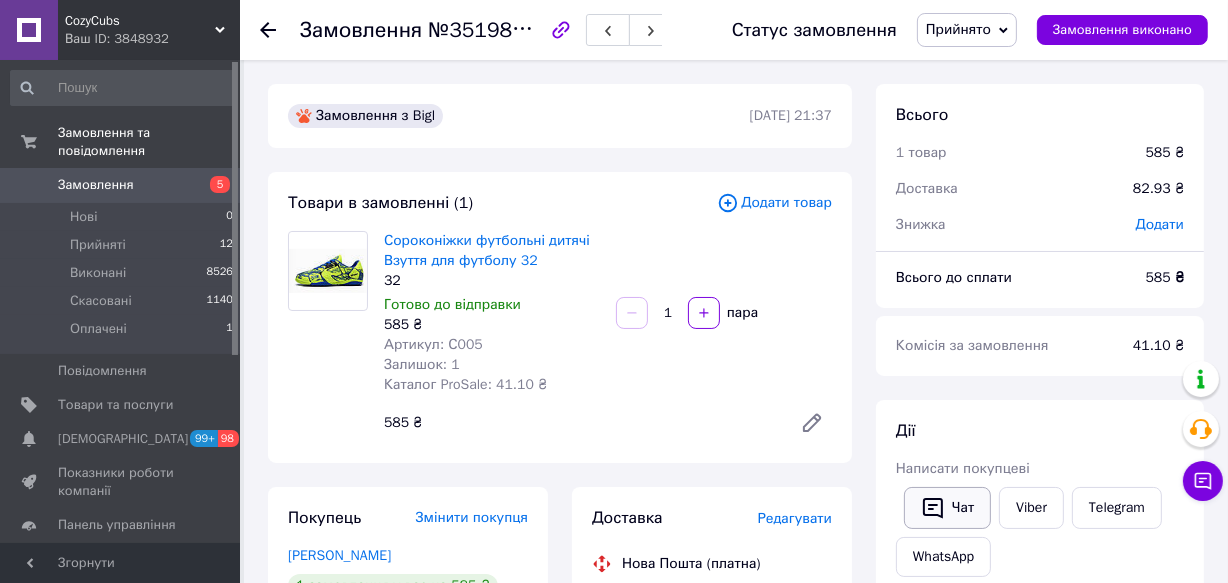 click on "Чат" at bounding box center (947, 508) 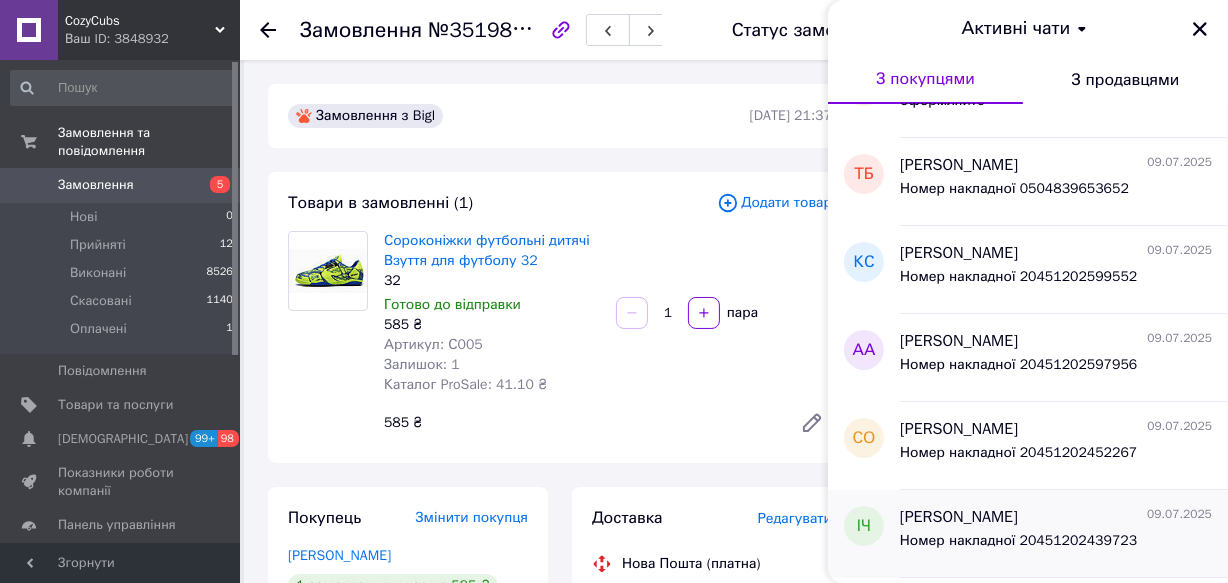 scroll, scrollTop: 272, scrollLeft: 0, axis: vertical 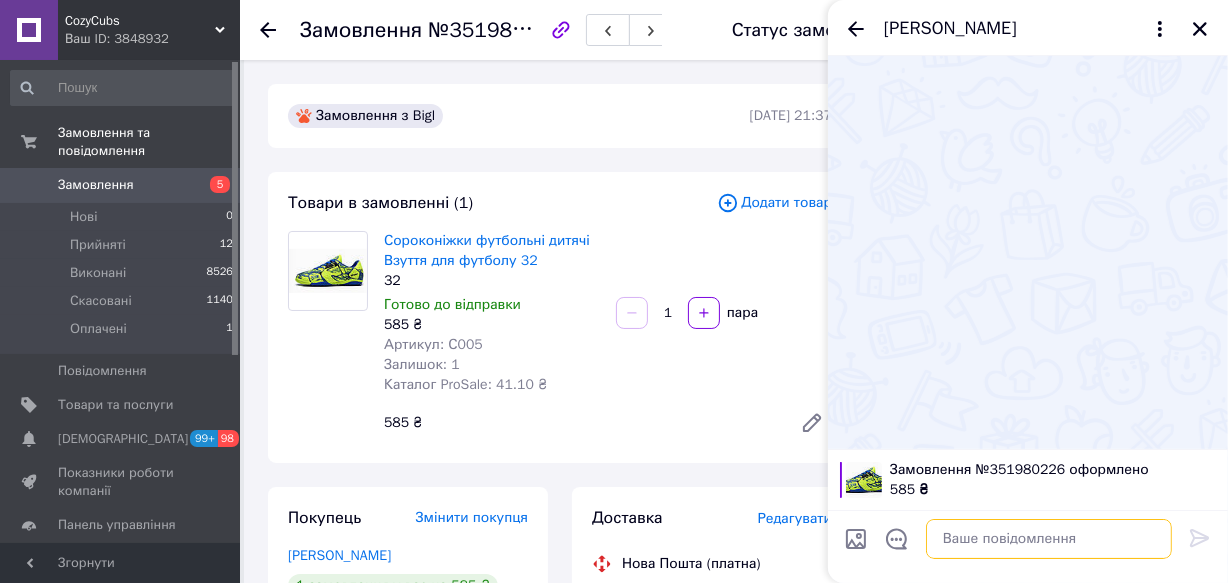 paste on "https://api.checkbox.ua/api/v1/receipts/d57bc577-7dc8-4604-8aed-17dedafdac60/html?show_buttons=true" 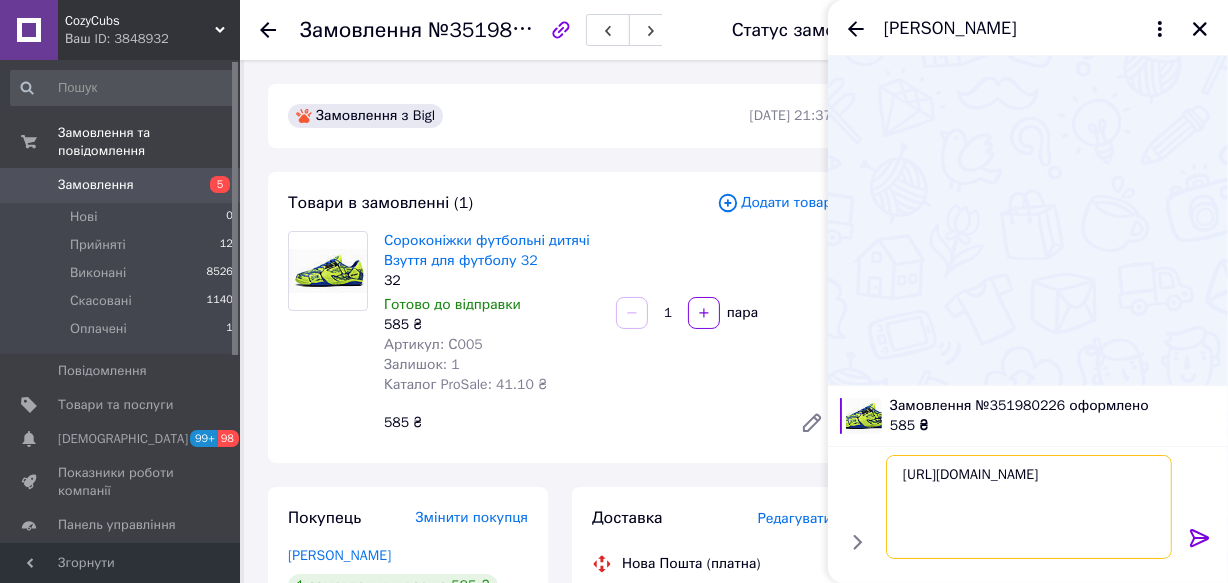 type on "https://api.checkbox.ua/api/v1/receipts/d57bc577-7dc8-4604-8aed-17dedafdac60/html?show_buttons=true" 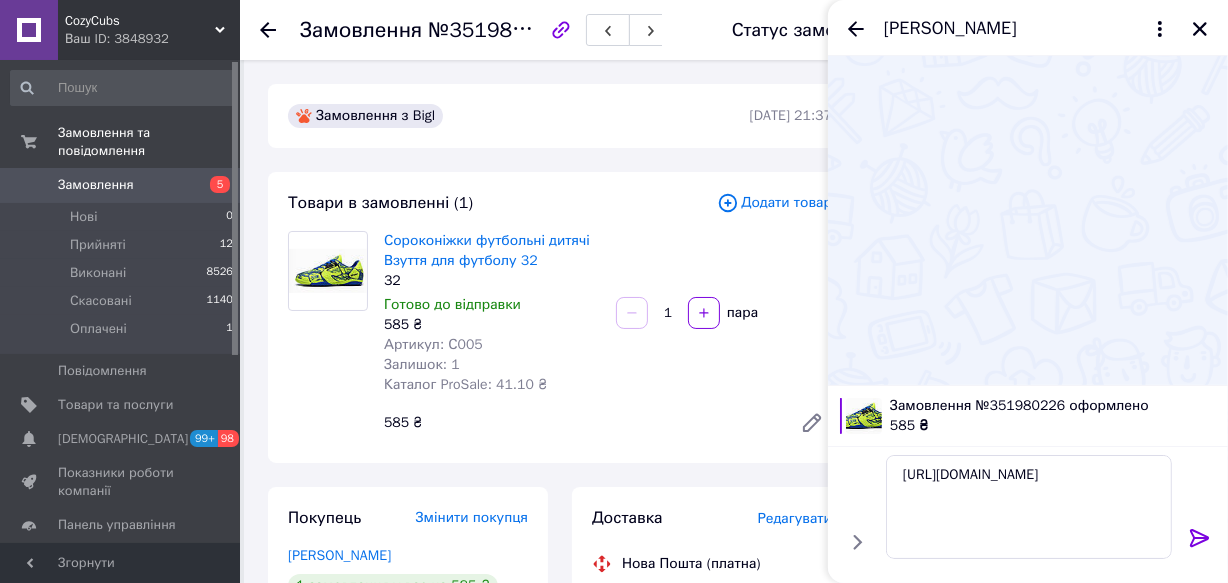 click 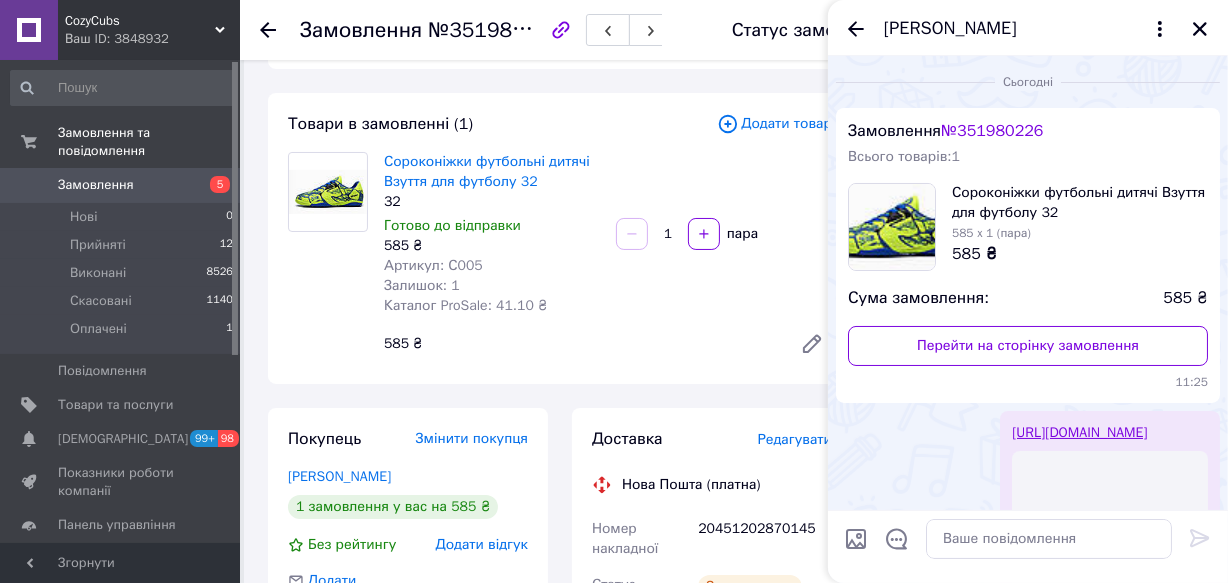 scroll, scrollTop: 181, scrollLeft: 0, axis: vertical 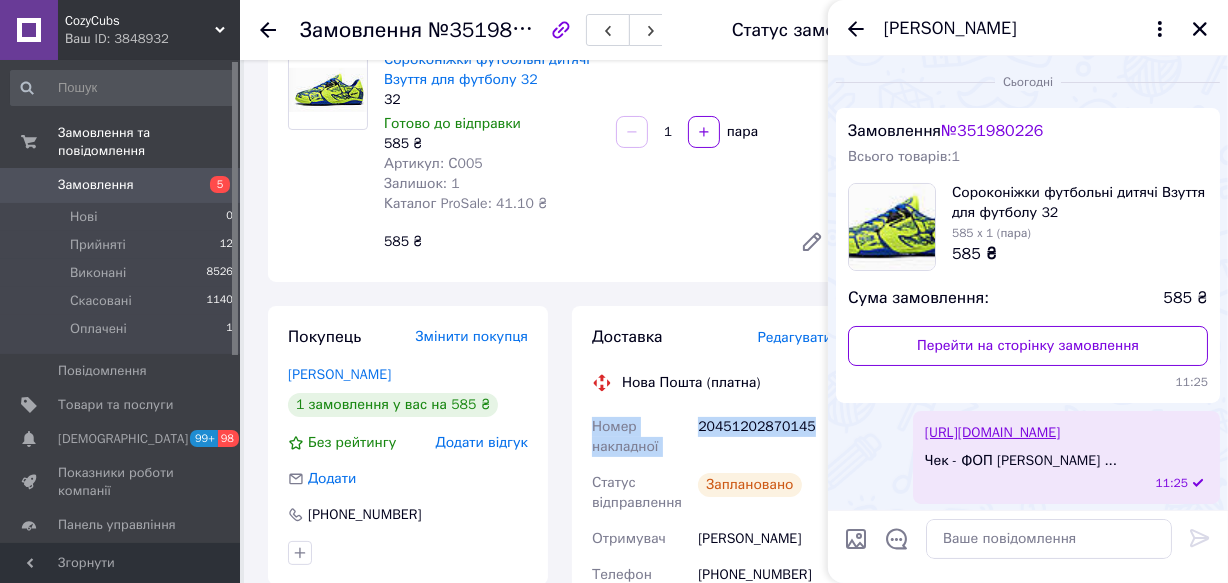 drag, startPoint x: 590, startPoint y: 420, endPoint x: 810, endPoint y: 427, distance: 220.11133 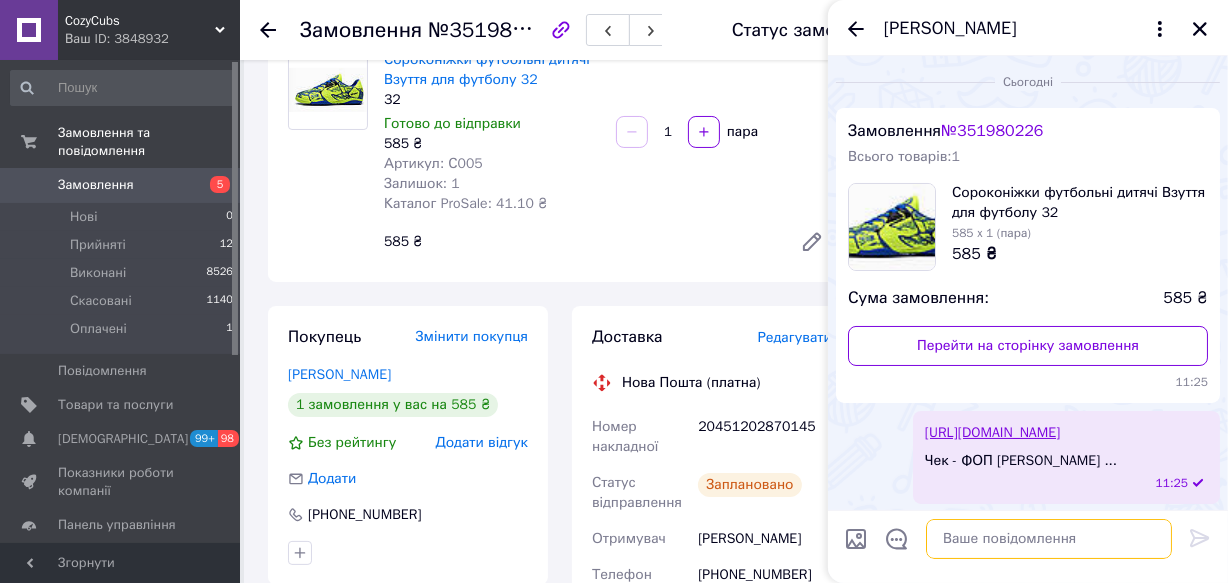 click at bounding box center [1049, 539] 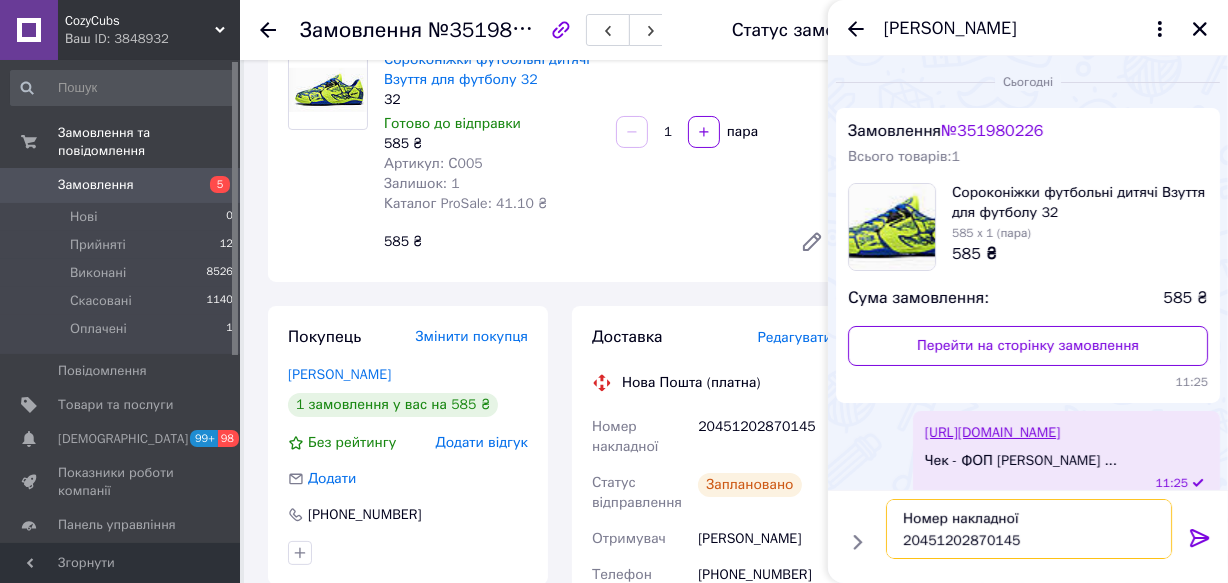 type on "Номер накладної
20451202870145" 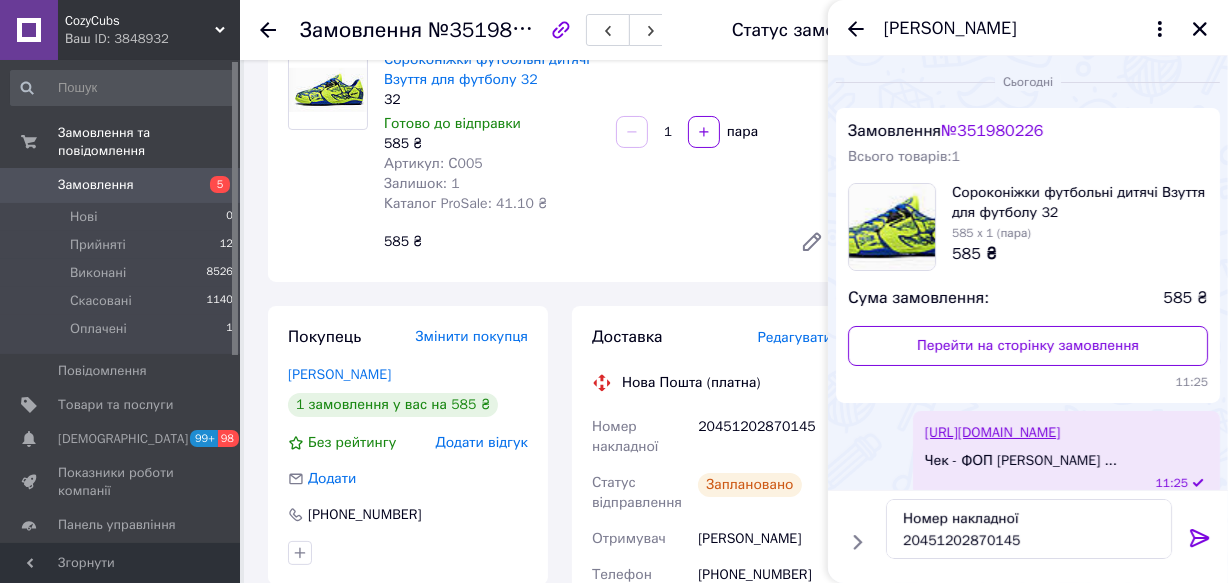 click 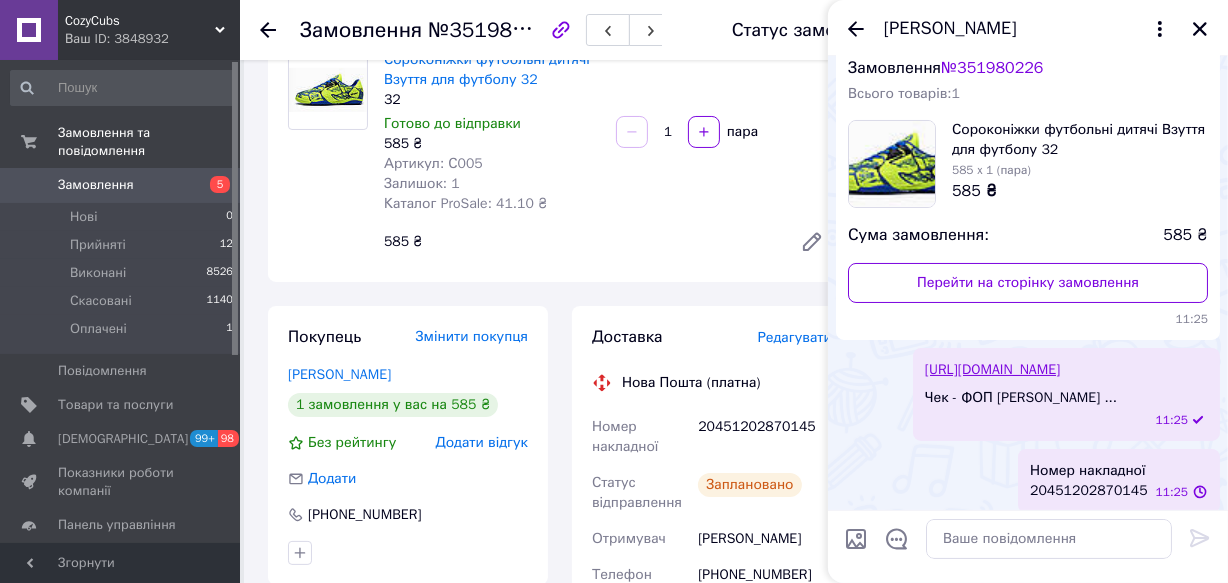 scroll, scrollTop: 90, scrollLeft: 0, axis: vertical 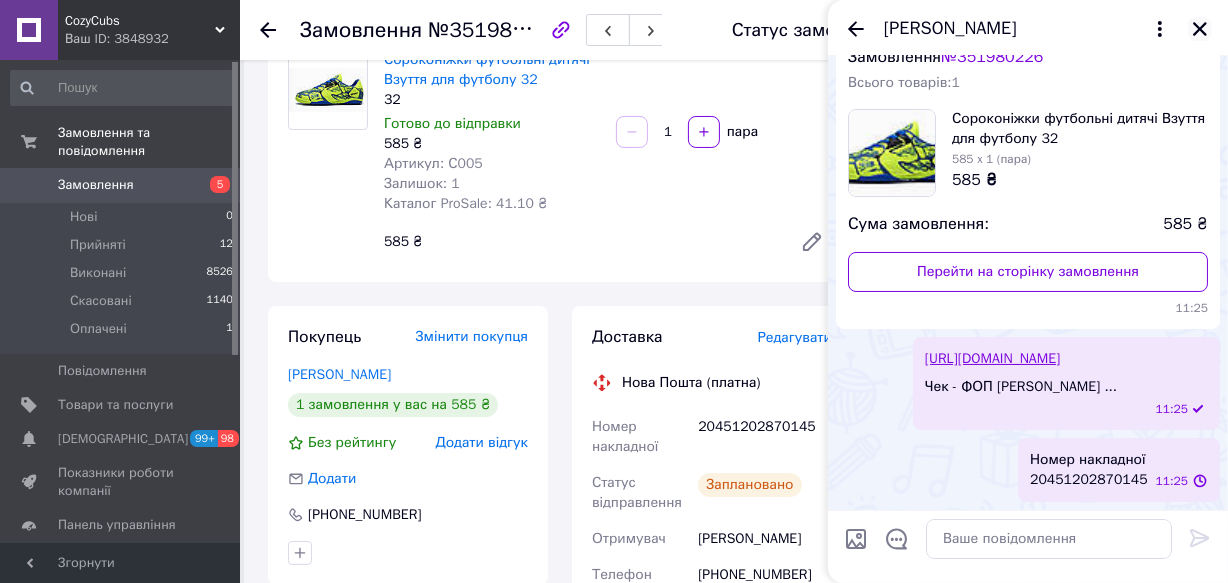 click 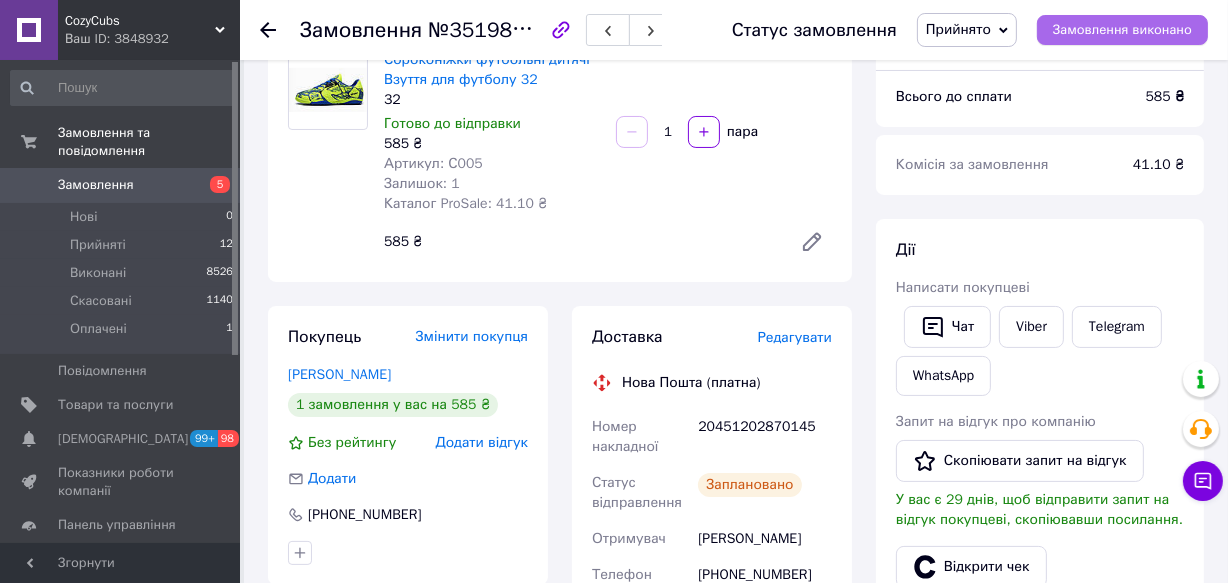 click on "Замовлення виконано" at bounding box center (1122, 30) 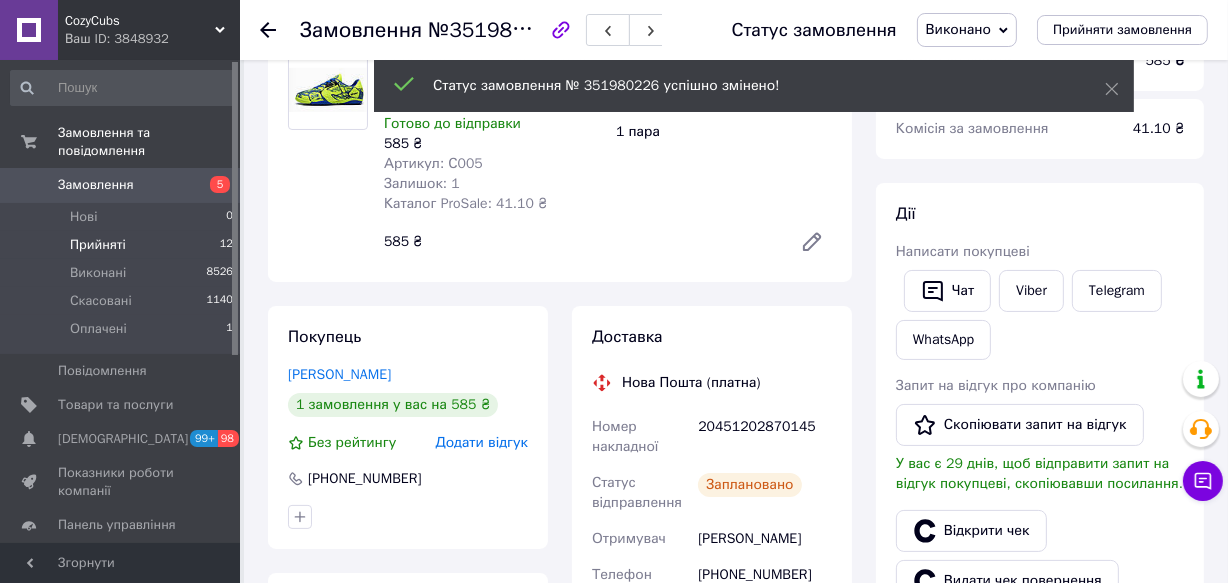 click on "Прийняті 12" at bounding box center (122, 245) 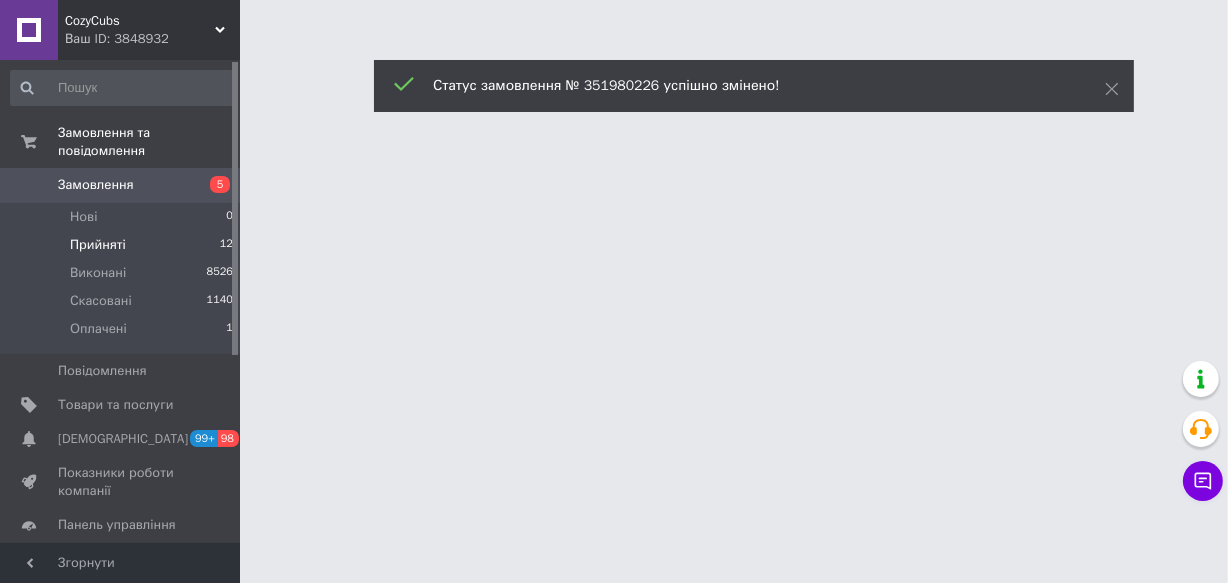 scroll, scrollTop: 0, scrollLeft: 0, axis: both 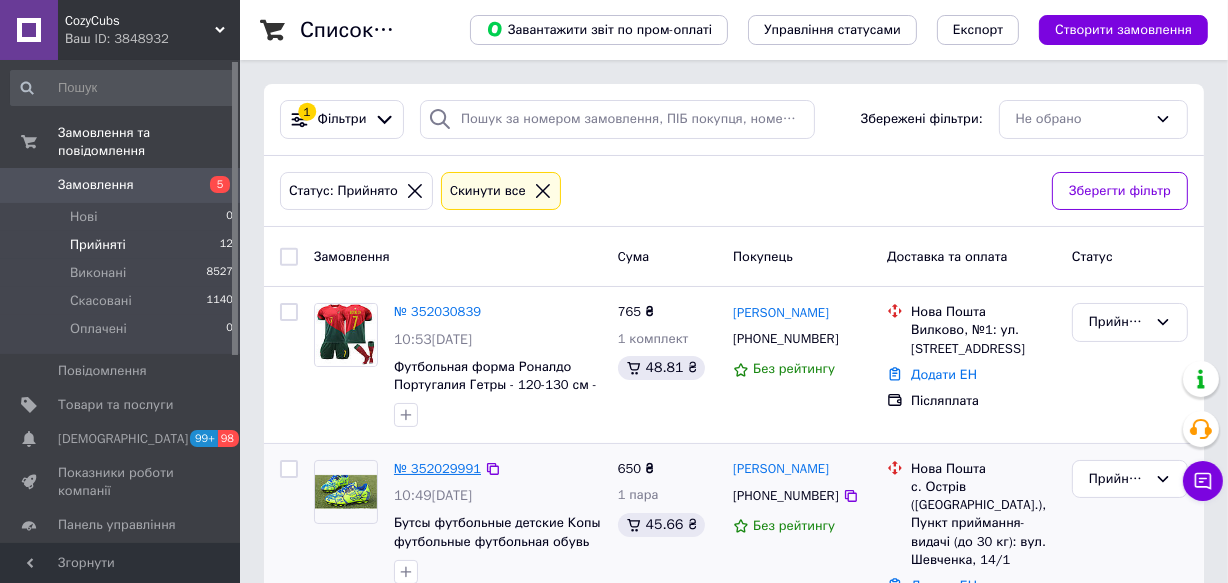 click on "№ 352029991" at bounding box center (437, 468) 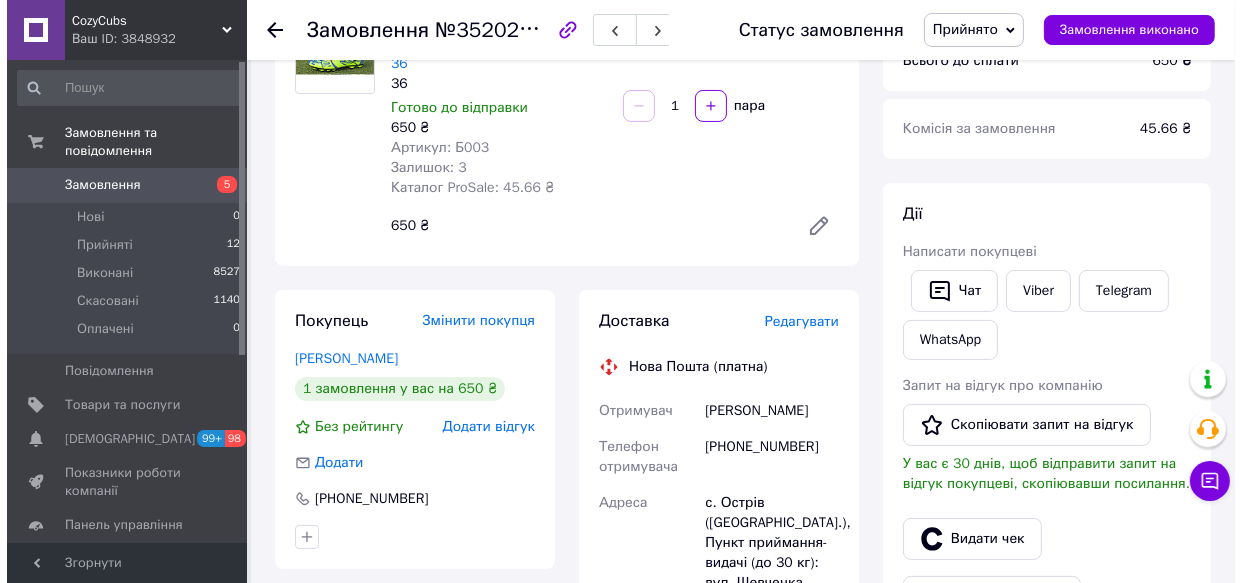 scroll, scrollTop: 181, scrollLeft: 0, axis: vertical 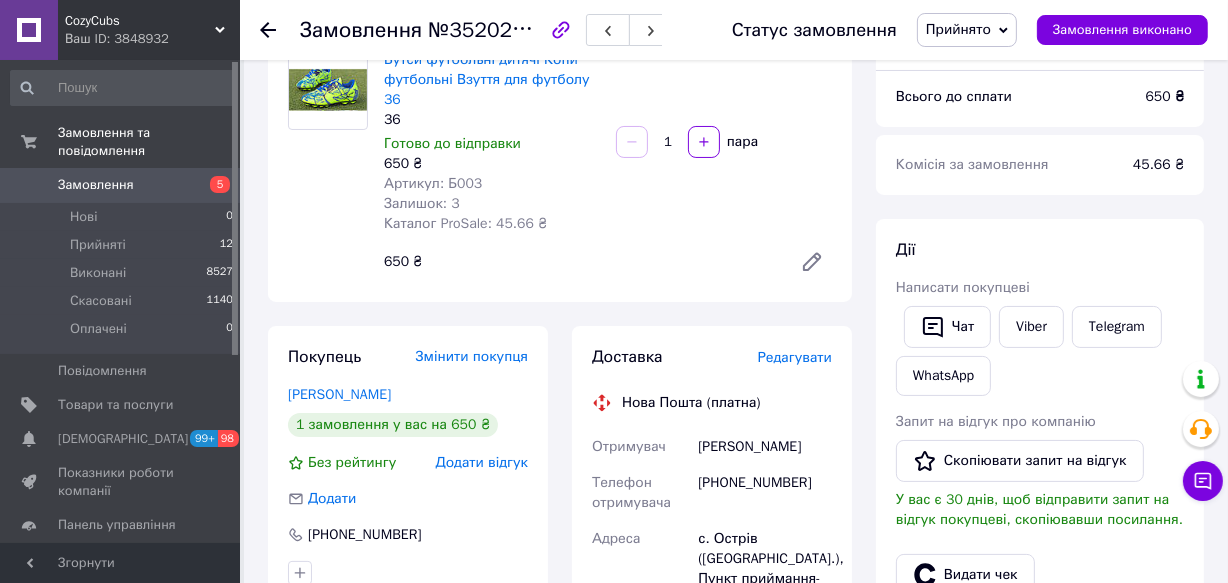 click on "Редагувати" at bounding box center (795, 357) 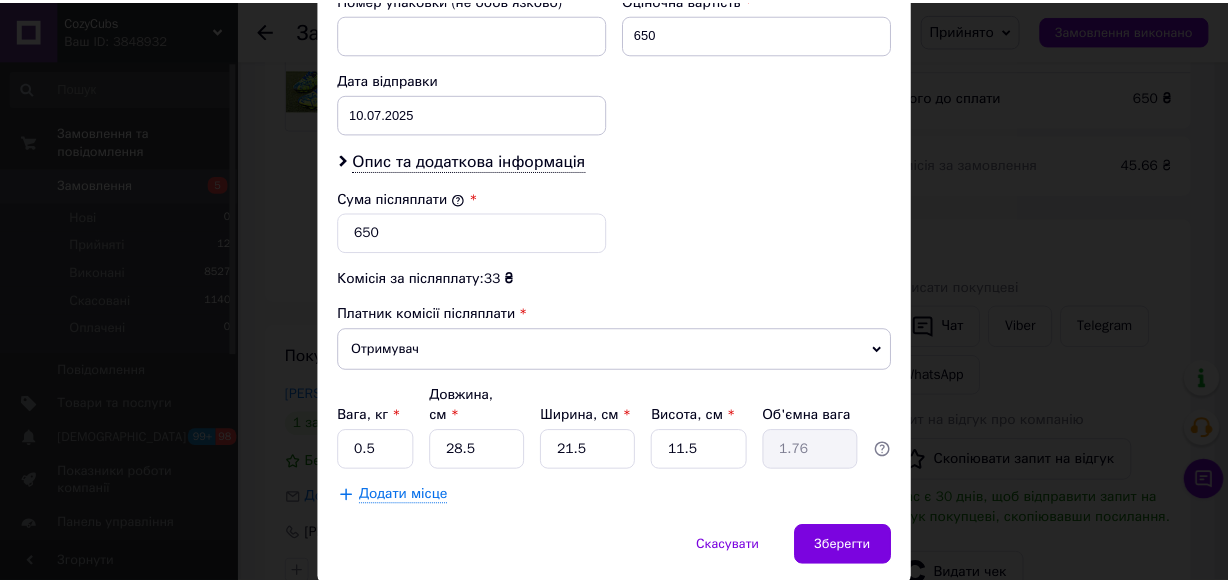 scroll, scrollTop: 940, scrollLeft: 0, axis: vertical 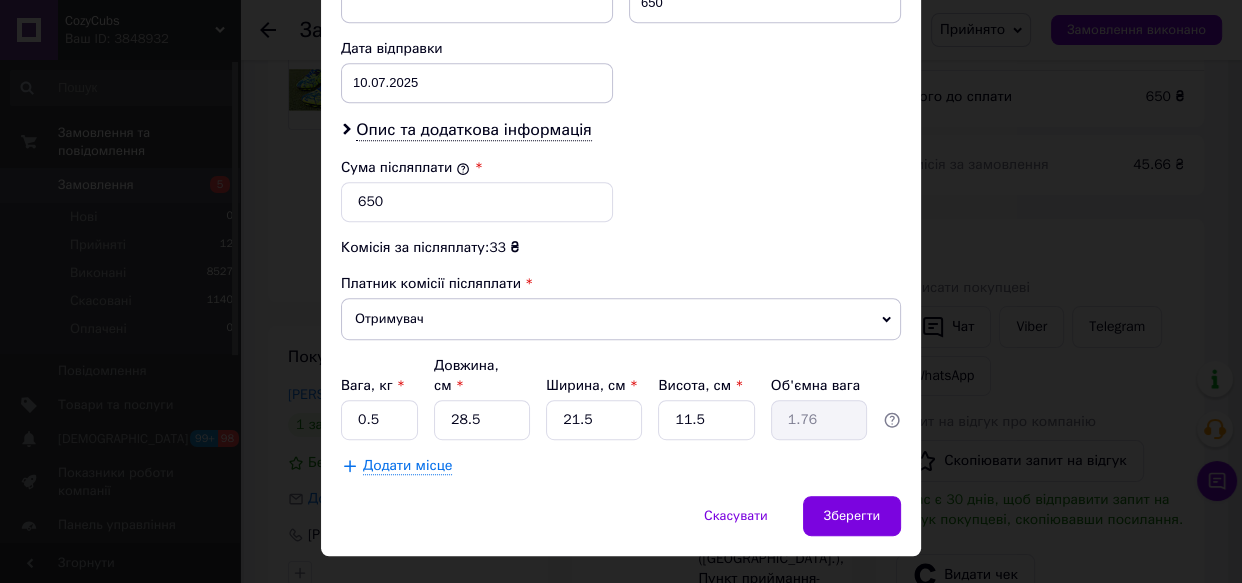 click on "Додати місце" at bounding box center (621, 466) 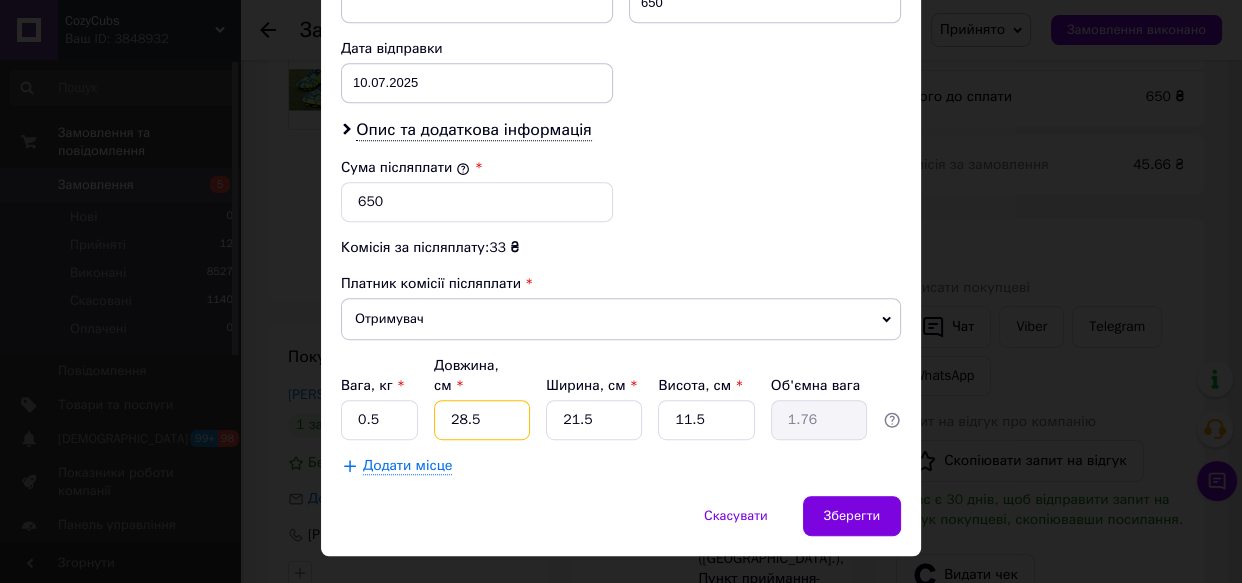 click on "28.5" at bounding box center (482, 420) 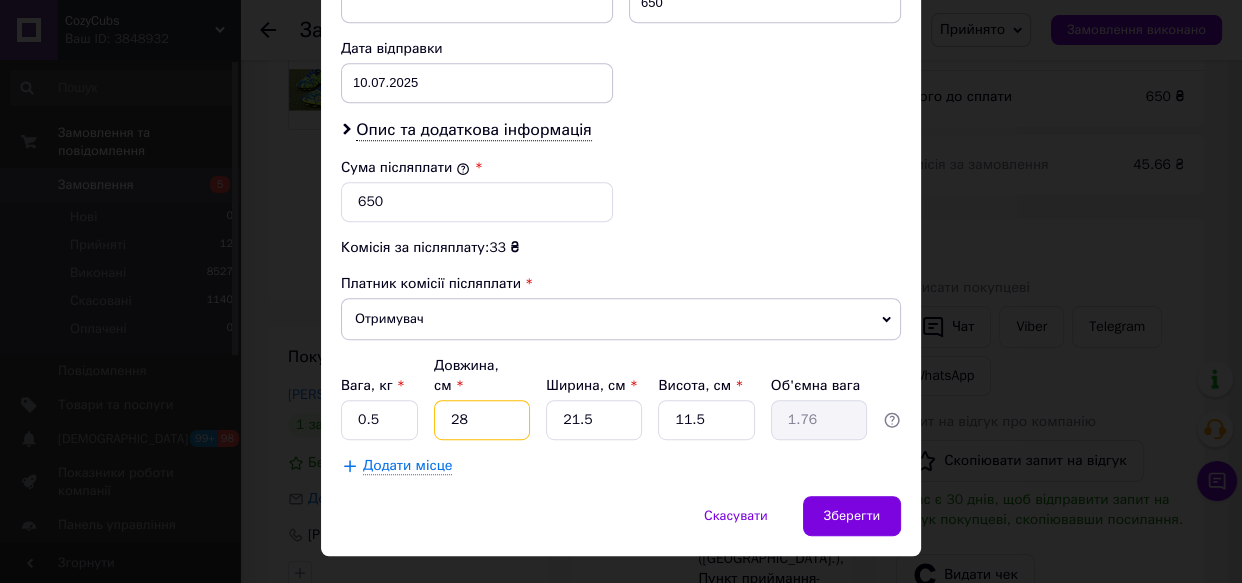 type on "2" 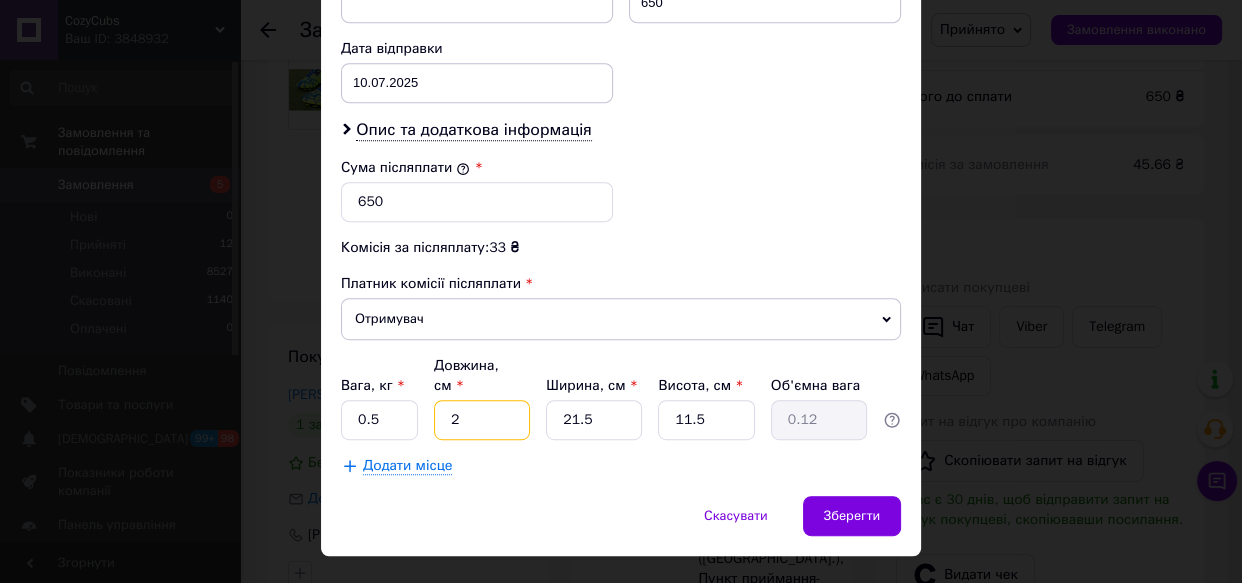 type on "0.12" 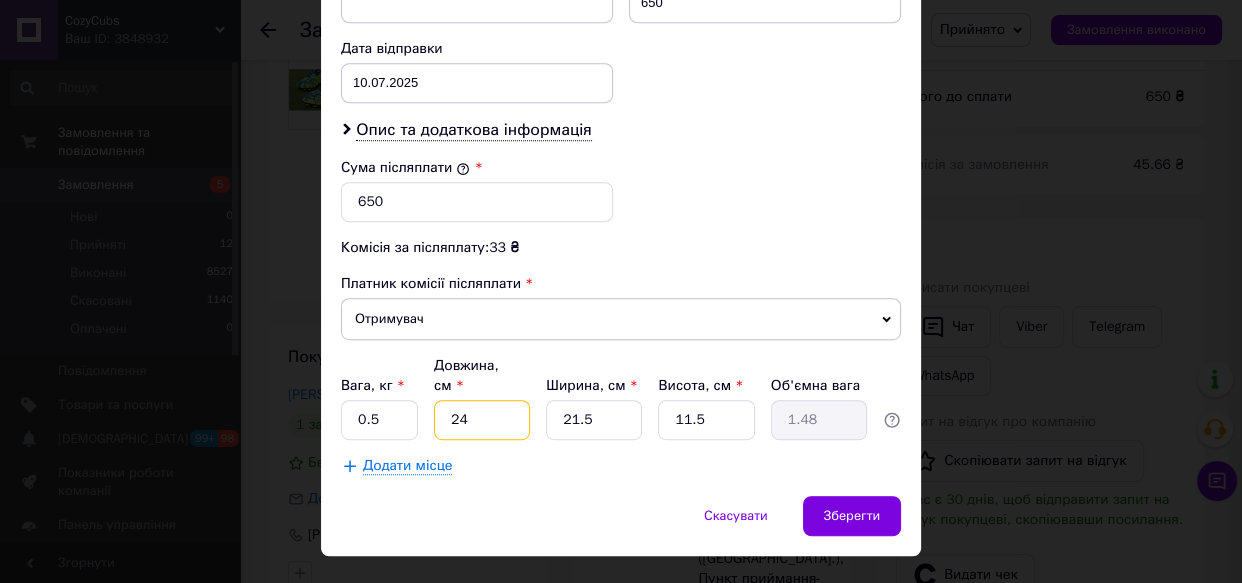 type on "24" 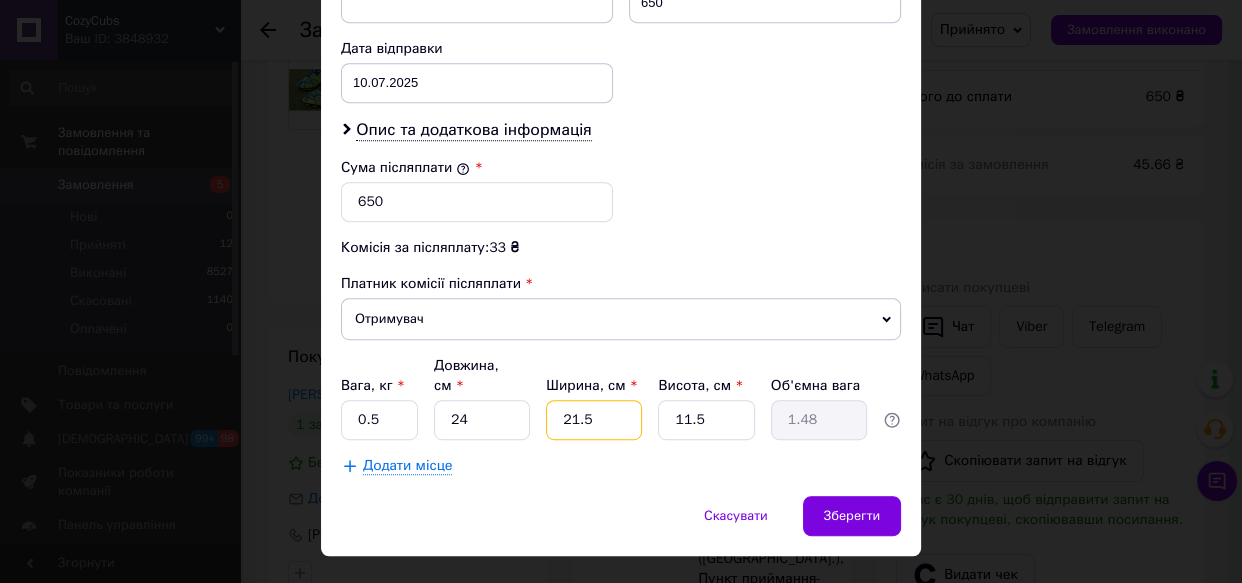 drag, startPoint x: 590, startPoint y: 382, endPoint x: 551, endPoint y: 380, distance: 39.051247 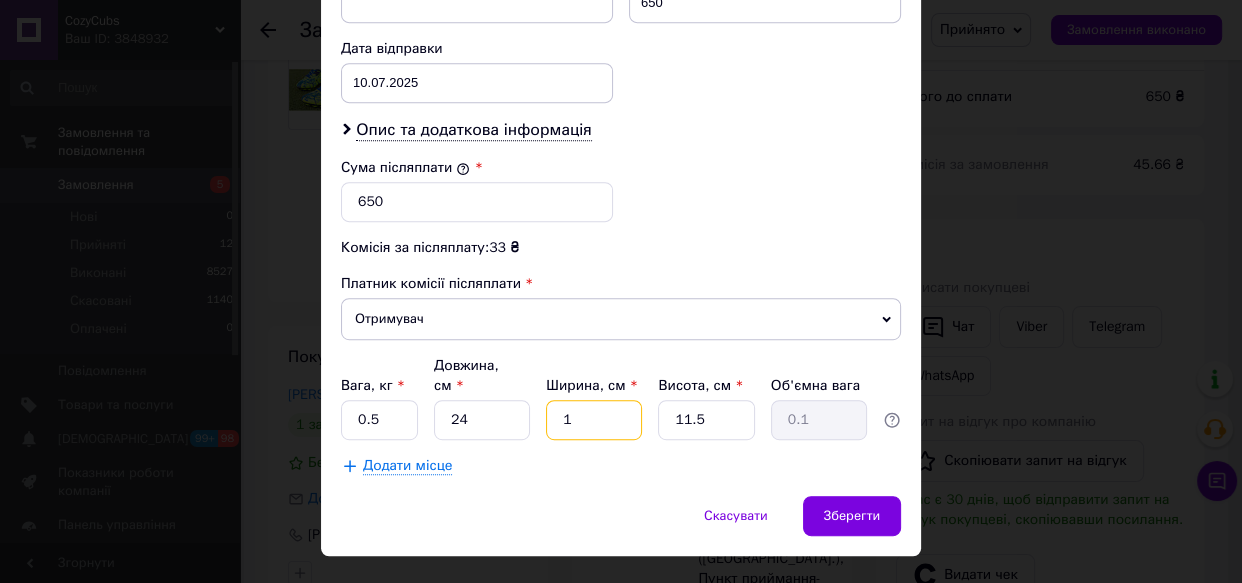 type on "17" 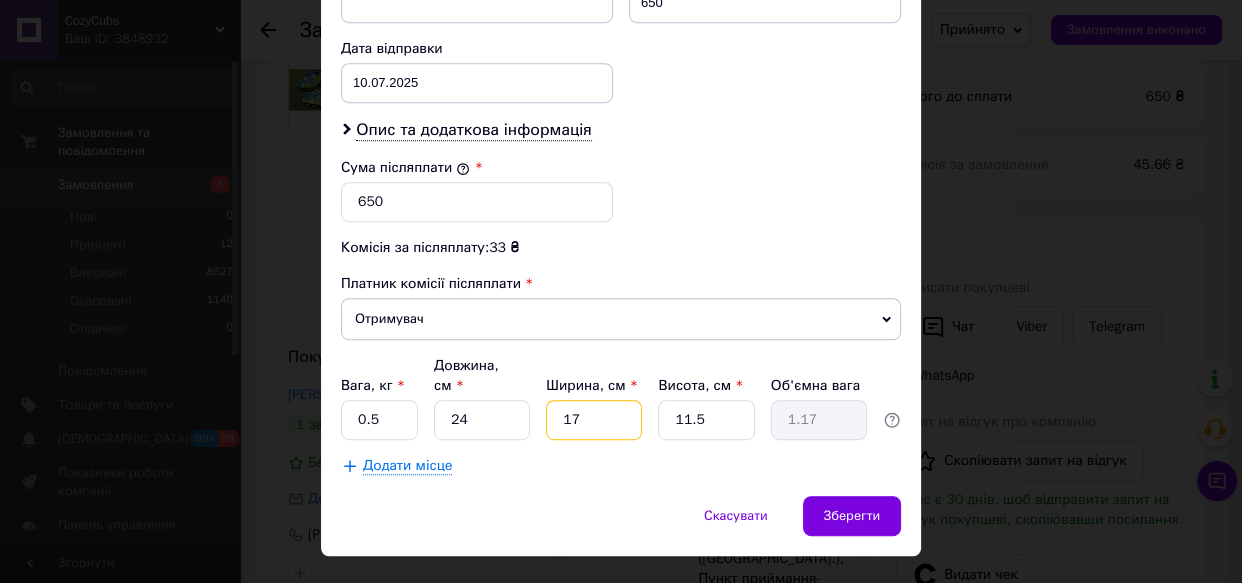 type on "17" 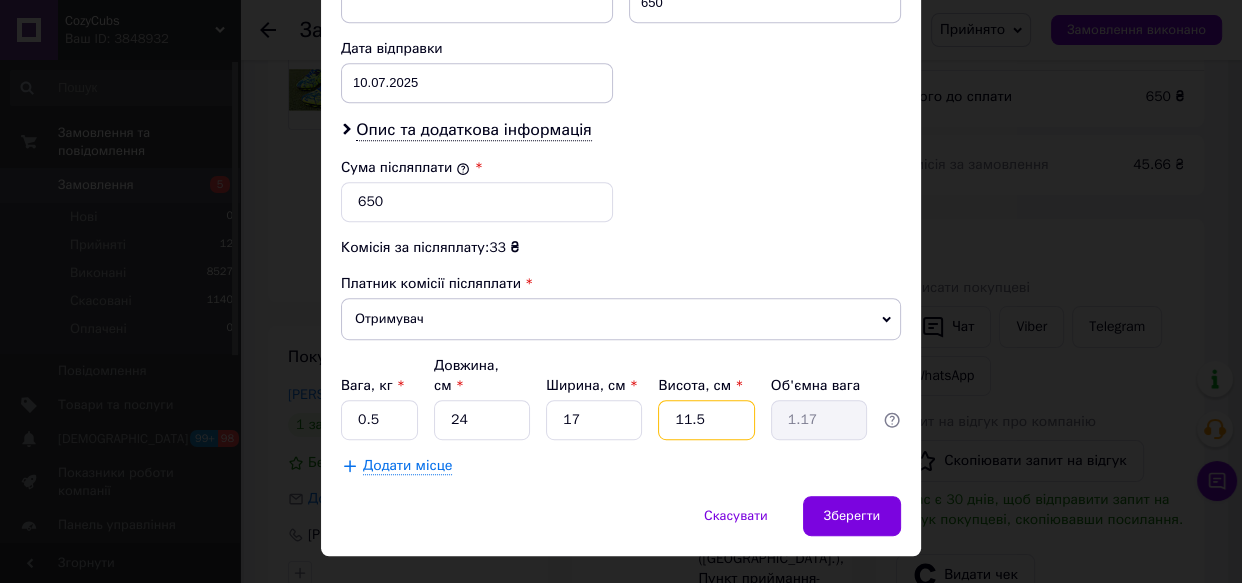 drag, startPoint x: 704, startPoint y: 382, endPoint x: 638, endPoint y: 358, distance: 70.2282 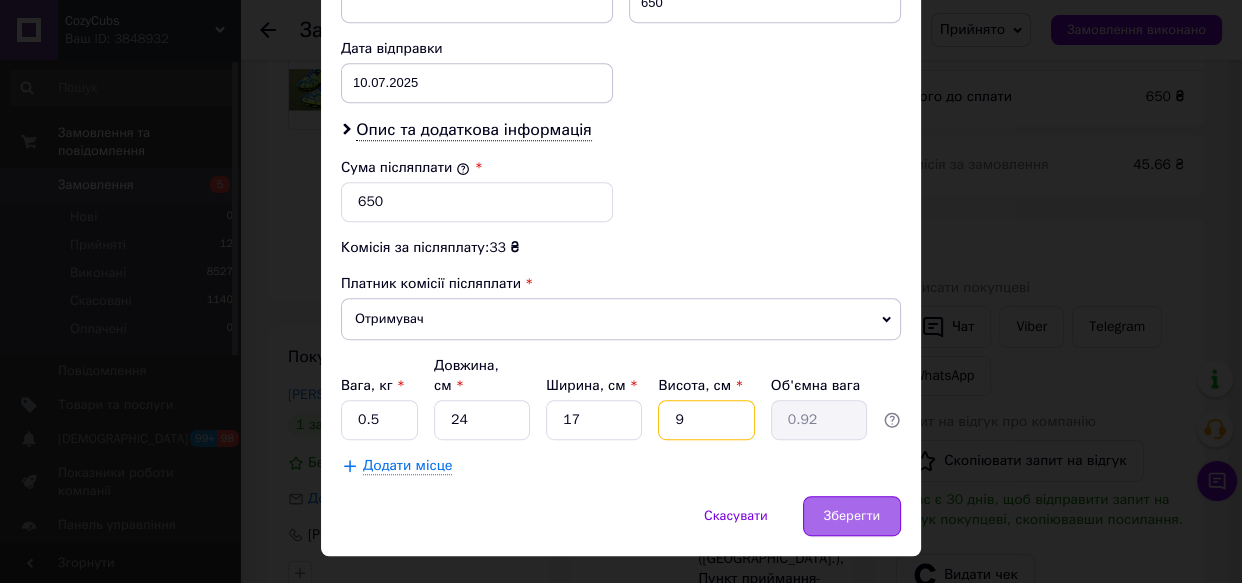 type on "9" 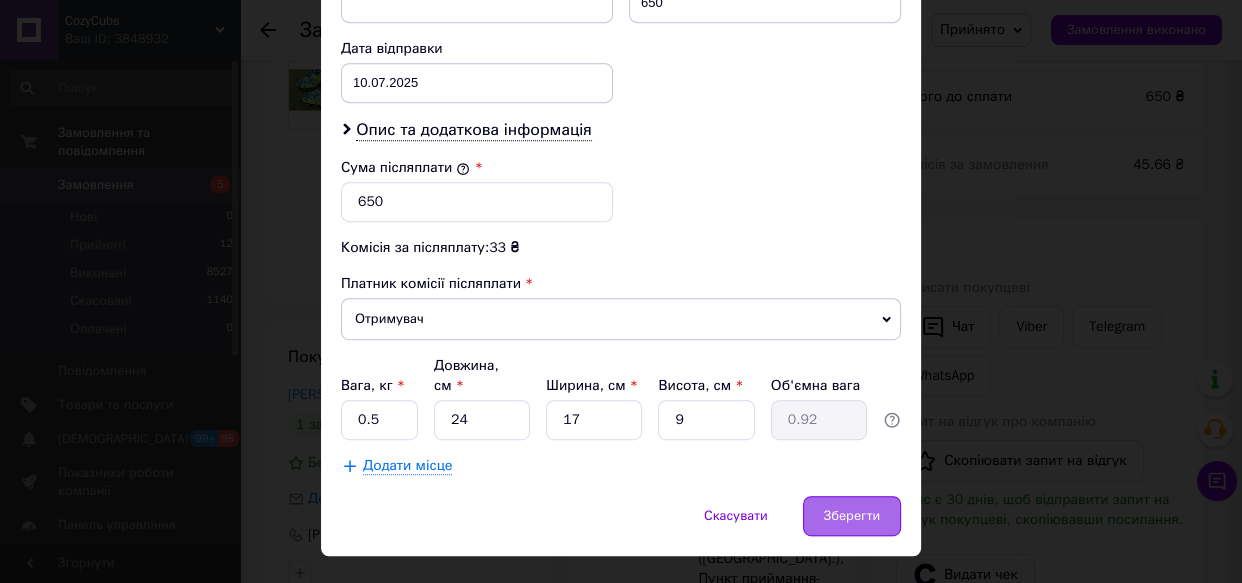 click on "Зберегти" at bounding box center [852, 516] 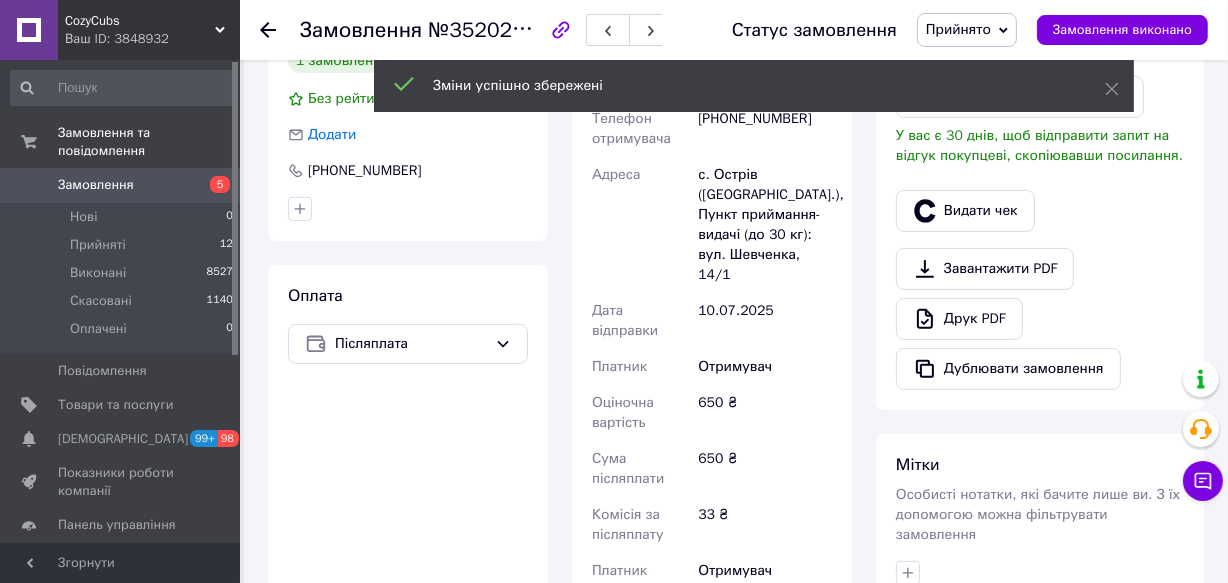 scroll, scrollTop: 818, scrollLeft: 0, axis: vertical 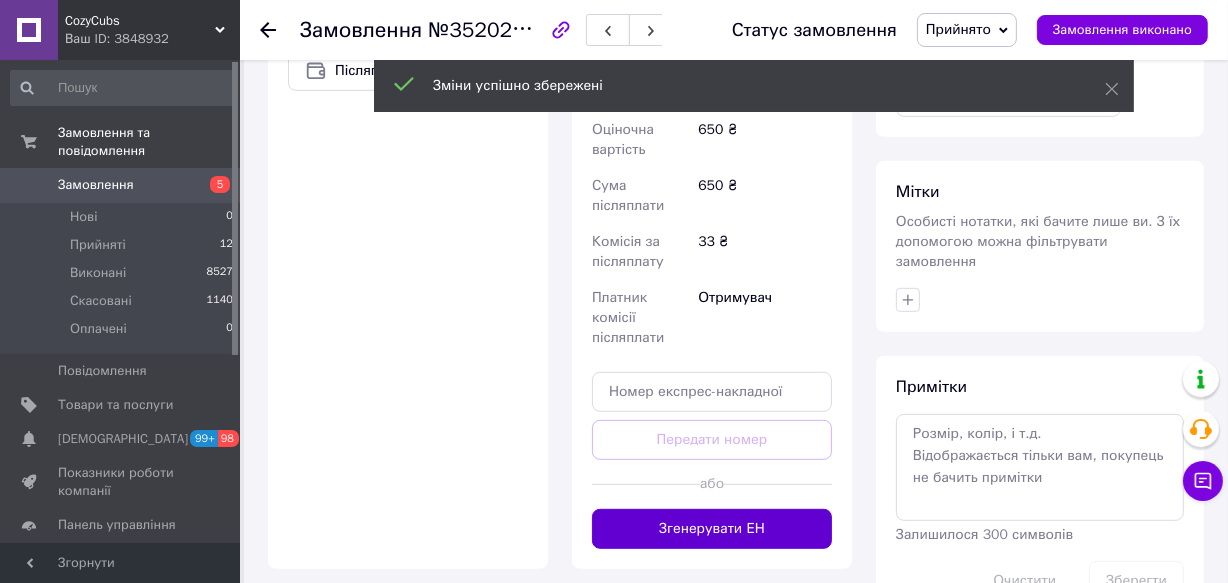 click on "Згенерувати ЕН" at bounding box center (712, 529) 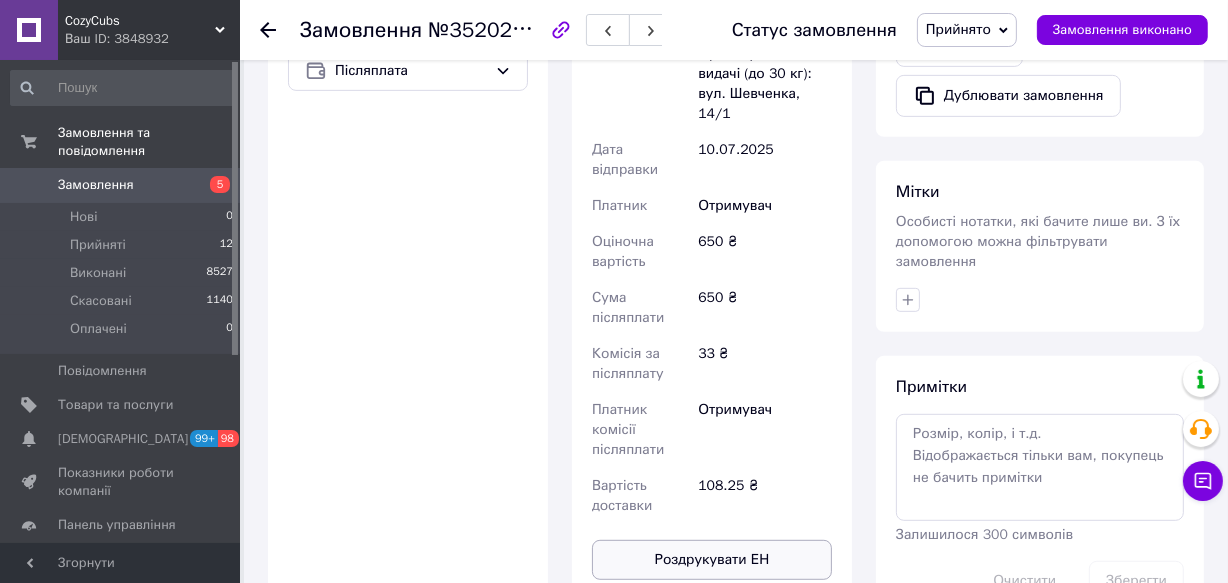 click on "Роздрукувати ЕН" at bounding box center (712, 560) 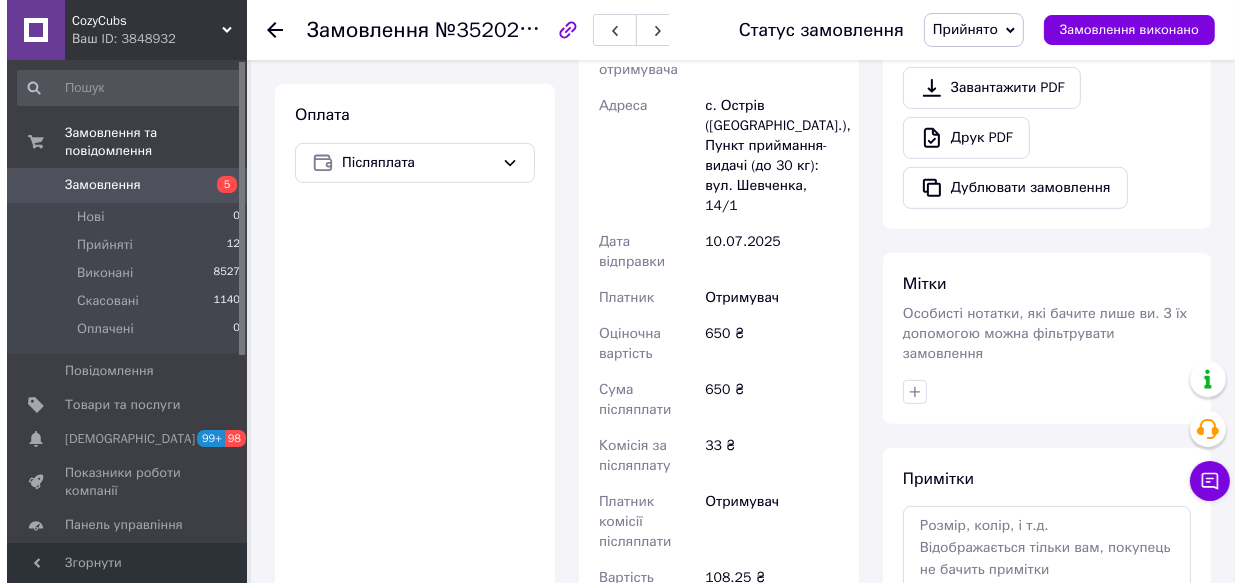 scroll, scrollTop: 545, scrollLeft: 0, axis: vertical 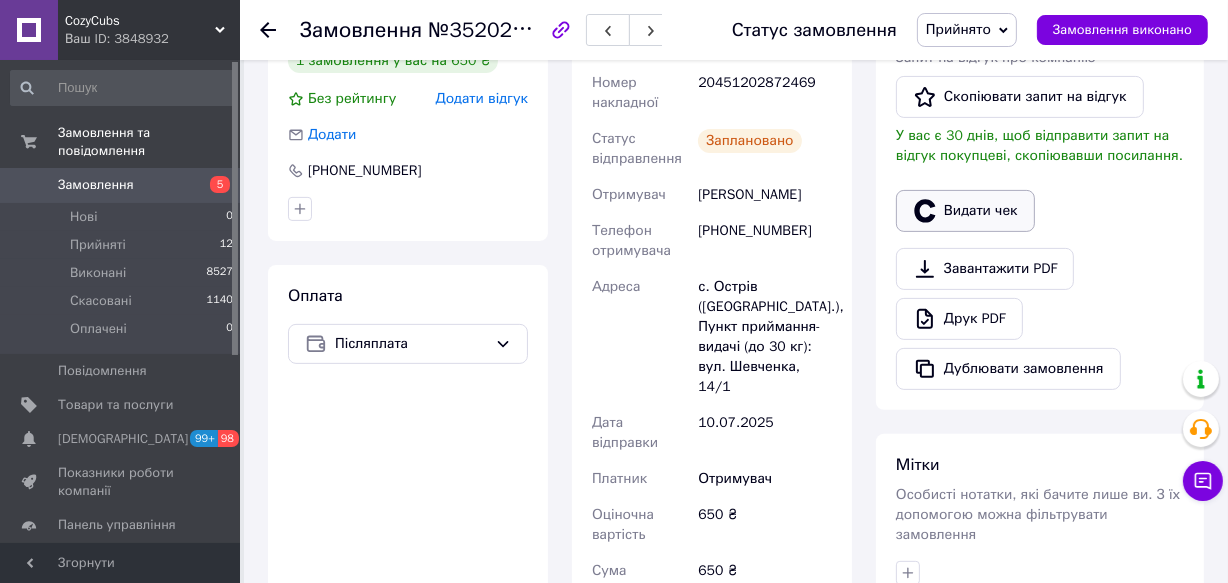 click on "Видати чек" at bounding box center (965, 211) 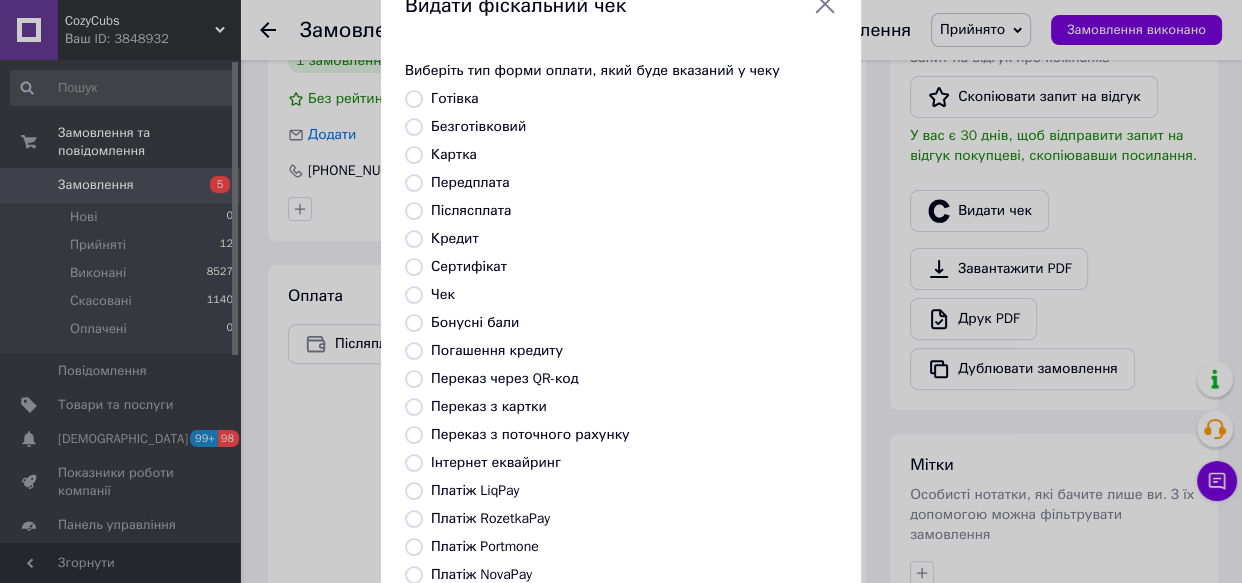 scroll, scrollTop: 181, scrollLeft: 0, axis: vertical 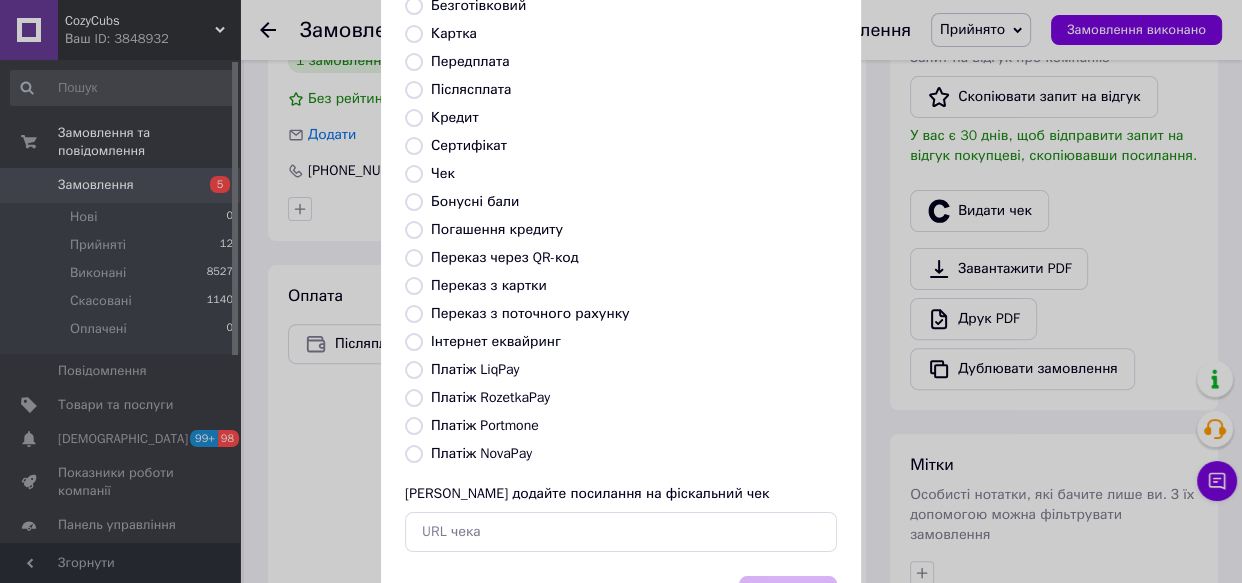 click on "Платіж NovaPay" at bounding box center (481, 453) 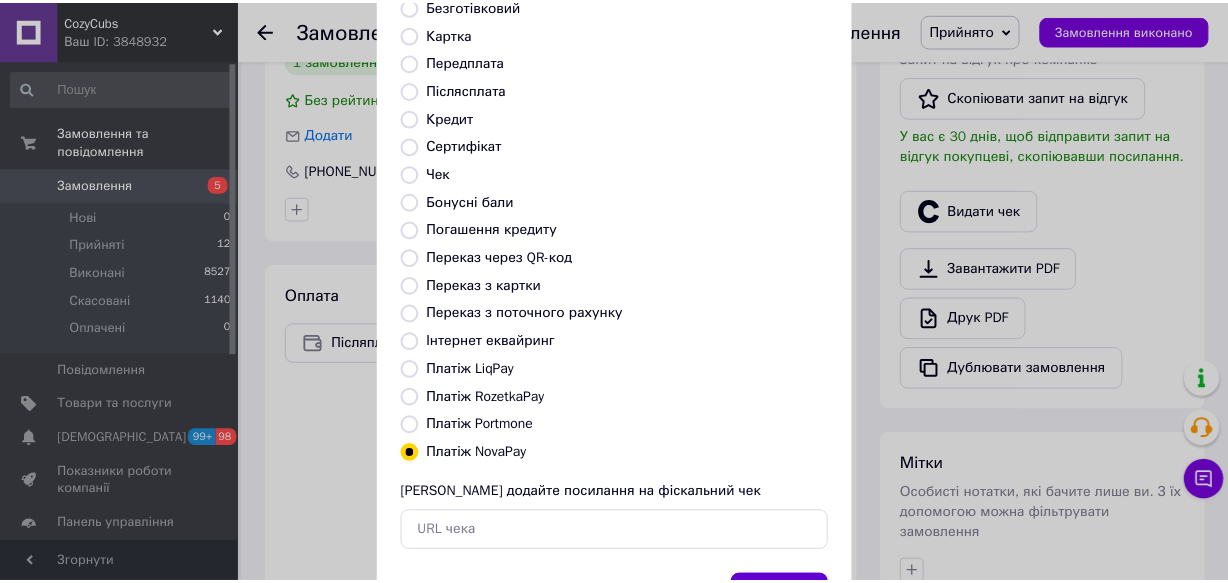 scroll, scrollTop: 272, scrollLeft: 0, axis: vertical 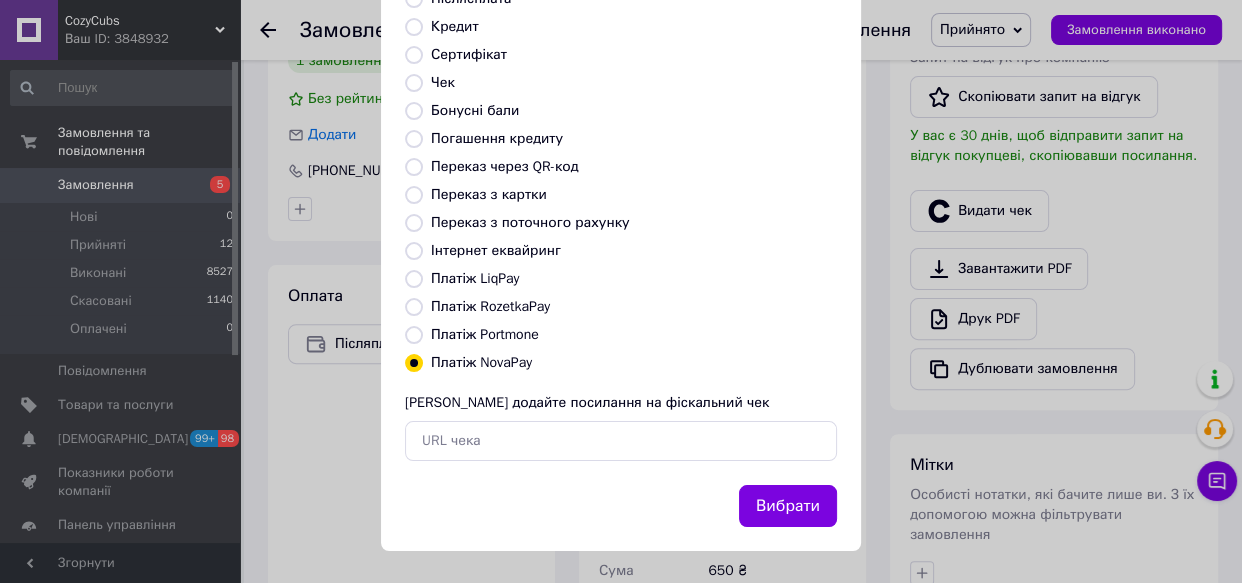click on "Вибрати" at bounding box center (788, 506) 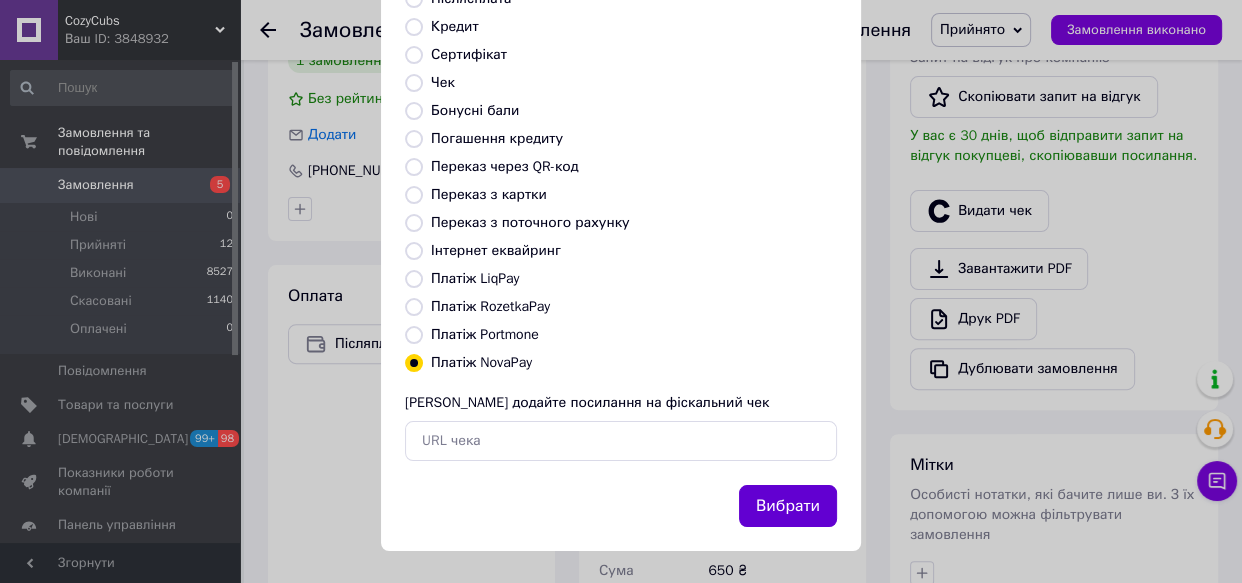 click on "Вибрати" at bounding box center [788, 506] 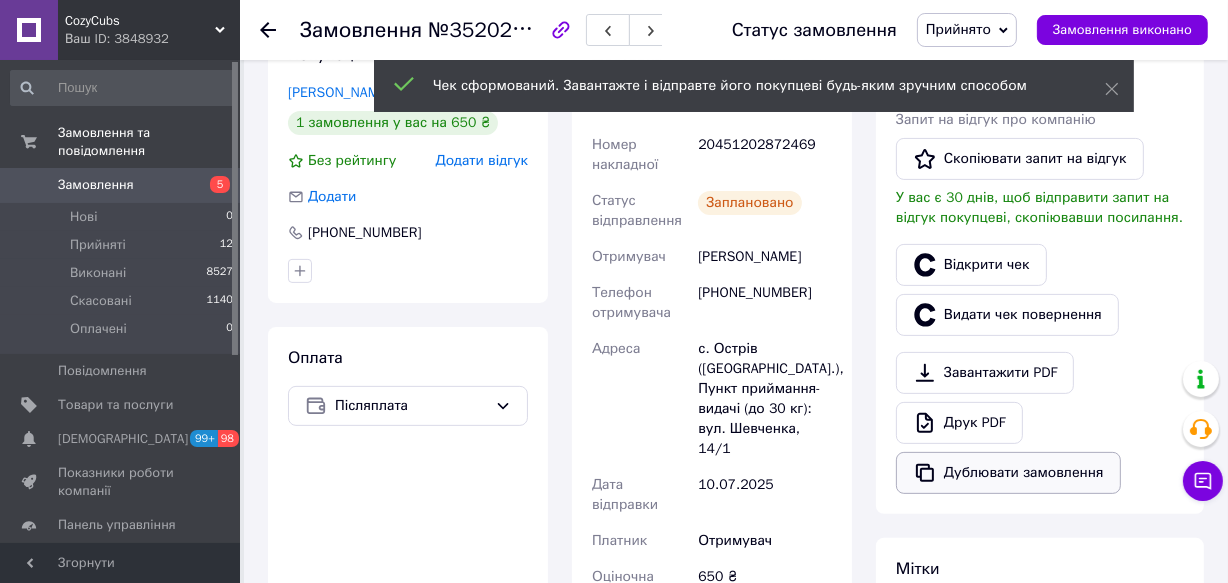 scroll, scrollTop: 363, scrollLeft: 0, axis: vertical 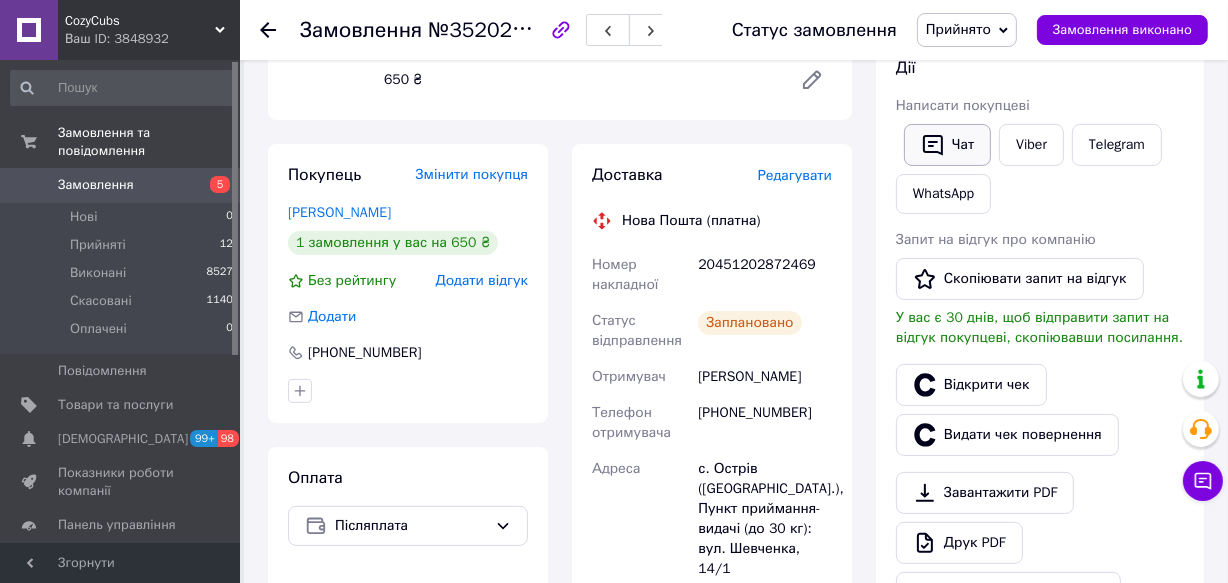 click on "Чат" at bounding box center (947, 145) 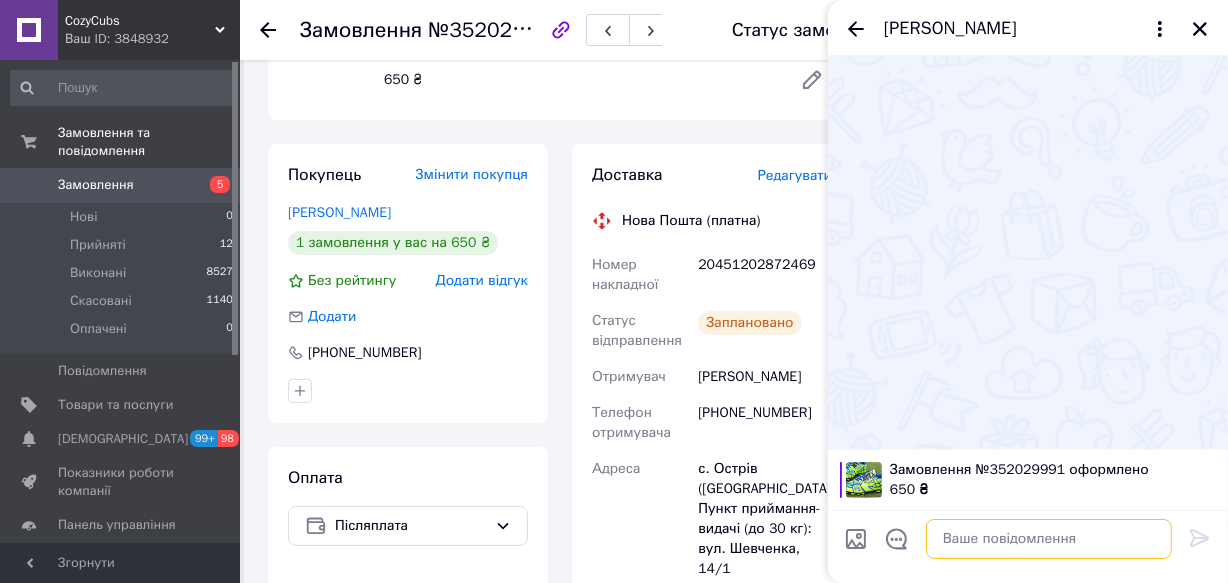 paste on "https://api.checkbox.ua/api/v1/receipts/c92bb38f-8fef-4d81-9973-407bd0ca69ae/html?show_buttons=true" 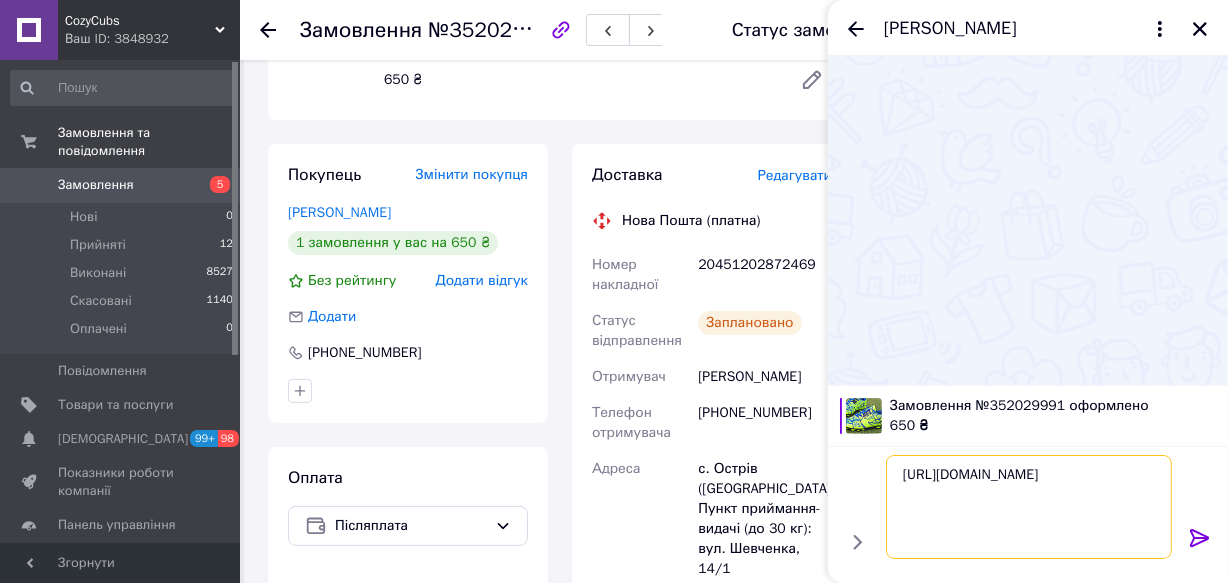 type on "https://api.checkbox.ua/api/v1/receipts/c92bb38f-8fef-4d81-9973-407bd0ca69ae/html?show_buttons=true" 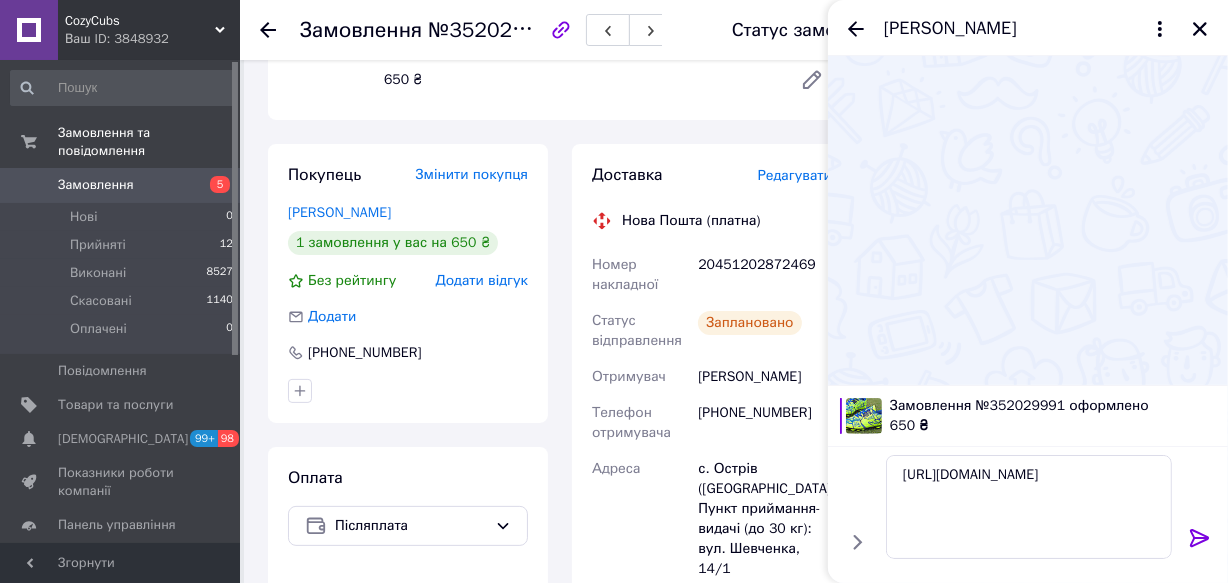 drag, startPoint x: 1202, startPoint y: 541, endPoint x: 832, endPoint y: 409, distance: 392.84094 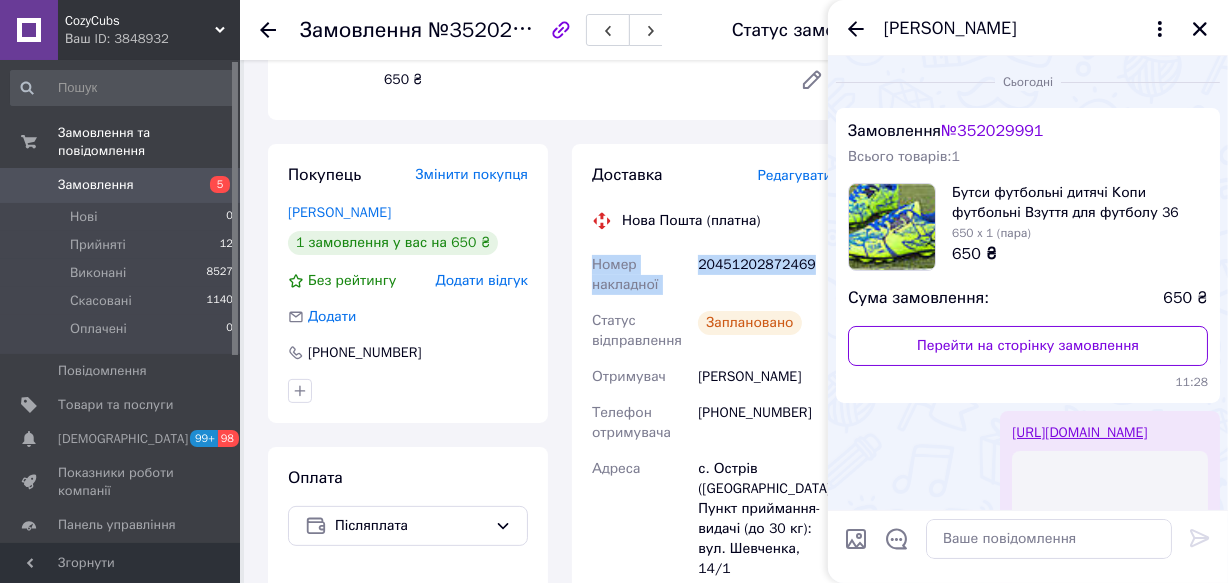 drag, startPoint x: 592, startPoint y: 239, endPoint x: 810, endPoint y: 242, distance: 218.02065 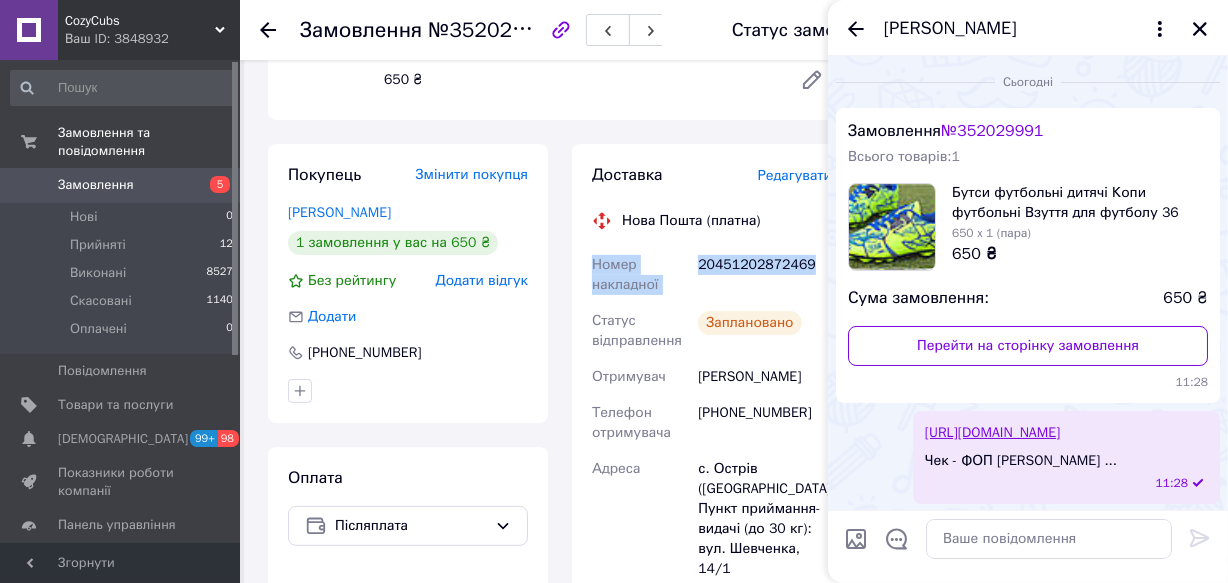 copy on "Номер накладної 20451202872469" 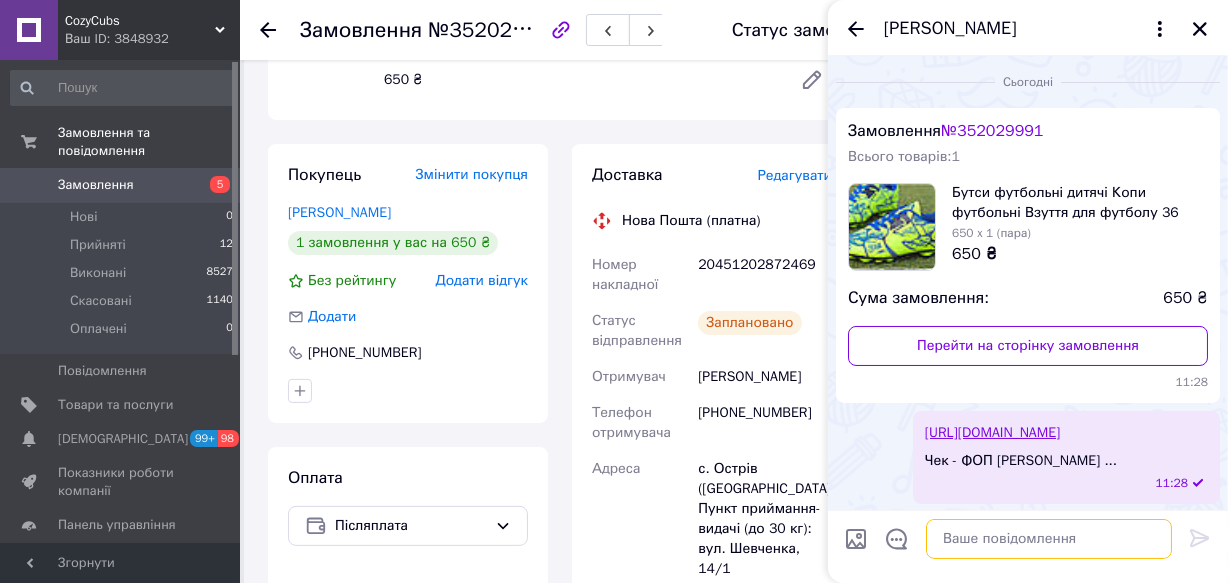 click at bounding box center (1049, 539) 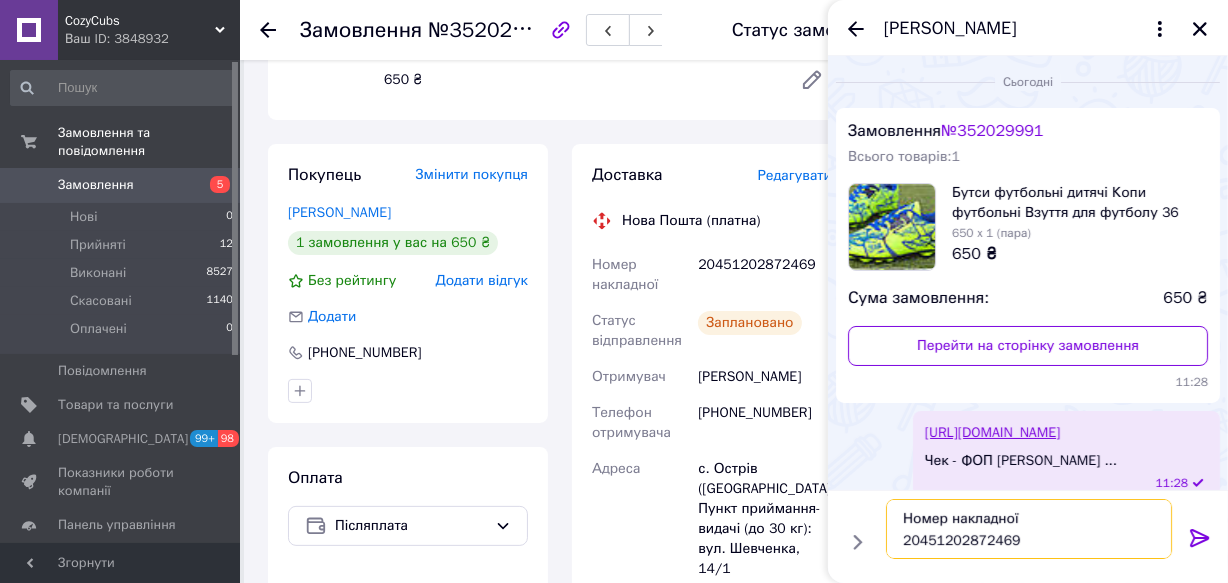 type on "Номер накладної
20451202872469" 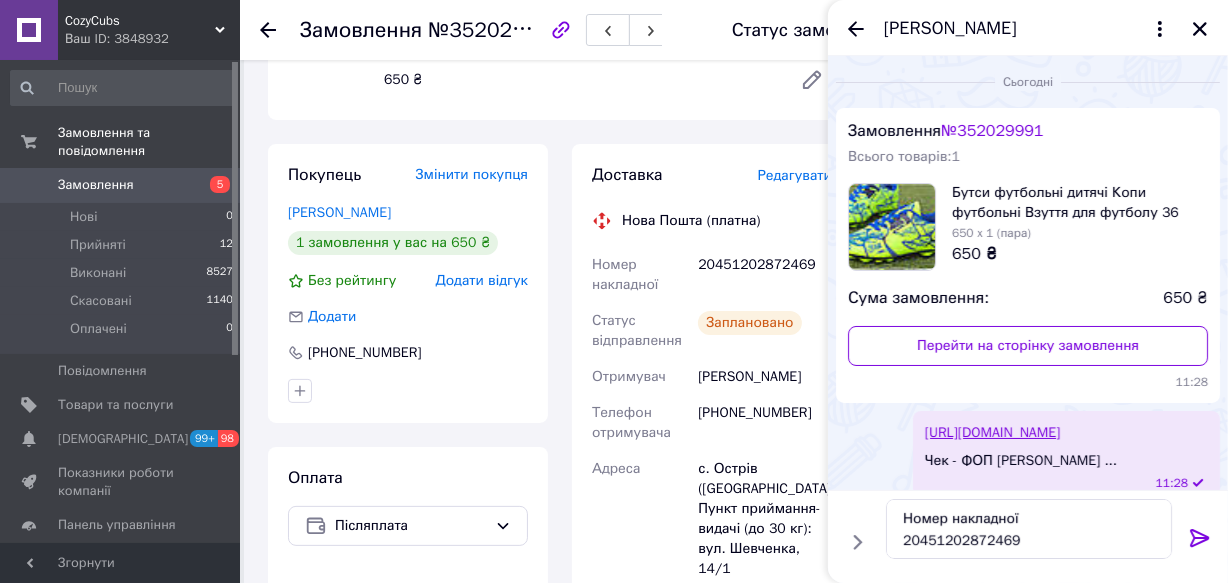 click 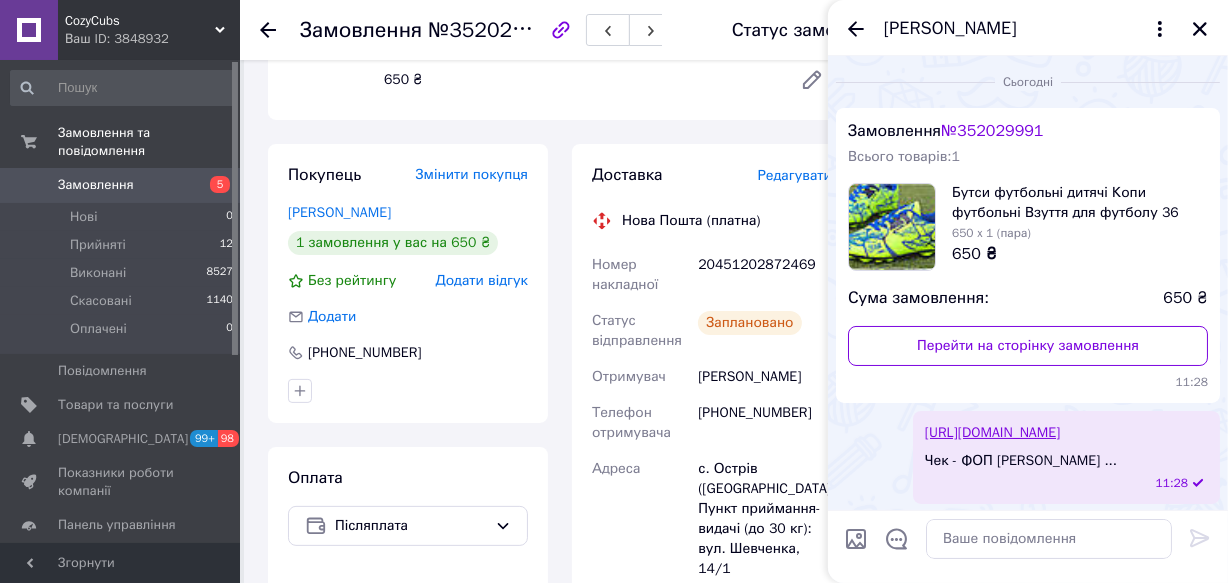scroll, scrollTop: 113, scrollLeft: 0, axis: vertical 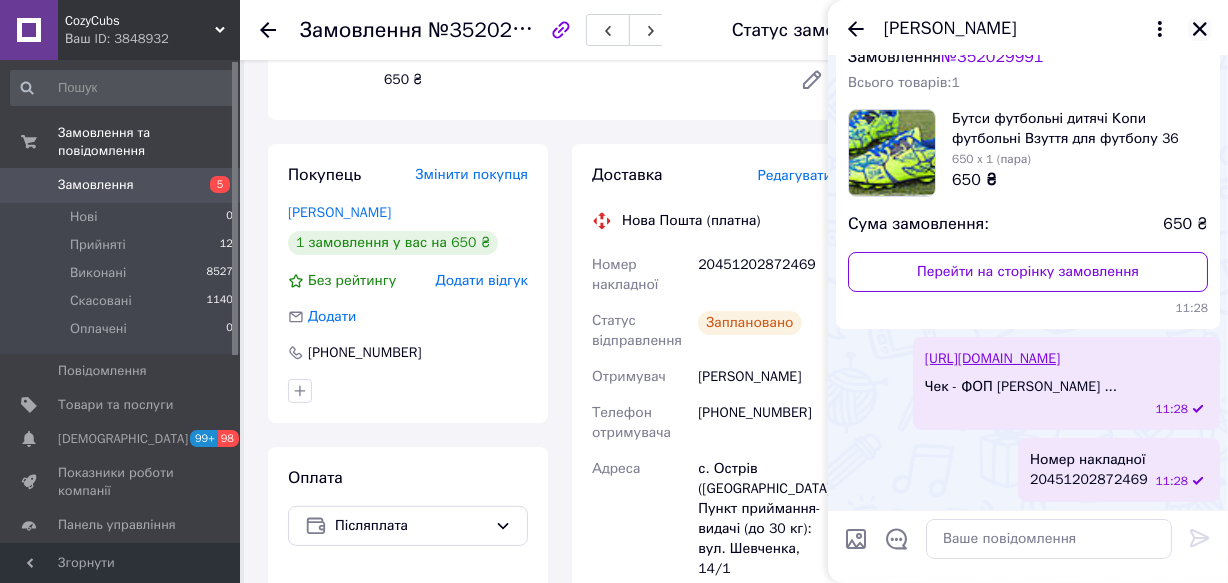 click 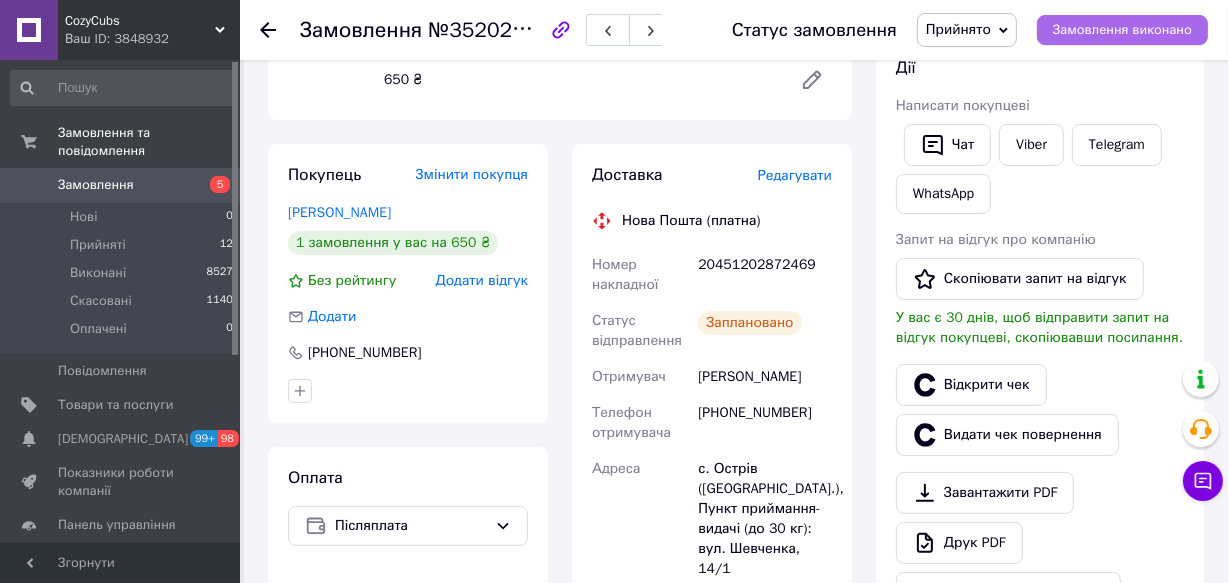 click on "Замовлення виконано" at bounding box center (1122, 30) 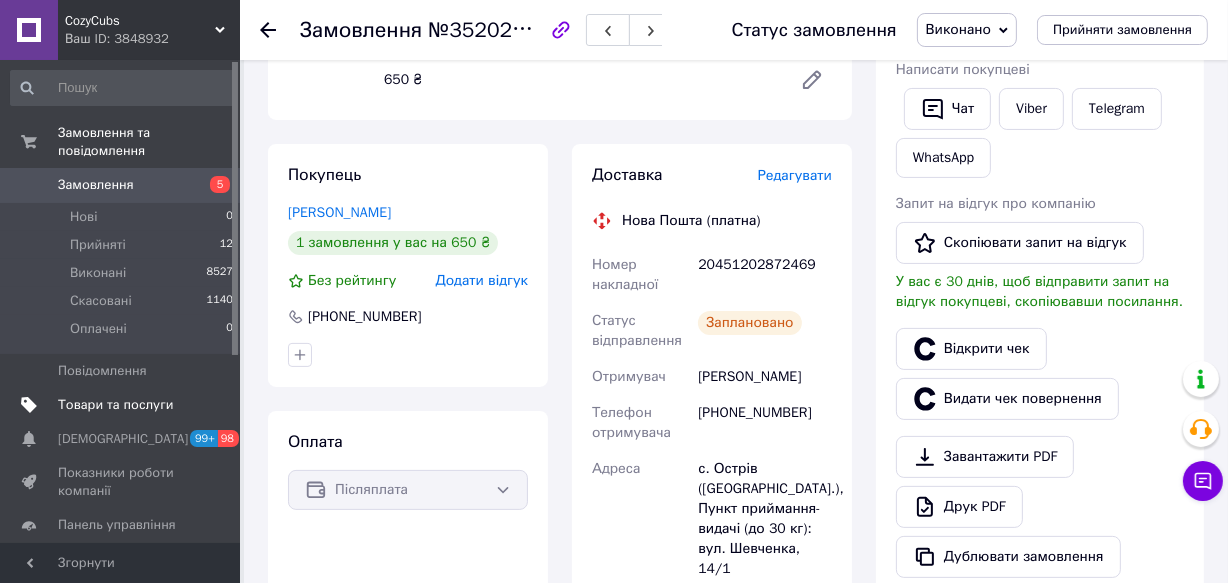 click on "Товари та послуги" at bounding box center (115, 405) 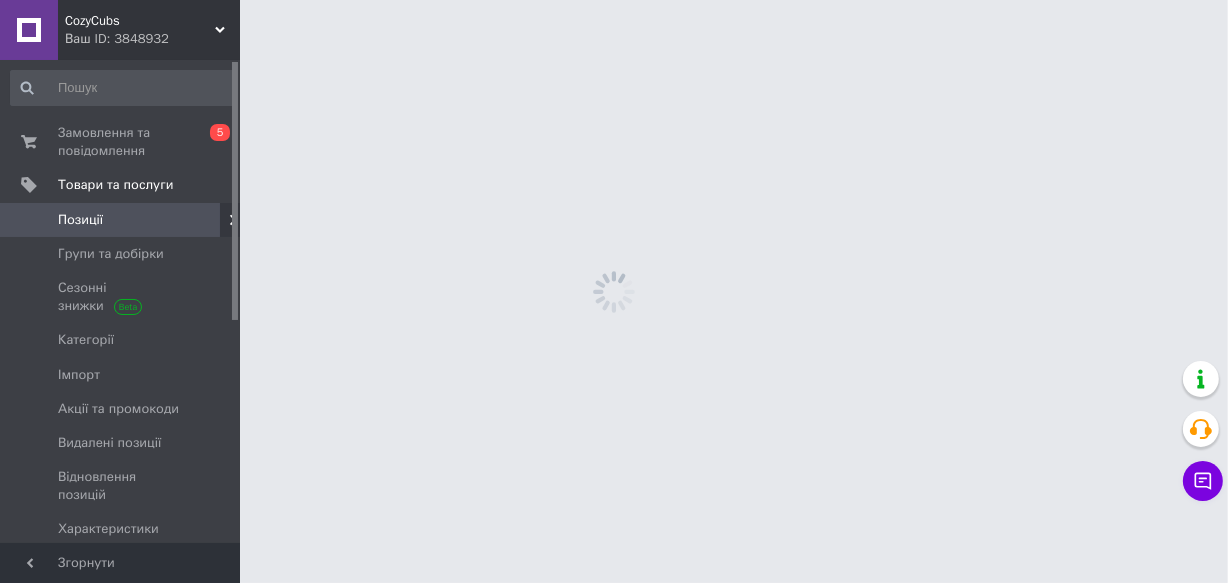 scroll, scrollTop: 0, scrollLeft: 0, axis: both 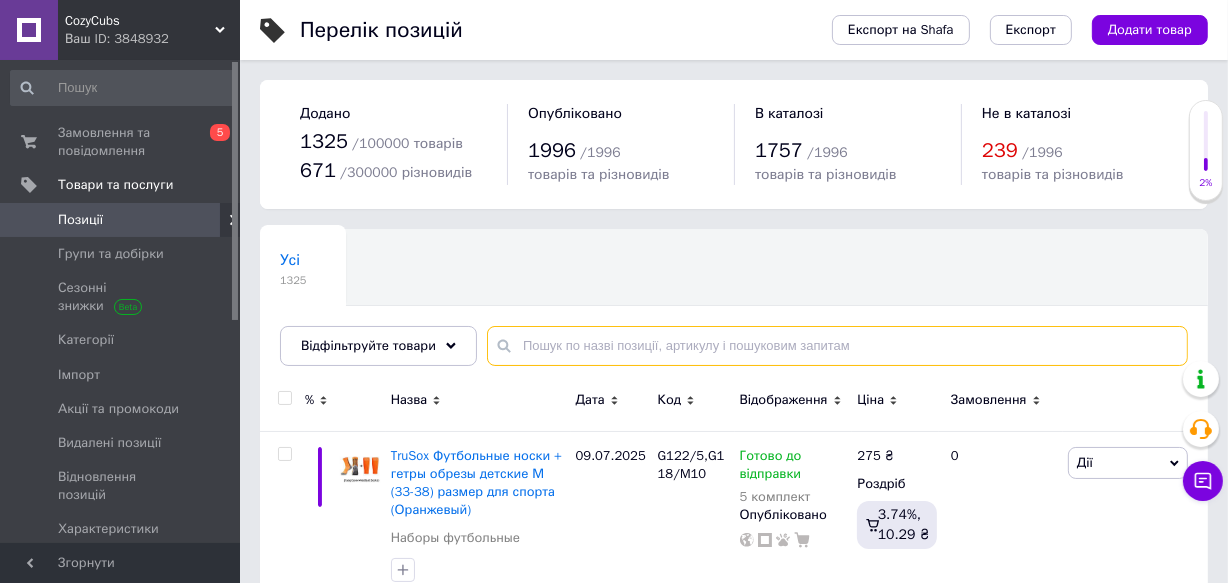 click at bounding box center (837, 346) 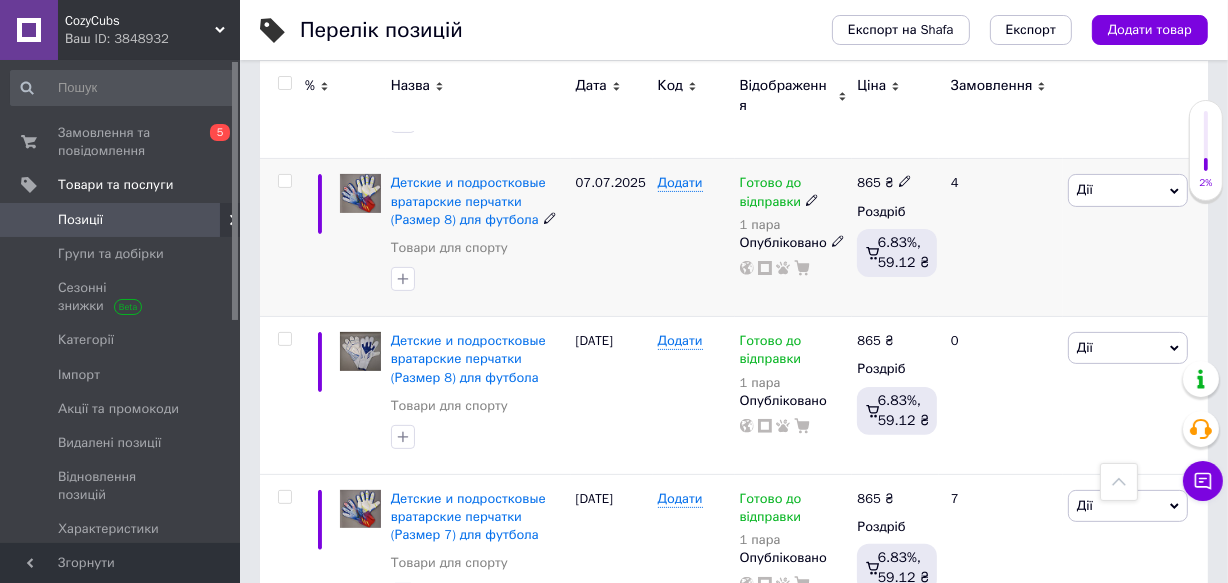 scroll, scrollTop: 454, scrollLeft: 0, axis: vertical 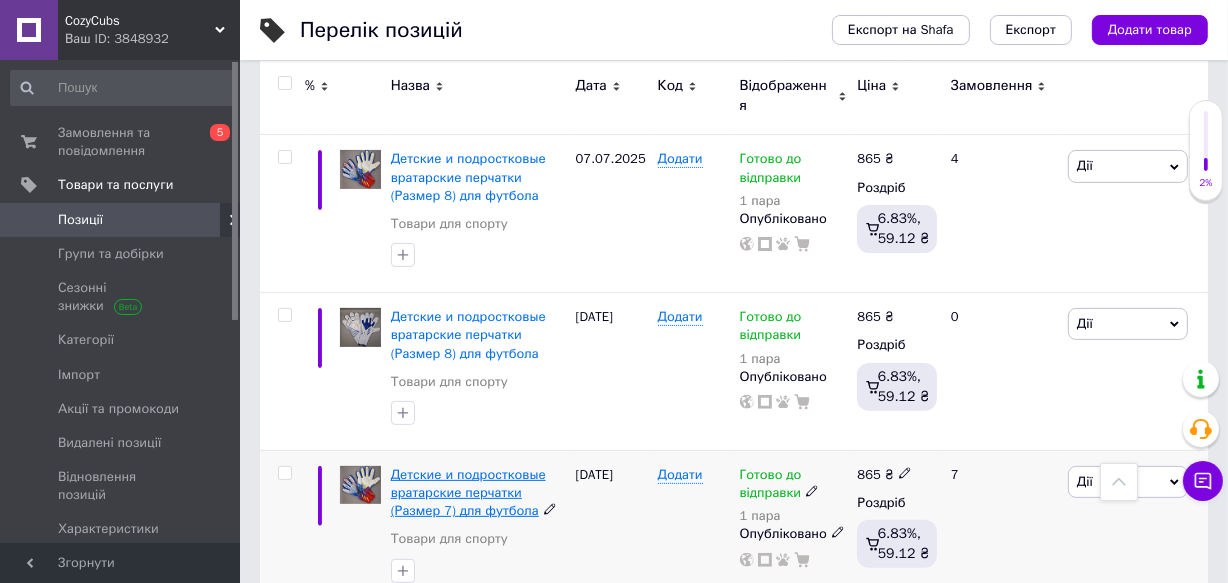 type on "рукавиці" 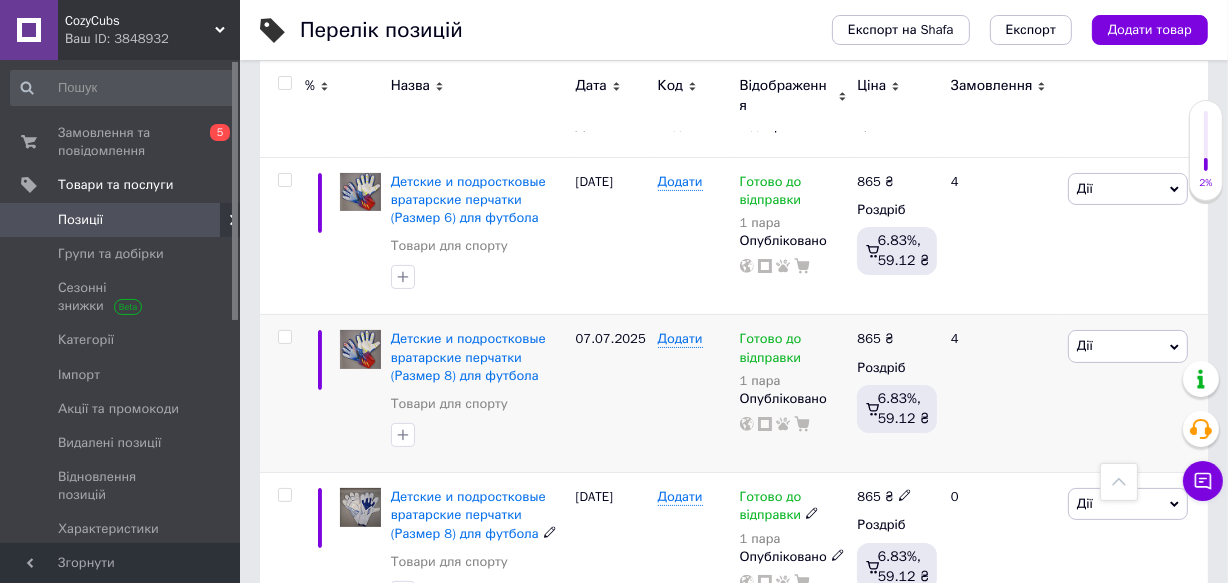 scroll, scrollTop: 272, scrollLeft: 0, axis: vertical 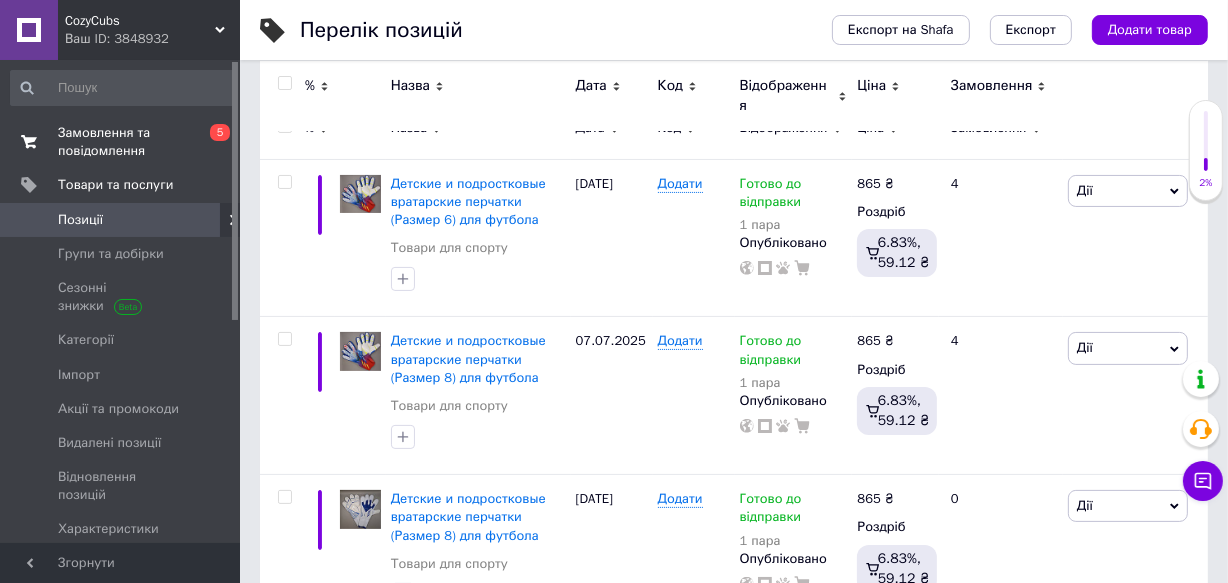 click on "Замовлення та повідомлення" at bounding box center (121, 142) 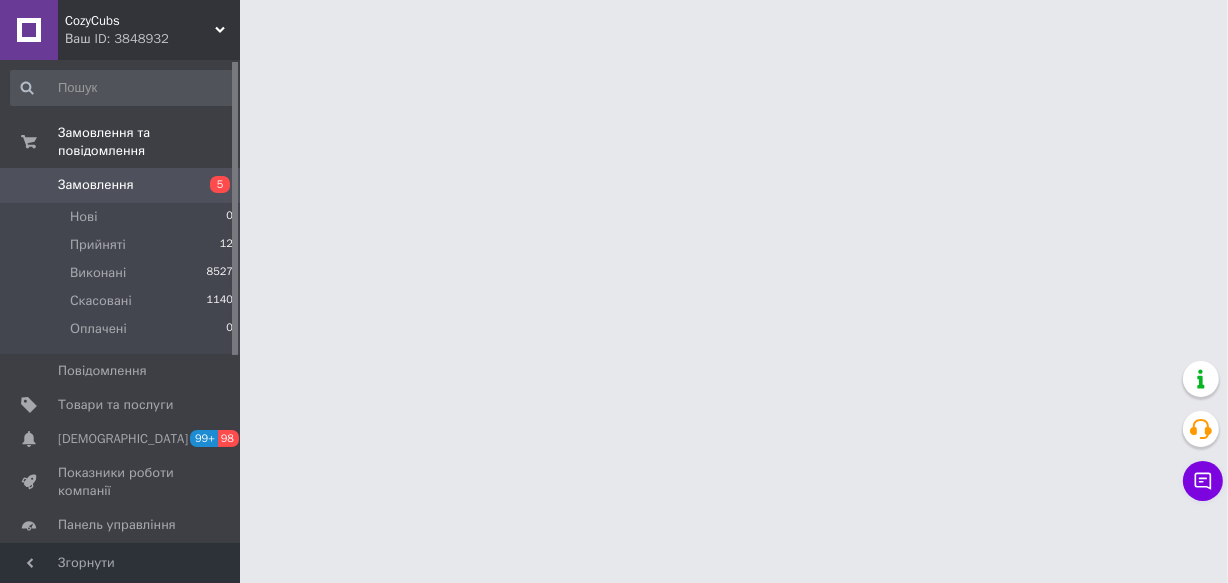 scroll, scrollTop: 0, scrollLeft: 0, axis: both 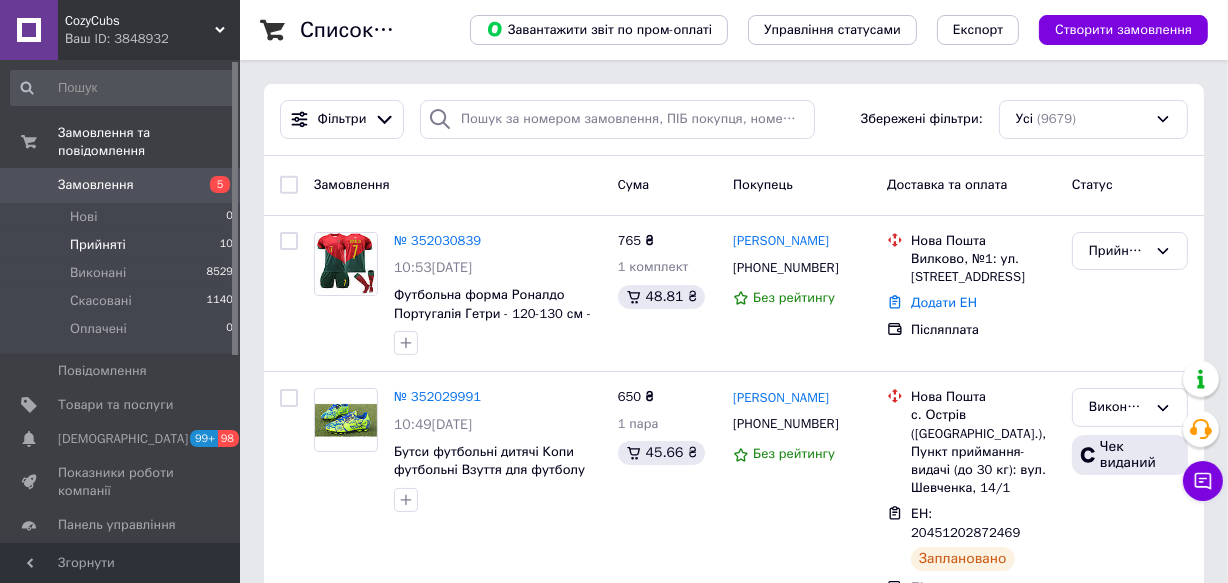click on "Прийняті" at bounding box center [98, 245] 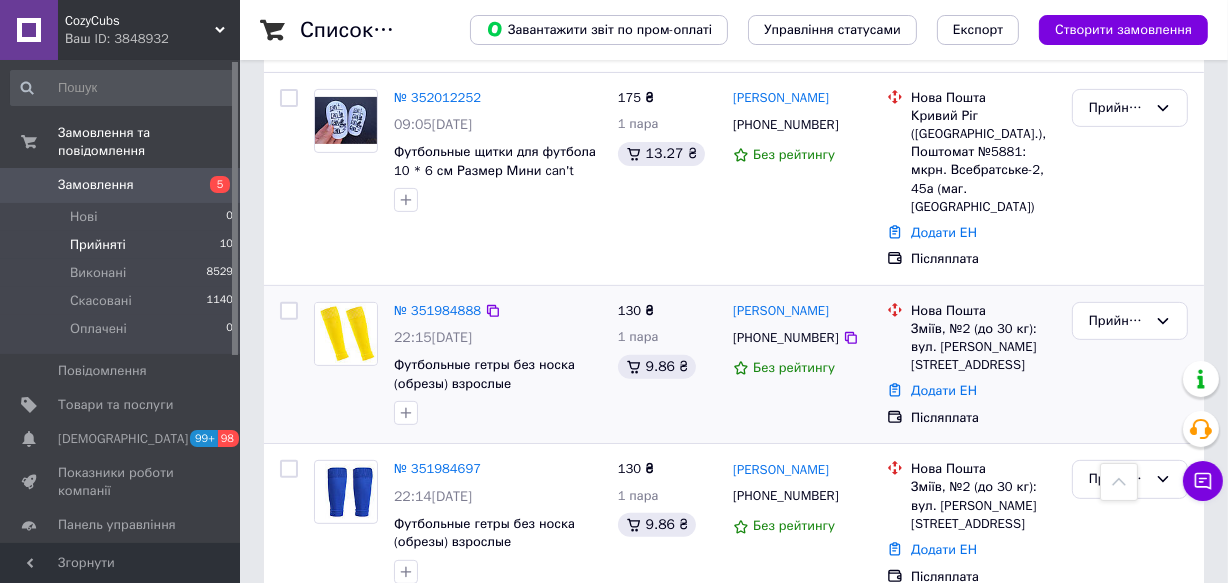 scroll, scrollTop: 545, scrollLeft: 0, axis: vertical 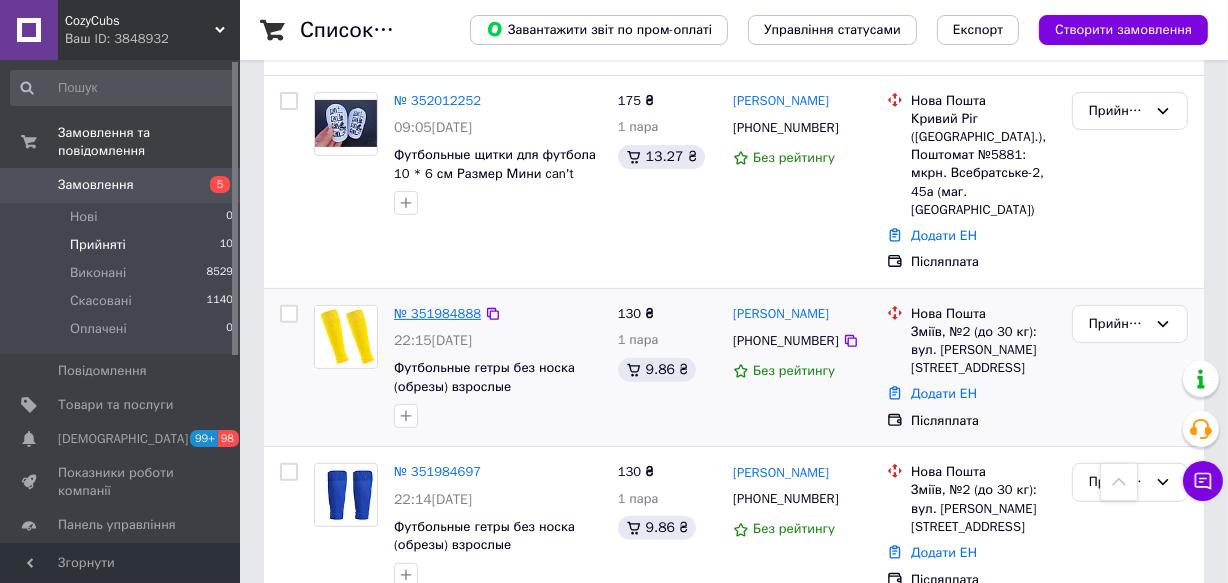 click on "№ 351984888" at bounding box center [437, 313] 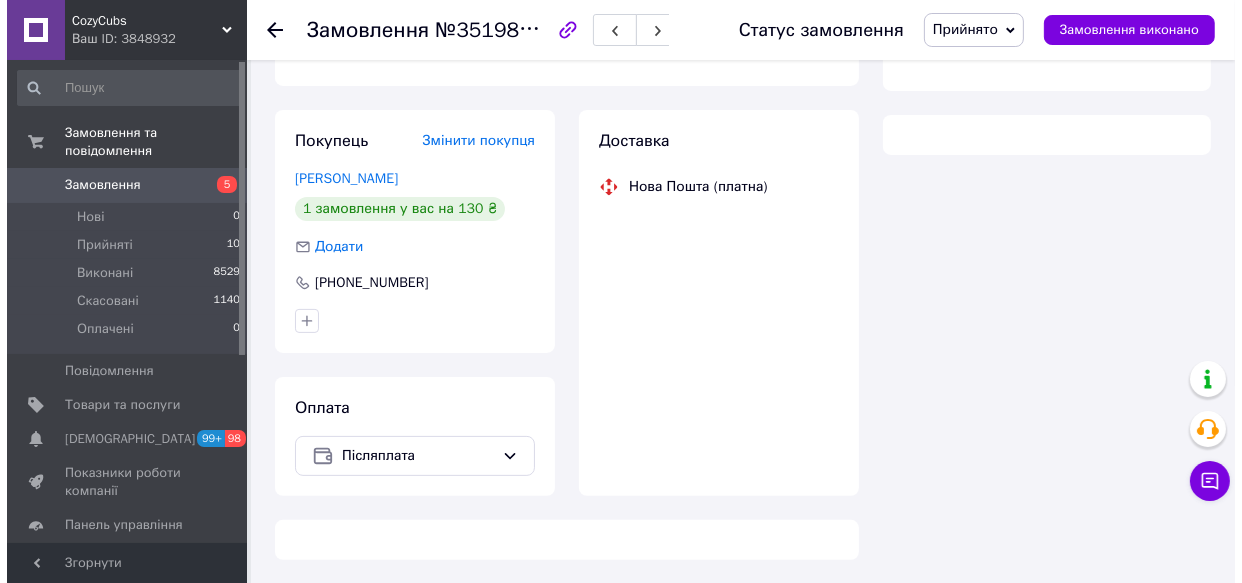 scroll, scrollTop: 545, scrollLeft: 0, axis: vertical 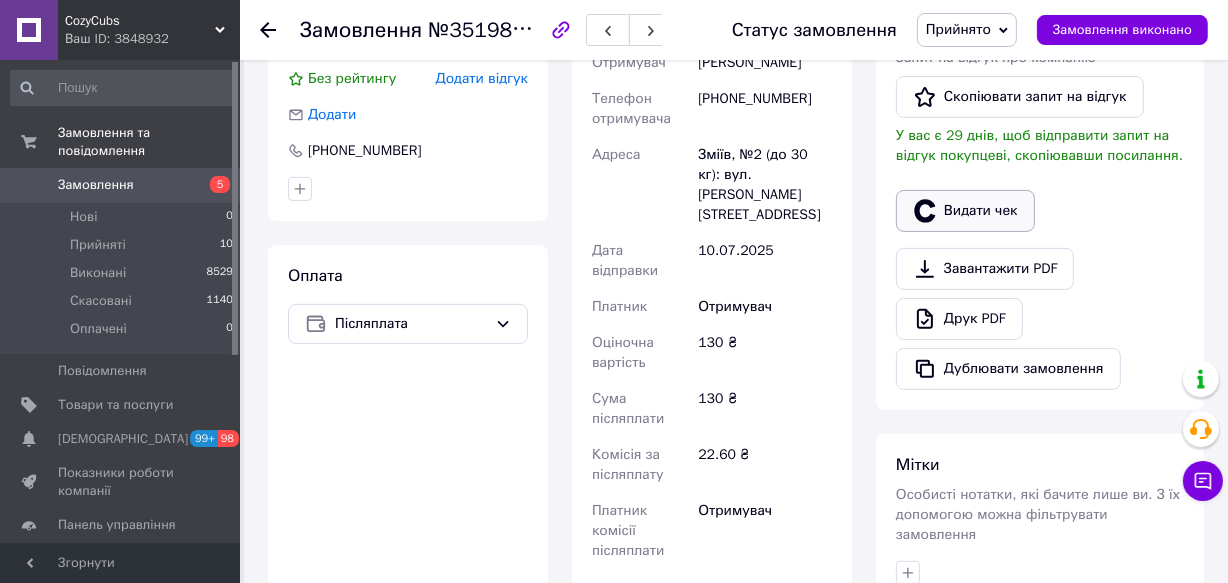 click on "Видати чек" at bounding box center [965, 211] 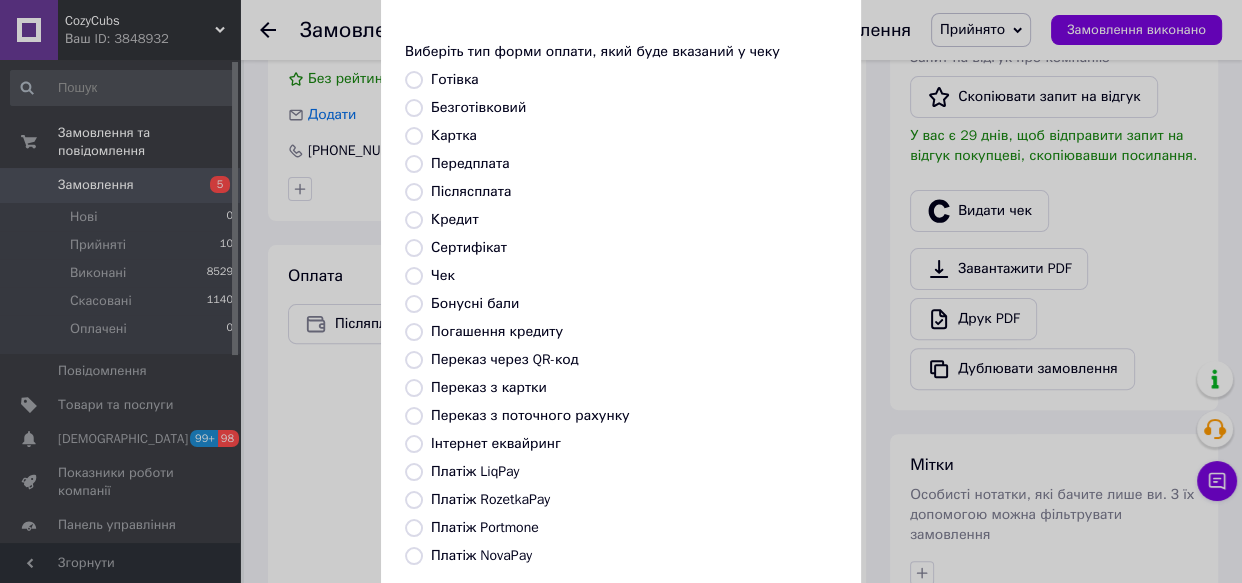 scroll, scrollTop: 181, scrollLeft: 0, axis: vertical 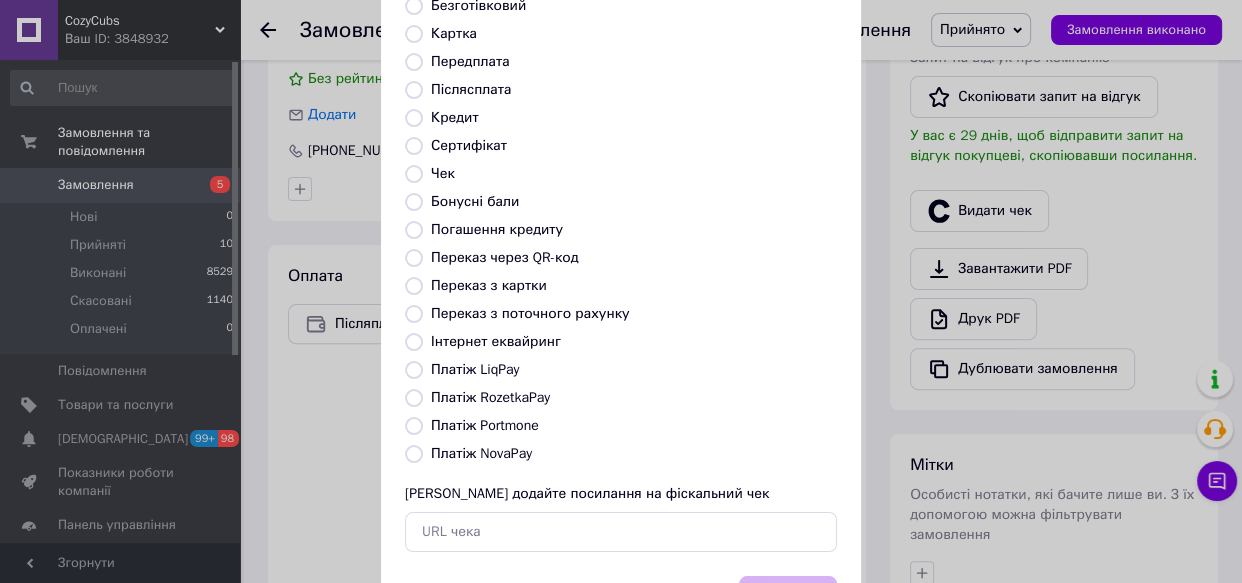 click on "Платіж NovaPay" at bounding box center [414, 454] 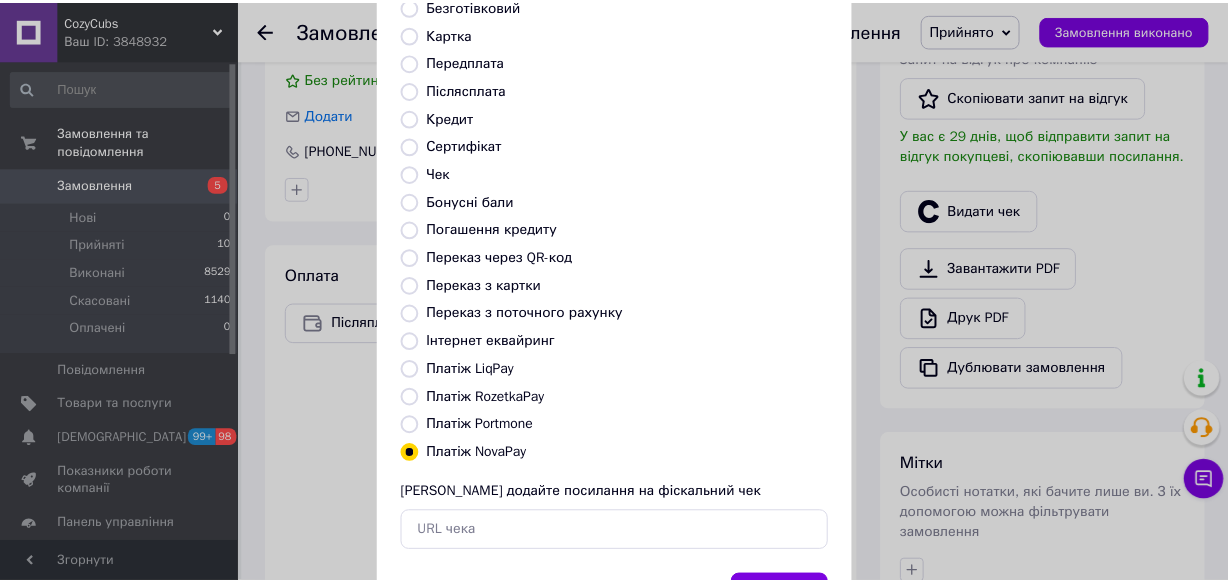 scroll, scrollTop: 276, scrollLeft: 0, axis: vertical 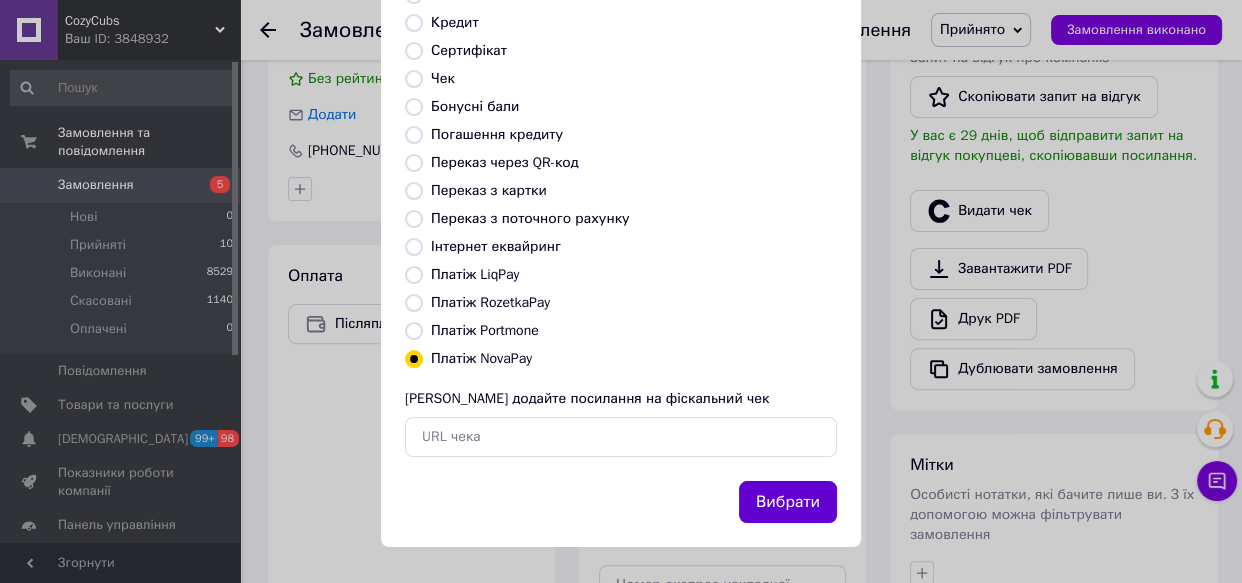 click on "Вибрати" at bounding box center (788, 502) 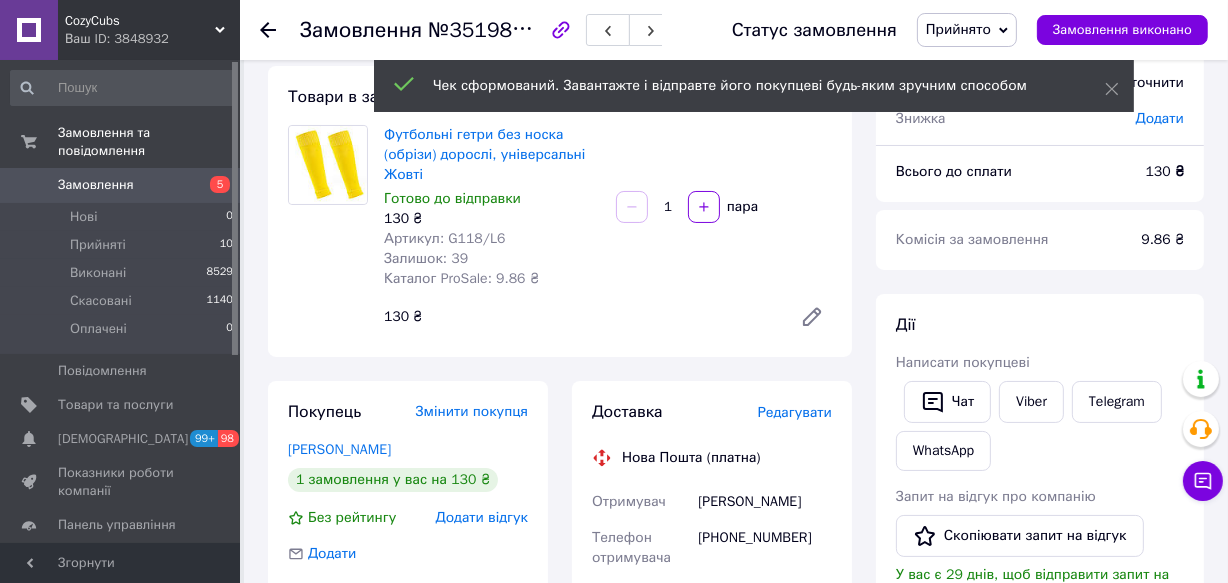 scroll, scrollTop: 90, scrollLeft: 0, axis: vertical 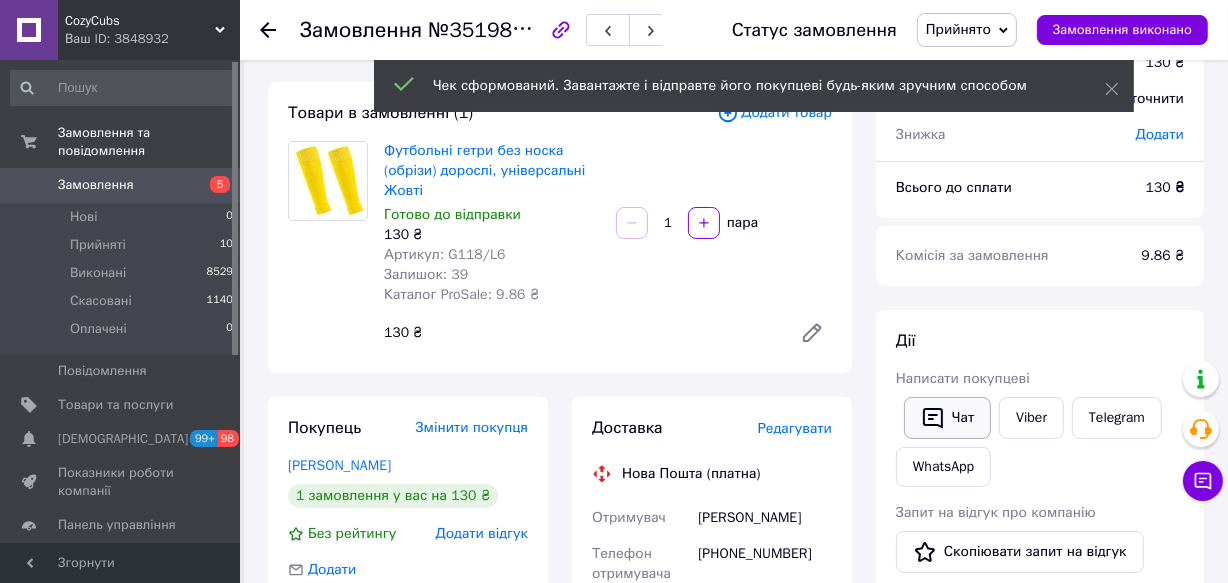 click on "Чат" at bounding box center [947, 418] 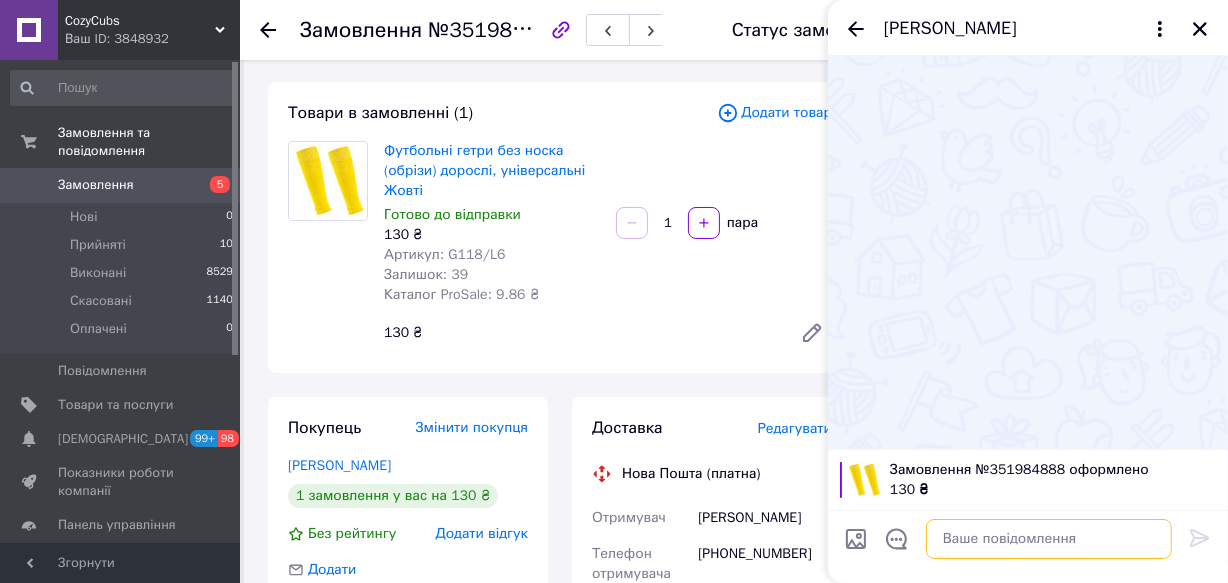 paste on "https://api.checkbox.ua/api/v1/receipts/4ff1227d-0042-4afc-9895-226f6c07979d/html?show_buttons=true" 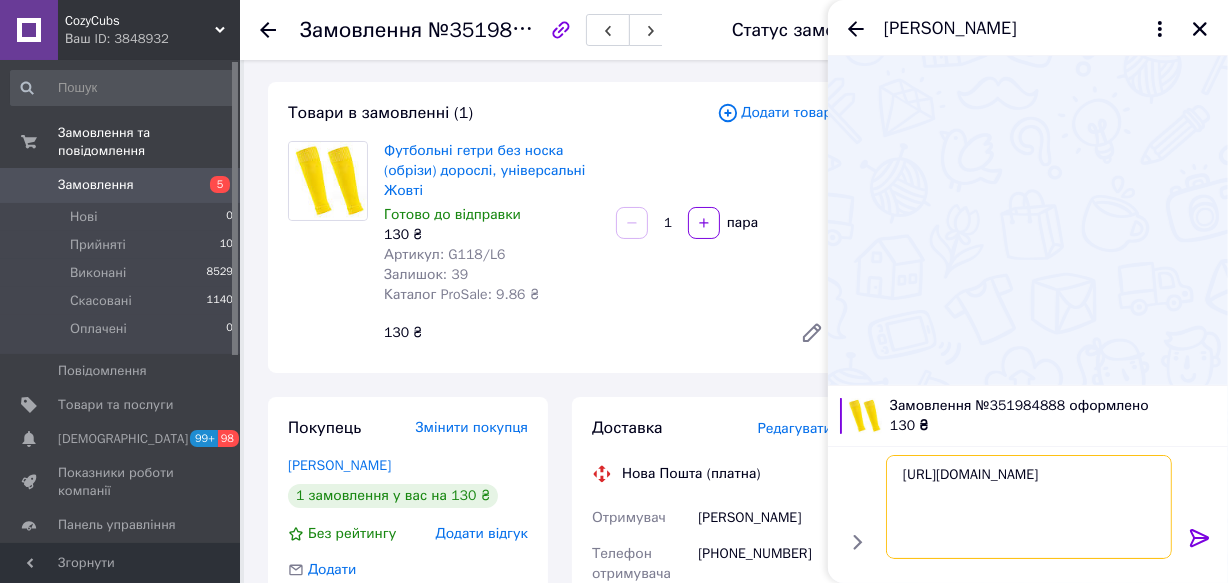 type on "https://api.checkbox.ua/api/v1/receipts/4ff1227d-0042-4afc-9895-226f6c07979d/html?show_buttons=true" 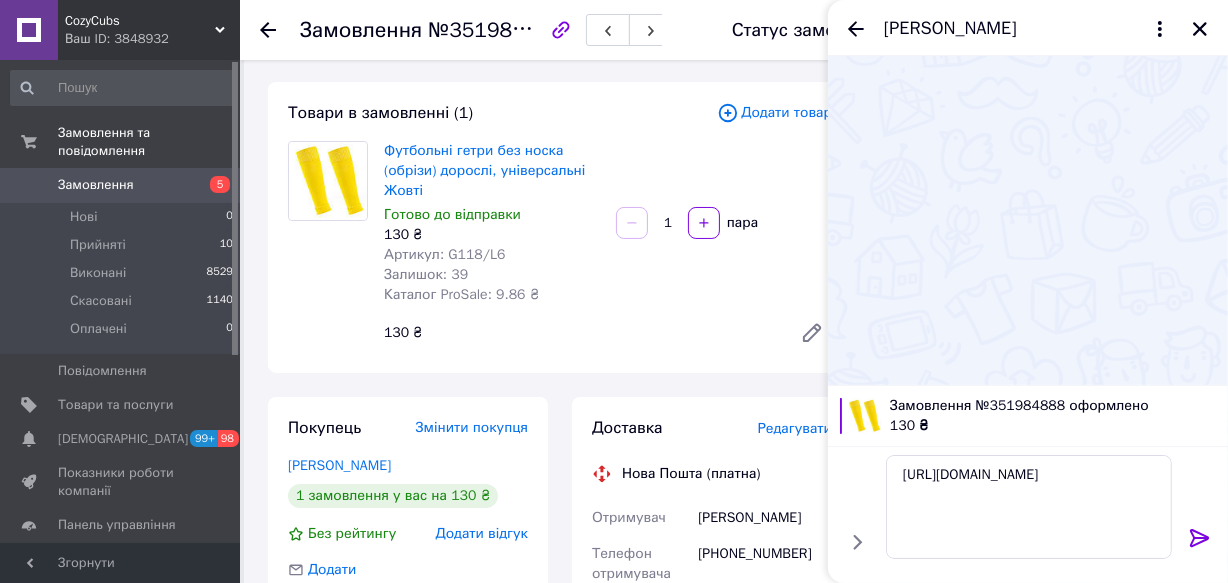 click 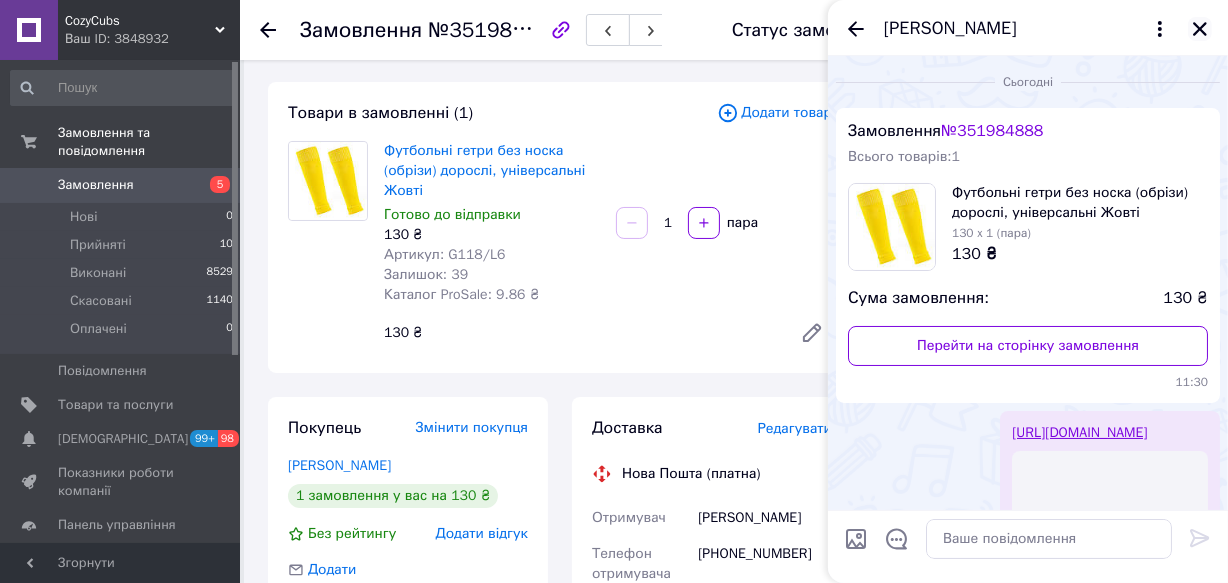 click 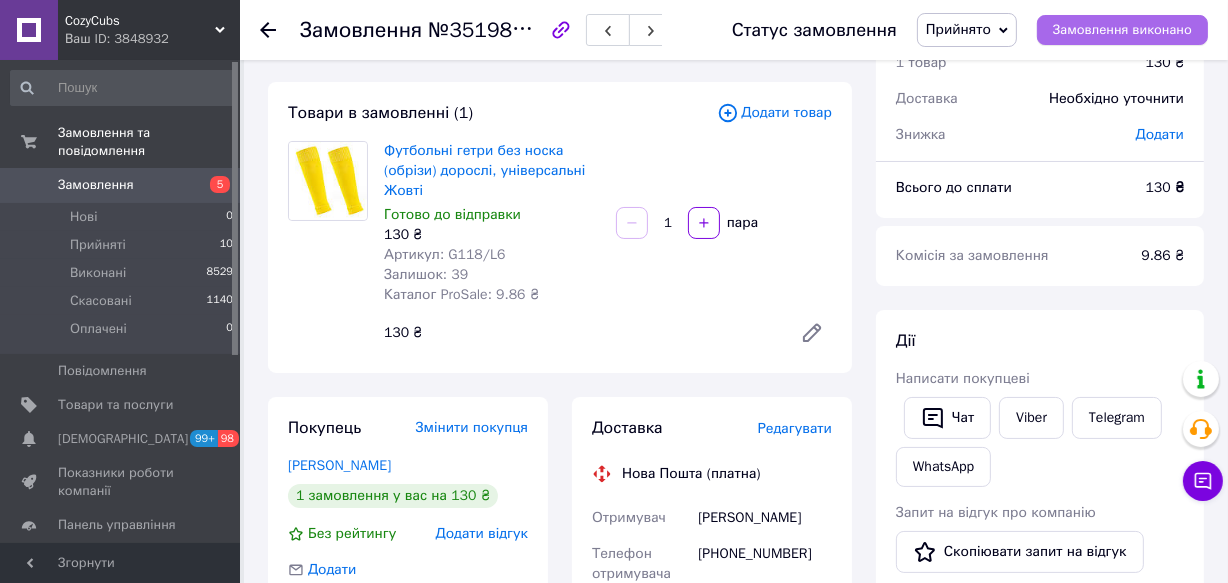 click on "Замовлення виконано" at bounding box center [1122, 30] 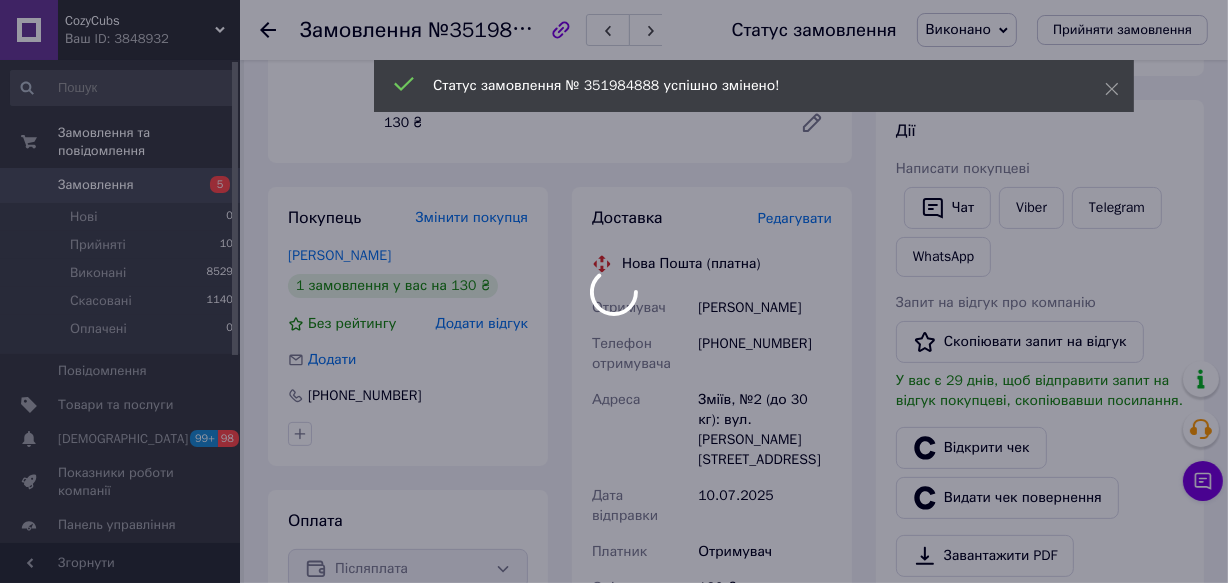 scroll, scrollTop: 363, scrollLeft: 0, axis: vertical 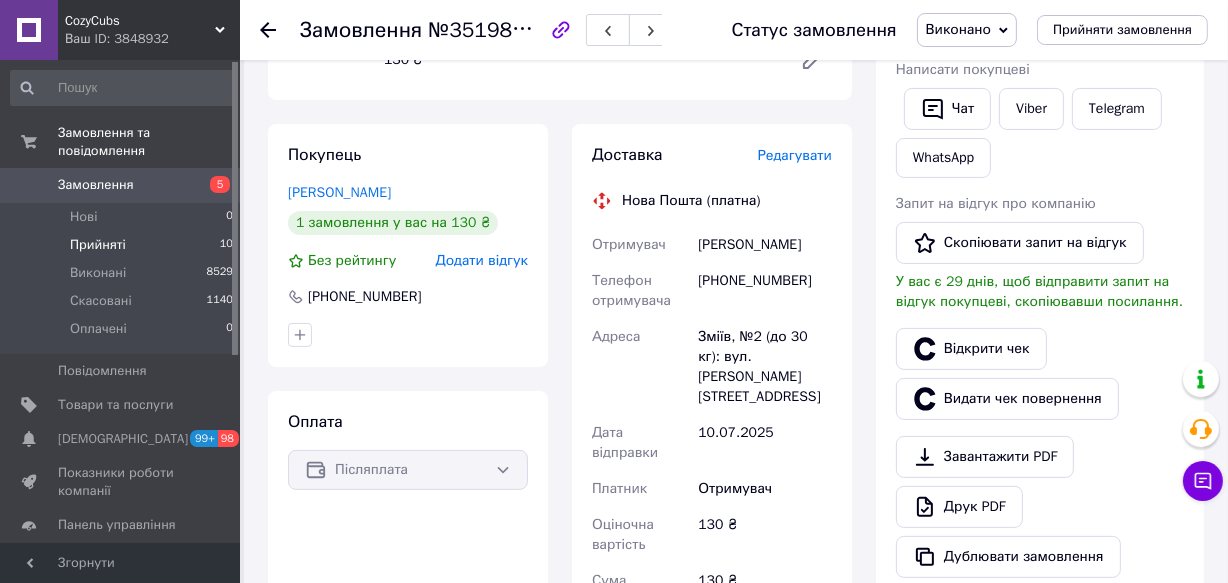 click on "Прийняті" at bounding box center [98, 245] 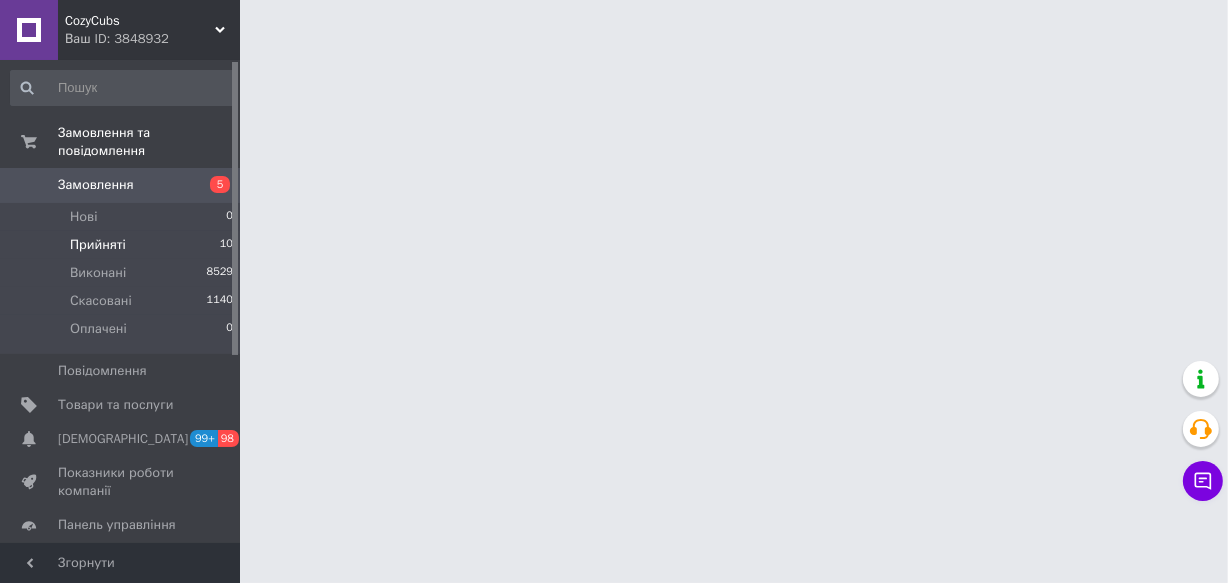scroll, scrollTop: 0, scrollLeft: 0, axis: both 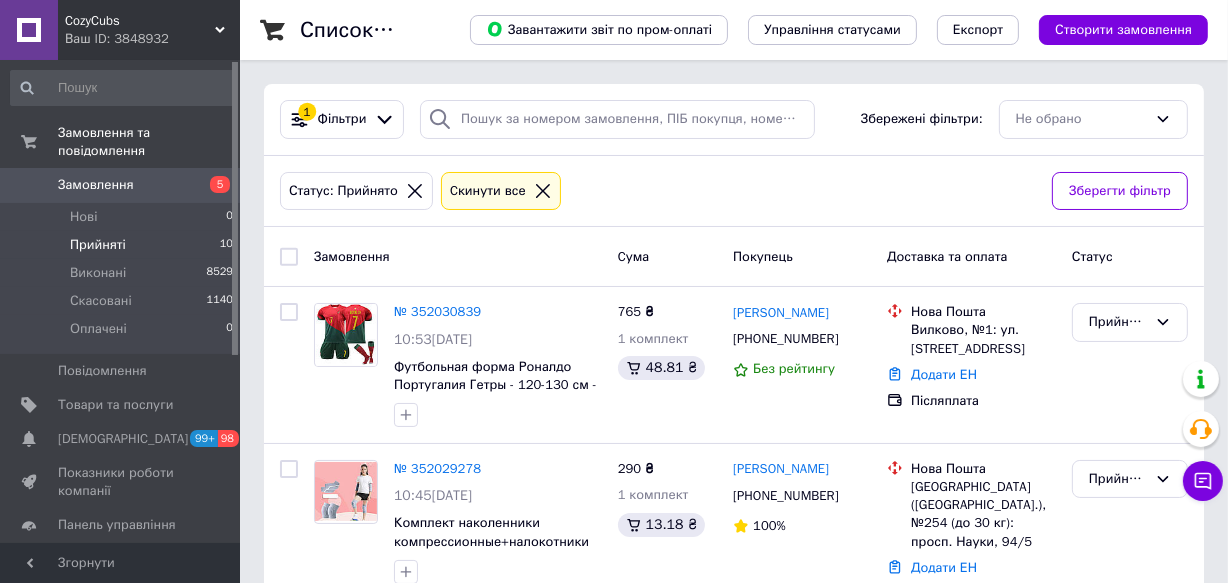 click on "Прийняті 10" at bounding box center [122, 245] 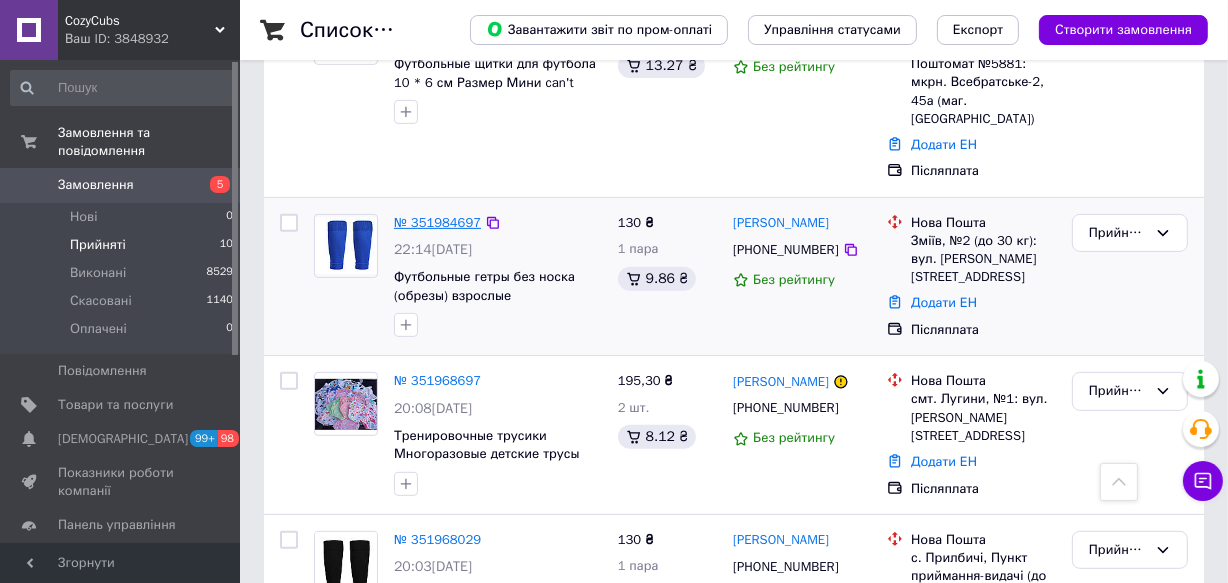 click on "№ 351984697" at bounding box center (437, 222) 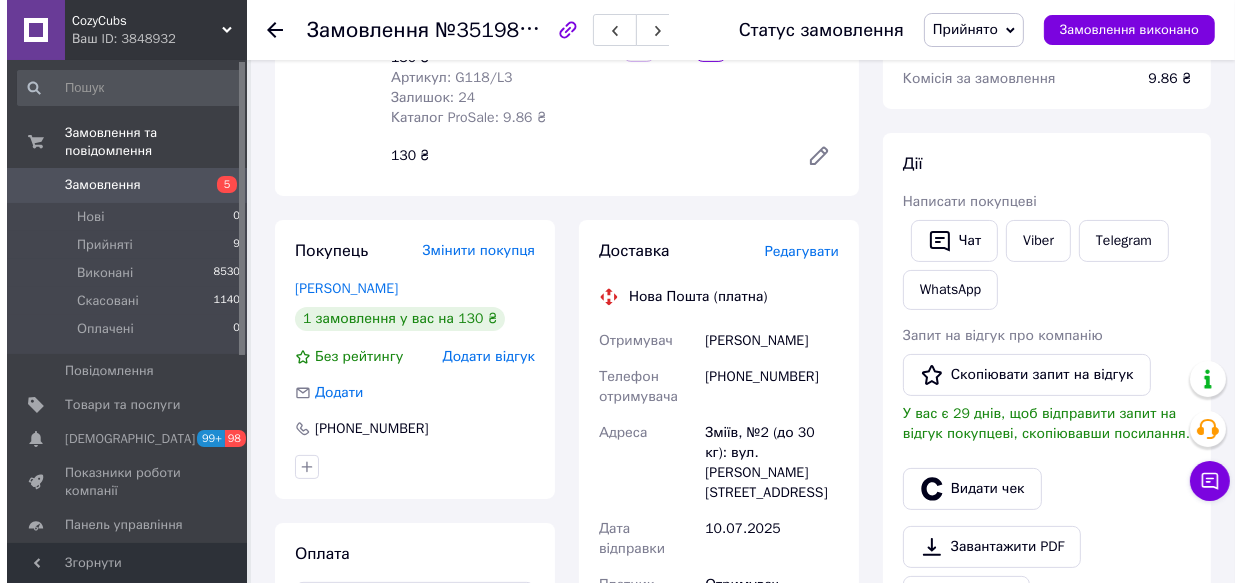 scroll, scrollTop: 181, scrollLeft: 0, axis: vertical 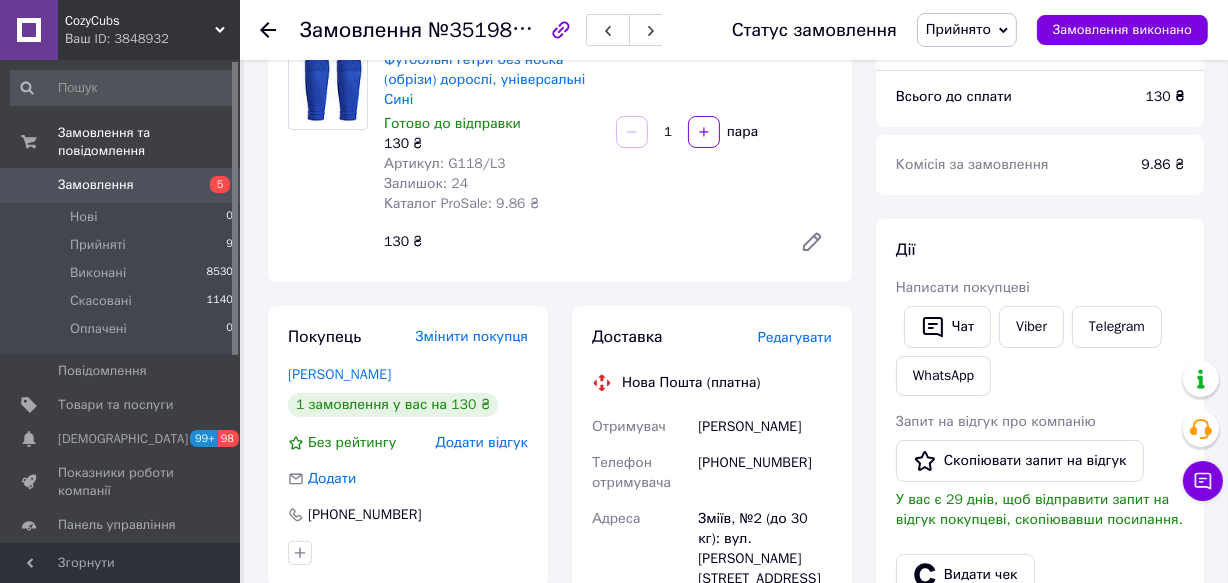 click on "Редагувати" at bounding box center (795, 337) 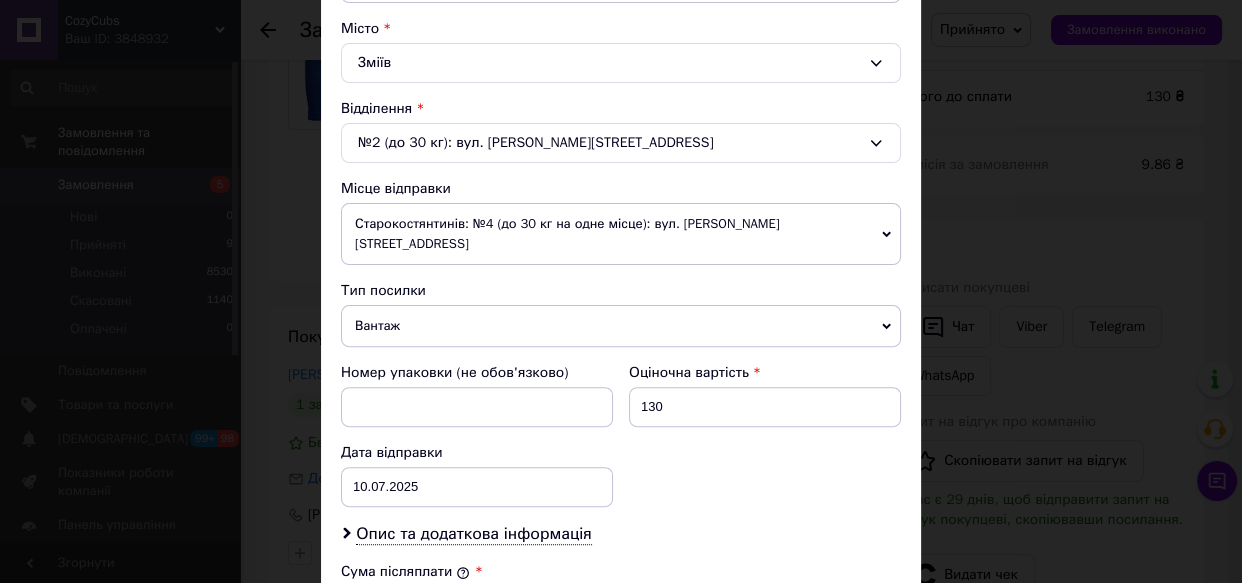 scroll, scrollTop: 636, scrollLeft: 0, axis: vertical 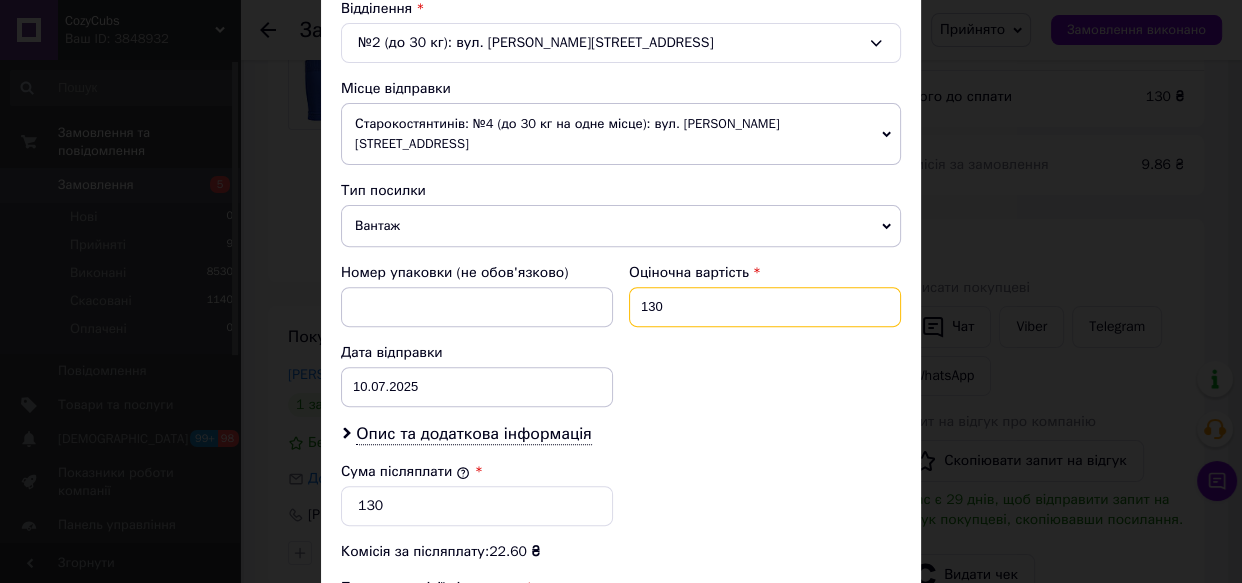 drag, startPoint x: 674, startPoint y: 291, endPoint x: 605, endPoint y: 279, distance: 70.035706 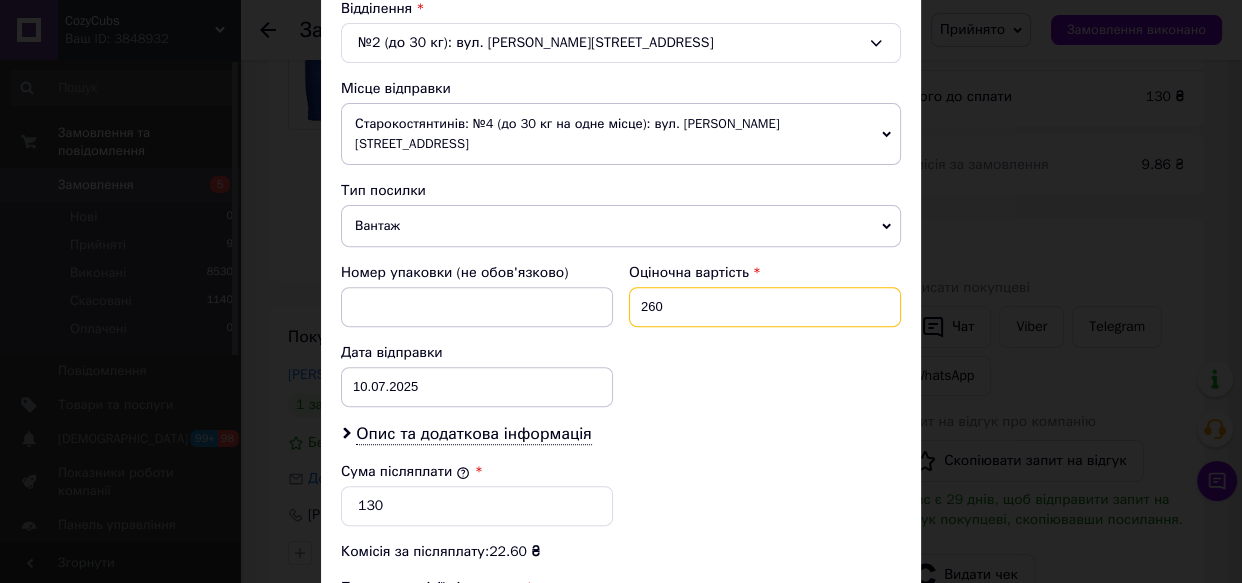 type on "260" 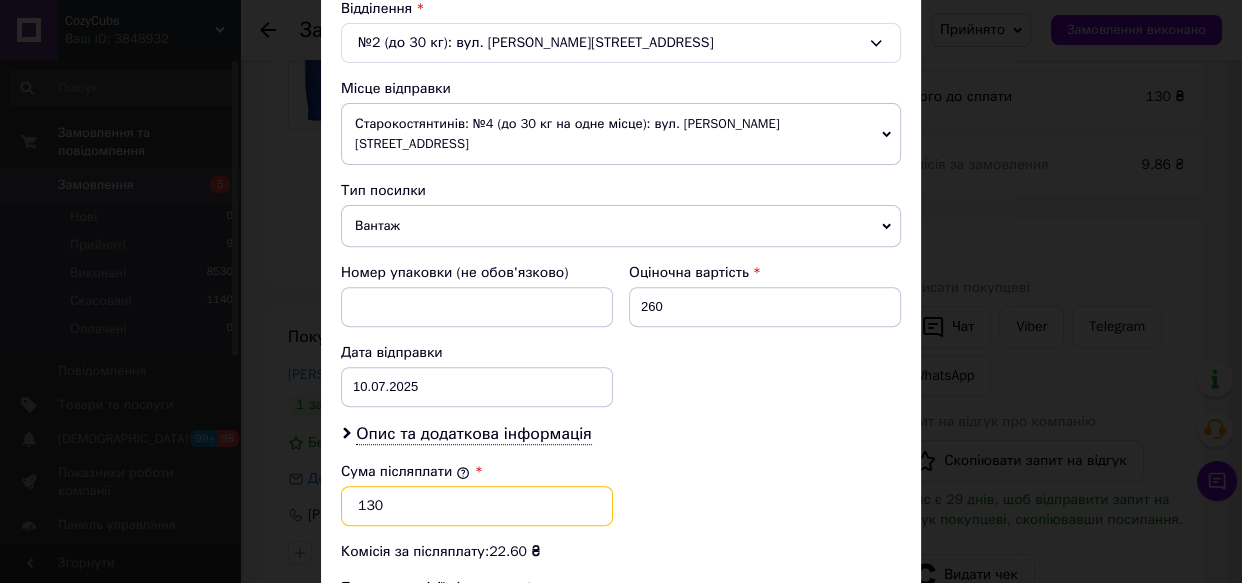 drag, startPoint x: 392, startPoint y: 480, endPoint x: 337, endPoint y: 479, distance: 55.00909 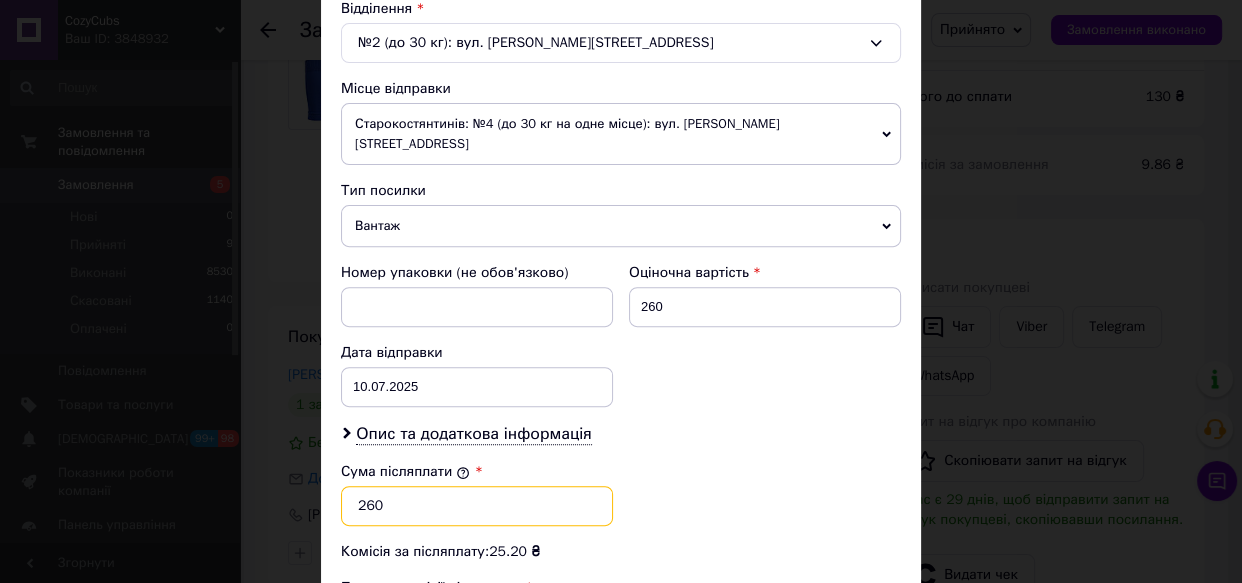 type on "260" 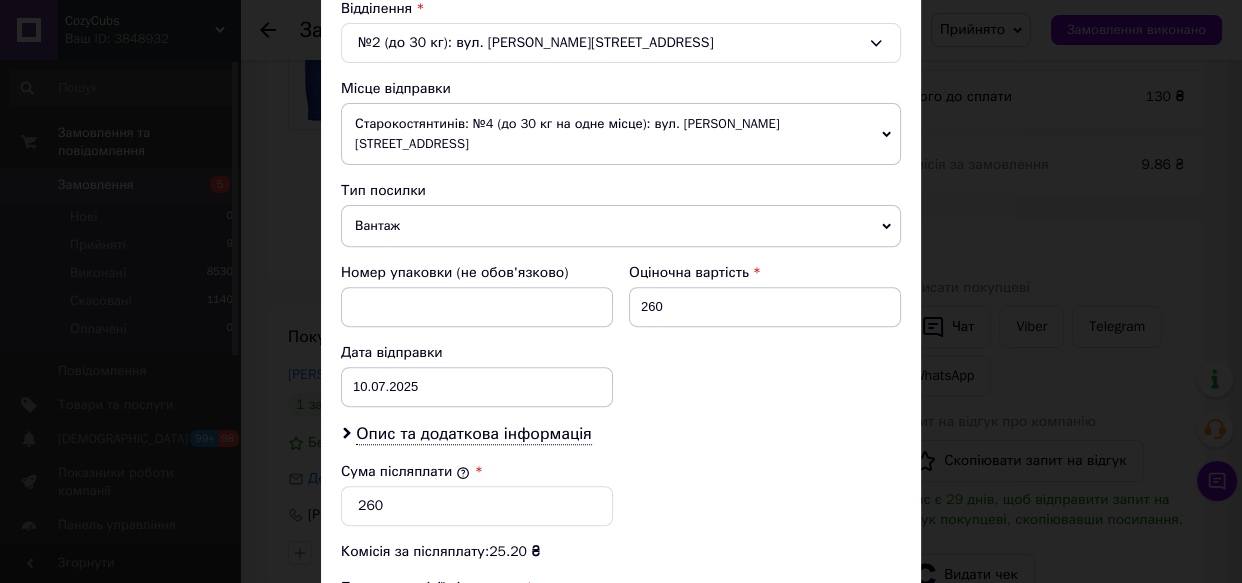 click on "Номер упаковки (не обов'язково) Оціночна вартість 260 Дата відправки 10.07.2025 < 2025 > < Июль > Пн Вт Ср Чт Пт Сб Вс 30 1 2 3 4 5 6 7 8 9 10 11 12 13 14 15 16 17 18 19 20 21 22 23 24 25 26 27 28 29 30 31 1 2 3 4 5 6 7 8 9 10" at bounding box center [621, 335] 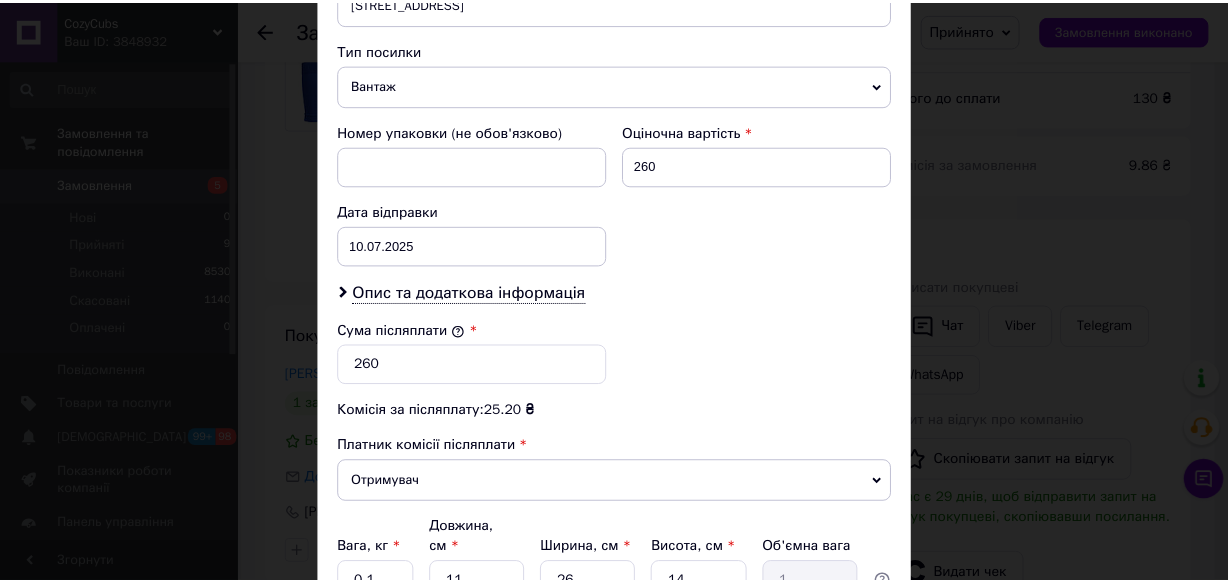 scroll, scrollTop: 909, scrollLeft: 0, axis: vertical 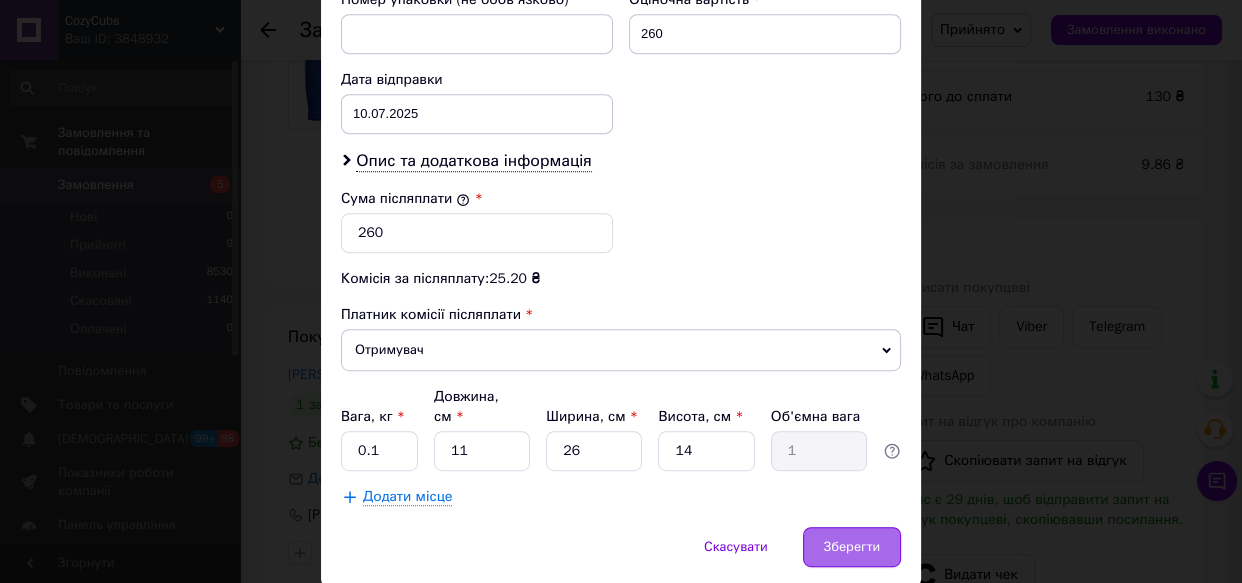 click on "Зберегти" at bounding box center [852, 547] 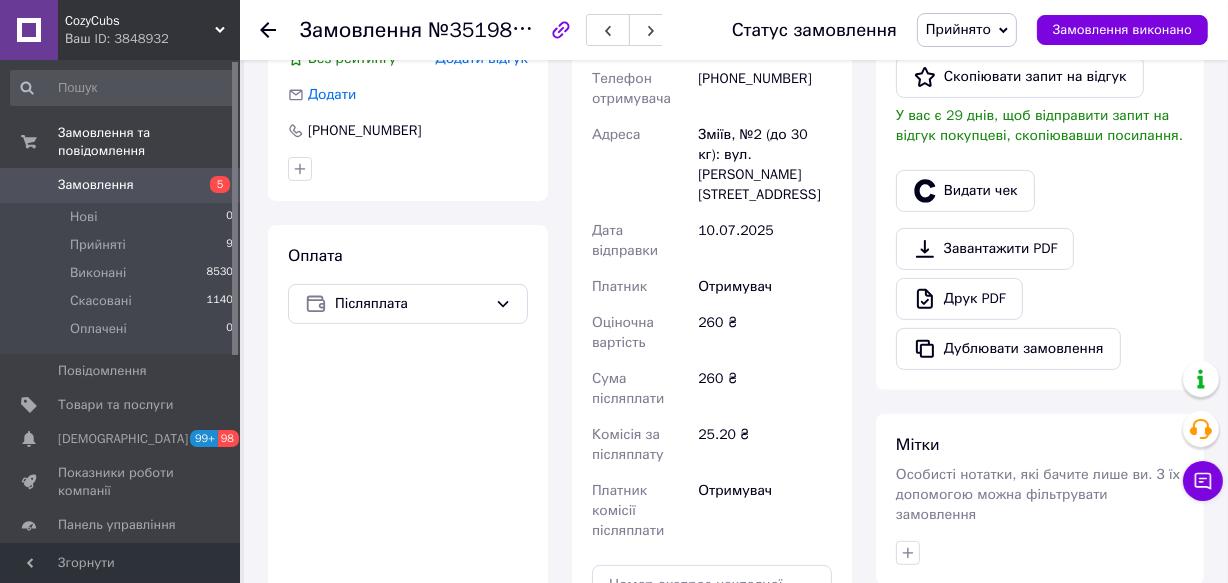 scroll, scrollTop: 727, scrollLeft: 0, axis: vertical 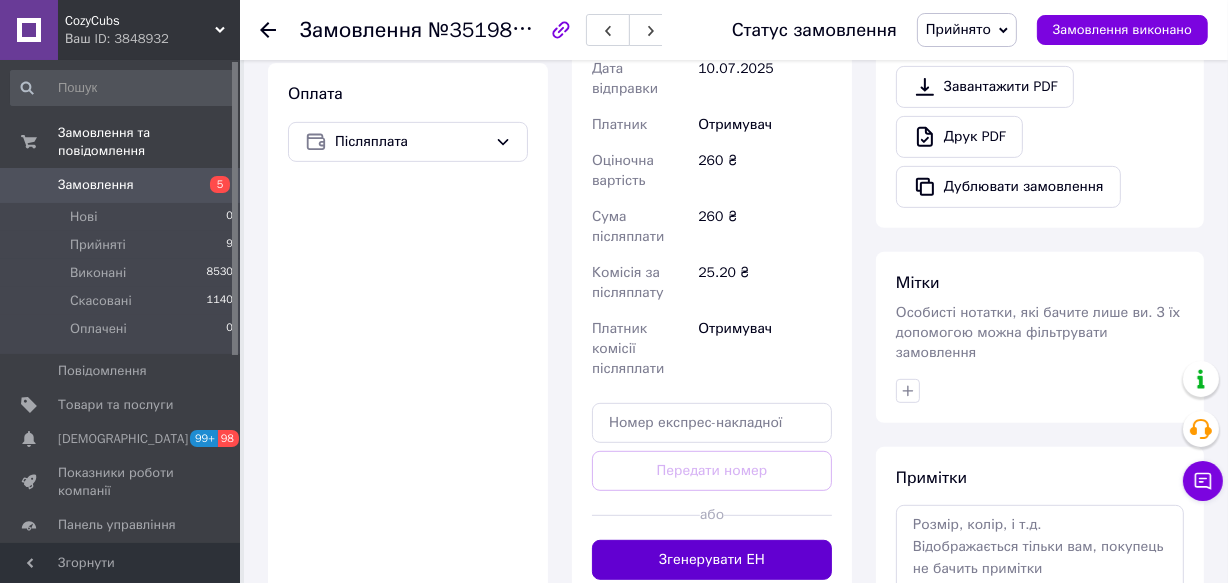 click on "Згенерувати ЕН" at bounding box center [712, 560] 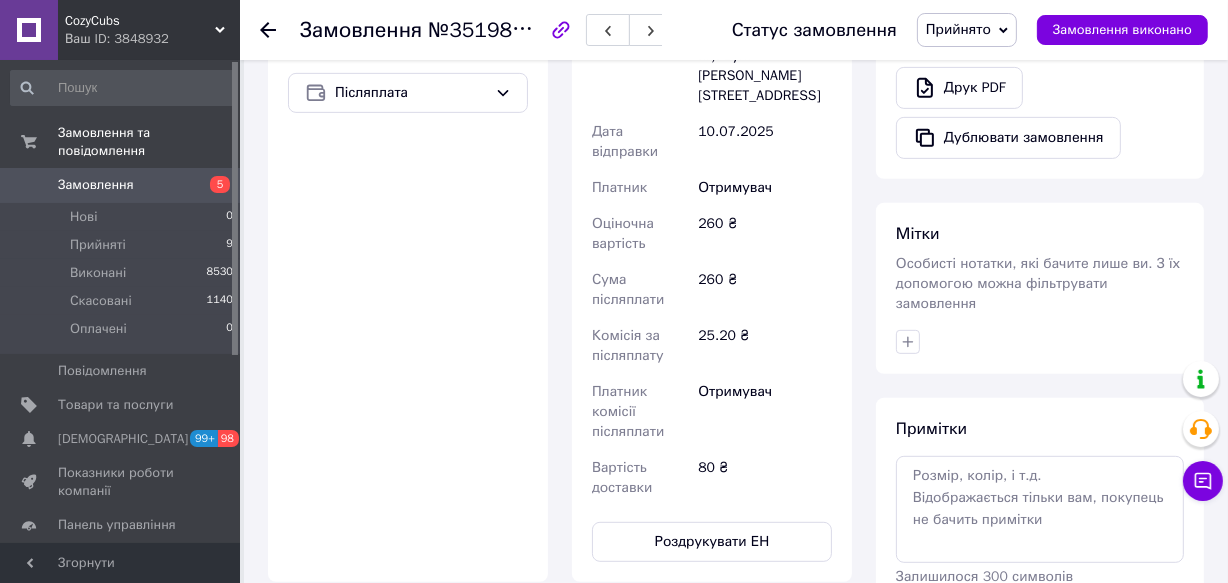 scroll, scrollTop: 909, scrollLeft: 0, axis: vertical 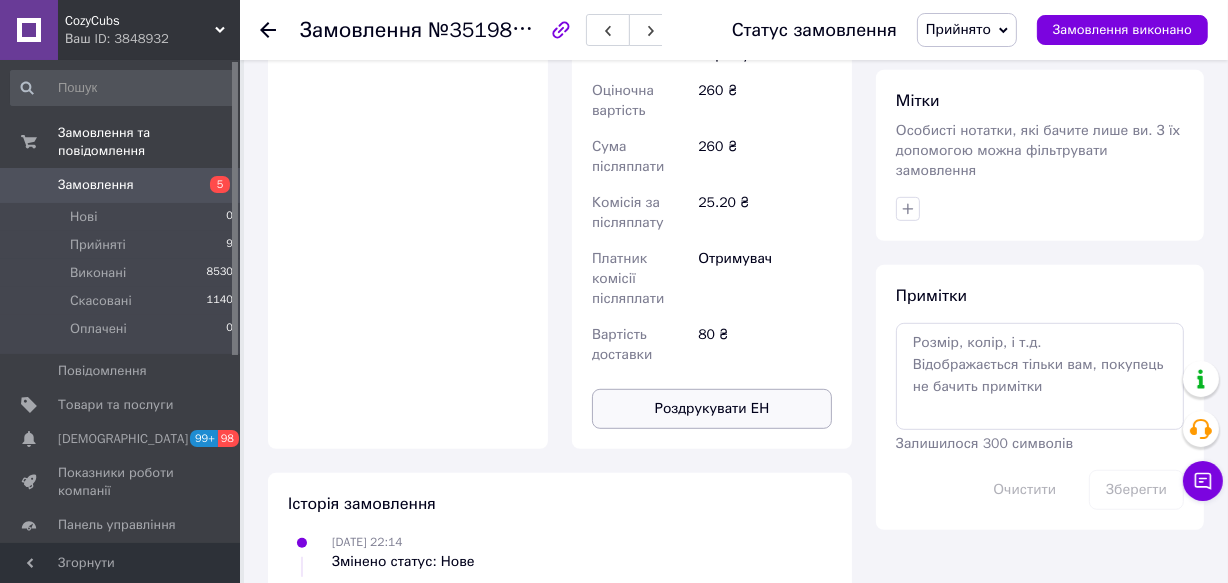click on "Роздрукувати ЕН" at bounding box center (712, 409) 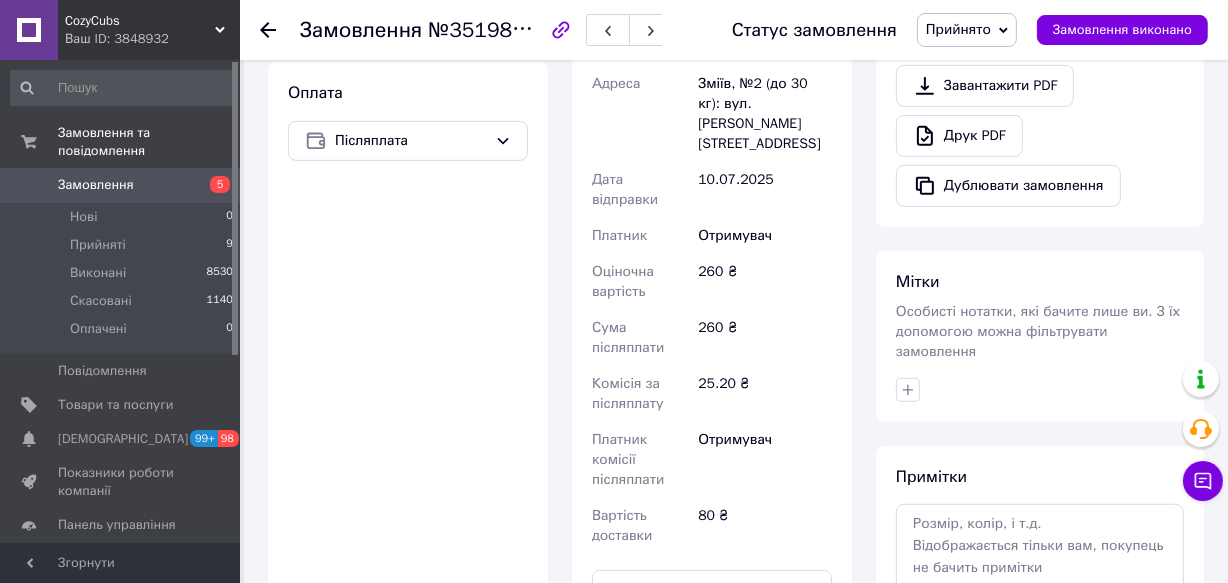 scroll, scrollTop: 727, scrollLeft: 0, axis: vertical 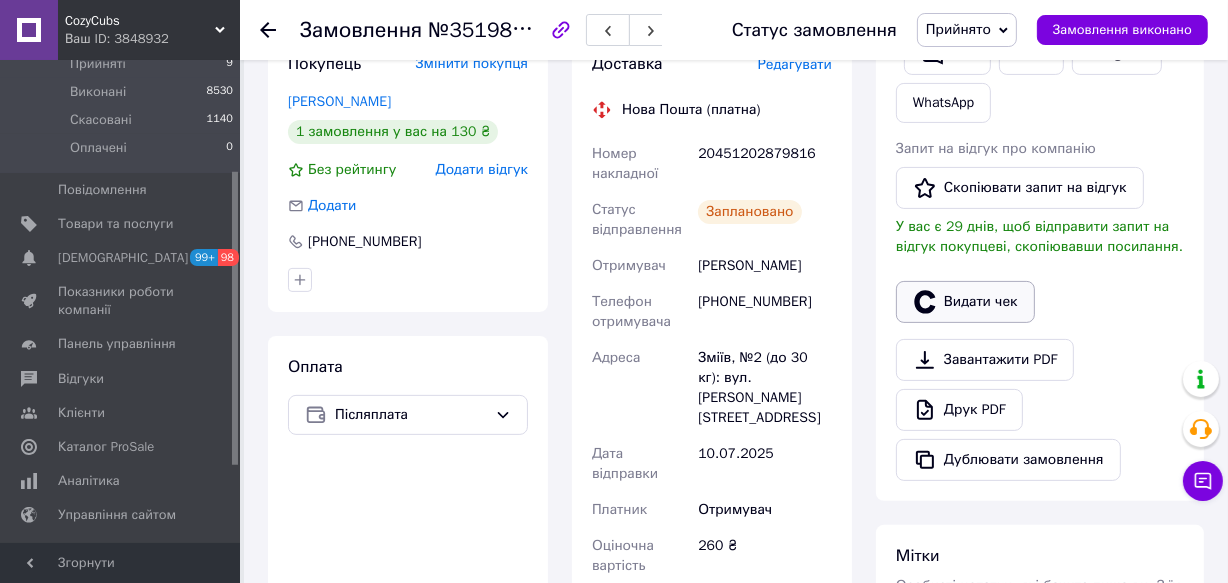 click on "Видати чек" at bounding box center [965, 302] 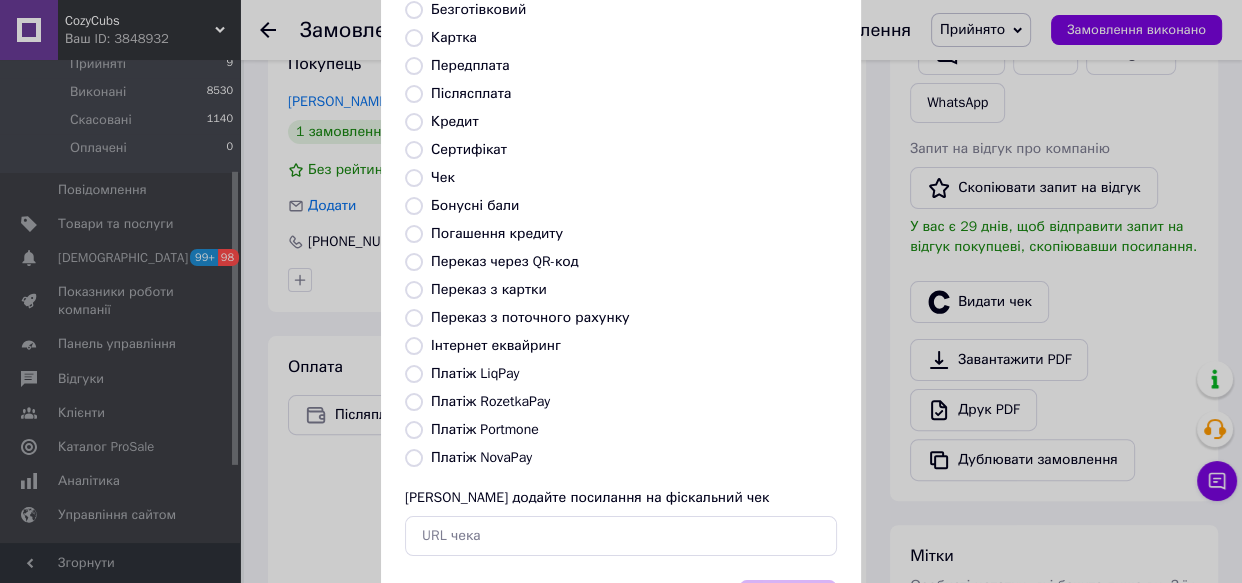 scroll, scrollTop: 181, scrollLeft: 0, axis: vertical 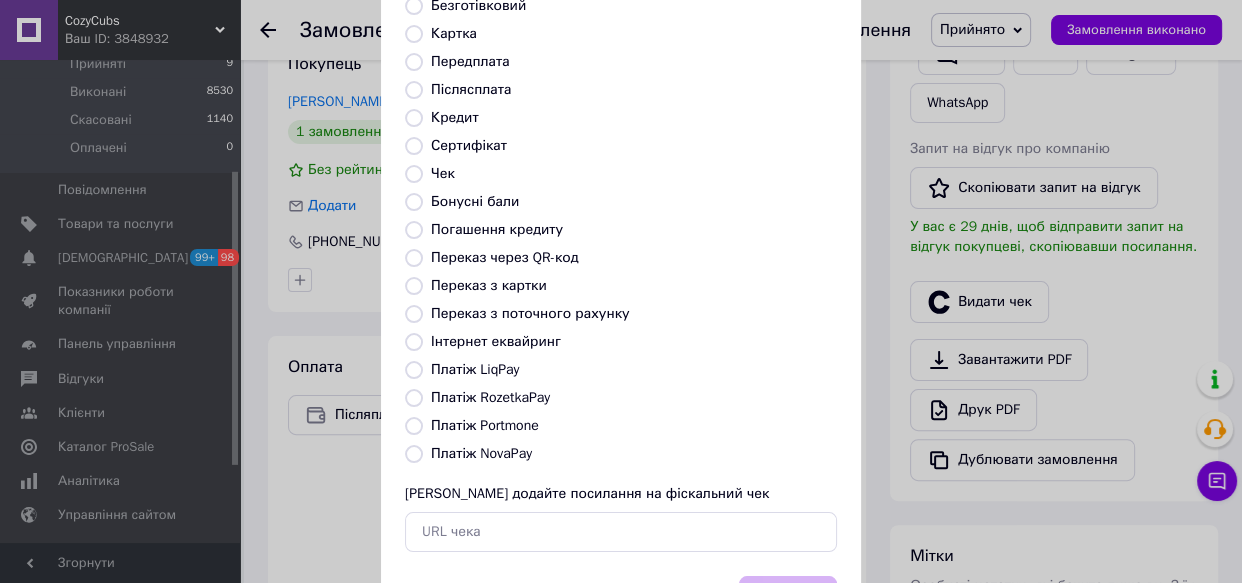 click on "Платіж NovaPay" at bounding box center [481, 453] 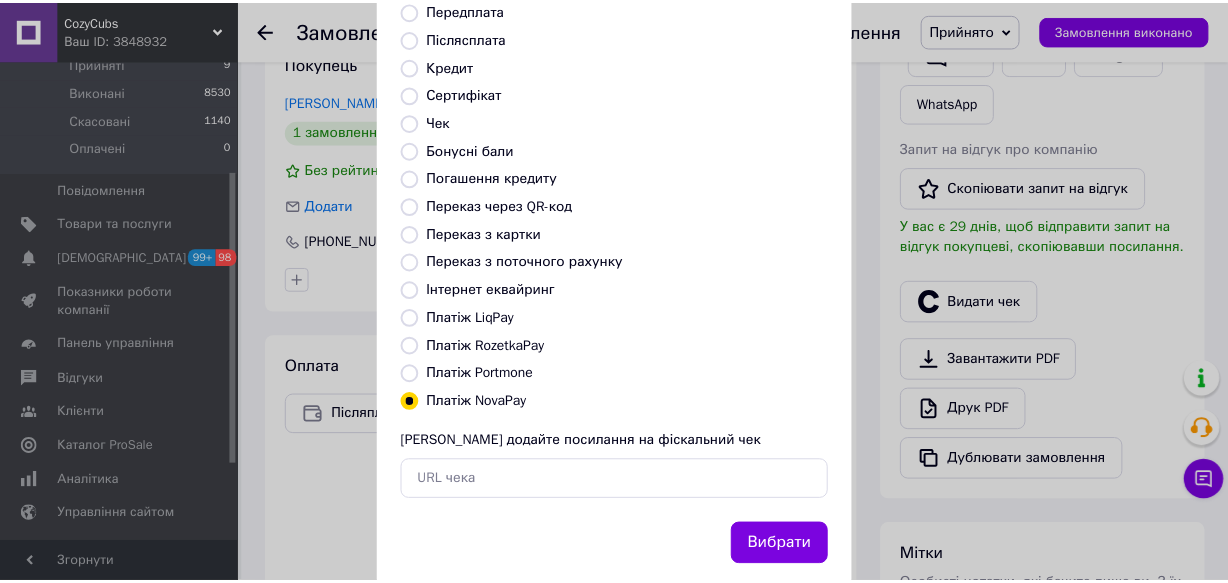 scroll, scrollTop: 272, scrollLeft: 0, axis: vertical 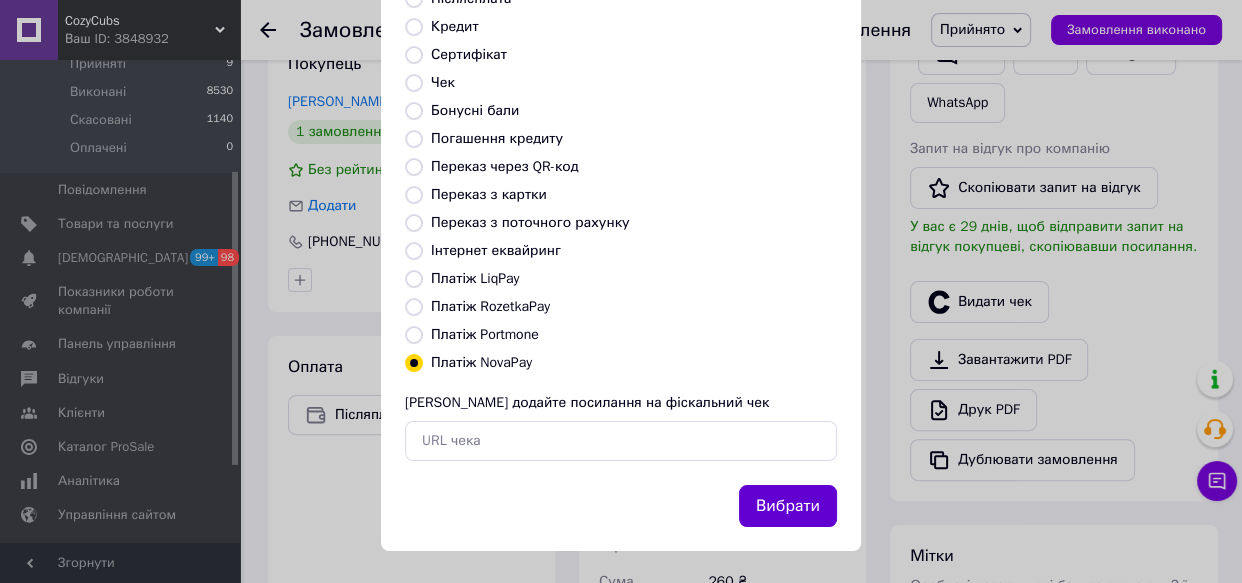 click on "Вибрати" at bounding box center [788, 506] 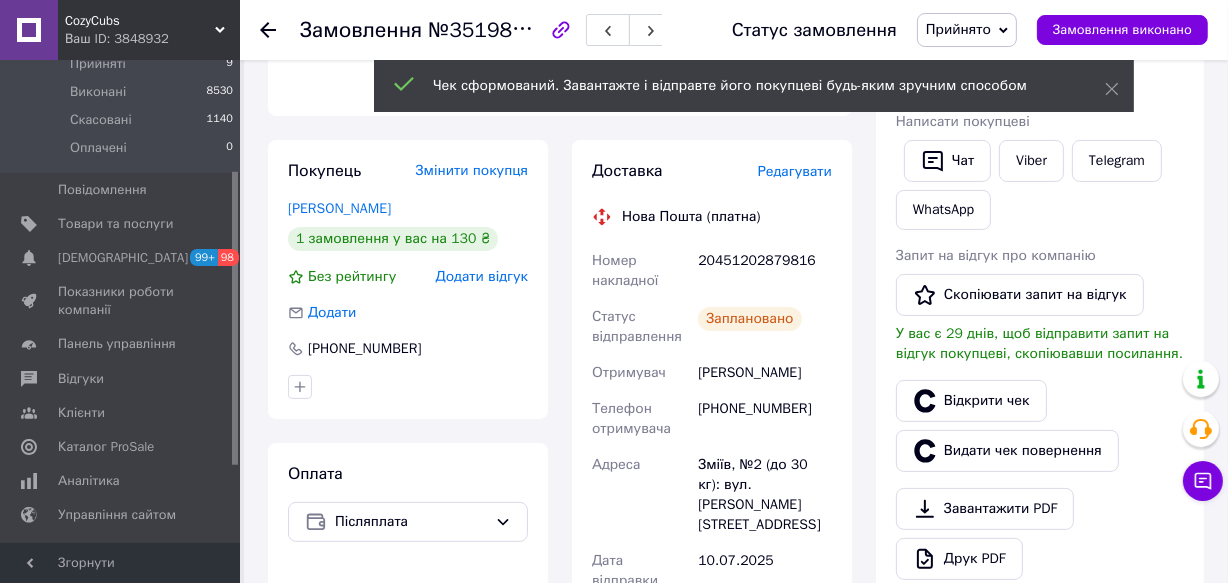 scroll, scrollTop: 272, scrollLeft: 0, axis: vertical 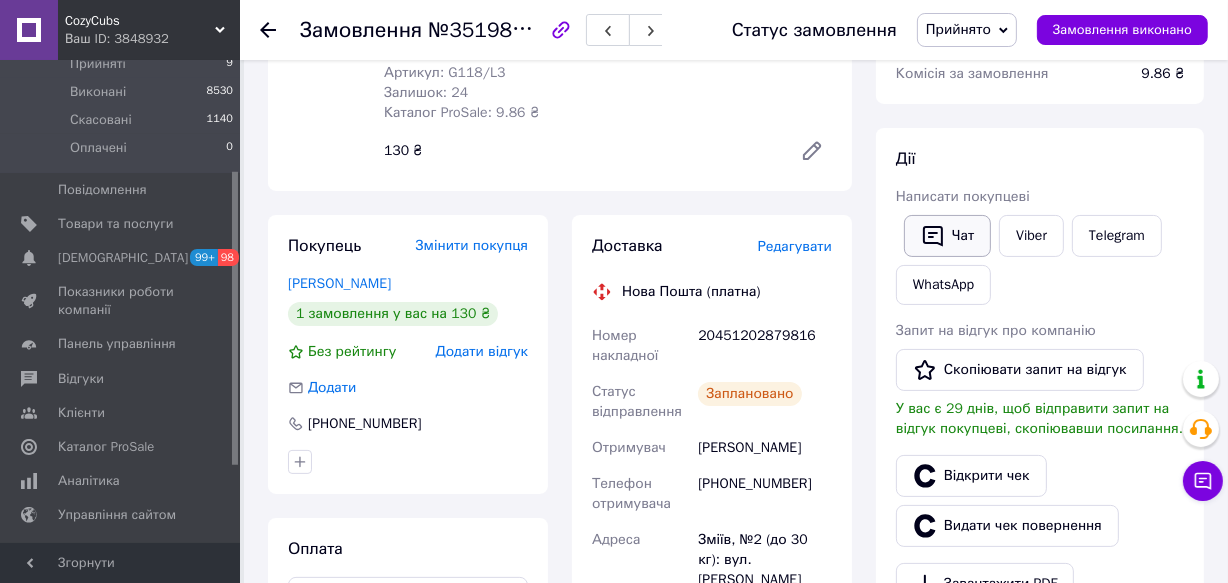 click on "Чат" at bounding box center [947, 236] 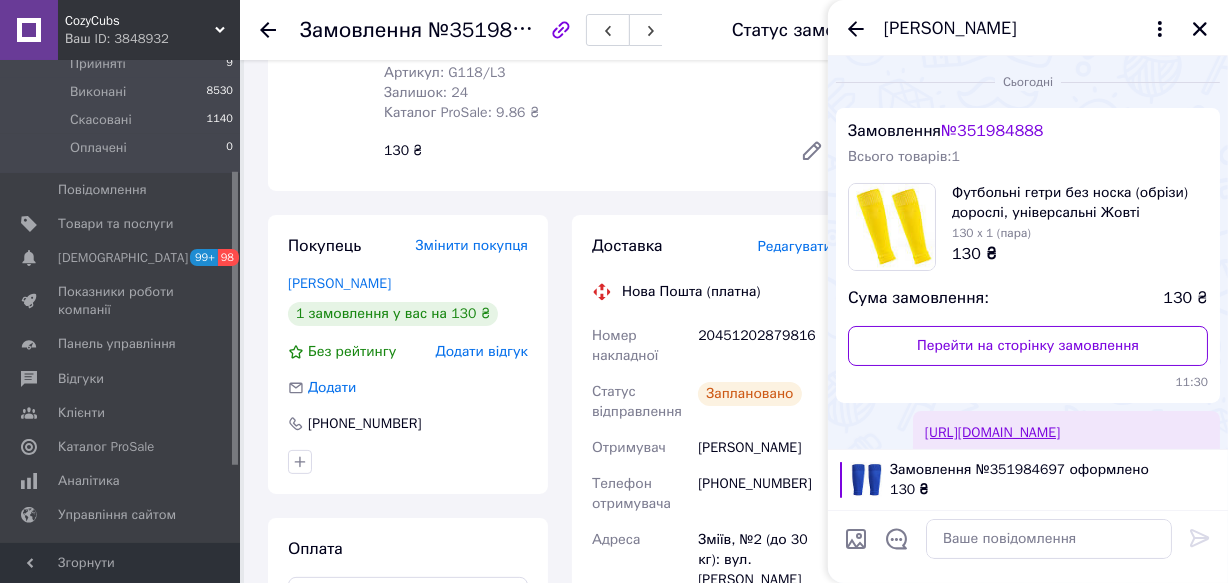 scroll, scrollTop: 102, scrollLeft: 0, axis: vertical 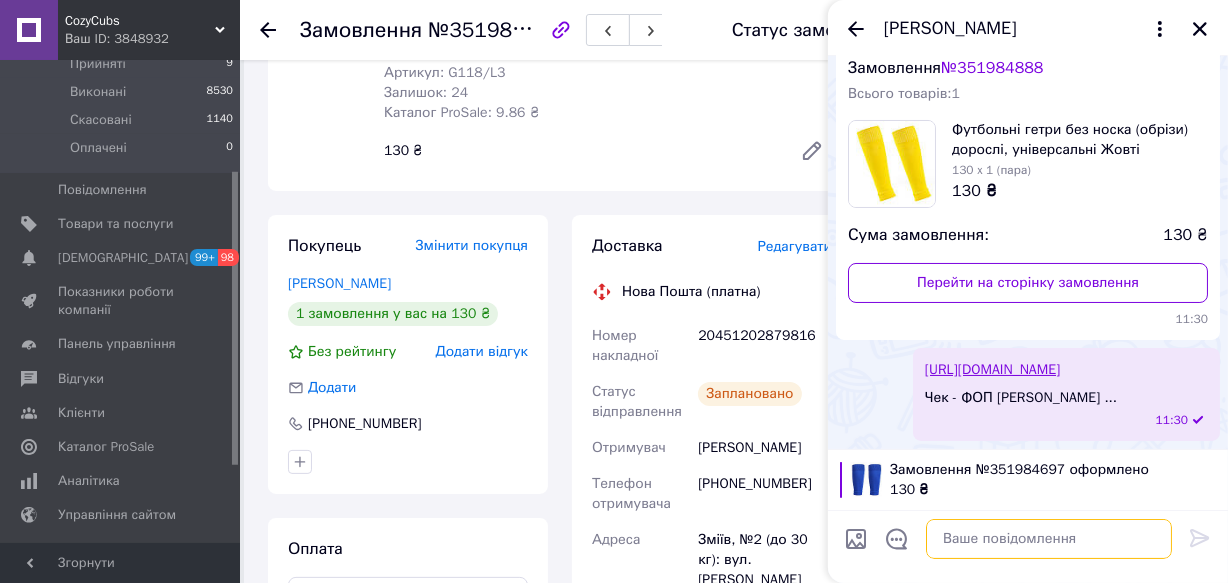paste on "https://api.checkbox.ua/api/v1/receipts/71e9392f-9890-4563-b2c7-c3b4648092b6/html?show_buttons=true" 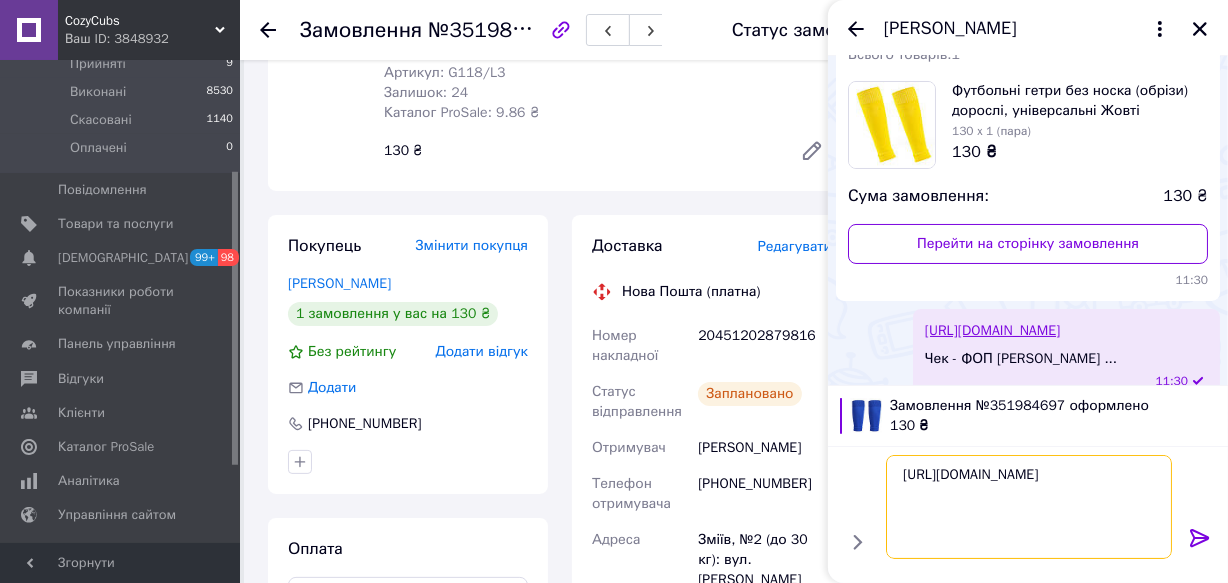 type on "https://api.checkbox.ua/api/v1/receipts/71e9392f-9890-4563-b2c7-c3b4648092b6/html?show_buttons=true" 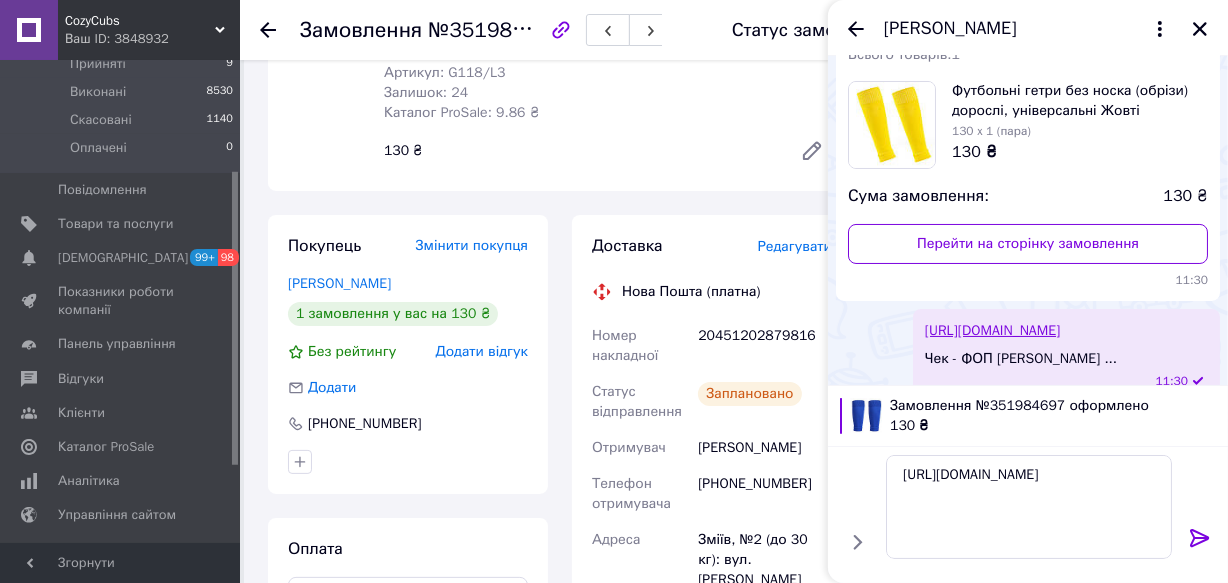 click 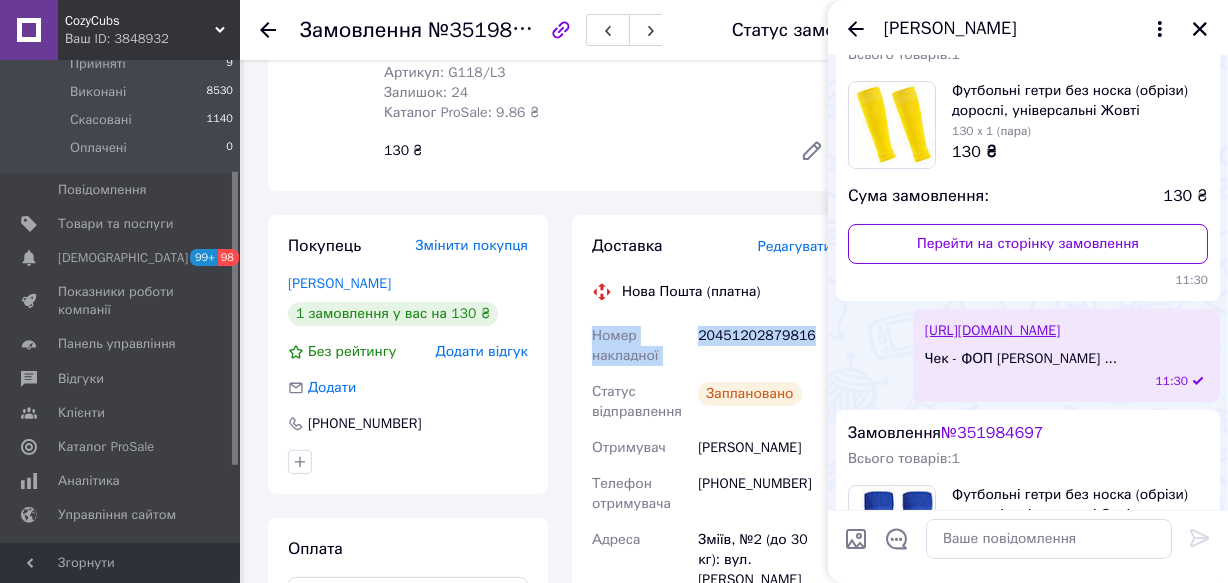 drag, startPoint x: 592, startPoint y: 330, endPoint x: 807, endPoint y: 350, distance: 215.92822 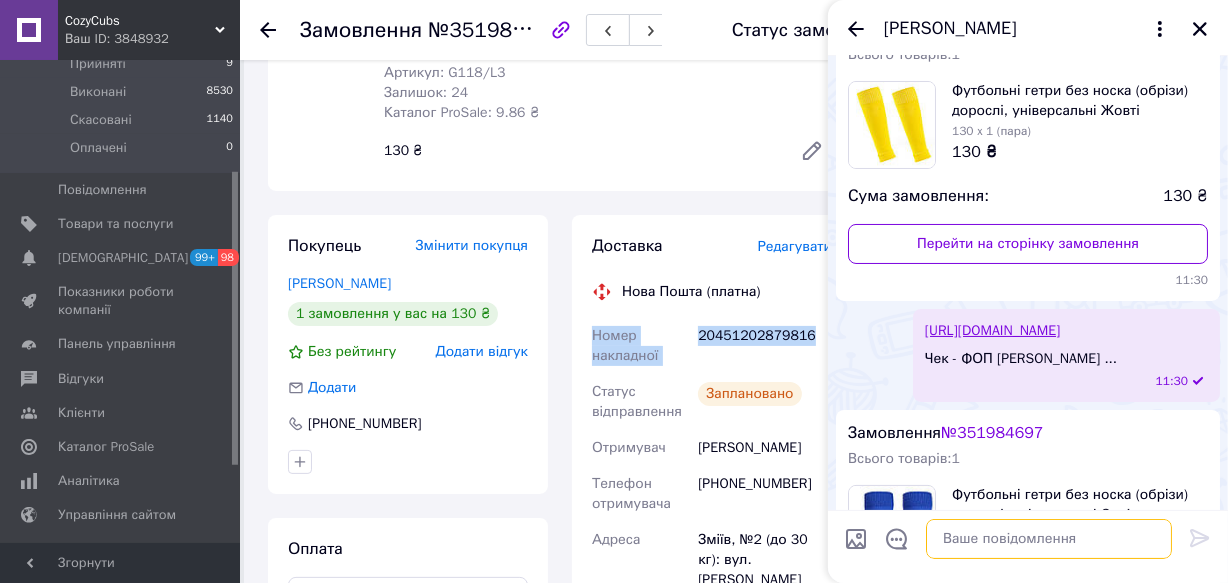 click at bounding box center (1049, 539) 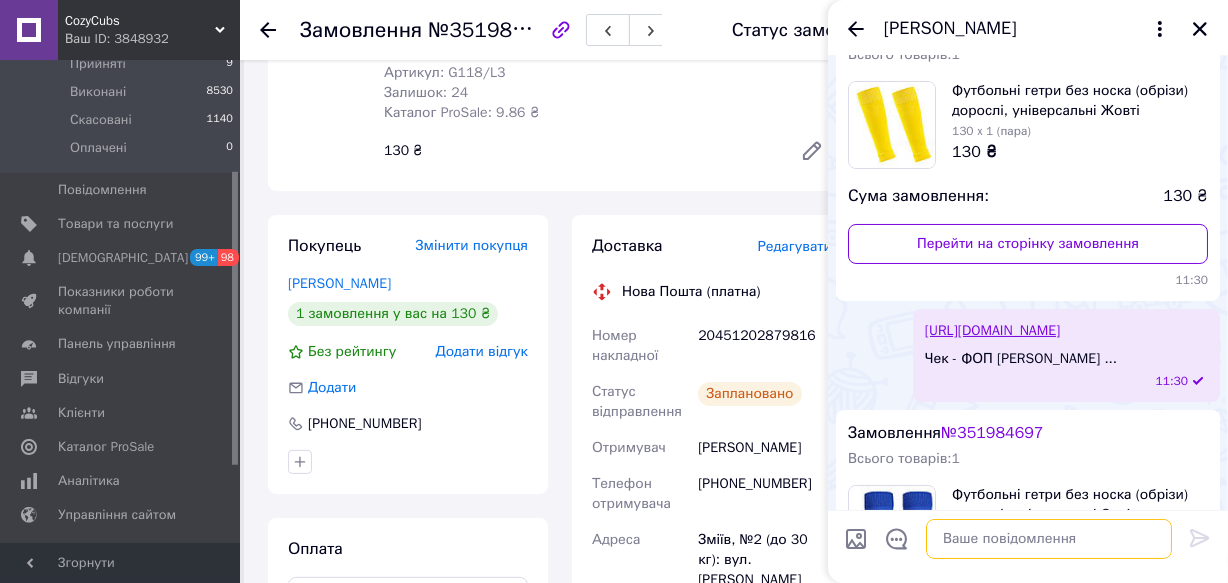 paste on "Номер накладної
20451202879816" 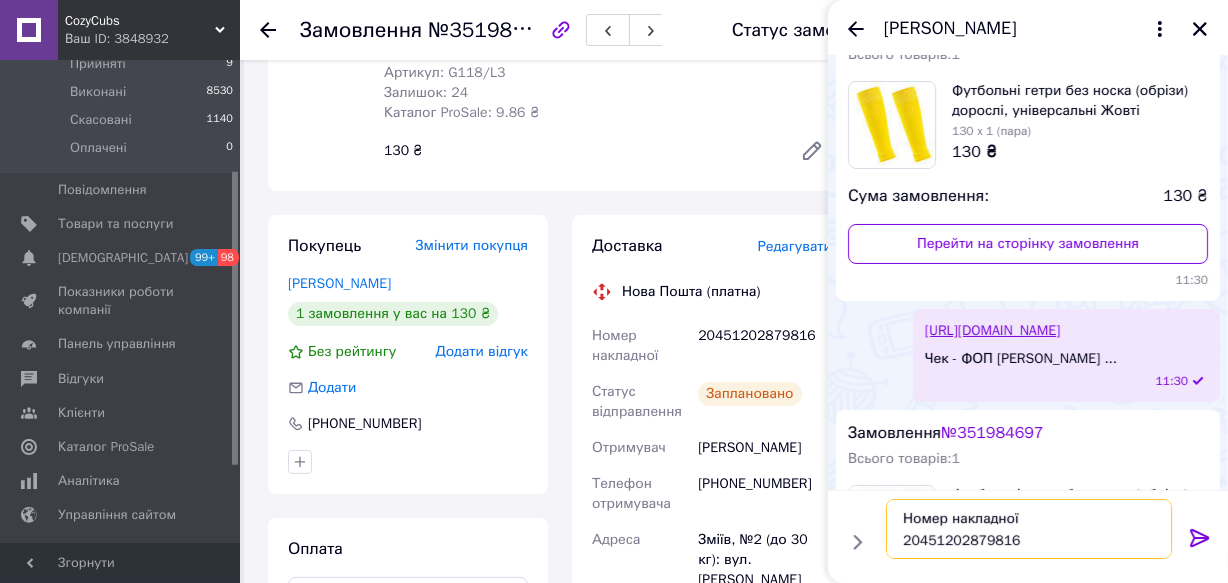 type on "Номер накладної
20451202879816" 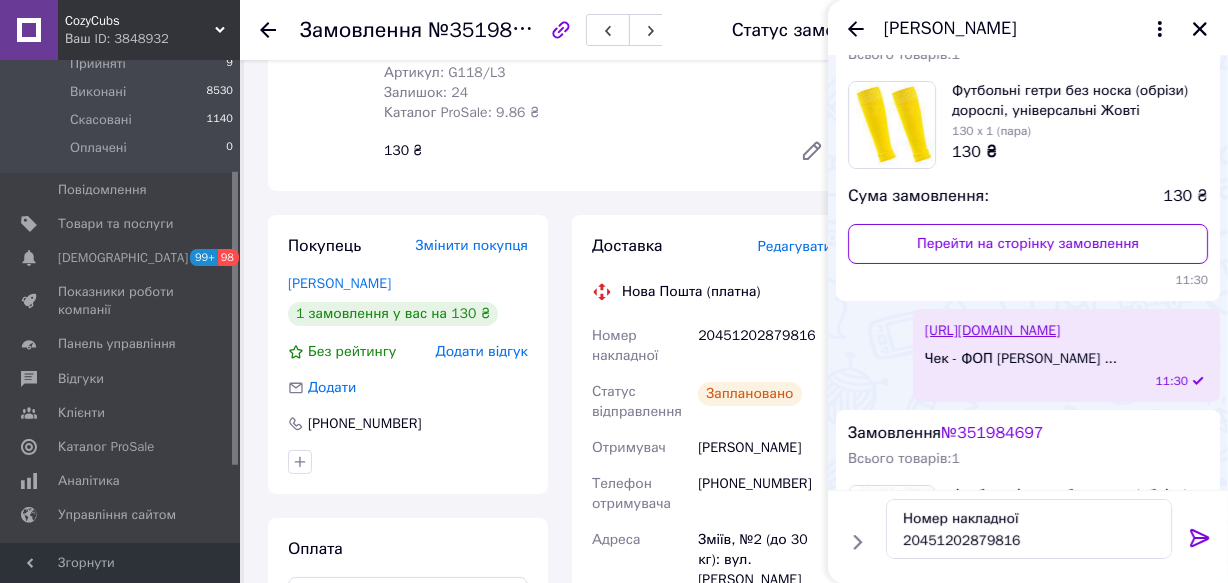 click 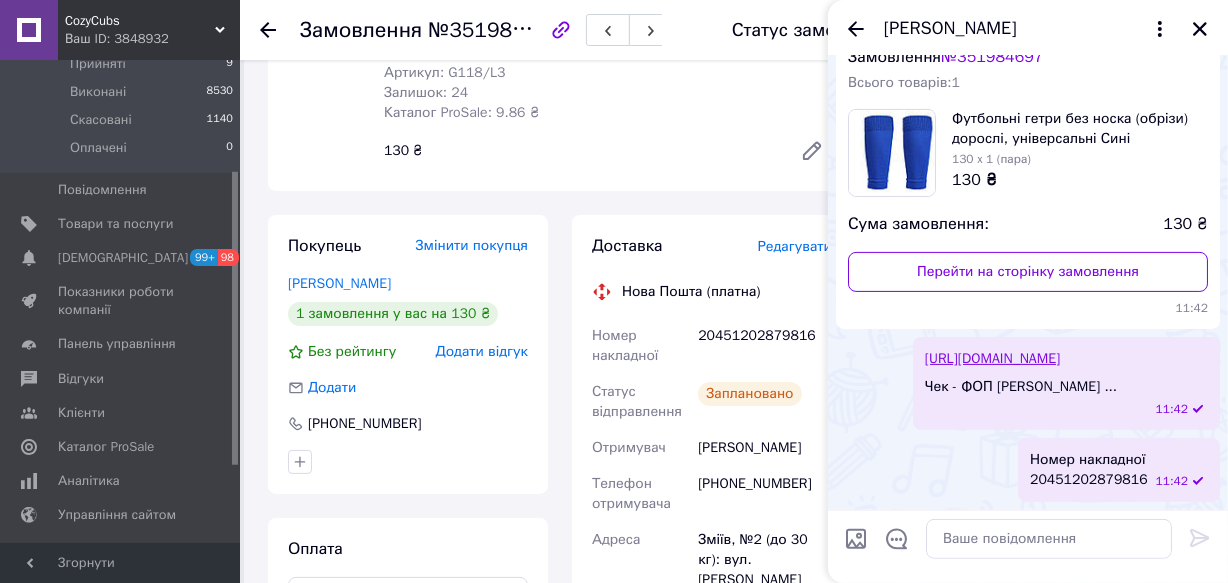 scroll, scrollTop: 557, scrollLeft: 0, axis: vertical 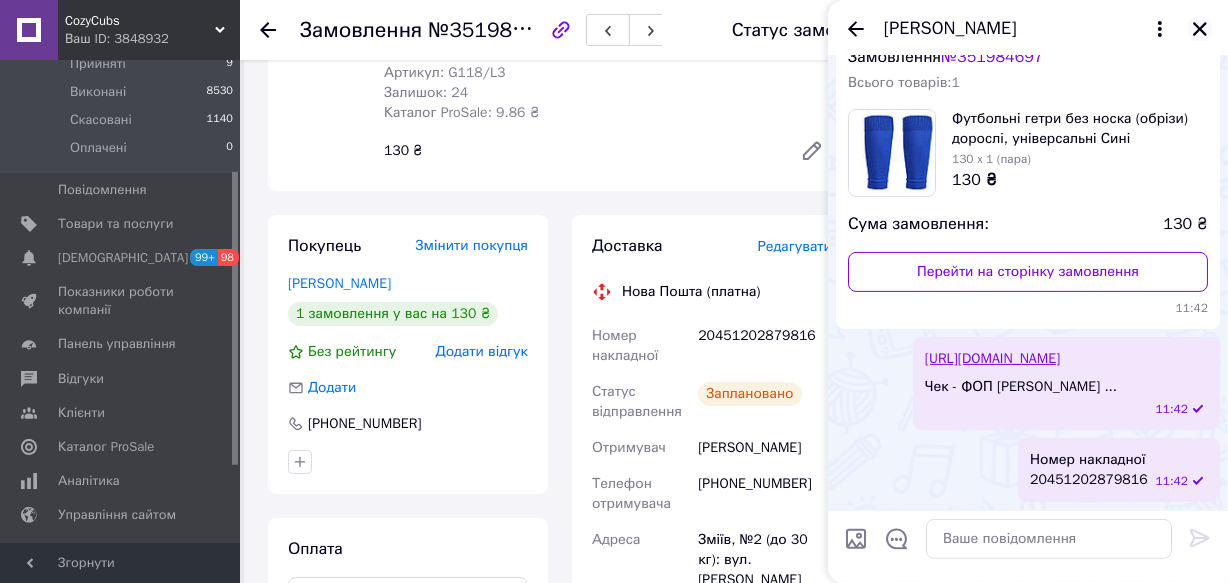 click 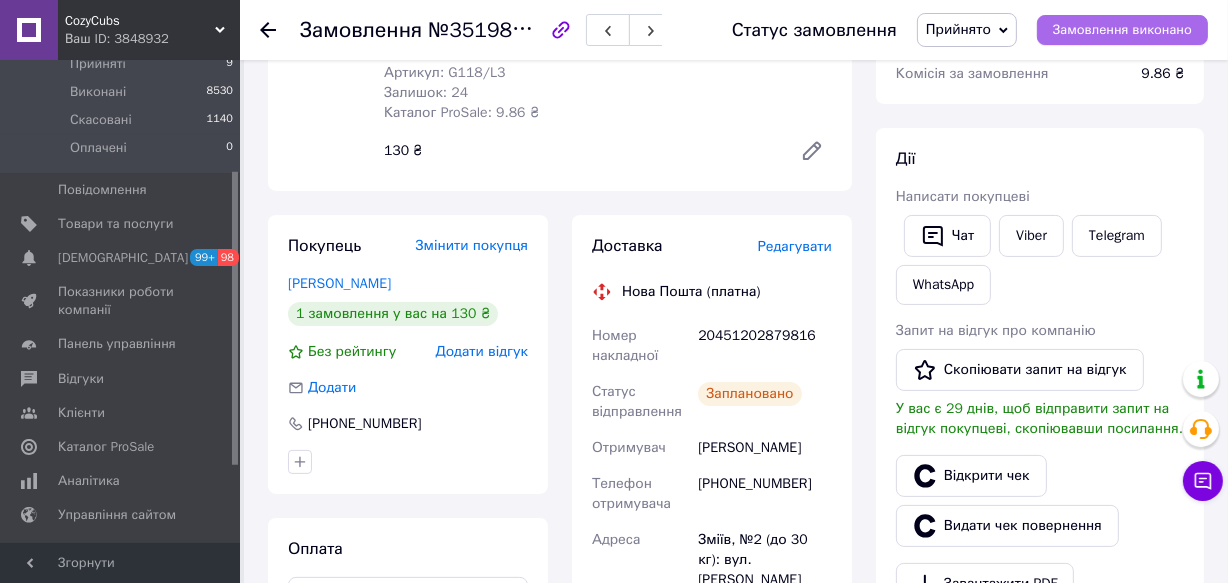 click on "Замовлення виконано" at bounding box center (1122, 30) 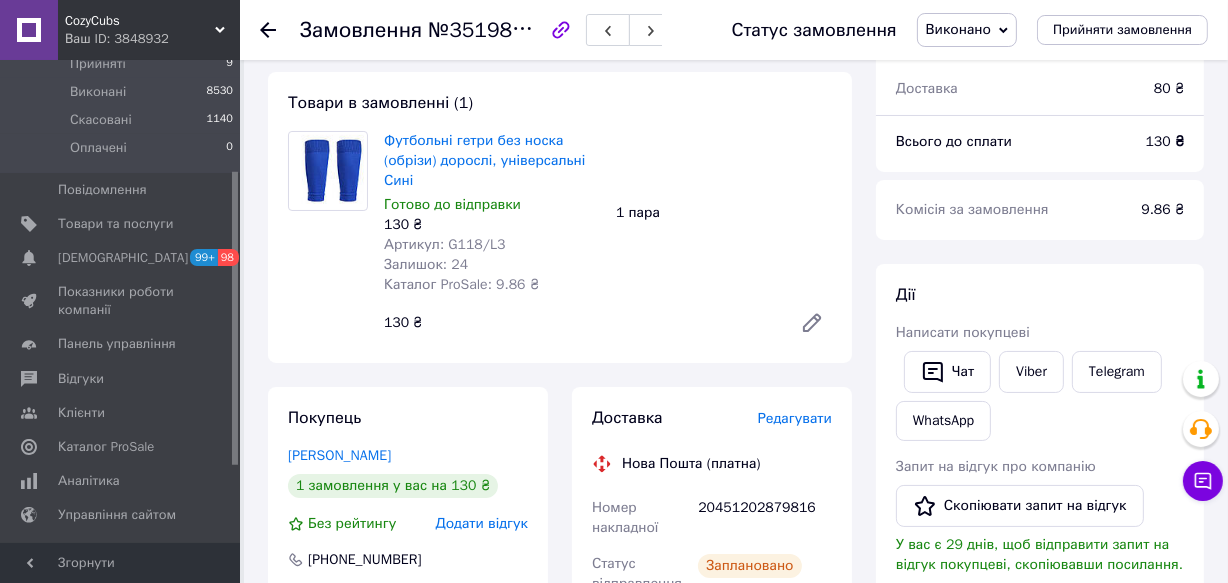 scroll, scrollTop: 90, scrollLeft: 0, axis: vertical 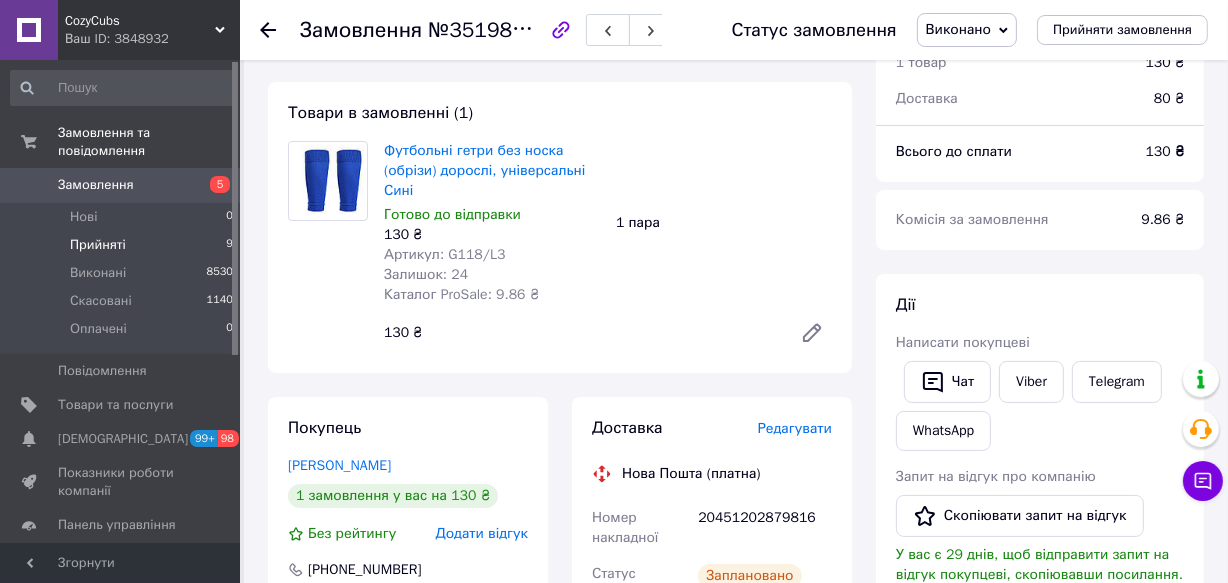 click on "Прийняті 9" at bounding box center [122, 245] 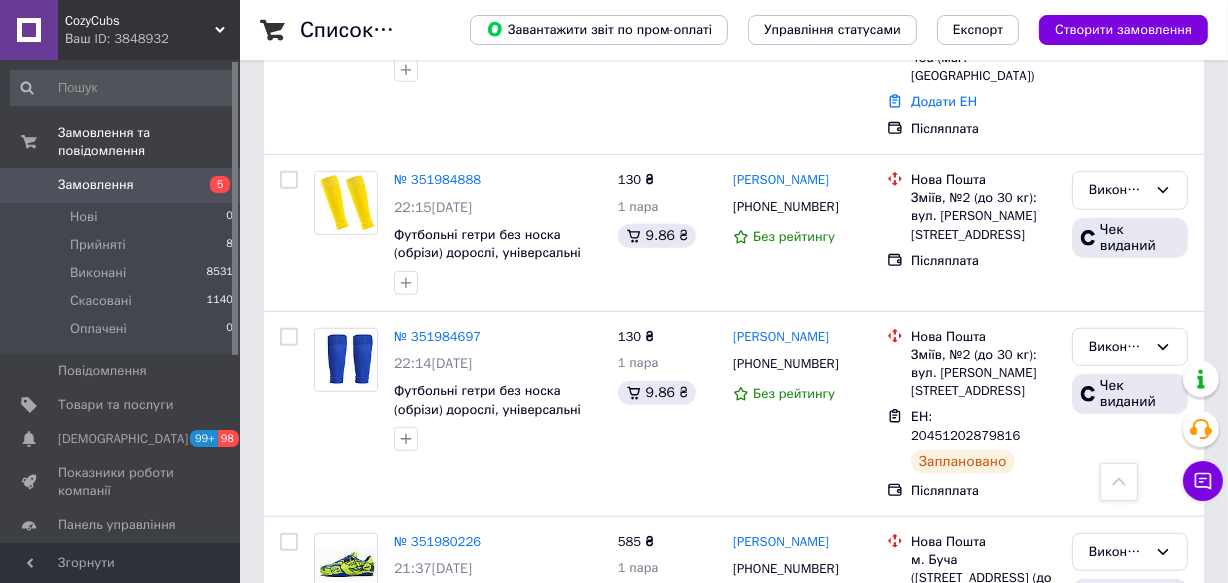 scroll, scrollTop: 1363, scrollLeft: 0, axis: vertical 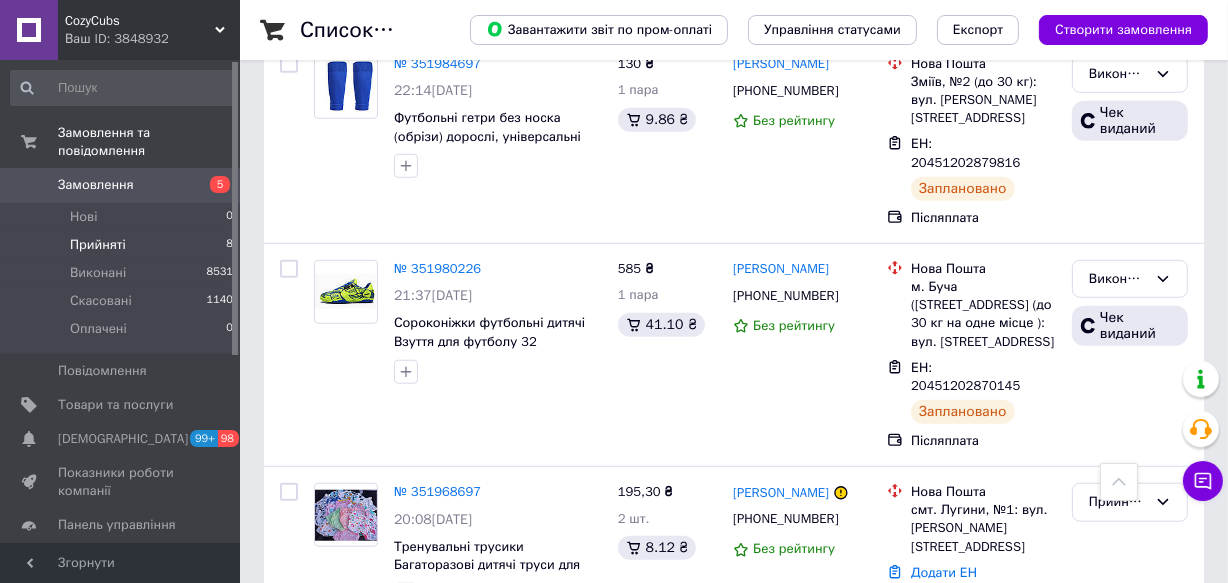 drag, startPoint x: 157, startPoint y: 229, endPoint x: 1007, endPoint y: 428, distance: 872.98395 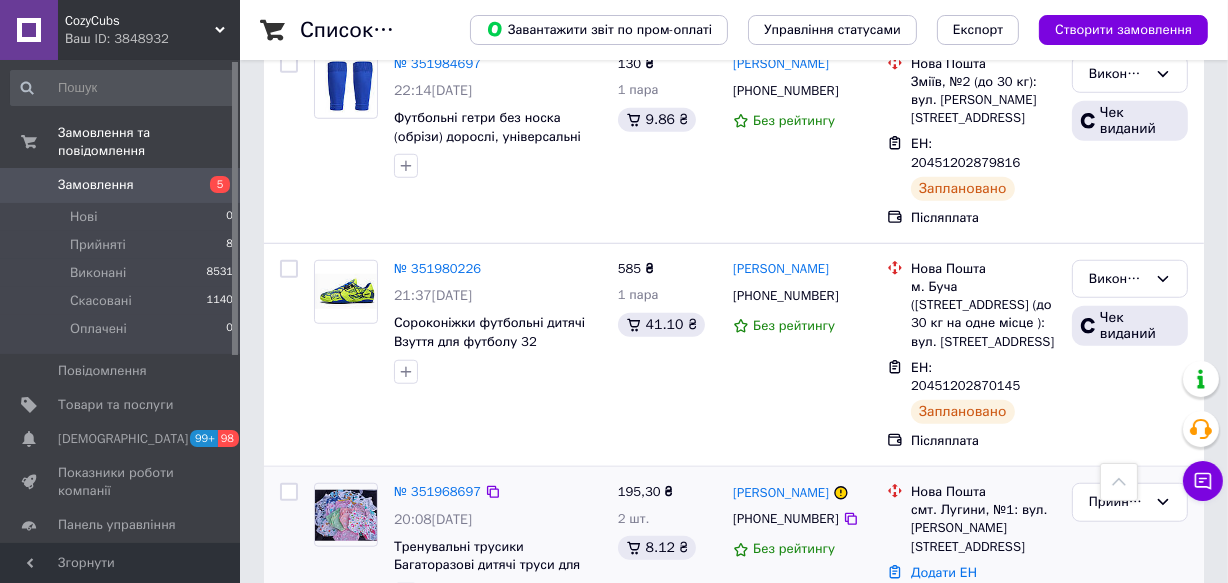 click on "Прийняті 8" at bounding box center (122, 245) 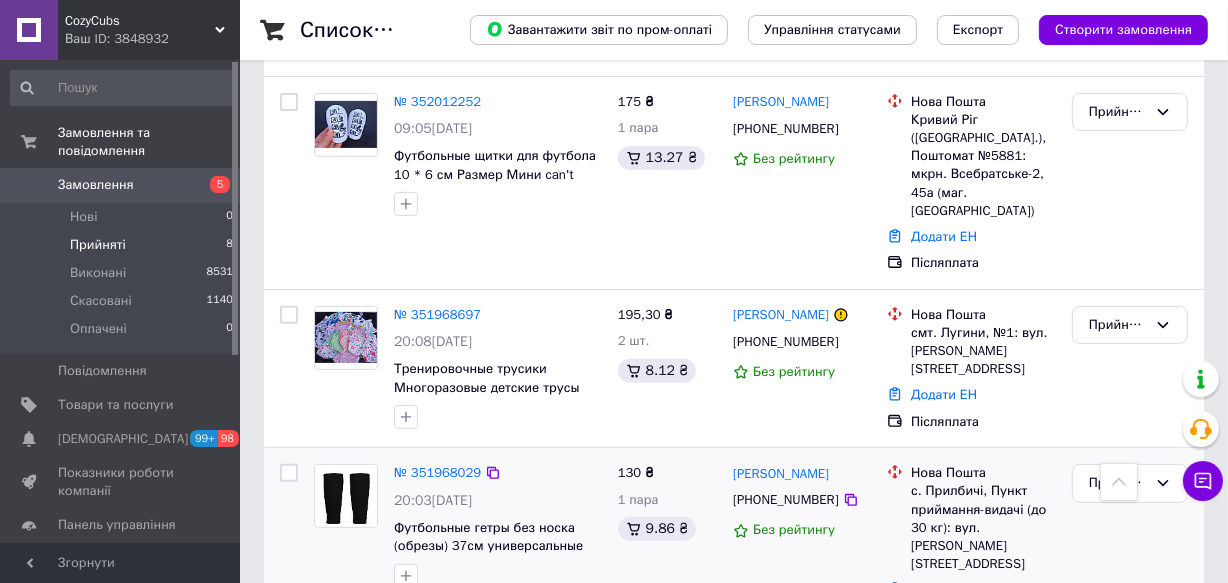 scroll, scrollTop: 545, scrollLeft: 0, axis: vertical 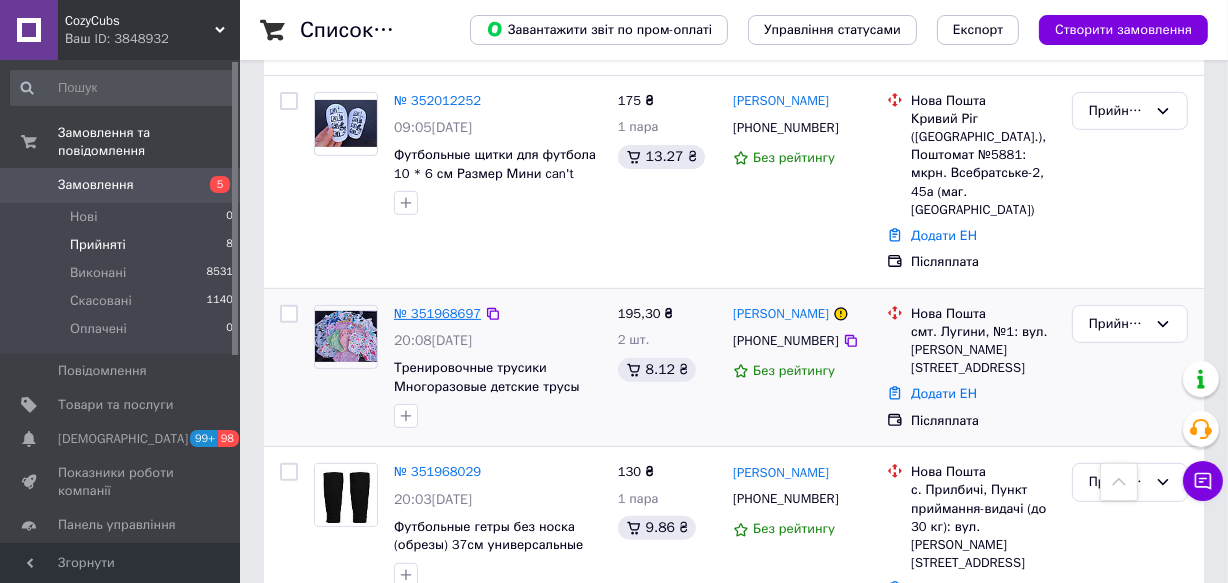 click on "№ 351968697" at bounding box center [437, 313] 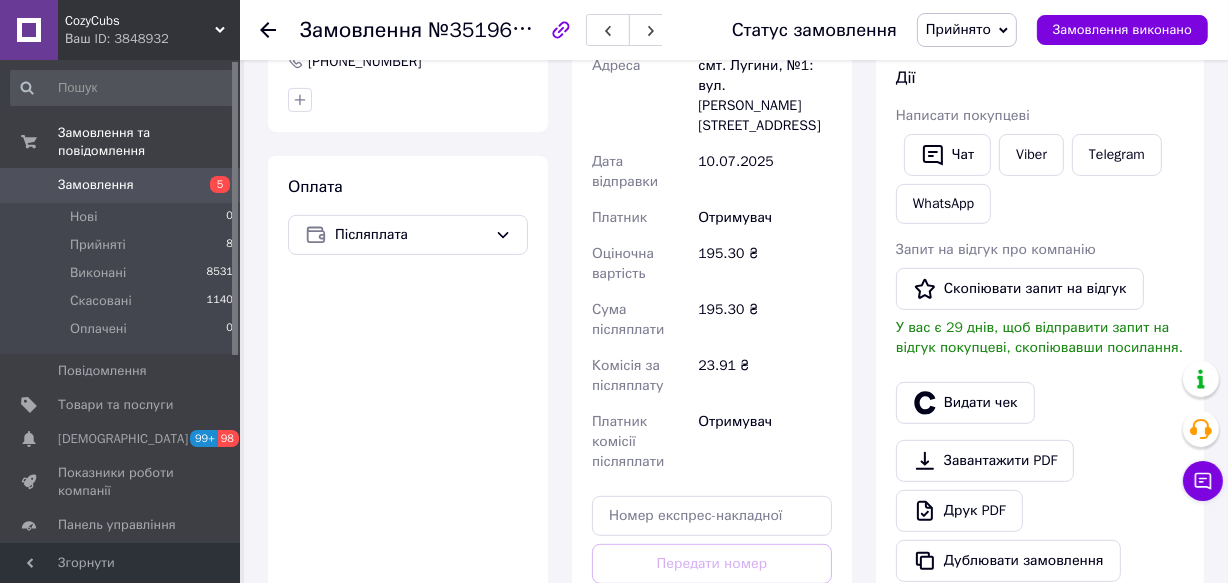 scroll, scrollTop: 727, scrollLeft: 0, axis: vertical 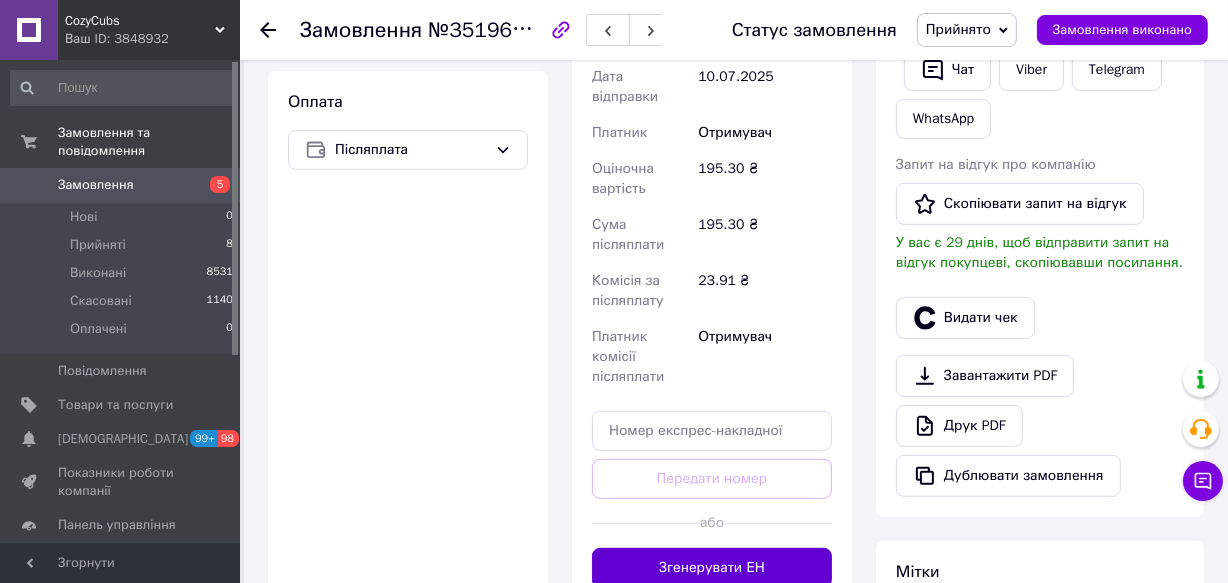 click on "Згенерувати ЕН" at bounding box center (712, 568) 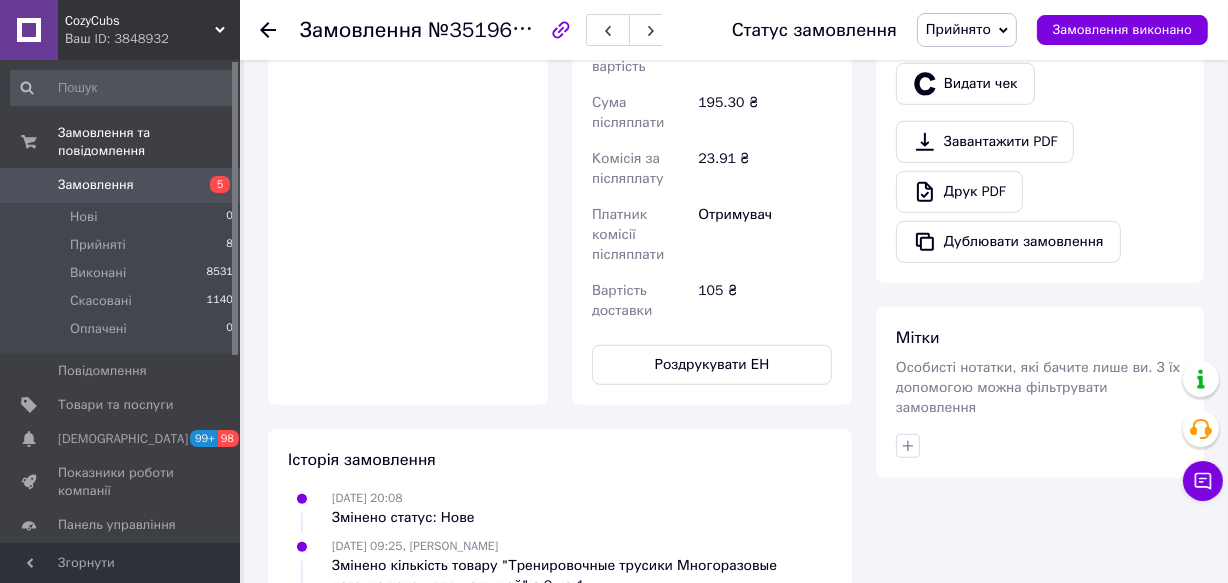 scroll, scrollTop: 1000, scrollLeft: 0, axis: vertical 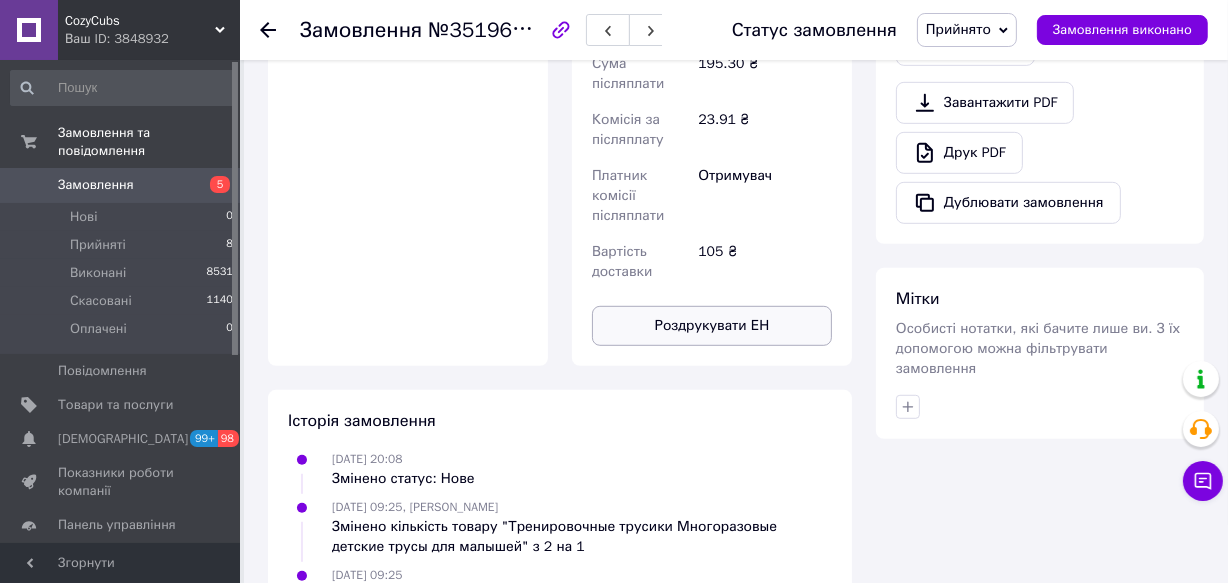 click on "Роздрукувати ЕН" at bounding box center [712, 326] 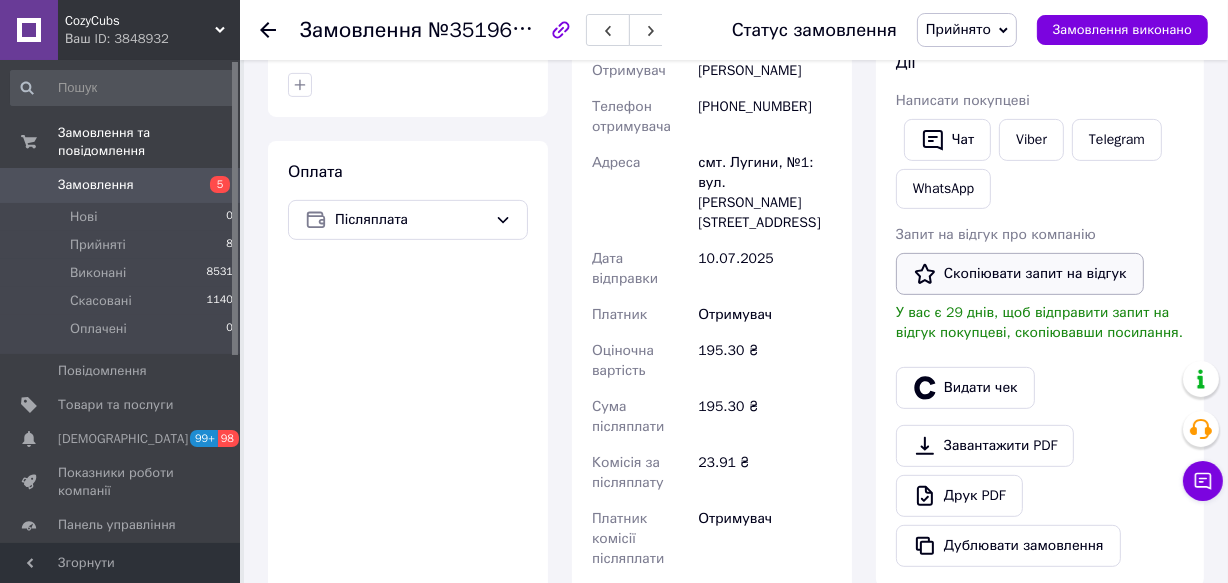 scroll, scrollTop: 545, scrollLeft: 0, axis: vertical 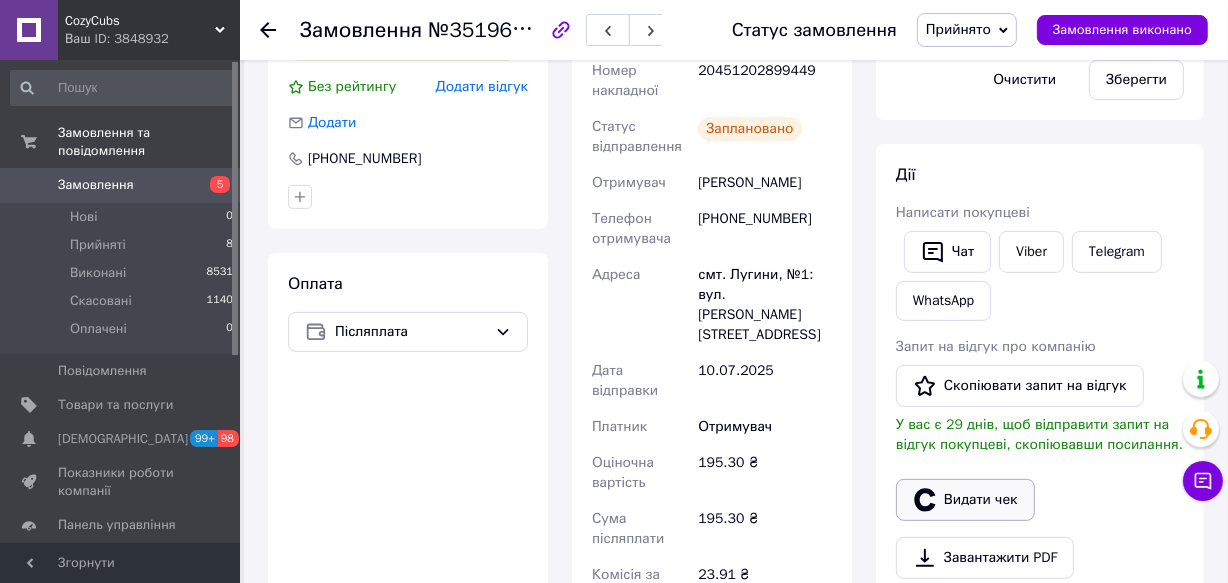 click on "Видати чек" at bounding box center [965, 500] 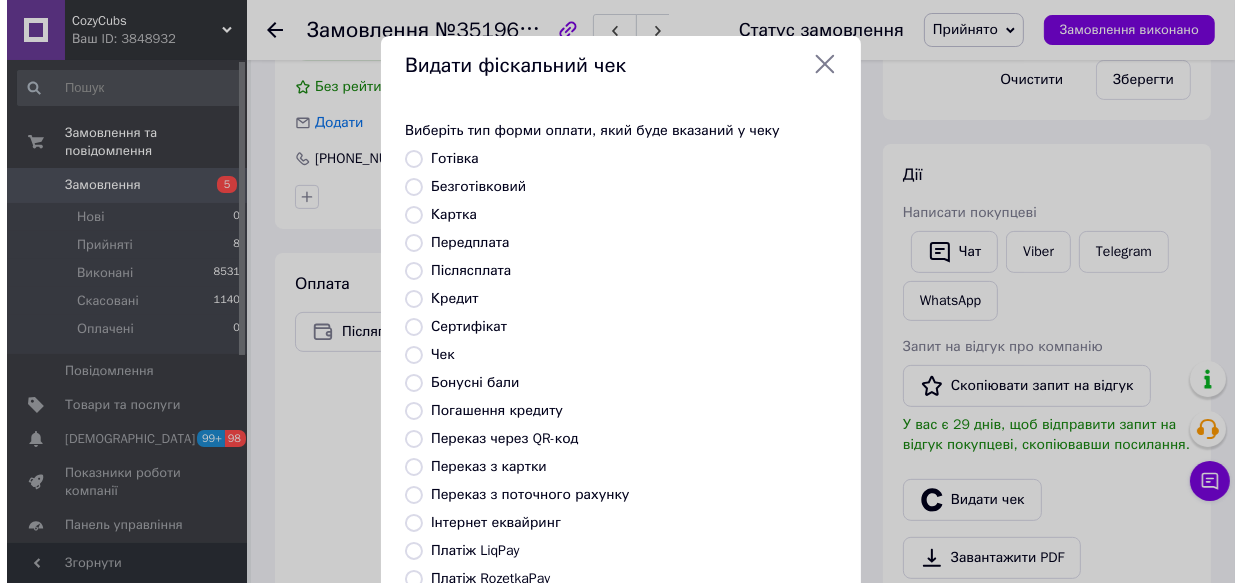 scroll, scrollTop: 525, scrollLeft: 0, axis: vertical 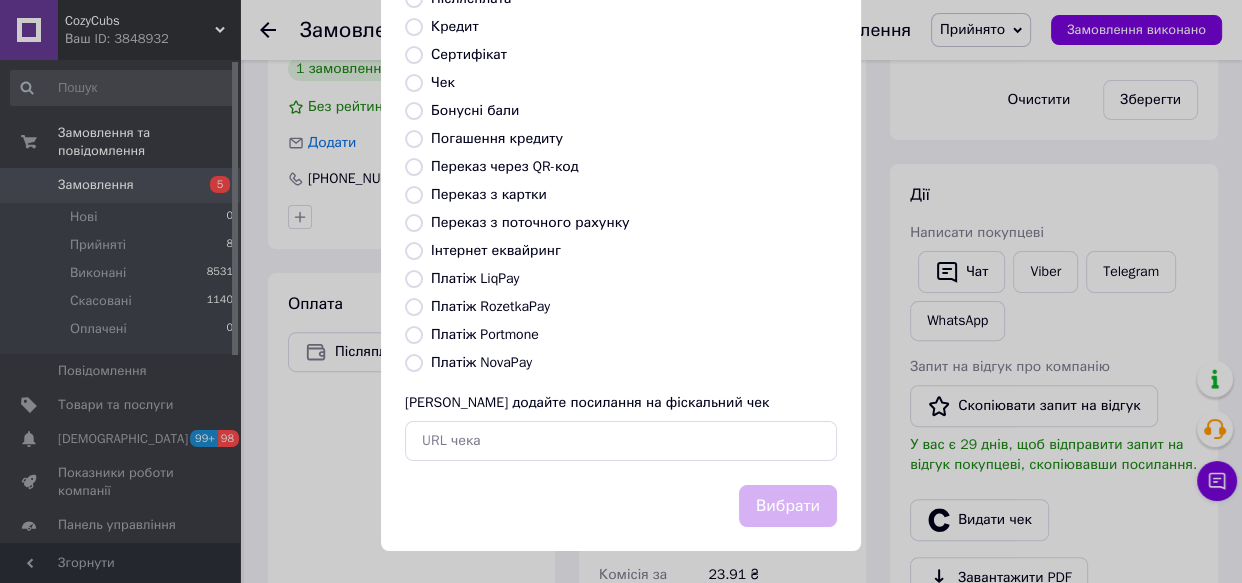 click on "Платіж NovaPay" at bounding box center (481, 362) 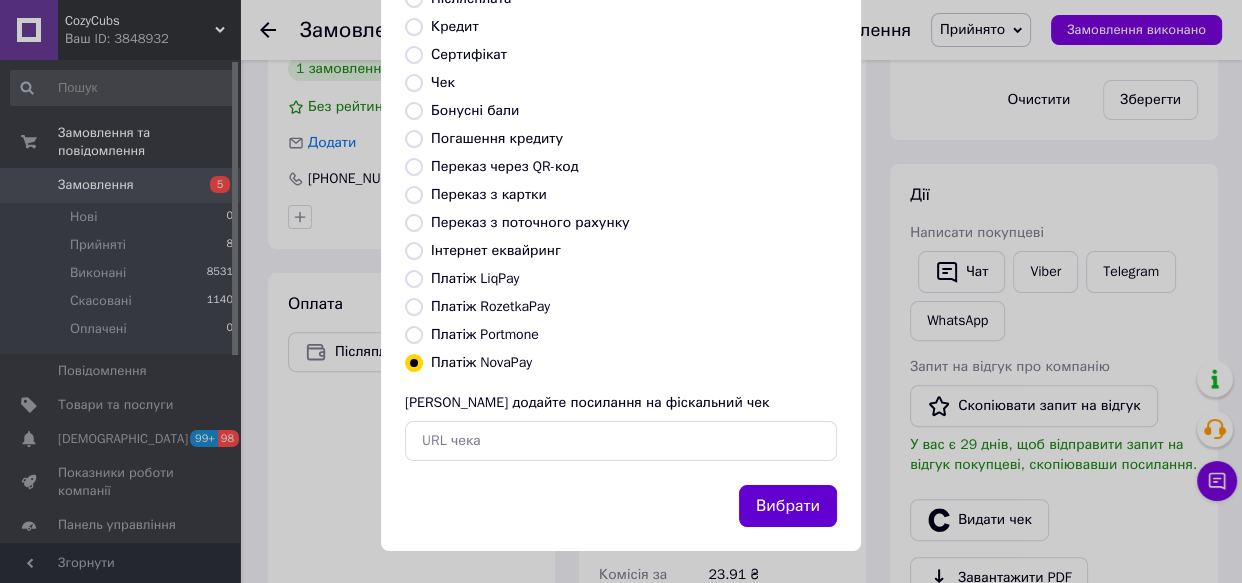 click on "Вибрати" at bounding box center (788, 506) 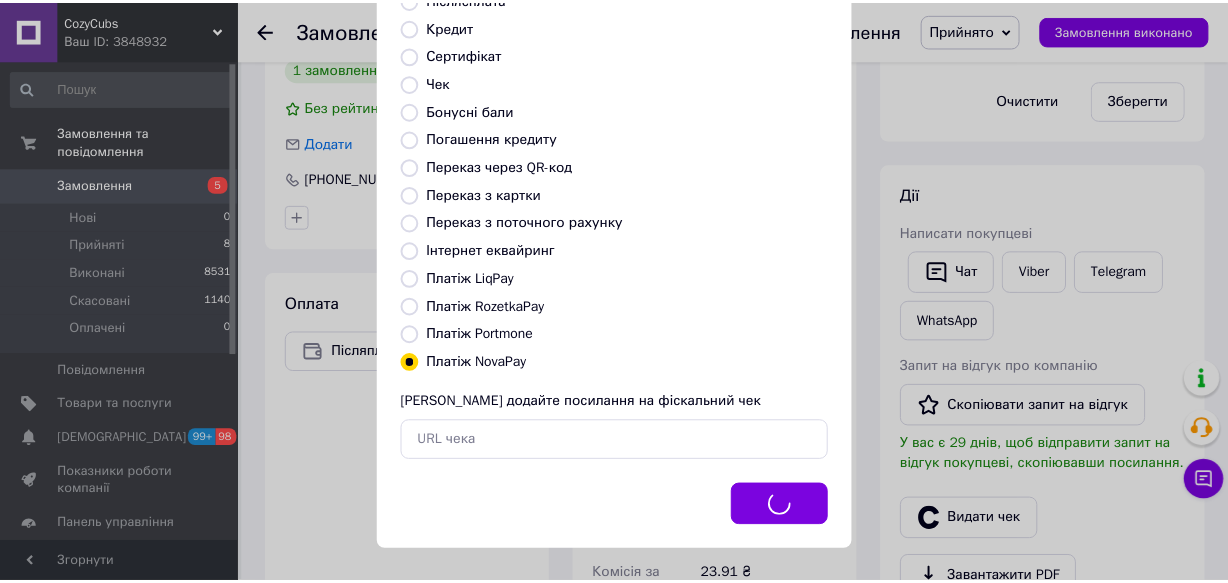 scroll, scrollTop: 545, scrollLeft: 0, axis: vertical 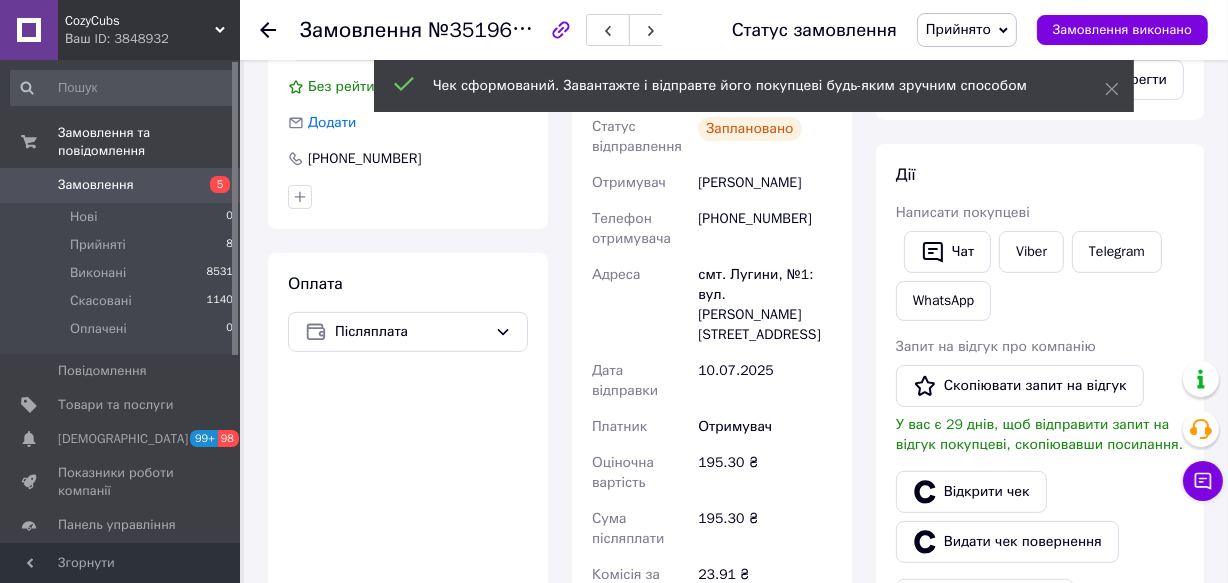 drag, startPoint x: 972, startPoint y: 249, endPoint x: 998, endPoint y: 284, distance: 43.60046 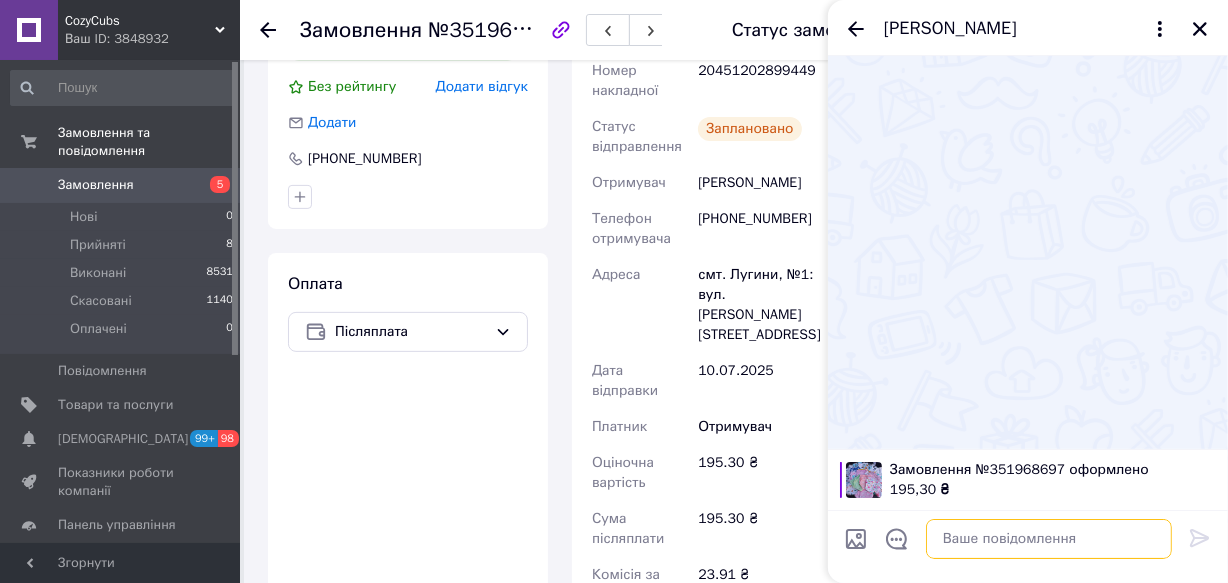 paste on "https://api.checkbox.ua/api/v1/receipts/c1a47ede-f466-403a-bf41-1dd81f32f30a/html?show_buttons=true" 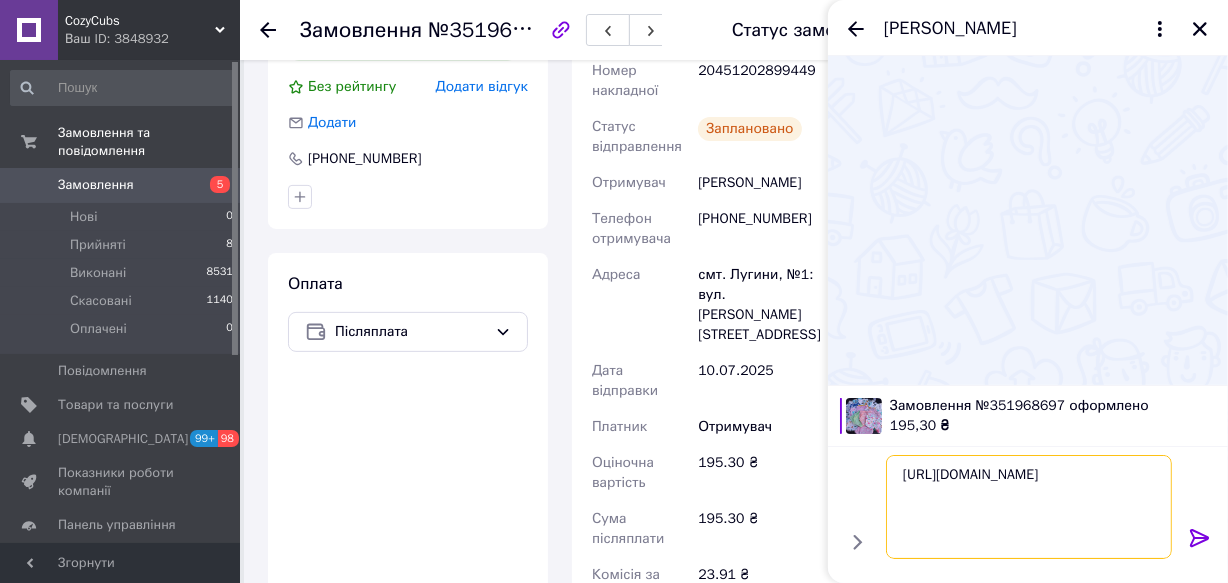 type on "https://api.checkbox.ua/api/v1/receipts/c1a47ede-f466-403a-bf41-1dd81f32f30a/html?show_buttons=true" 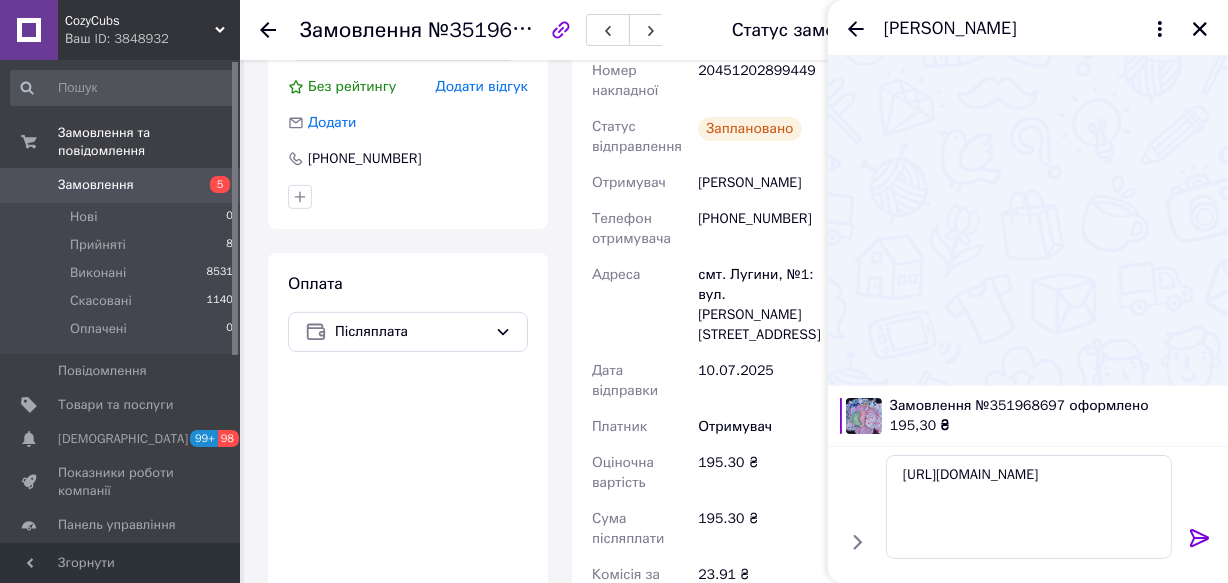 click 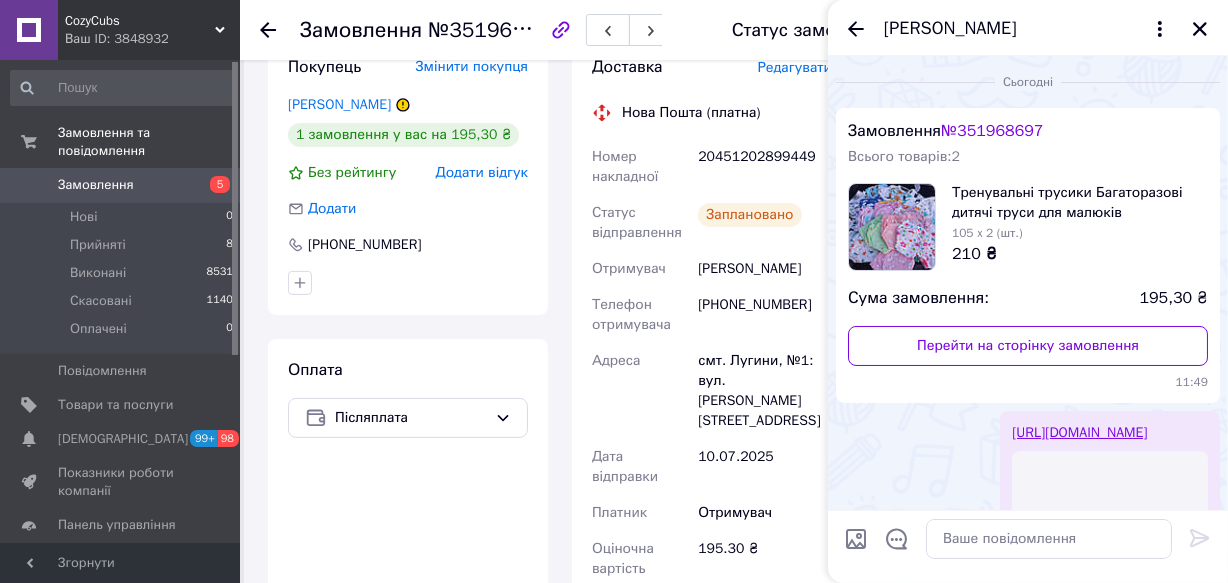 scroll, scrollTop: 454, scrollLeft: 0, axis: vertical 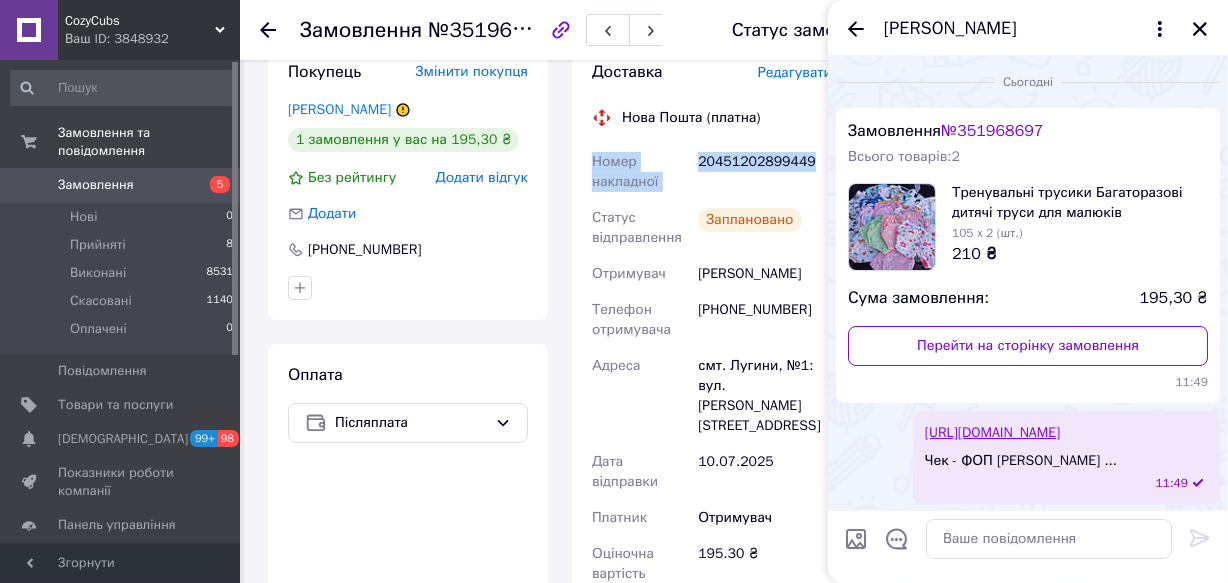 drag, startPoint x: 591, startPoint y: 158, endPoint x: 790, endPoint y: 161, distance: 199.02261 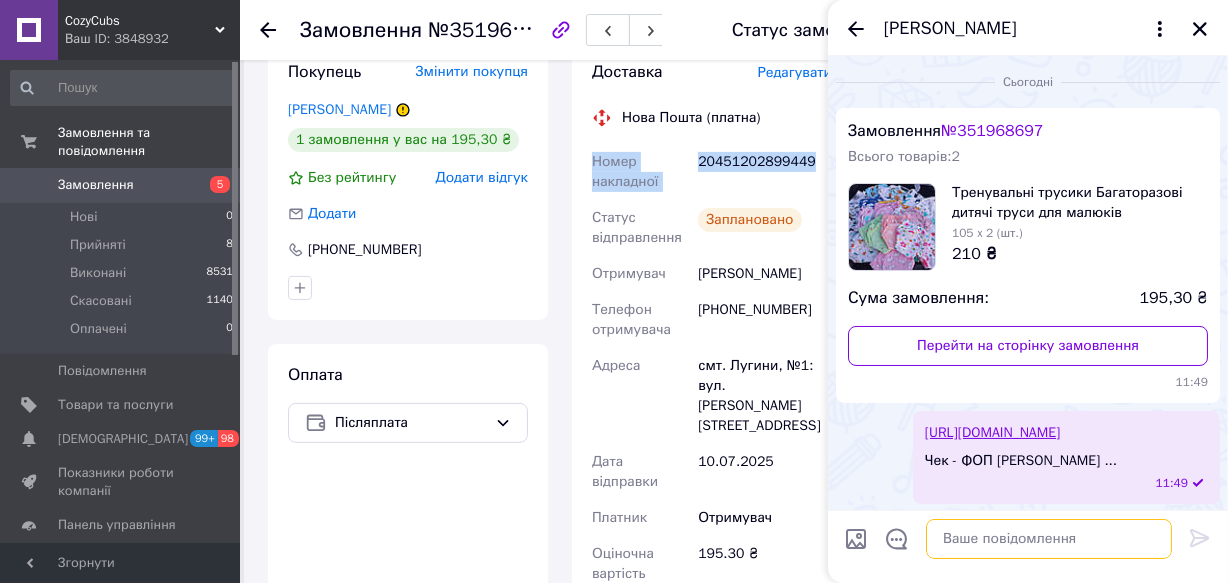 click at bounding box center (1049, 539) 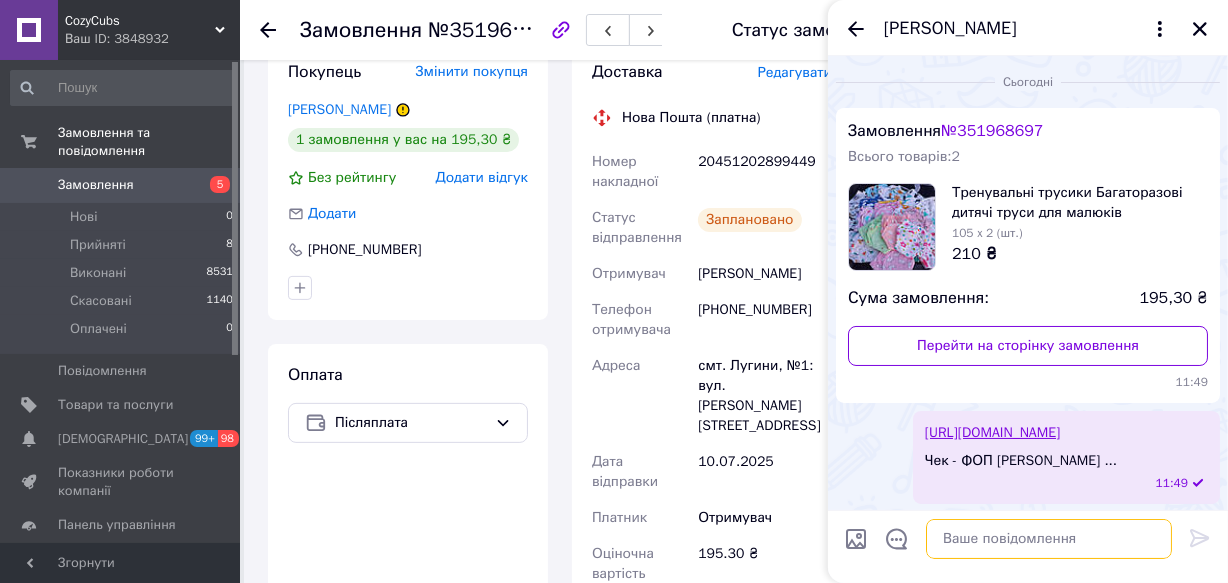 paste on "Номер накладної
20451202899449" 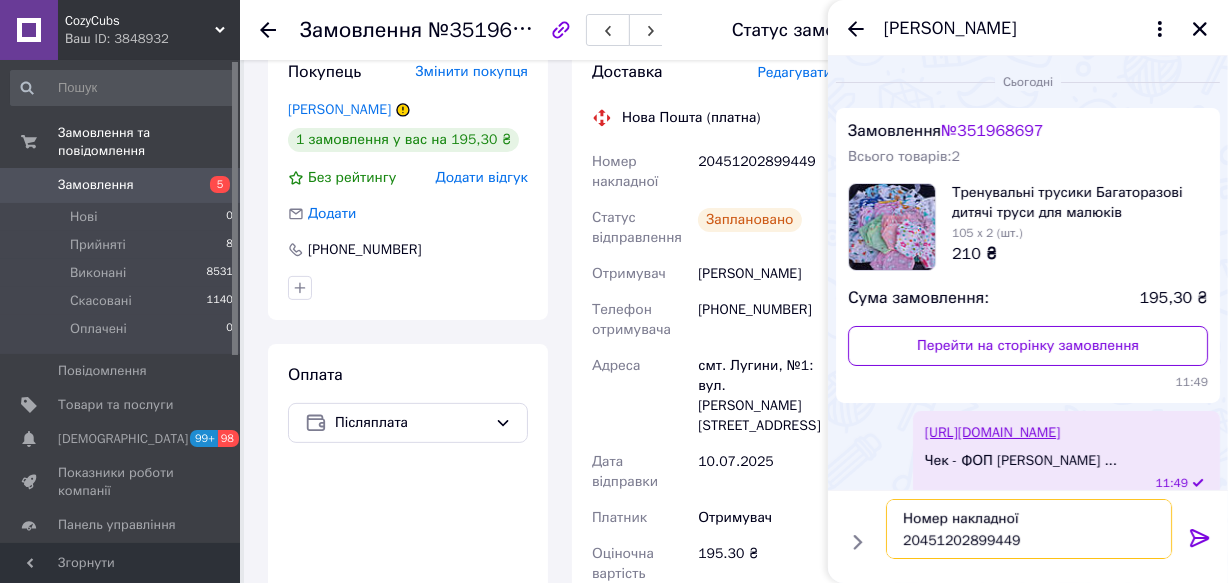 type on "Номер накладної
20451202899449" 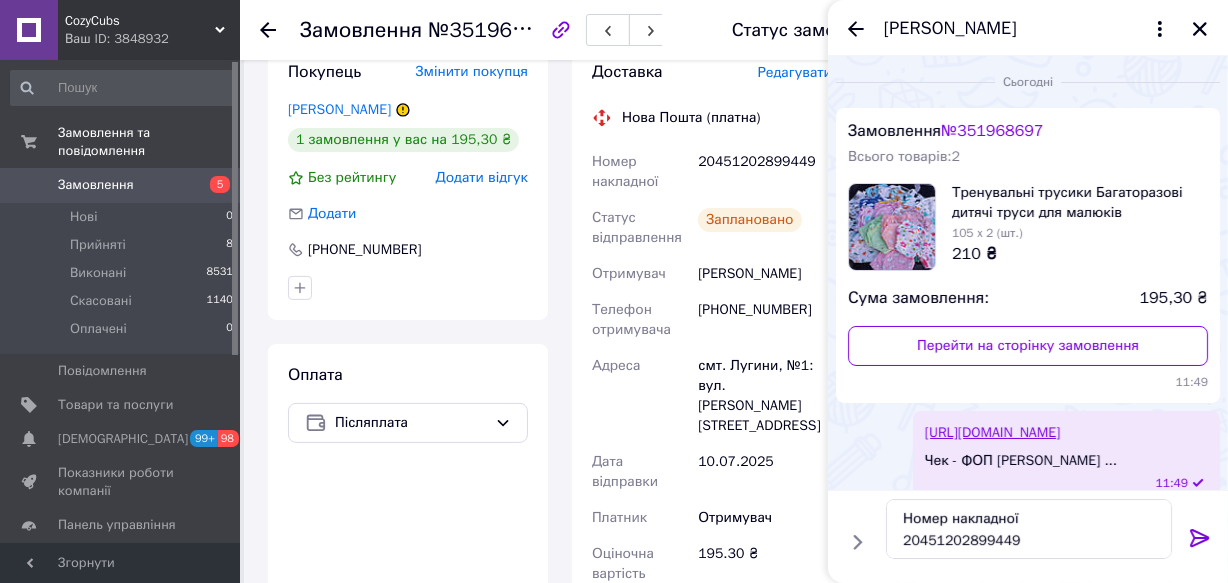click 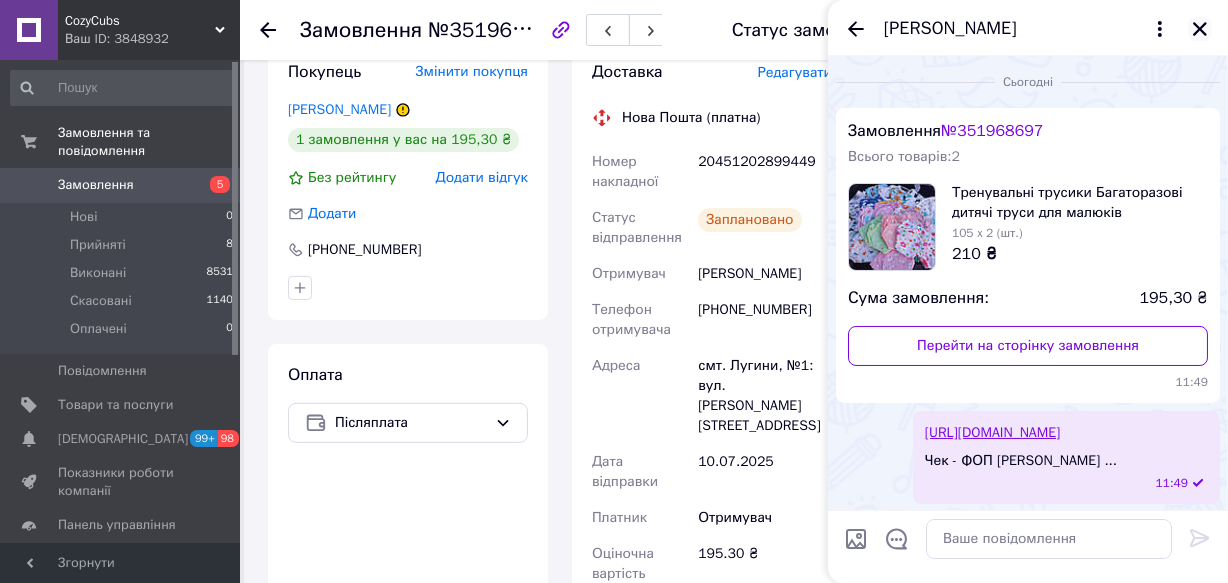 click 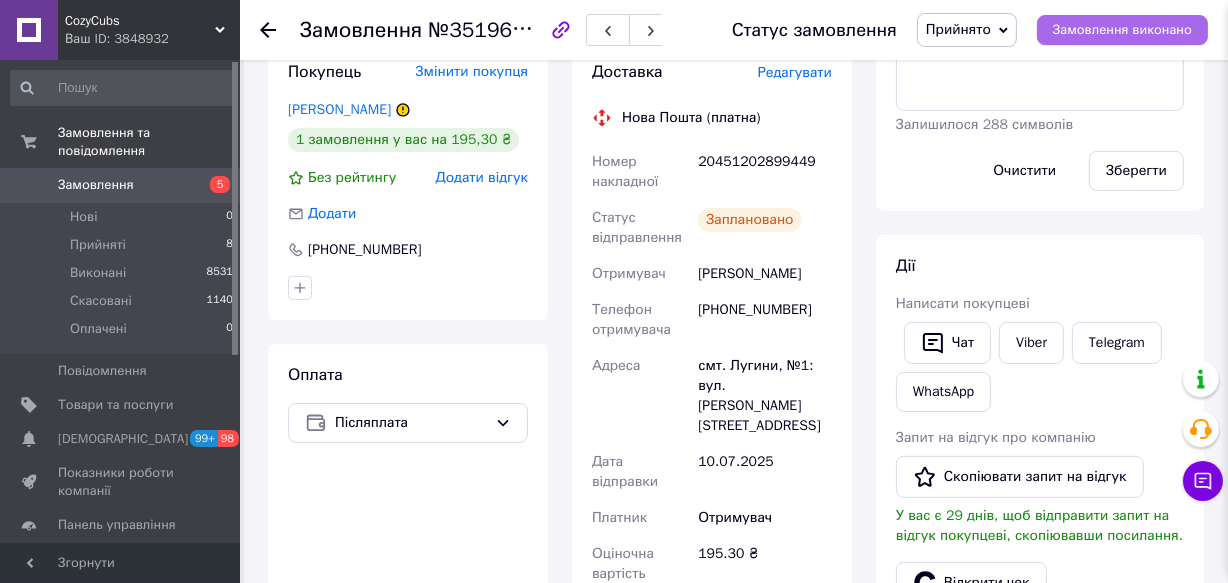 click on "Замовлення виконано" at bounding box center [1122, 30] 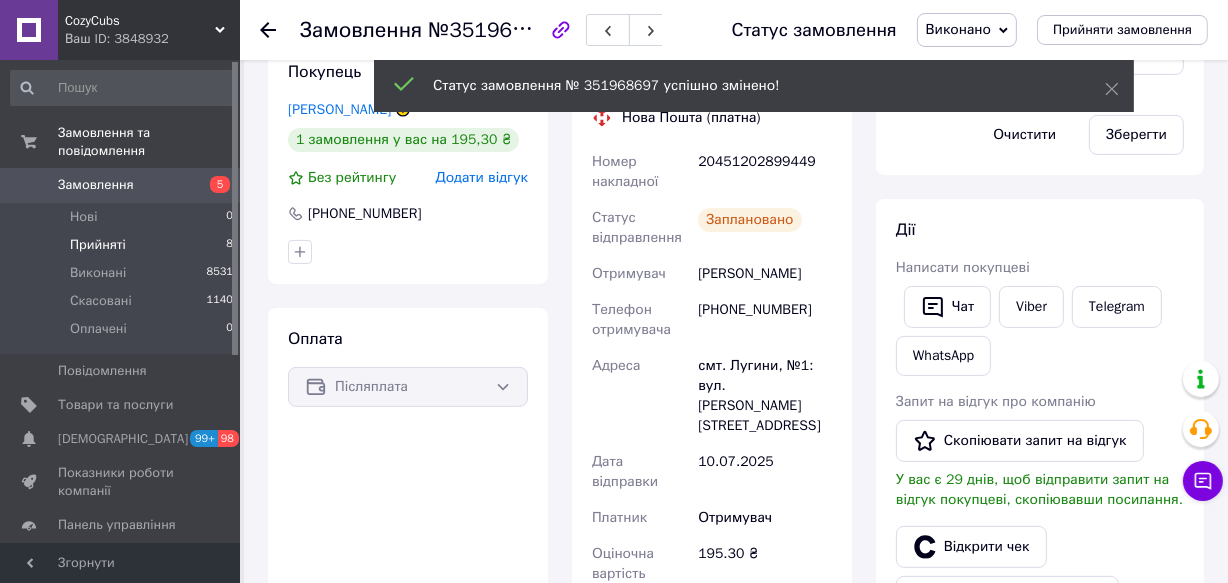 click on "Прийняті 8" at bounding box center [122, 245] 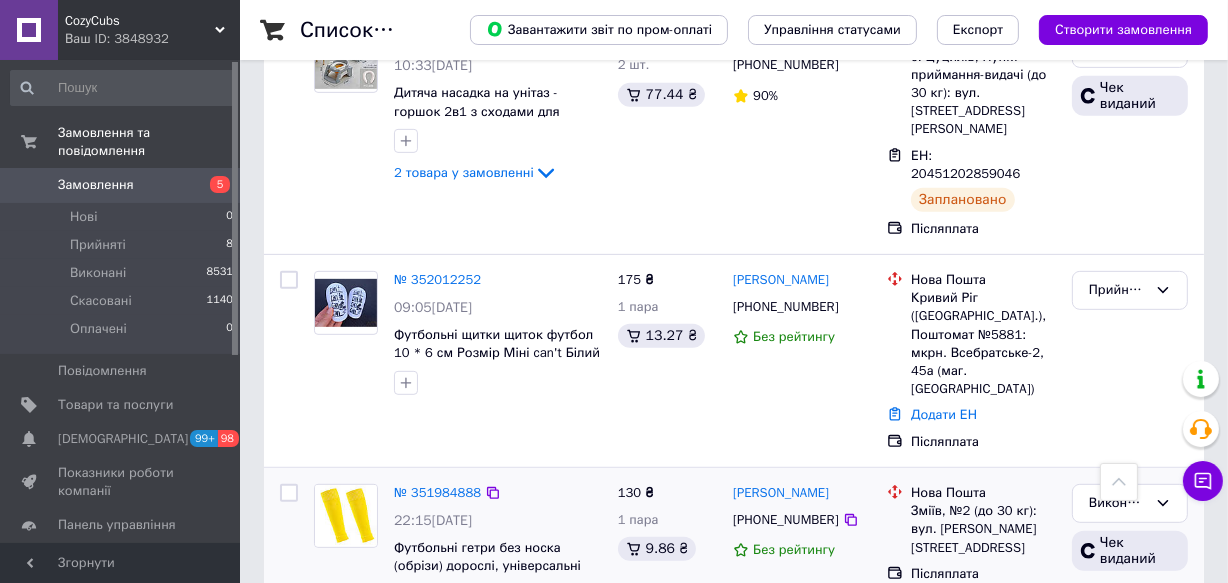 scroll, scrollTop: 636, scrollLeft: 0, axis: vertical 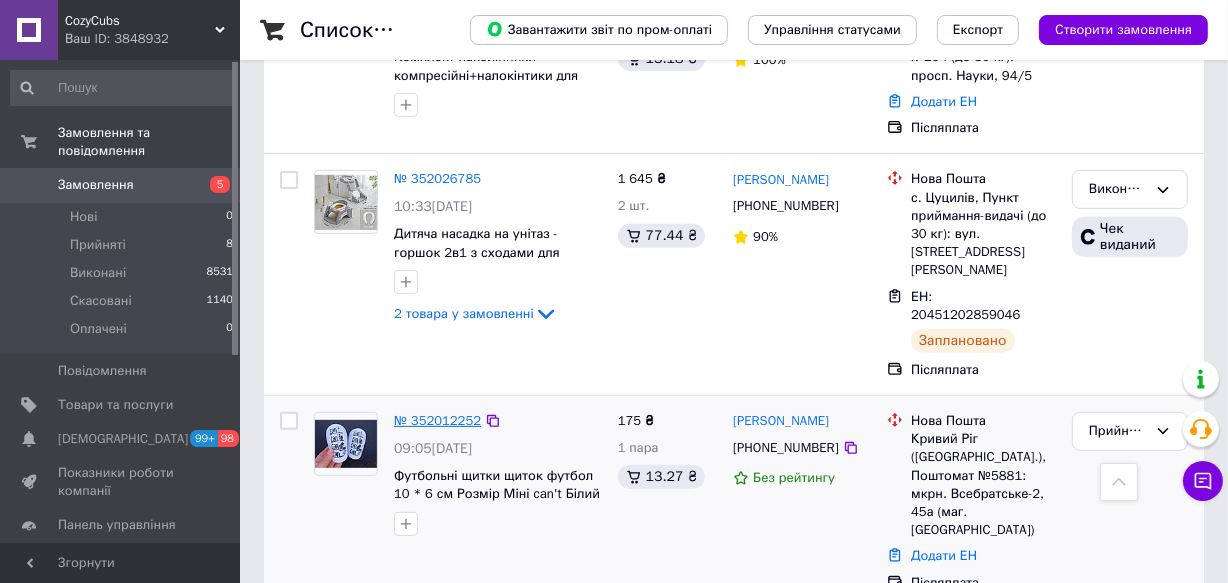 click on "№ 352012252" at bounding box center [437, 420] 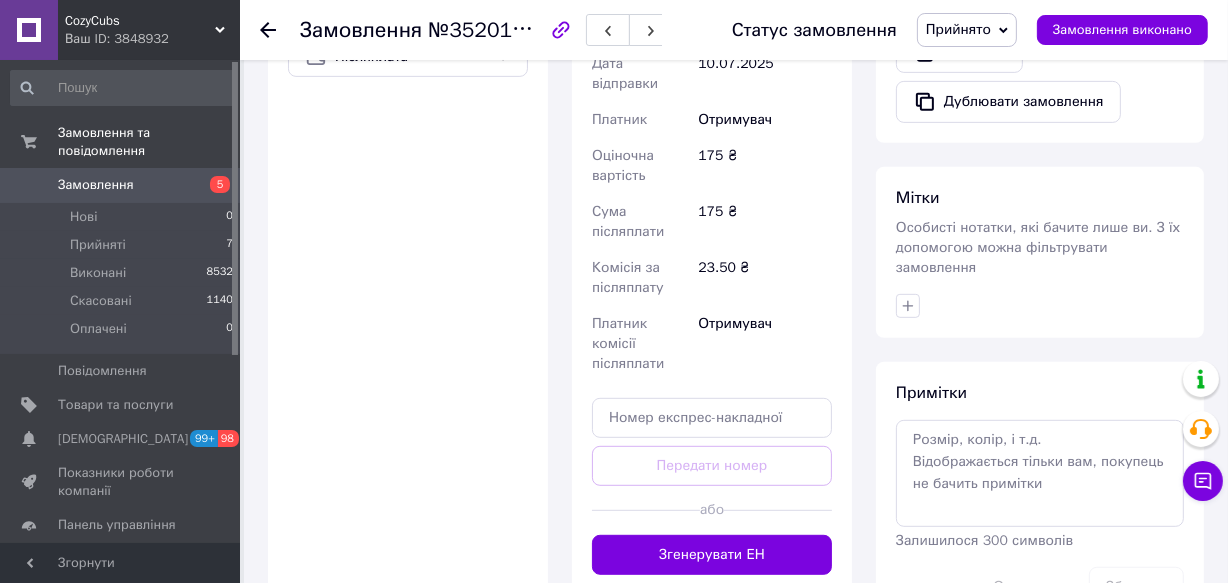 scroll, scrollTop: 818, scrollLeft: 0, axis: vertical 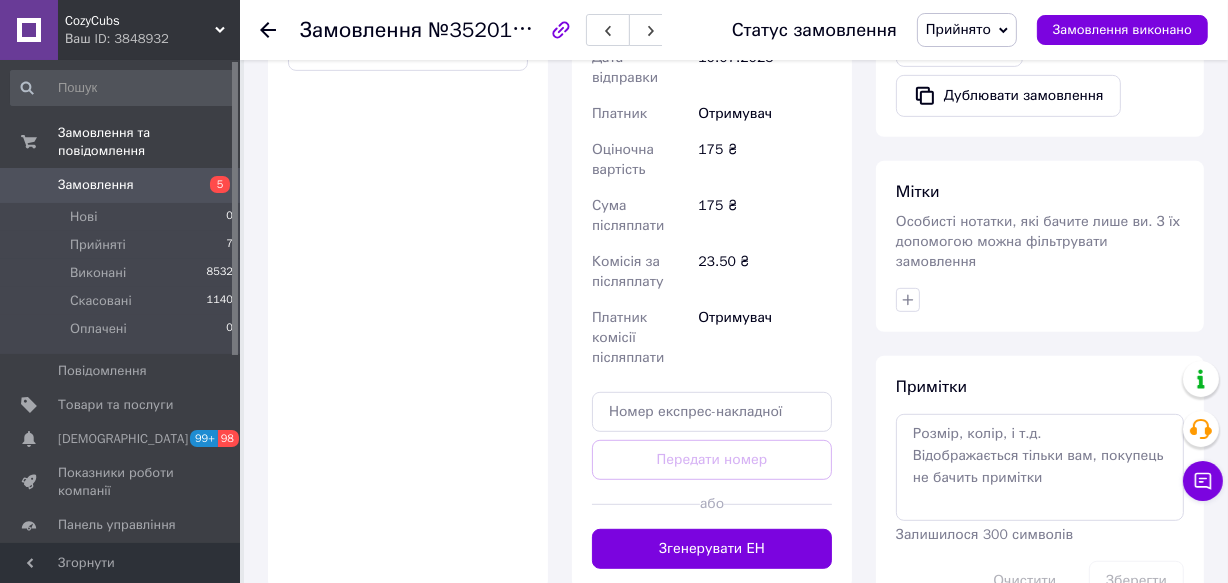 drag, startPoint x: 811, startPoint y: 472, endPoint x: 810, endPoint y: 483, distance: 11.045361 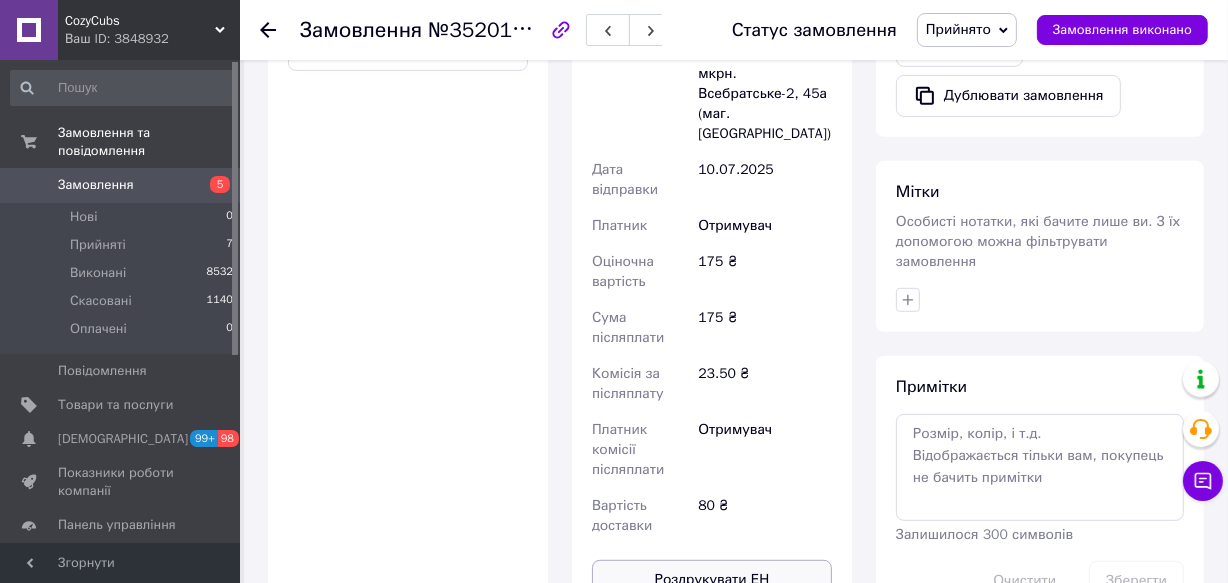 click on "Роздрукувати ЕН" at bounding box center [712, 580] 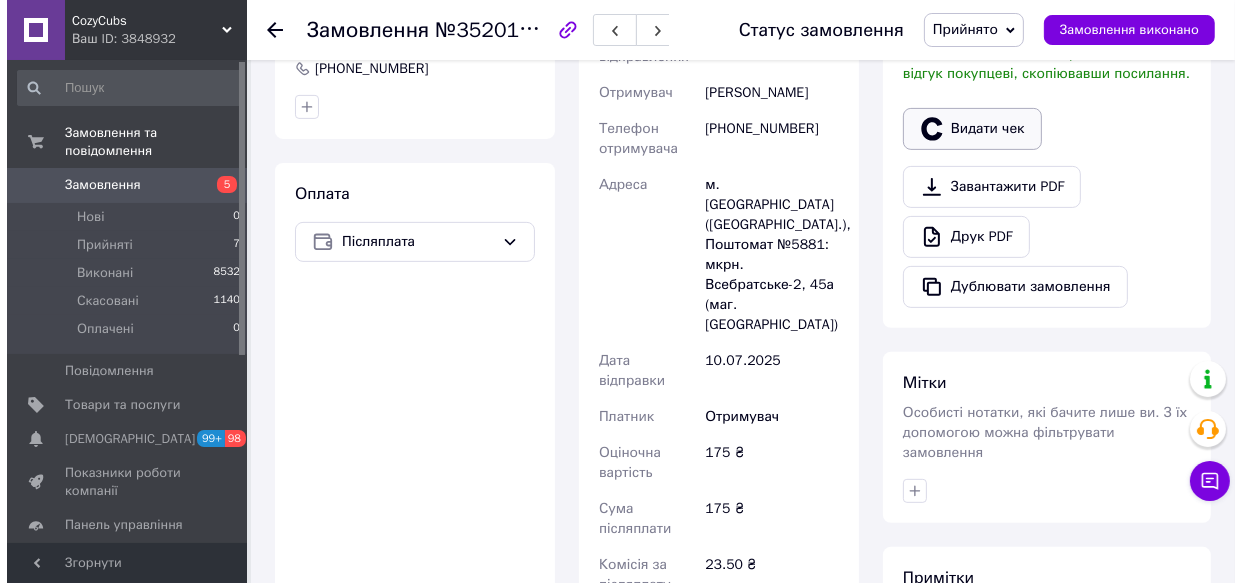 scroll, scrollTop: 545, scrollLeft: 0, axis: vertical 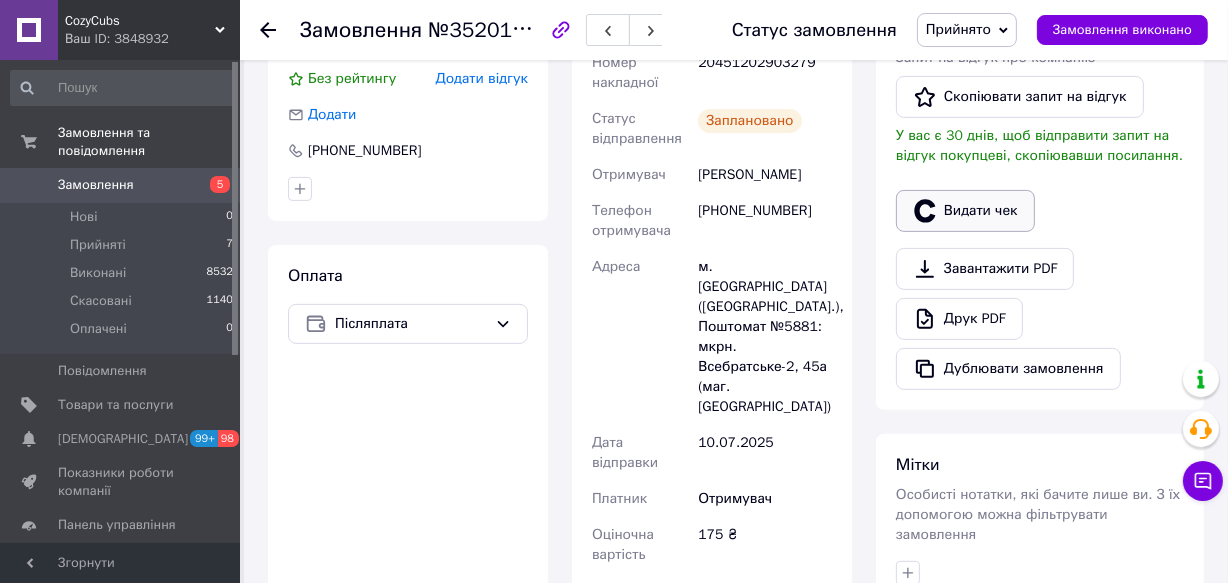 click on "Видати чек" at bounding box center (965, 211) 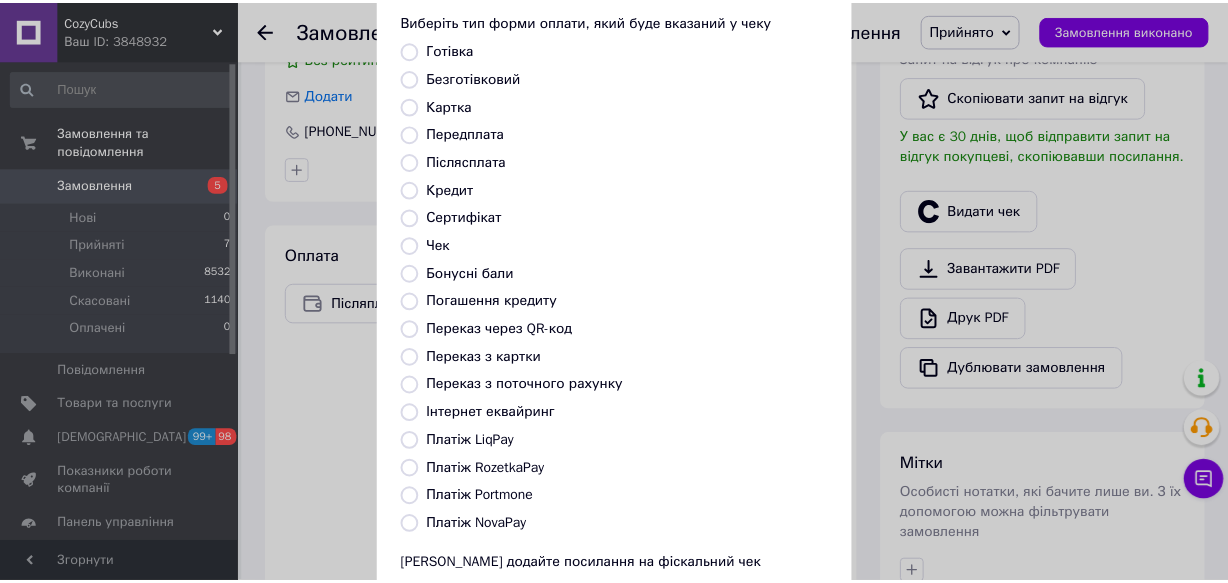 scroll, scrollTop: 272, scrollLeft: 0, axis: vertical 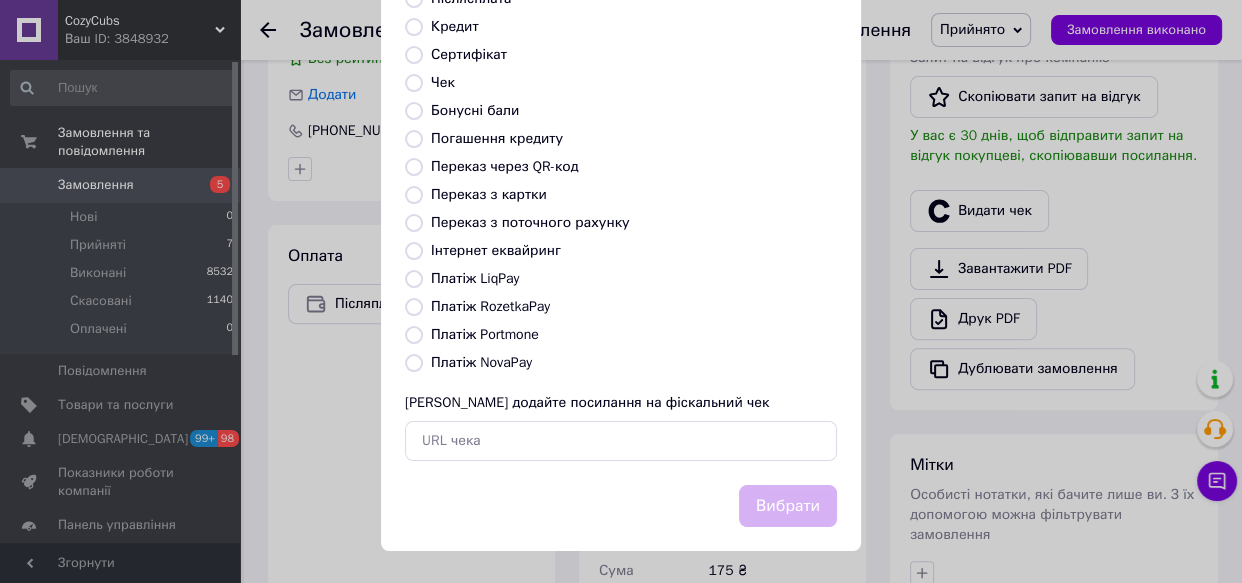 click on "Платіж NovaPay" at bounding box center [481, 362] 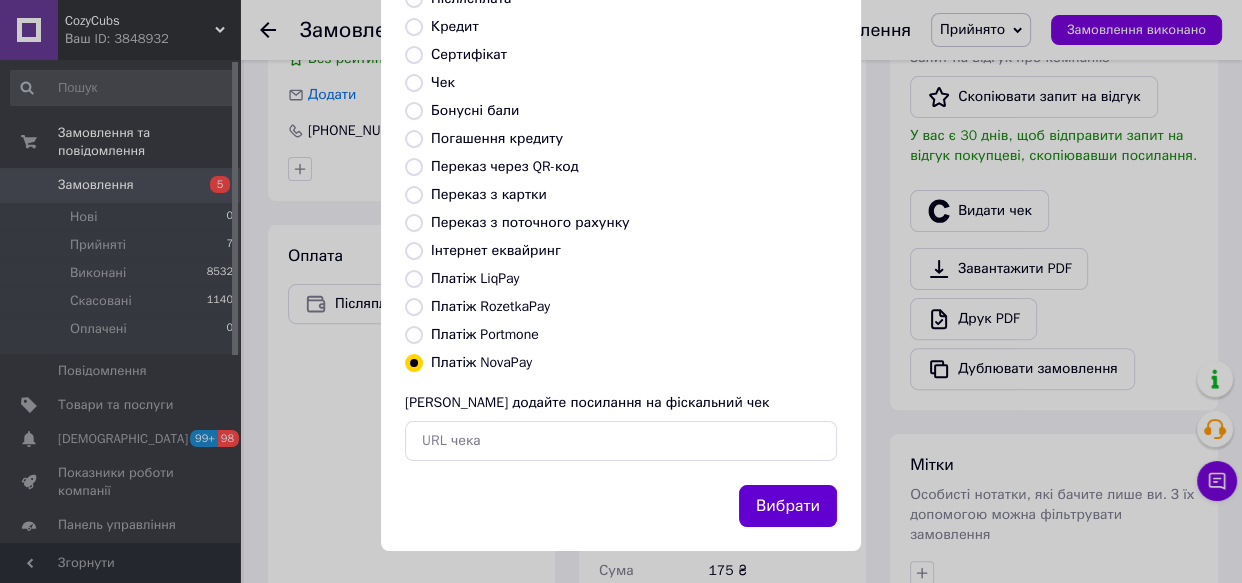 click on "Вибрати" at bounding box center (788, 506) 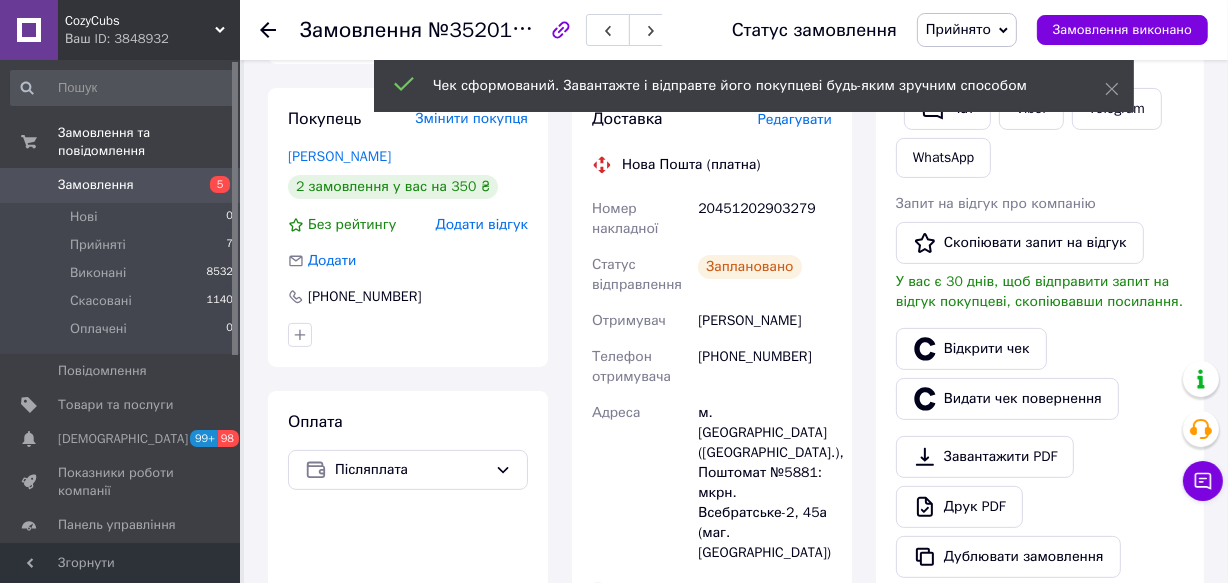 scroll, scrollTop: 272, scrollLeft: 0, axis: vertical 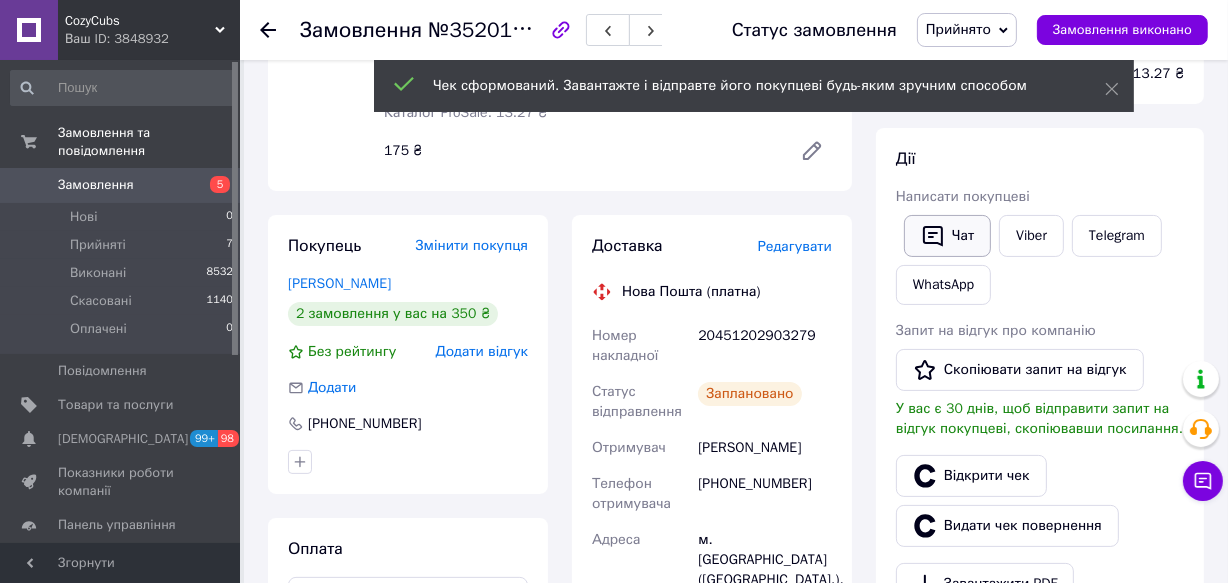 click on "Чат" at bounding box center (947, 236) 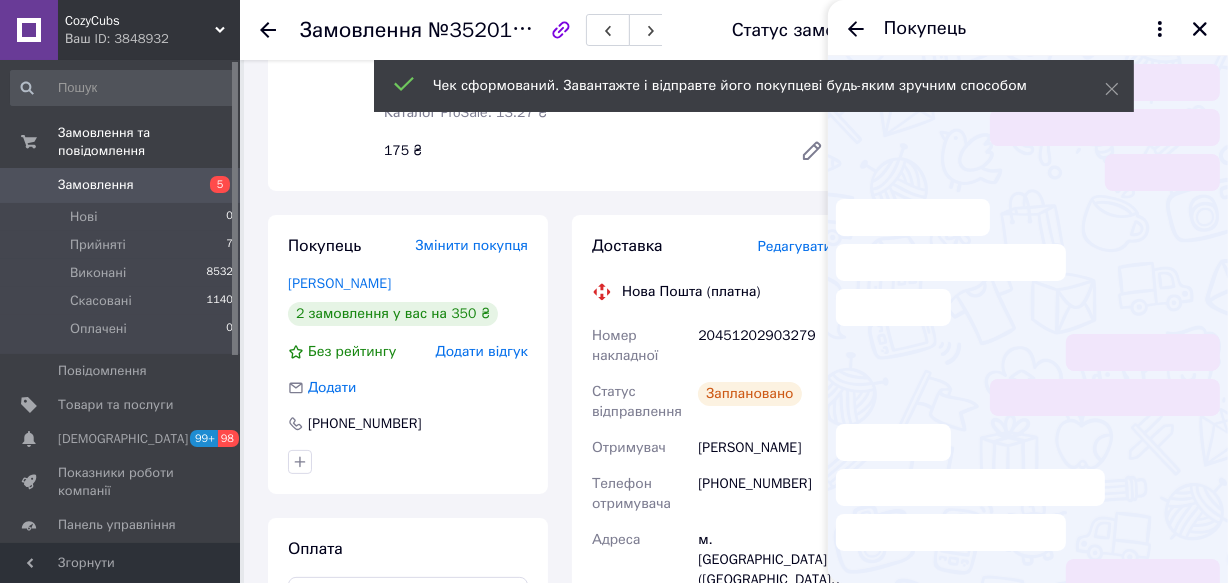 scroll, scrollTop: 241, scrollLeft: 0, axis: vertical 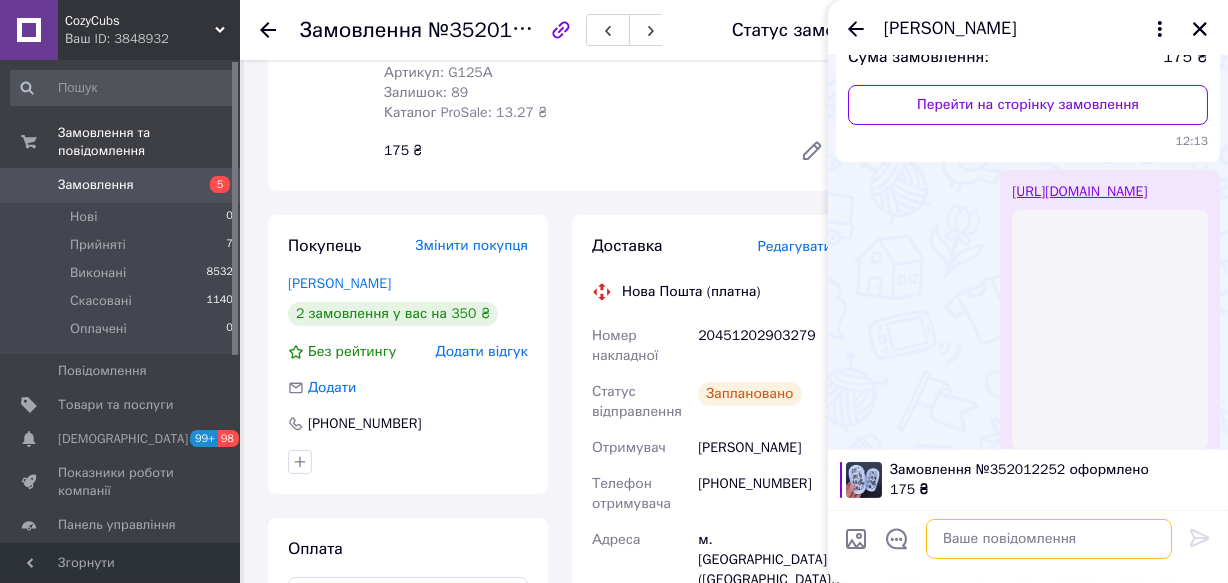 paste on "https://api.checkbox.ua/api/v1/receipts/ab2e924a-d5bd-4e6e-999a-30b73e87a957/html?show_buttons=true" 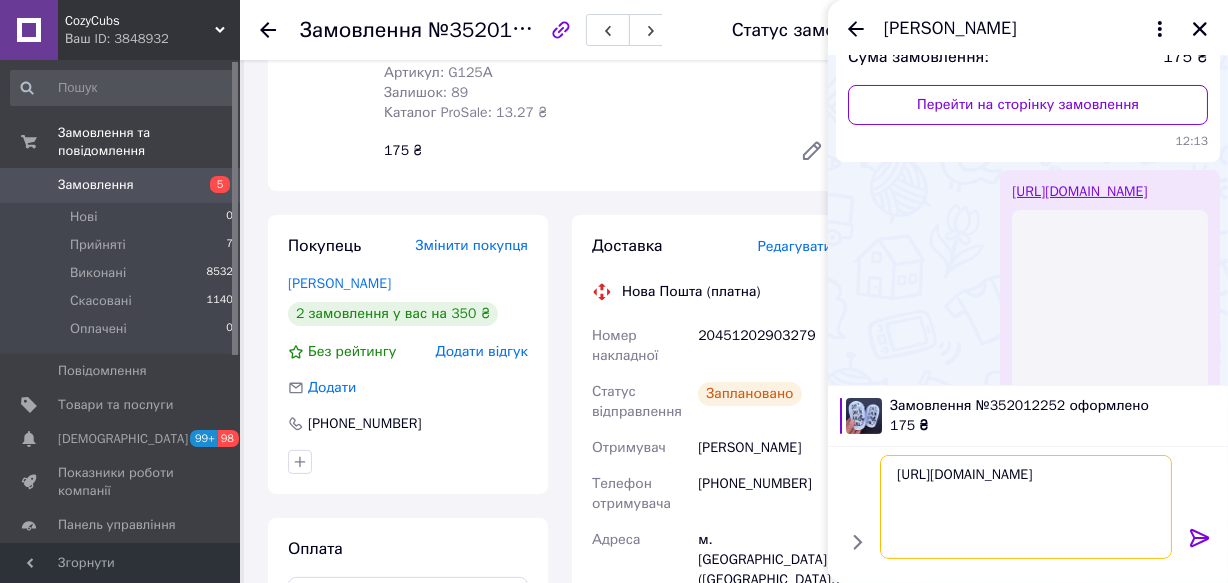 scroll, scrollTop: 239, scrollLeft: 0, axis: vertical 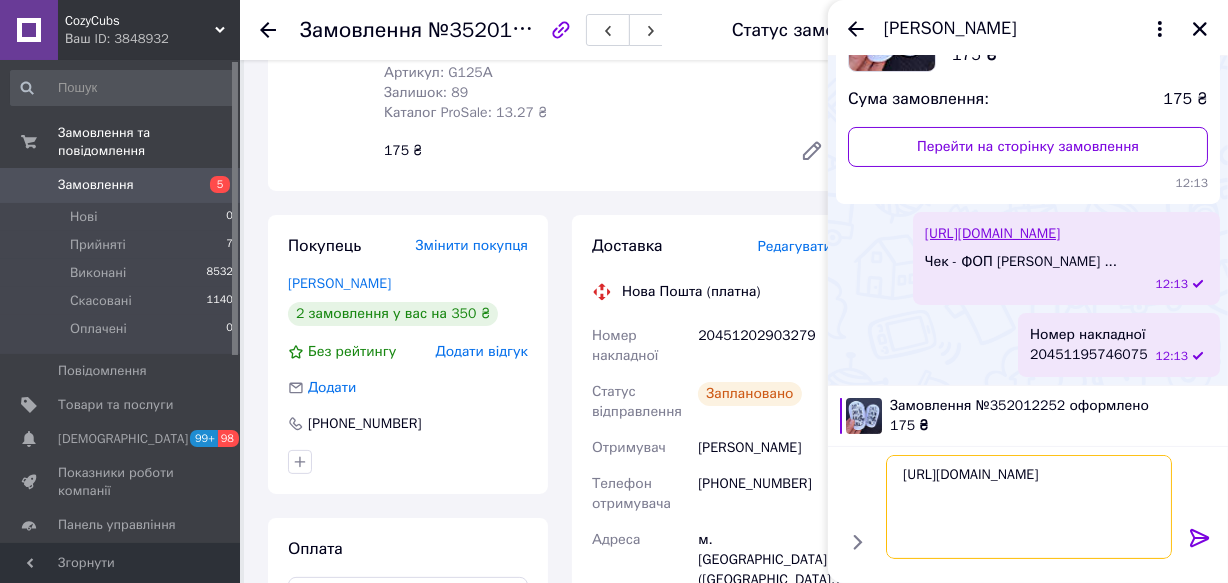 type on "https://api.checkbox.ua/api/v1/receipts/ab2e924a-d5bd-4e6e-999a-30b73e87a957/html?show_buttons=true" 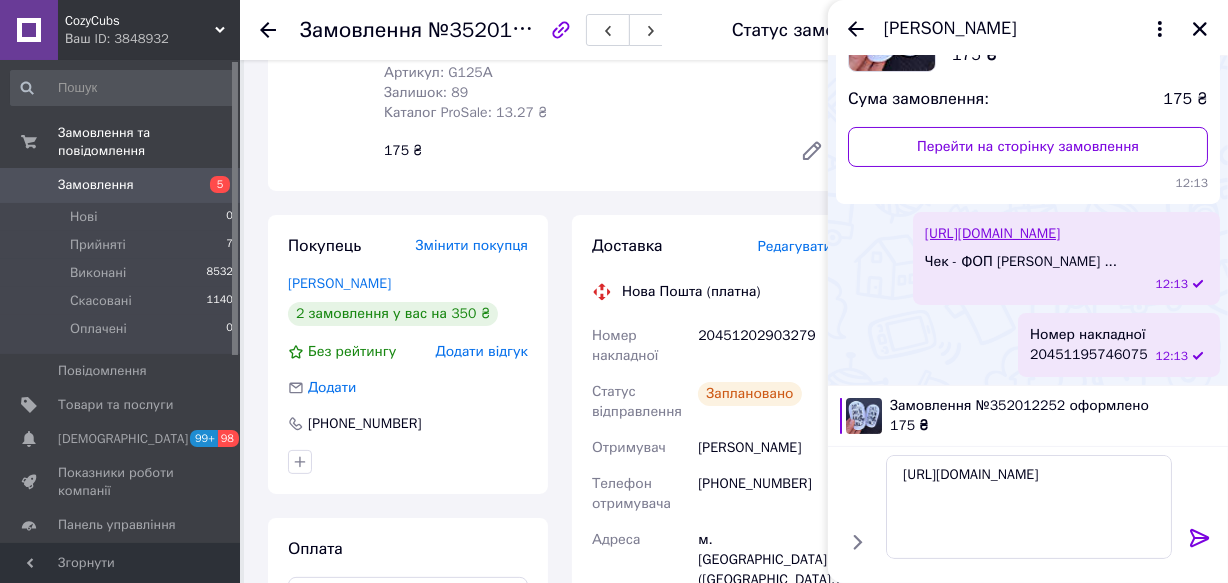 click 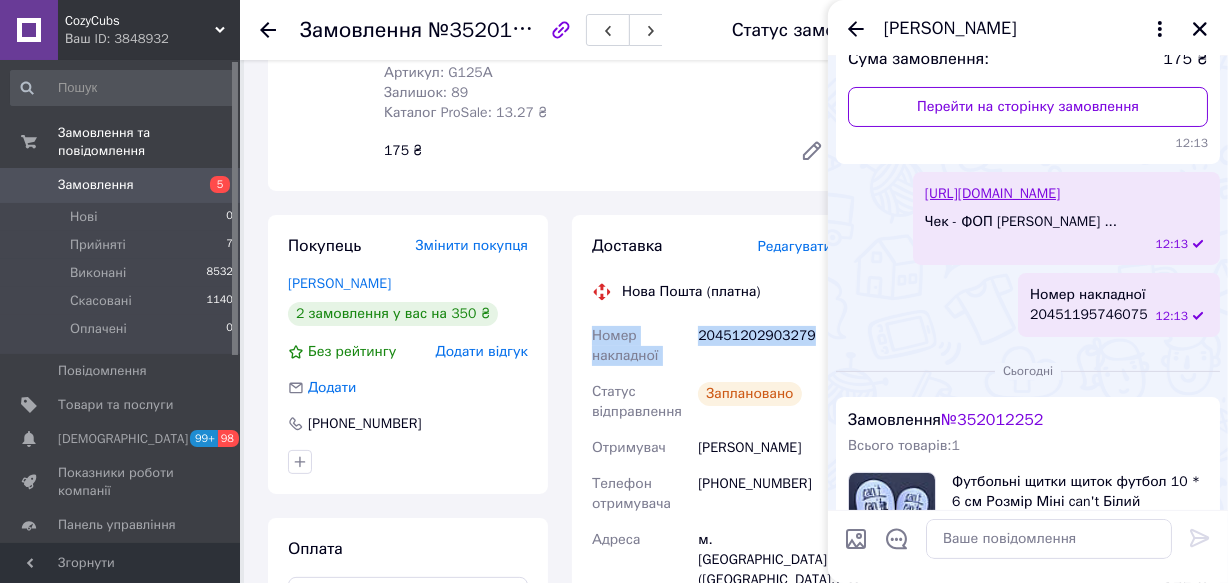 drag, startPoint x: 590, startPoint y: 311, endPoint x: 817, endPoint y: 310, distance: 227.0022 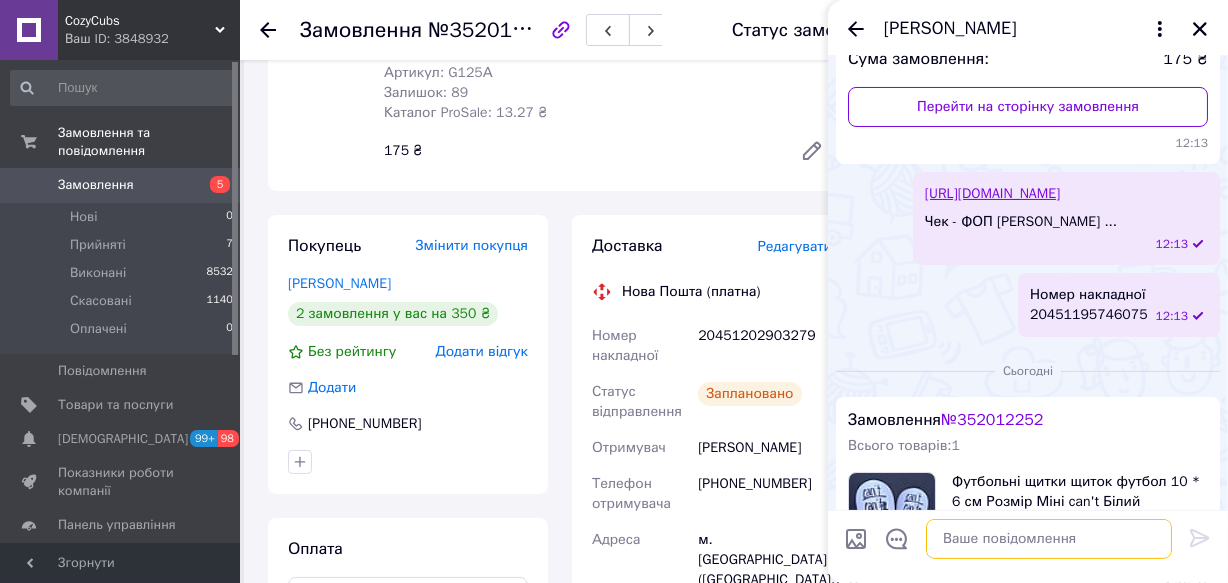 click at bounding box center [1049, 539] 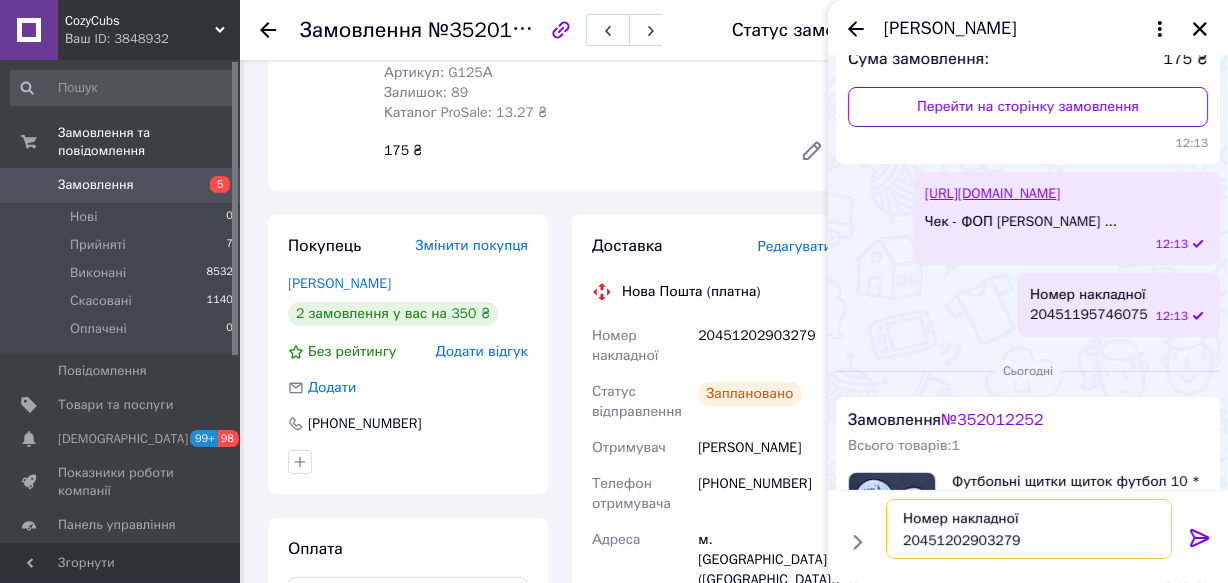 type on "Номер накладної
20451202903279" 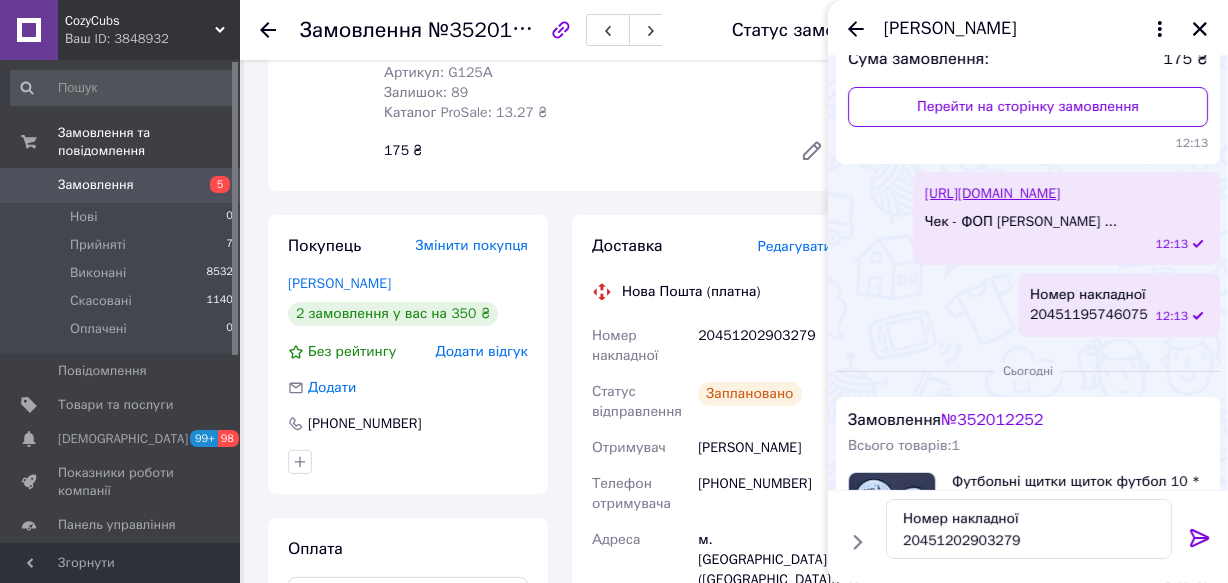 click 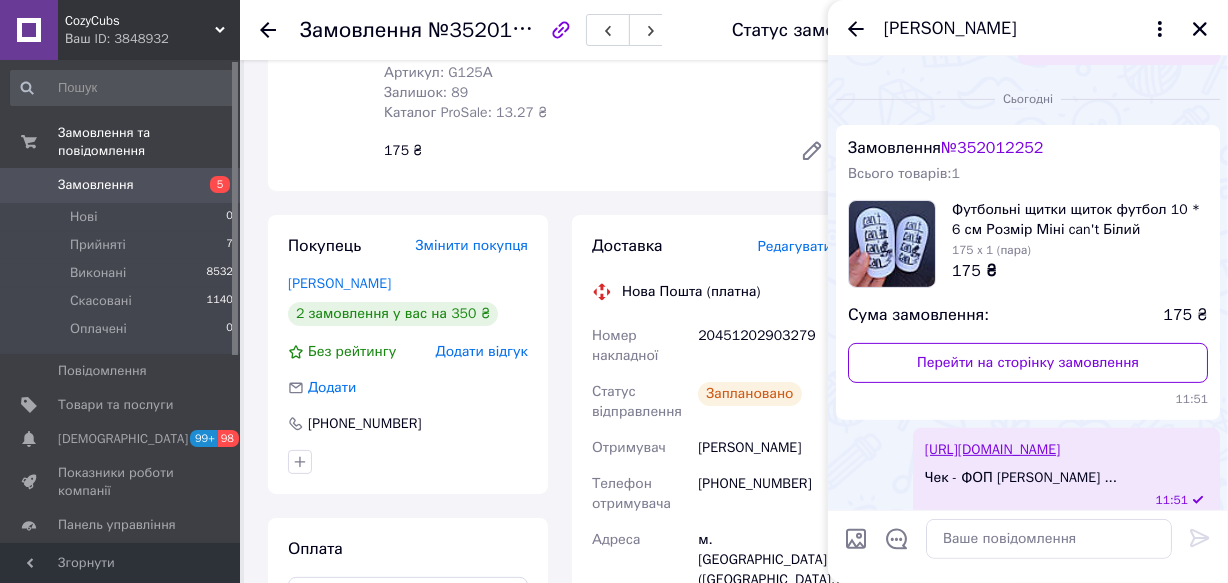 scroll, scrollTop: 681, scrollLeft: 0, axis: vertical 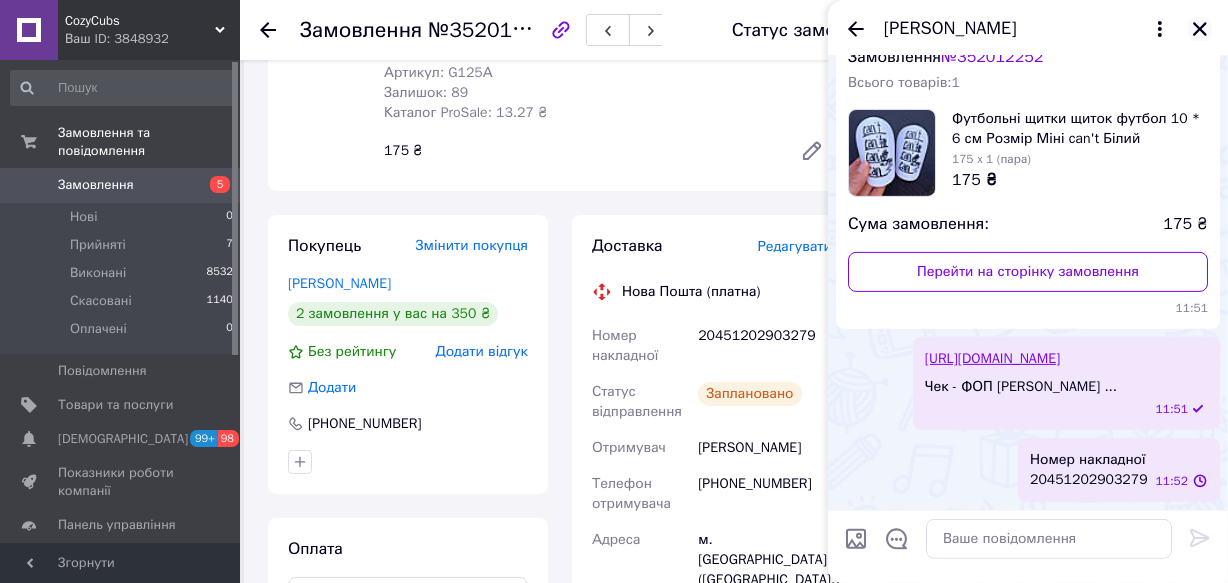 click 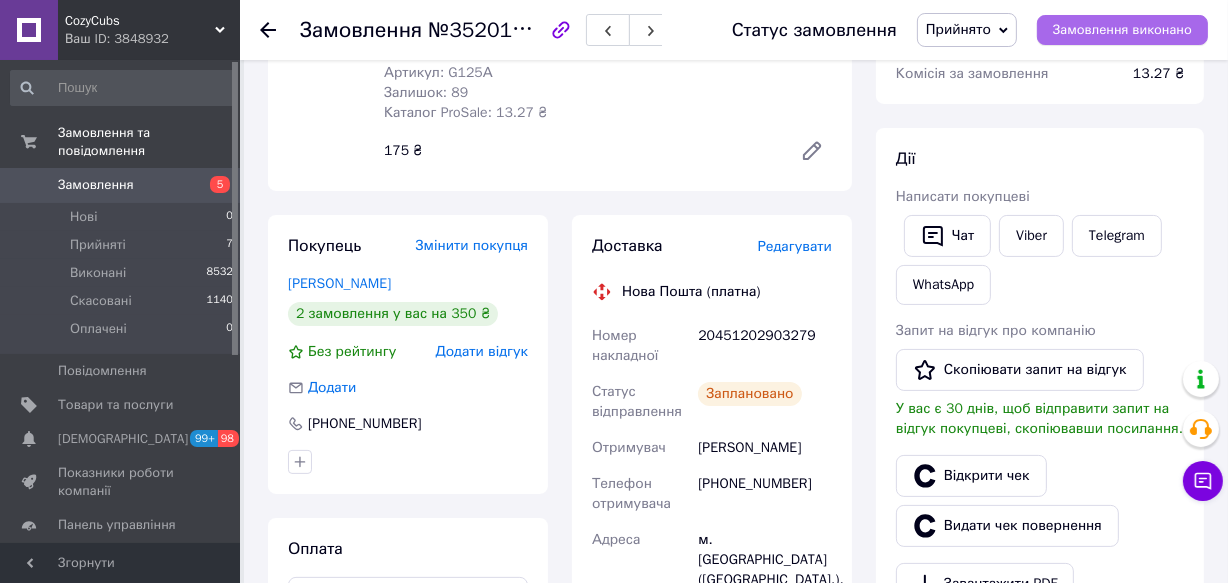 click on "Замовлення виконано" at bounding box center [1122, 30] 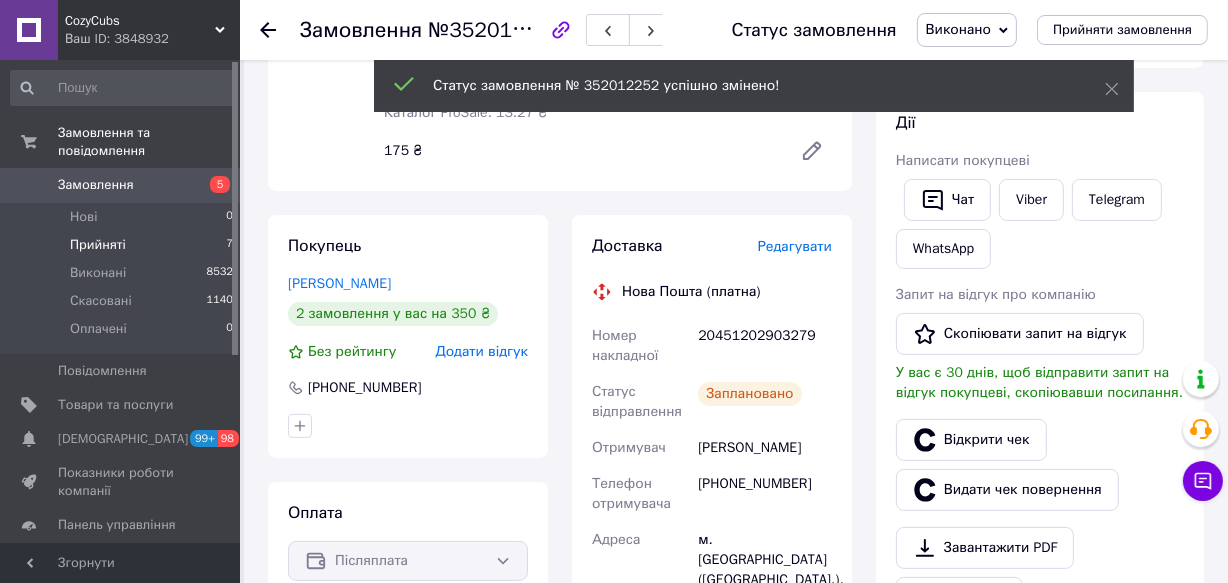 click on "Прийняті" at bounding box center [98, 245] 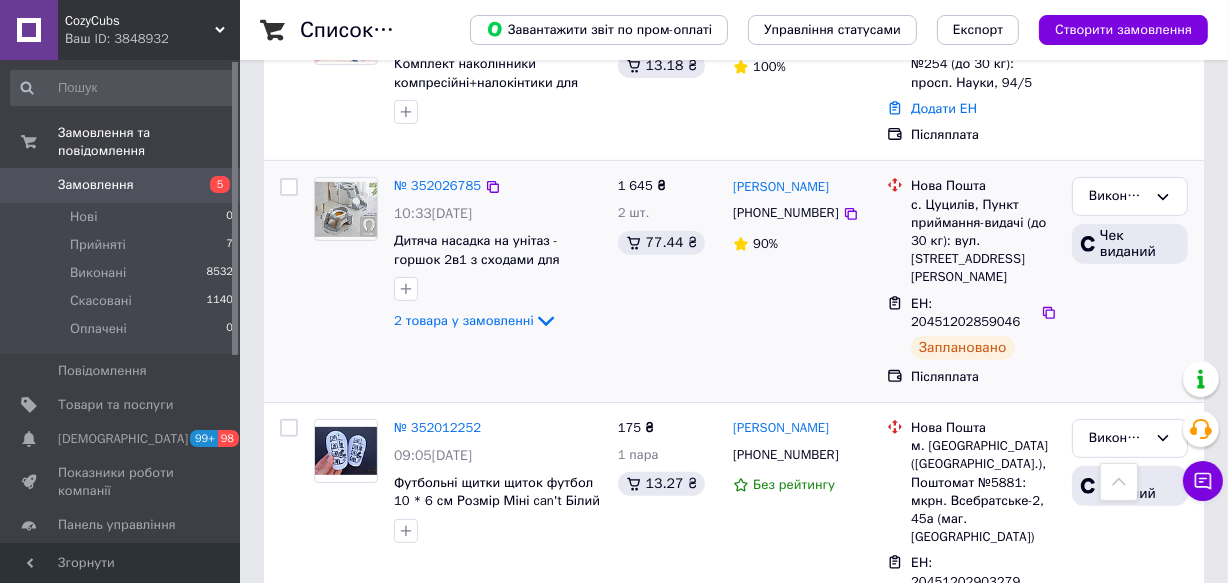 scroll, scrollTop: 636, scrollLeft: 0, axis: vertical 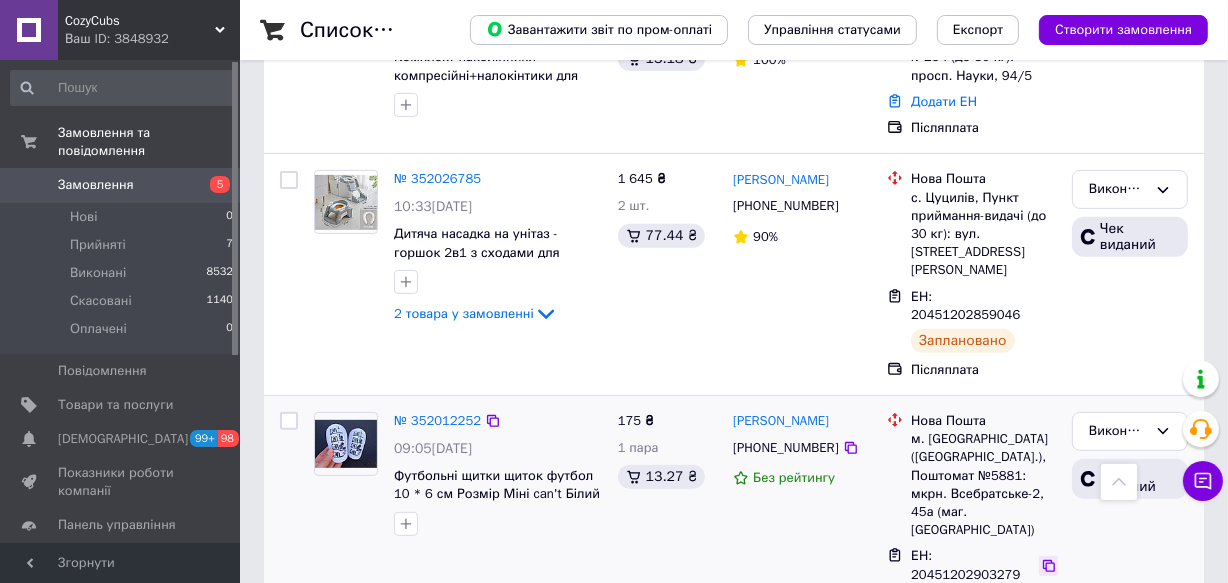 click 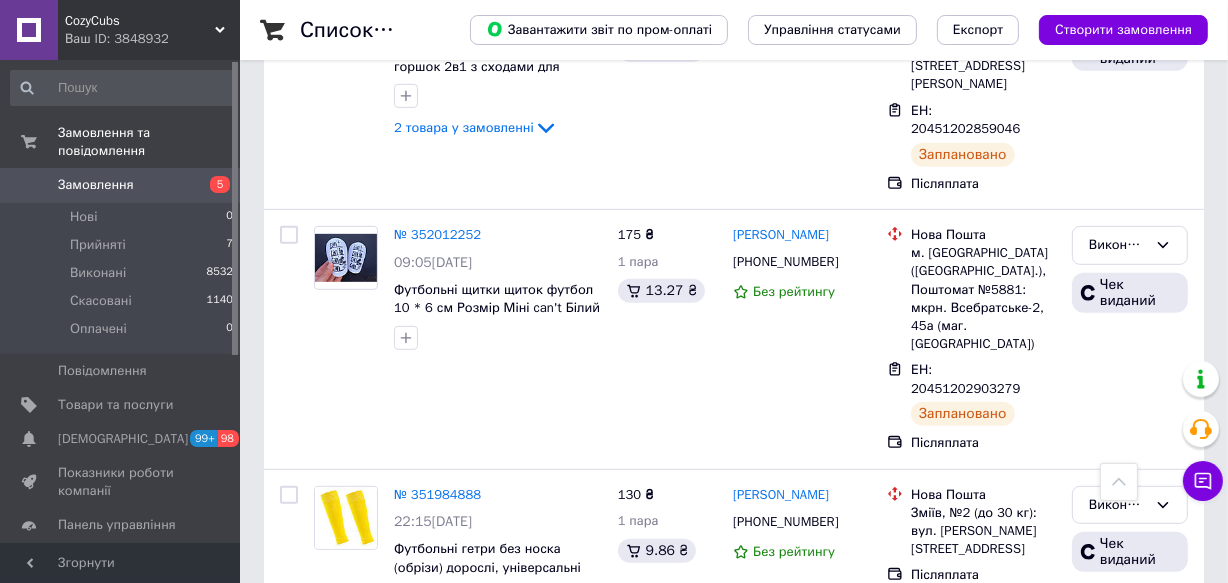 scroll, scrollTop: 909, scrollLeft: 0, axis: vertical 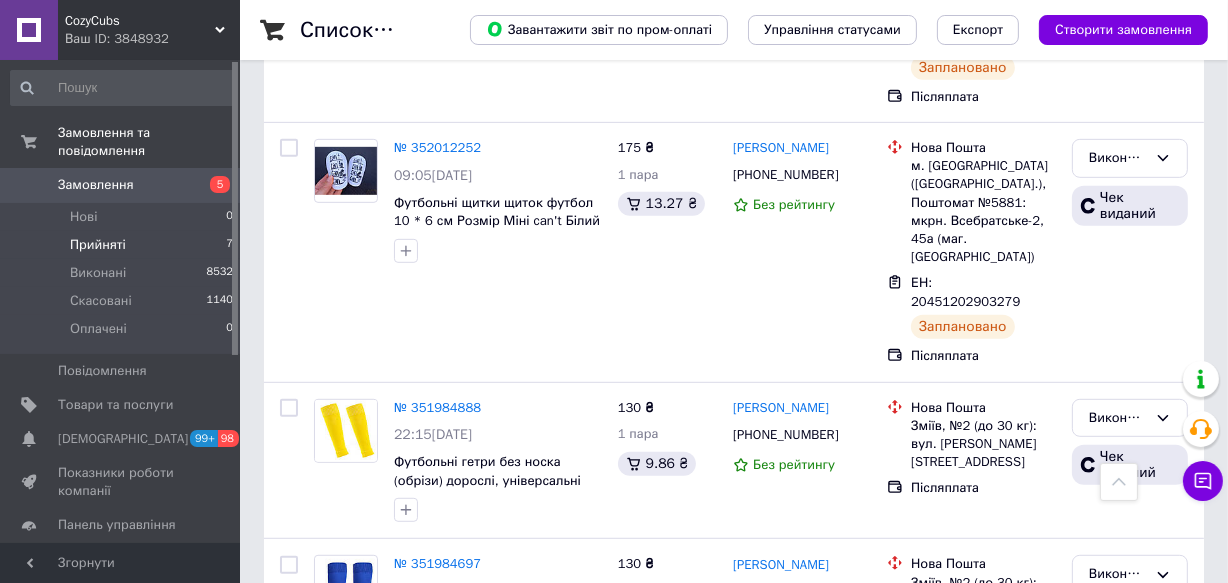click on "Прийняті" at bounding box center [98, 245] 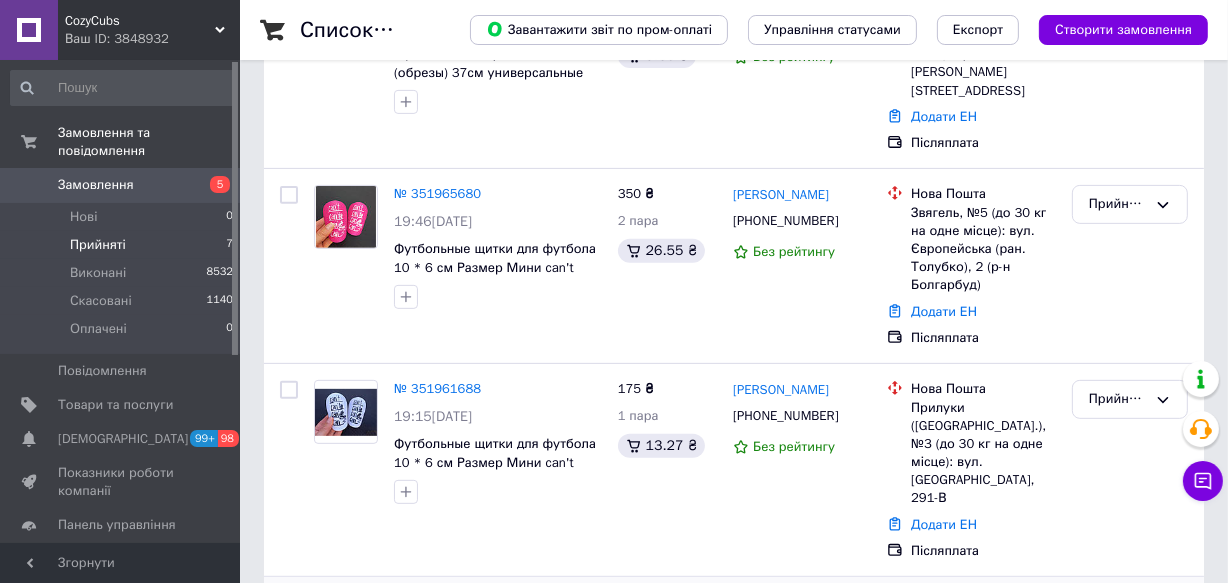 scroll, scrollTop: 794, scrollLeft: 0, axis: vertical 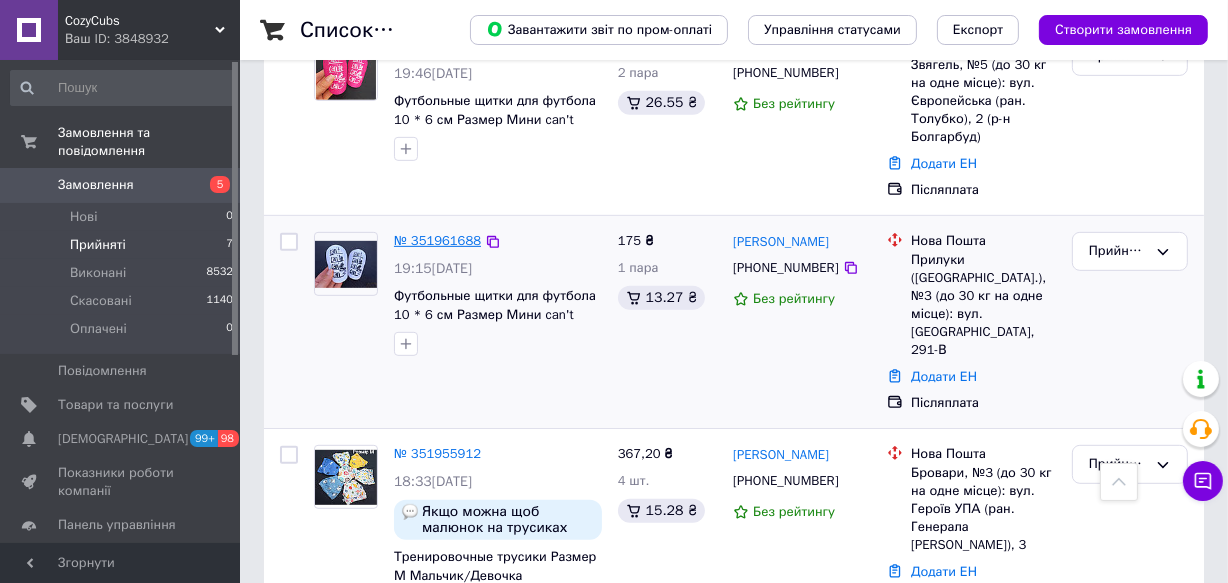 click on "№ 351961688" at bounding box center [437, 240] 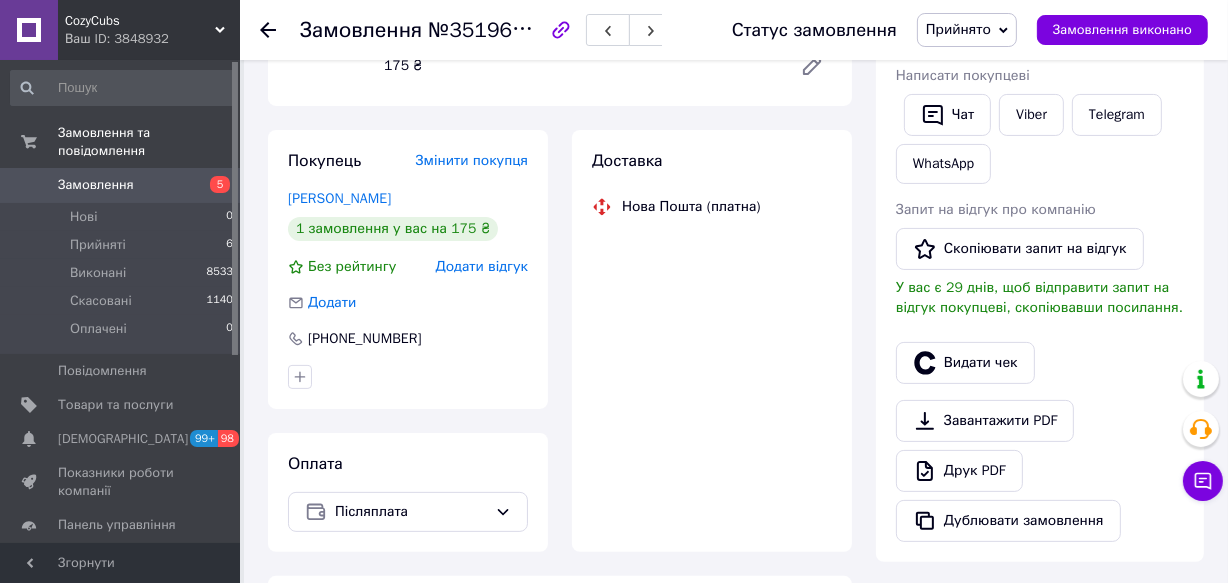 scroll, scrollTop: 794, scrollLeft: 0, axis: vertical 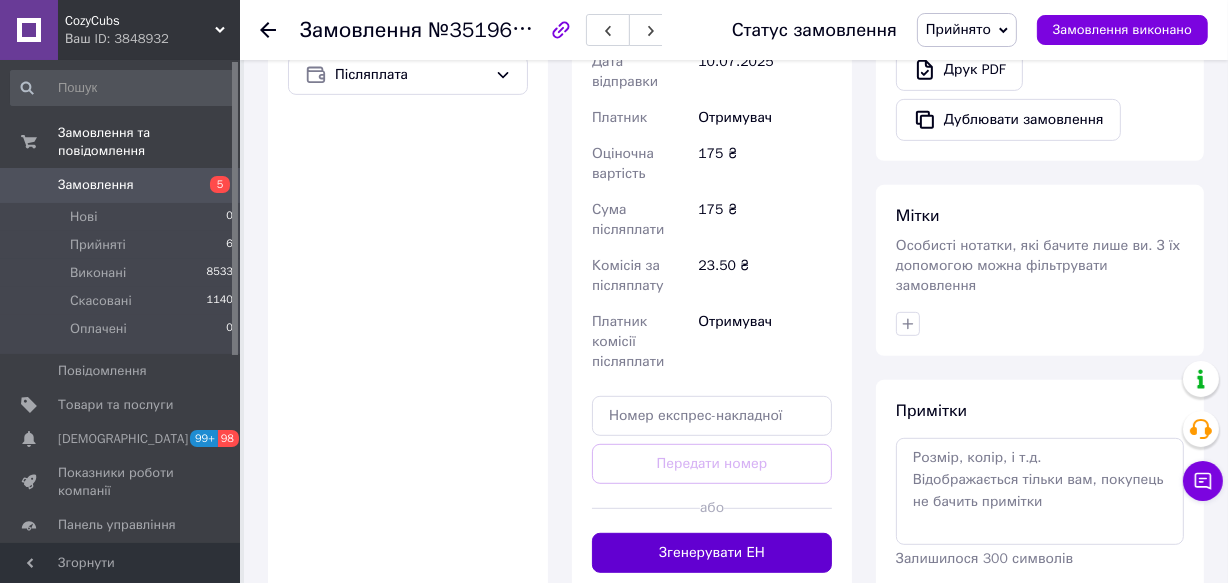 click on "Згенерувати ЕН" at bounding box center (712, 553) 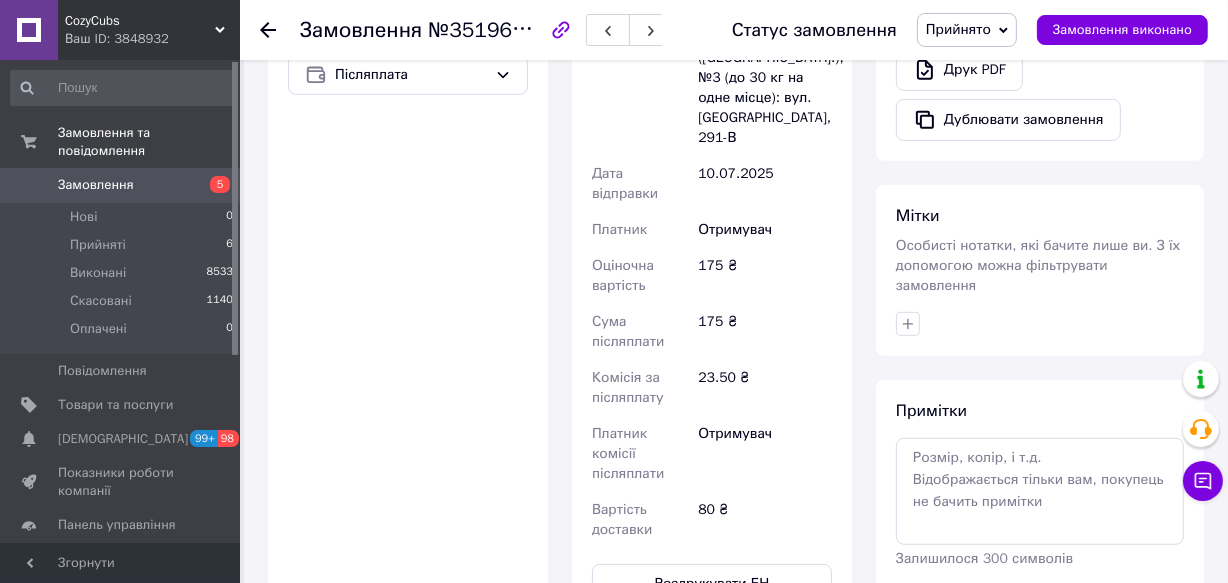 click on "Доставка Редагувати Нова Пошта (платна) Номер накладної 20451202905649 Статус відправлення Замовлення в обробці Отримувач Петрик Влад Телефон отримувача +380985514357 Адреса м. Прилуки (Чернігівська обл.), №3 (до 30 кг на одне місце): вул. Київська, 291-В Дата відправки 10.07.2025 Платник Отримувач Оціночна вартість 175 ₴ Сума післяплати 175 ₴ Комісія за післяплату 23.50 ₴ Платник комісії післяплати Отримувач Вартість доставки 80 ₴ Роздрукувати ЕН" at bounding box center (712, 158) 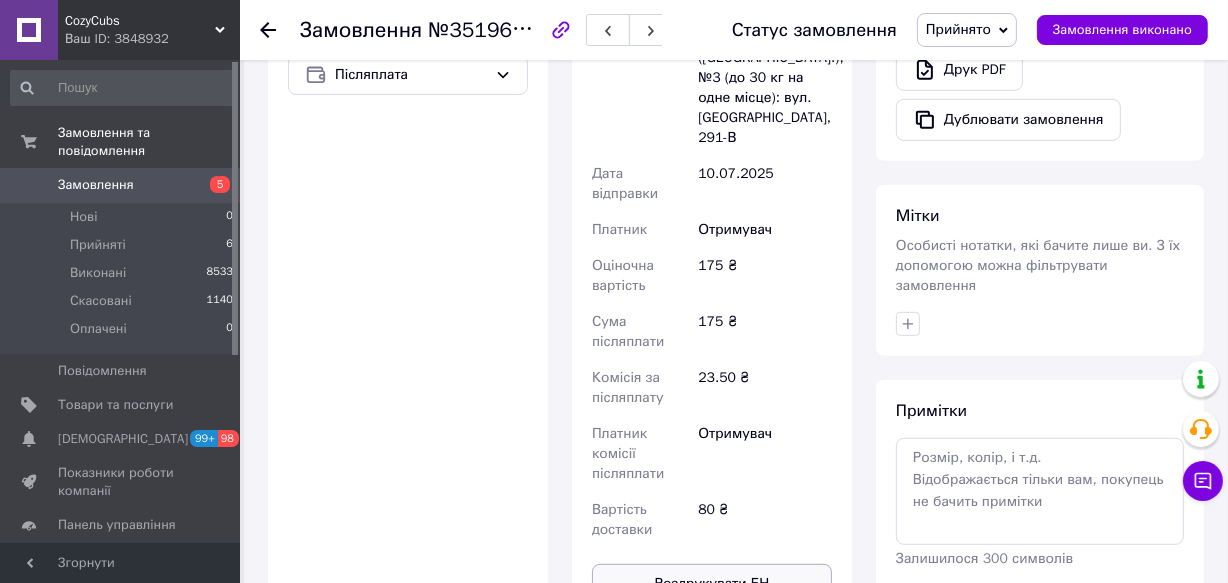 click on "Роздрукувати ЕН" at bounding box center (712, 584) 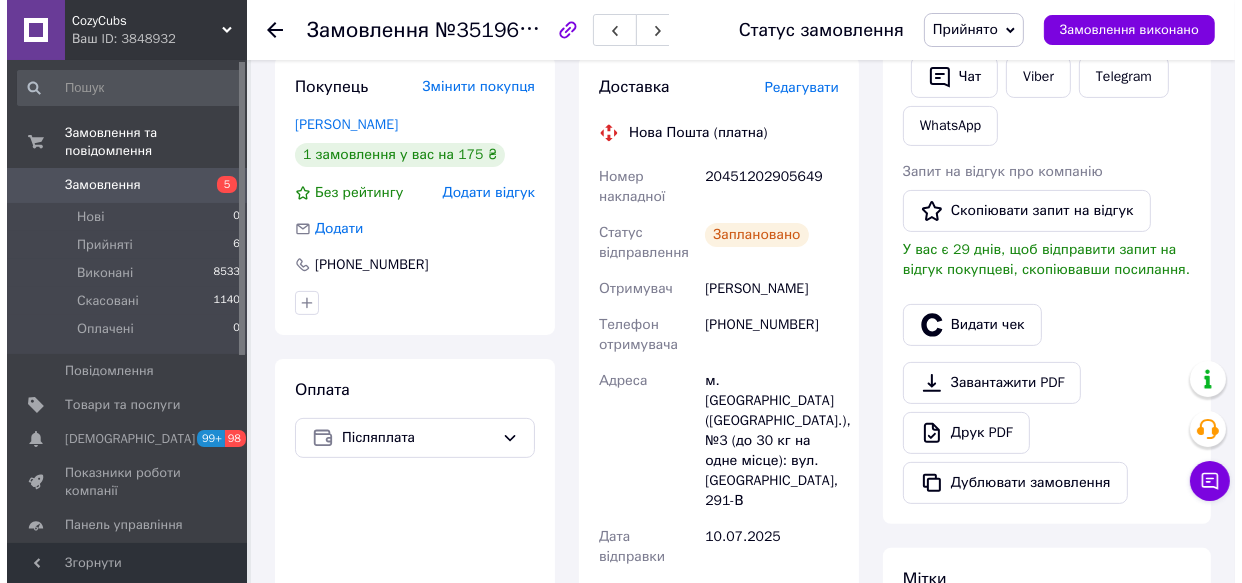 scroll, scrollTop: 430, scrollLeft: 0, axis: vertical 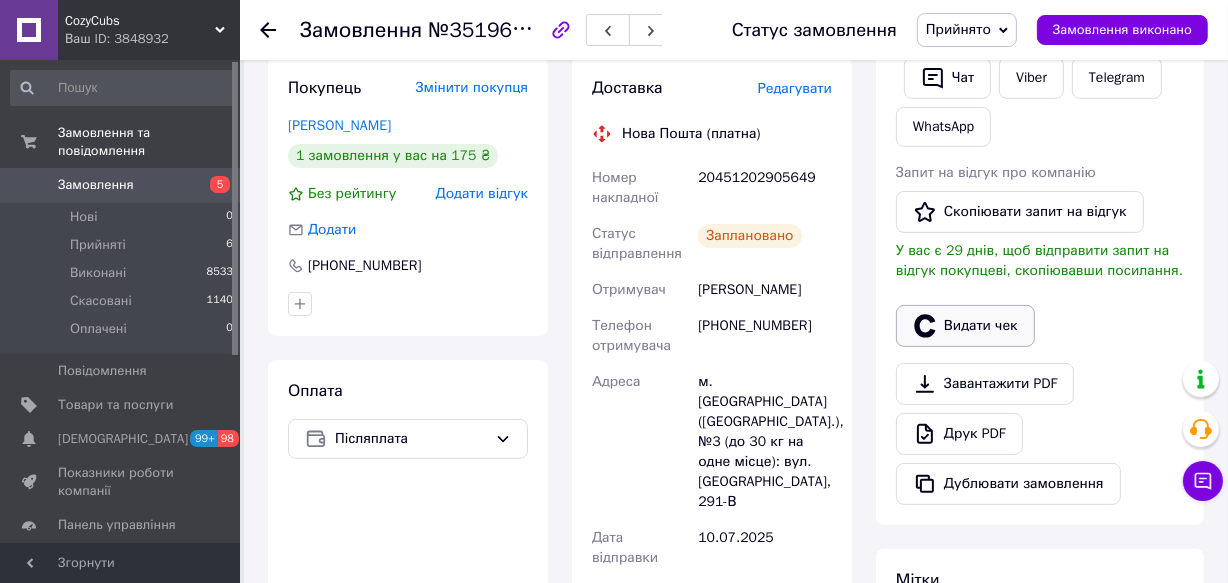 click on "Видати чек" at bounding box center (965, 326) 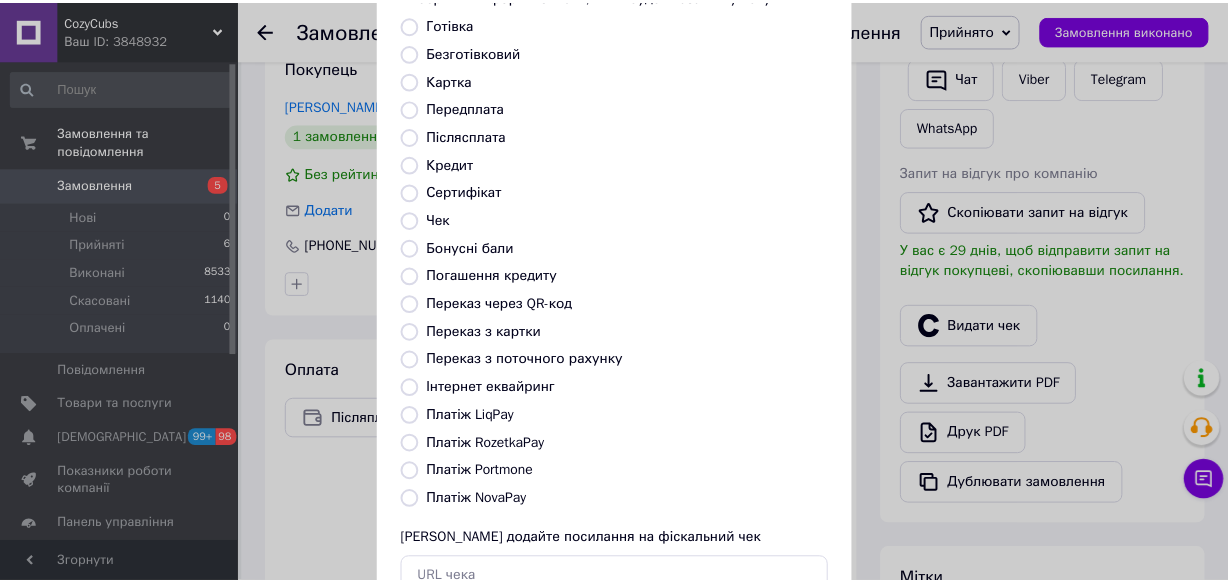 scroll, scrollTop: 272, scrollLeft: 0, axis: vertical 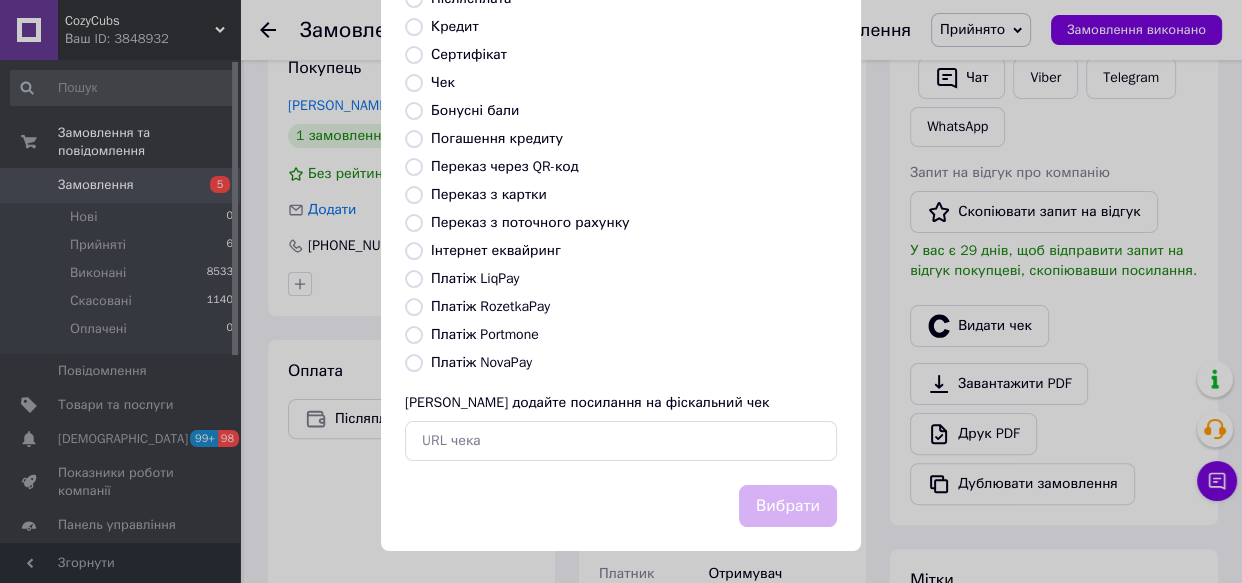 click on "Платіж NovaPay" at bounding box center [481, 362] 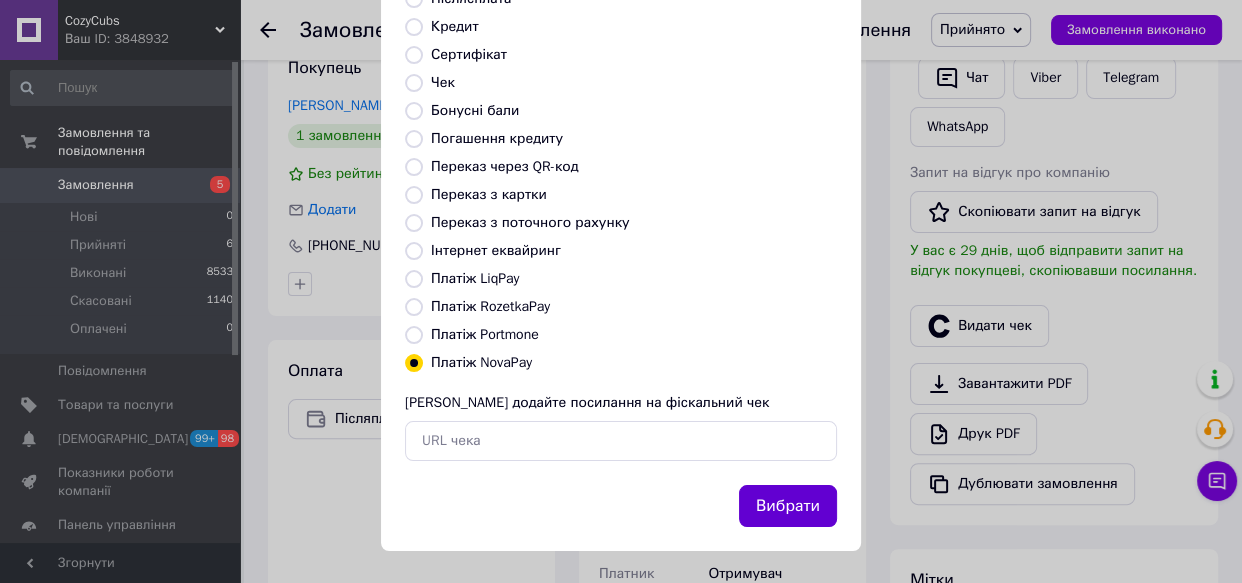 click on "Вибрати" at bounding box center [788, 506] 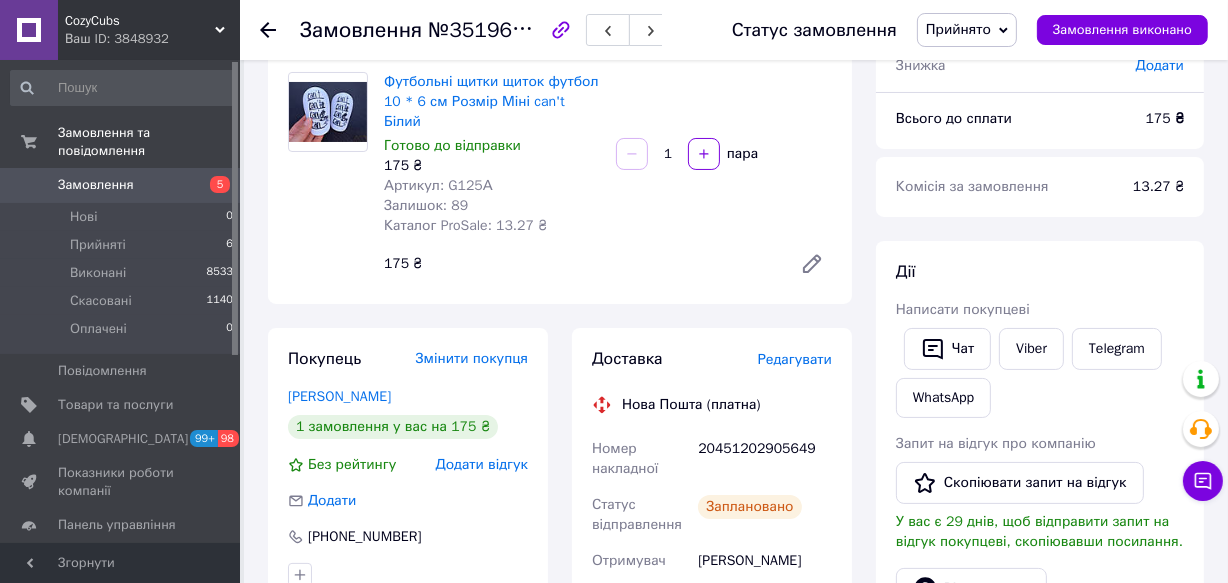 scroll, scrollTop: 158, scrollLeft: 0, axis: vertical 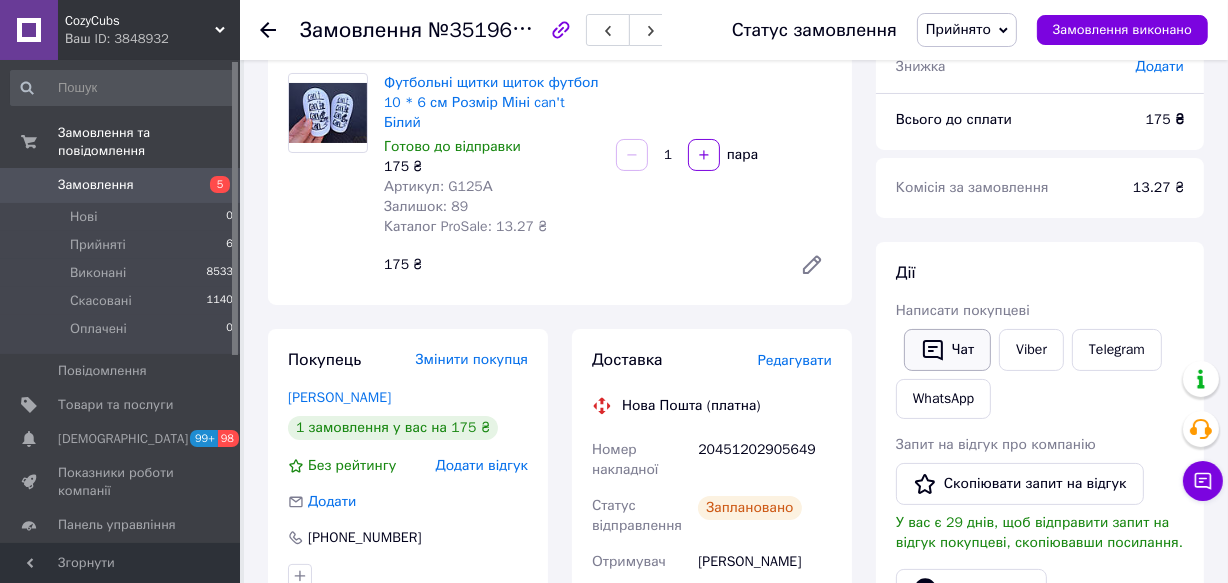 click on "Чат" at bounding box center [947, 350] 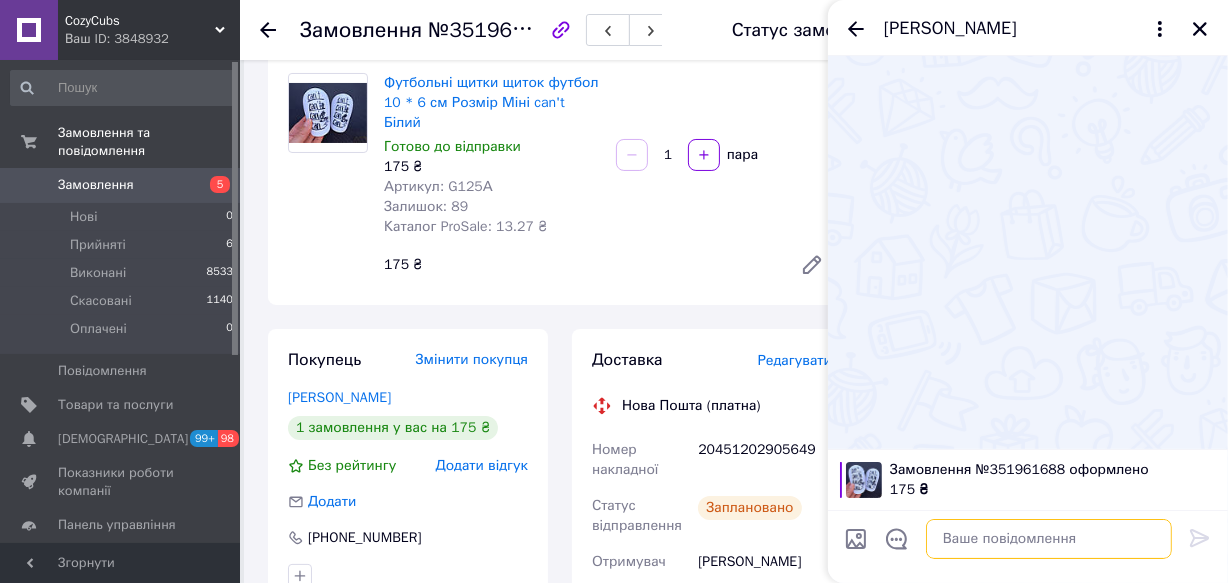 paste on "https://api.checkbox.ua/api/v1/receipts/959ade75-e48e-4628-872c-d743c4367080/html?show_buttons=true" 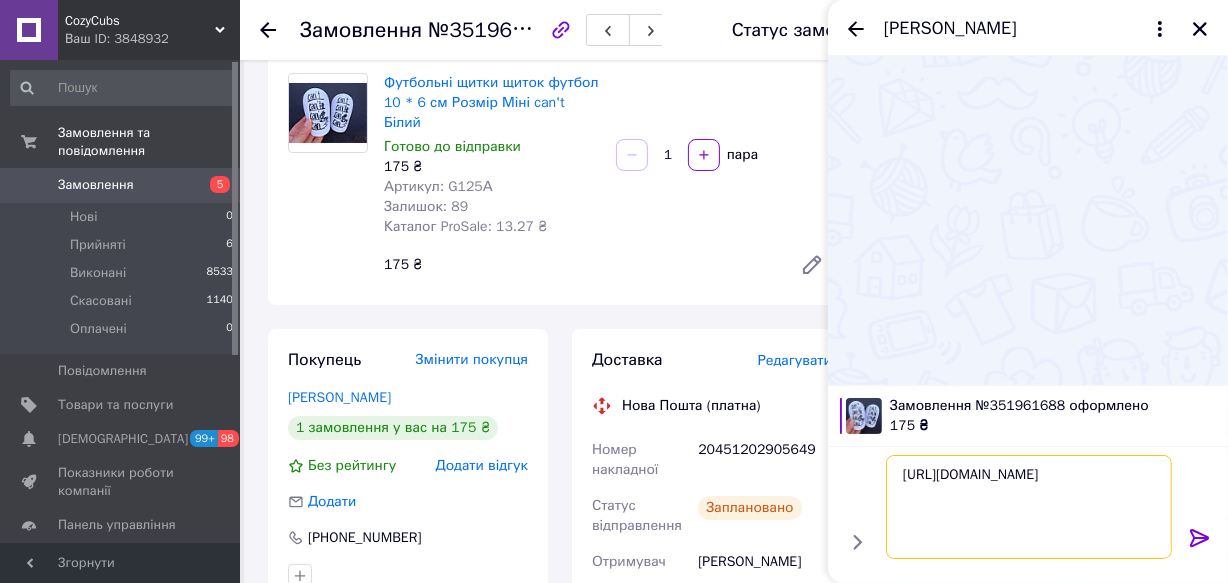 type on "https://api.checkbox.ua/api/v1/receipts/959ade75-e48e-4628-872c-d743c4367080/html?show_buttons=true" 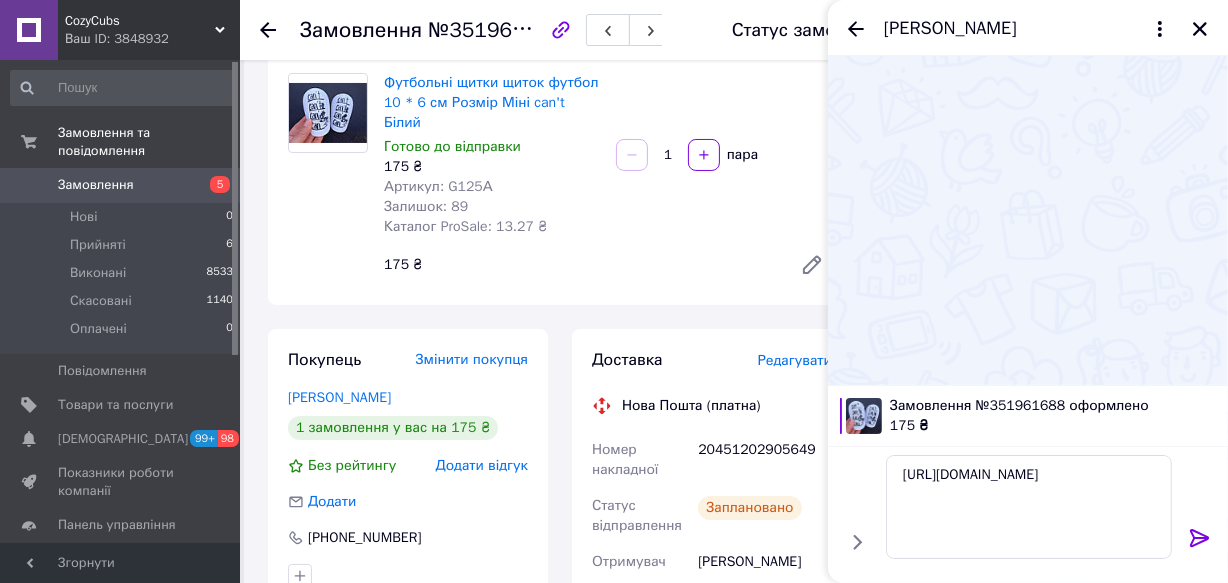 click 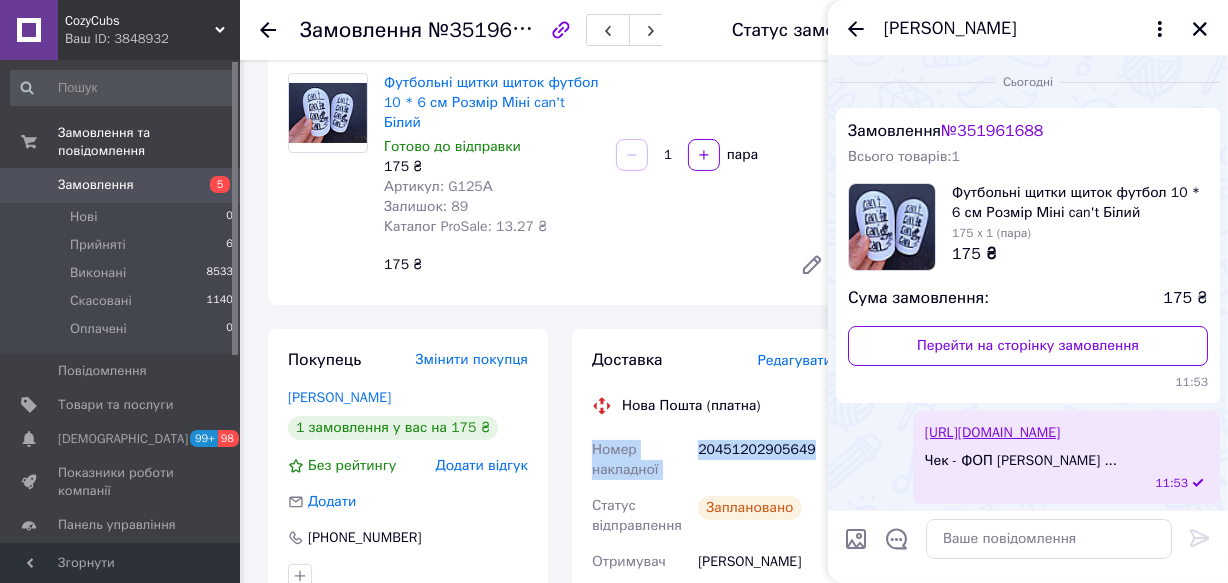drag, startPoint x: 593, startPoint y: 427, endPoint x: 802, endPoint y: 441, distance: 209.46837 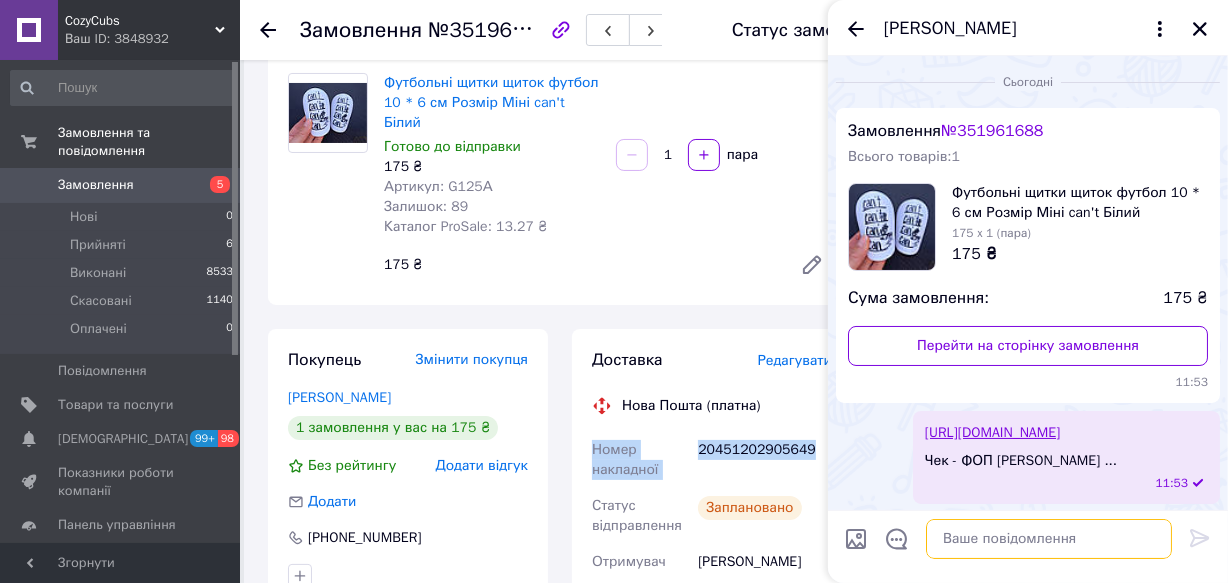 click at bounding box center [1049, 539] 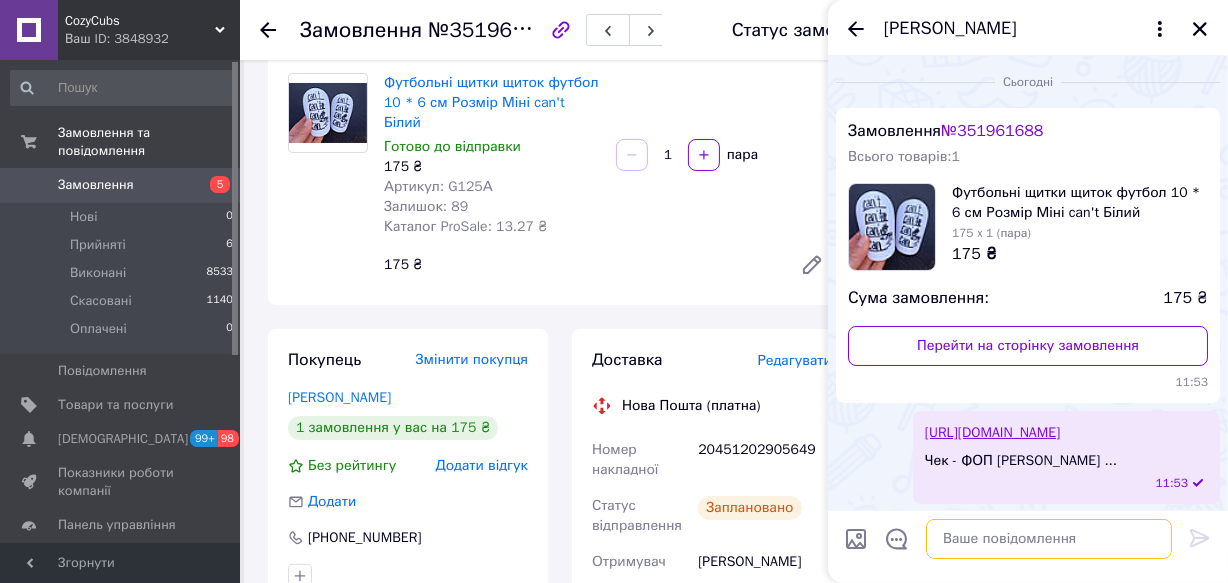 paste on "Номер накладної
20451202905649" 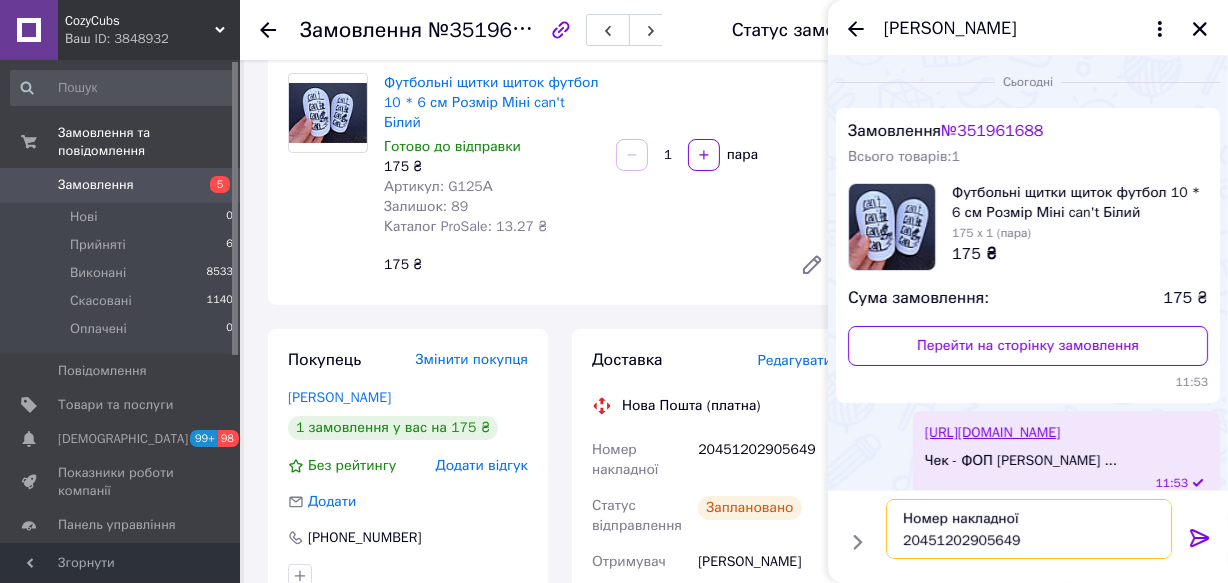 type on "Номер накладної
20451202905649" 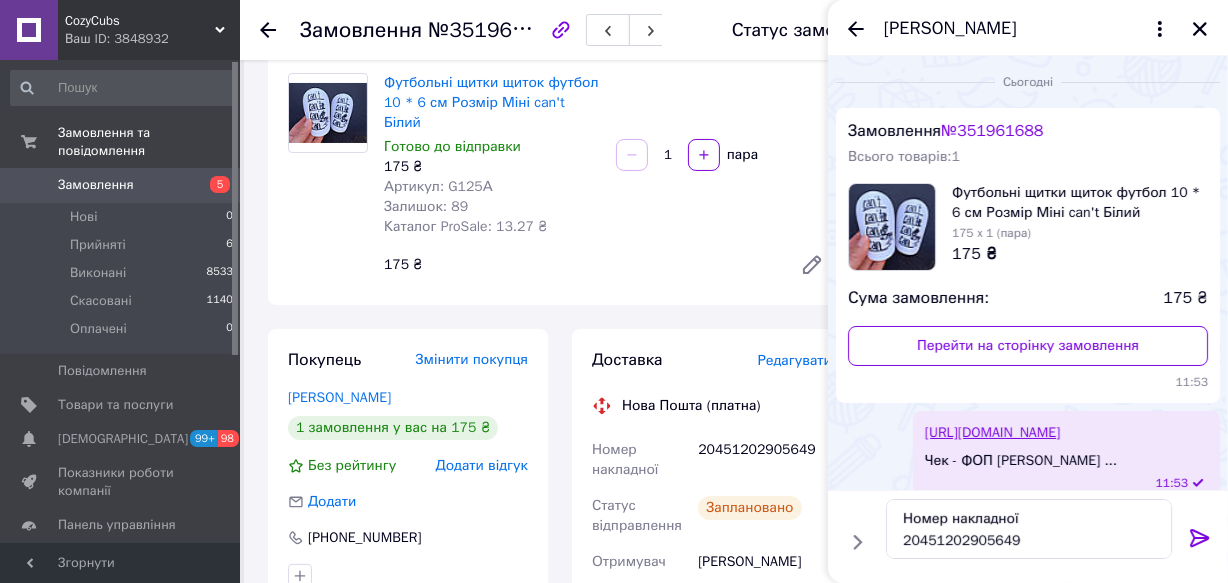 click on "Номер накладної
20451202905649 Номер накладної
20451202905649" at bounding box center [1028, 536] 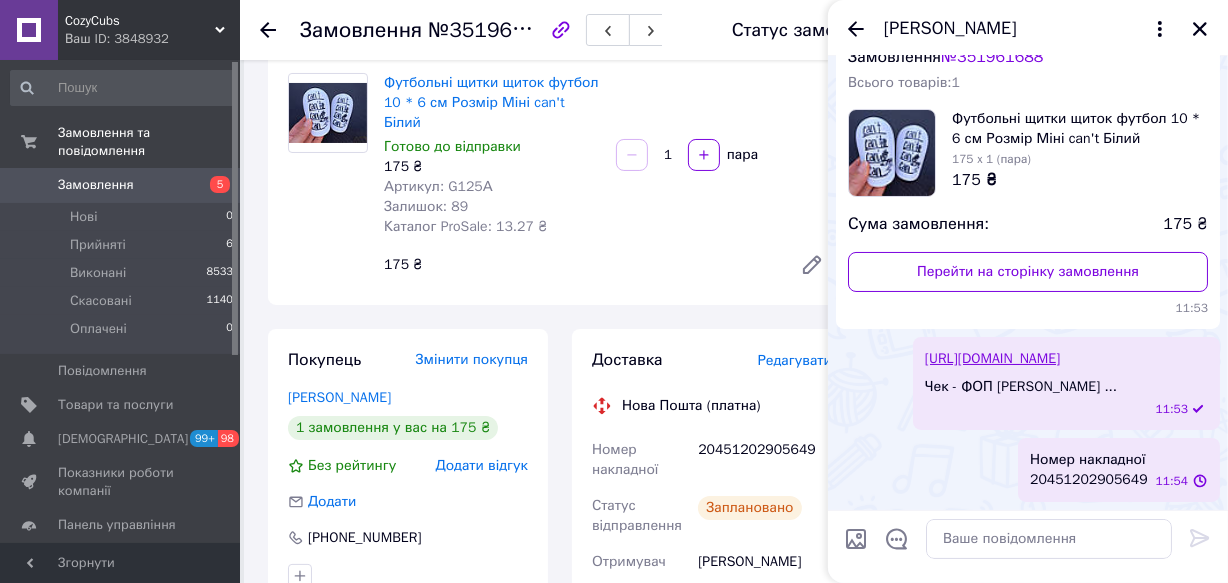 scroll, scrollTop: 113, scrollLeft: 0, axis: vertical 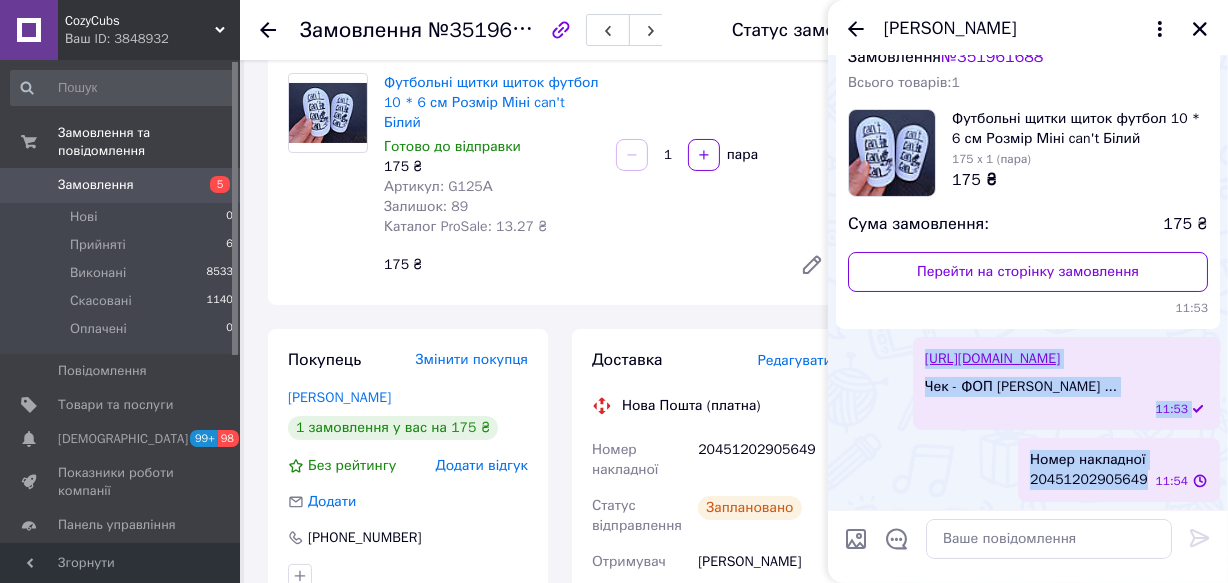 drag, startPoint x: 921, startPoint y: 312, endPoint x: 1146, endPoint y: 482, distance: 282.00177 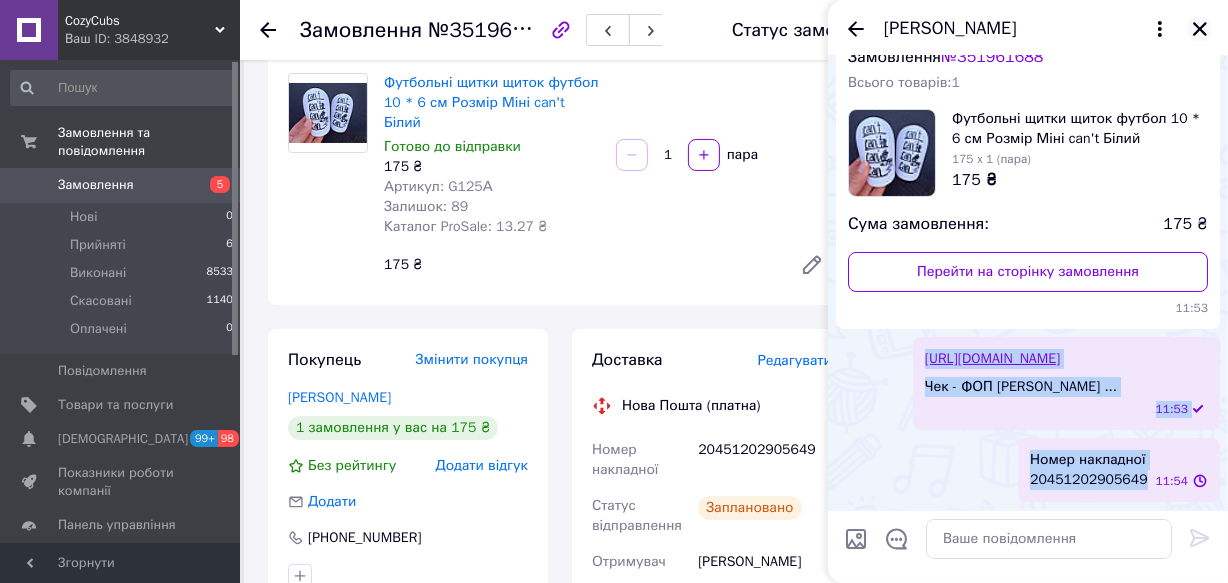 click 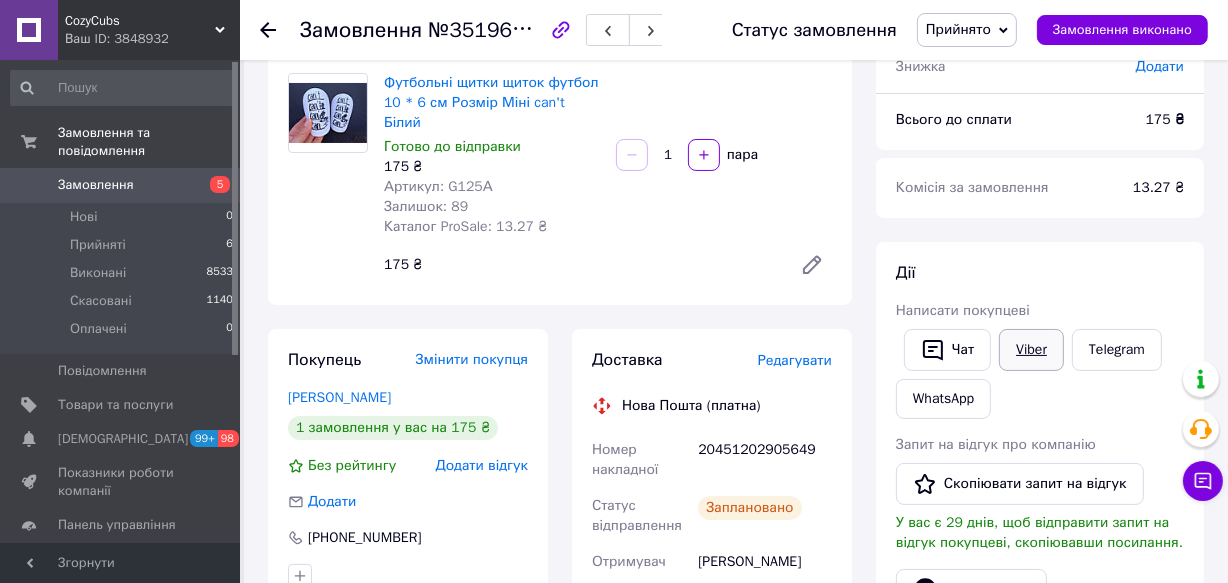 click on "Viber" at bounding box center (1031, 350) 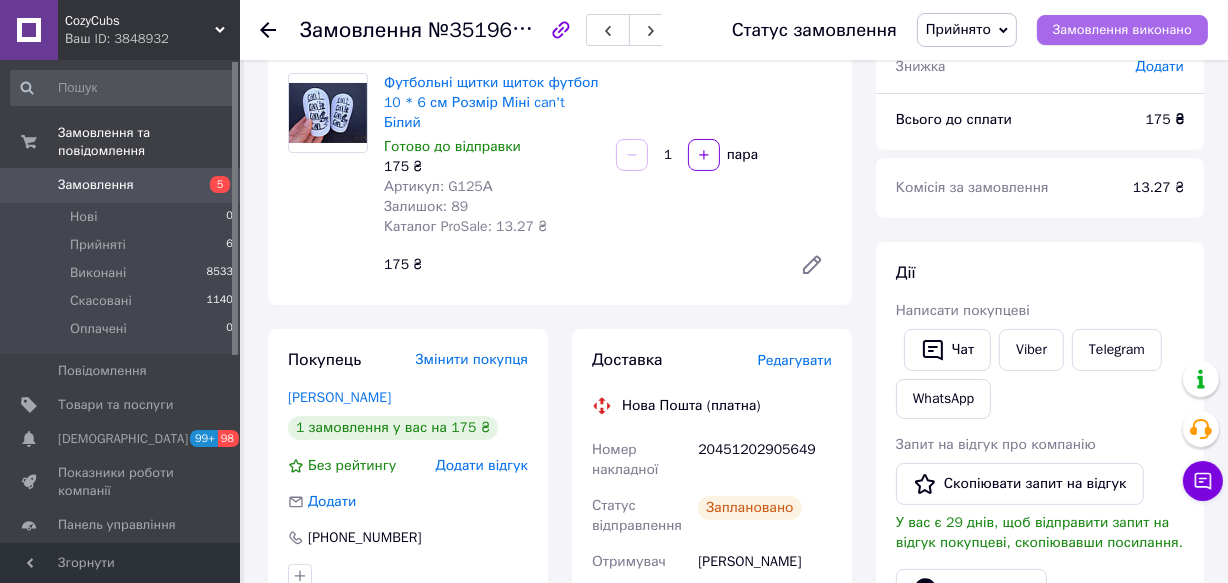 click on "Замовлення виконано" at bounding box center [1122, 30] 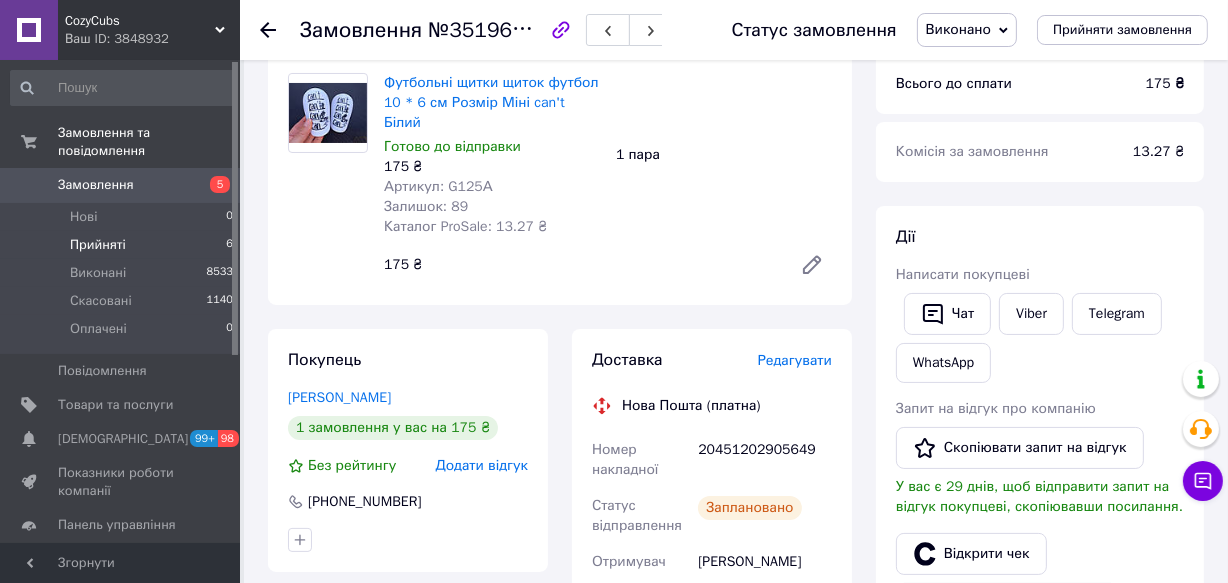 click on "Прийняті 6" at bounding box center (122, 245) 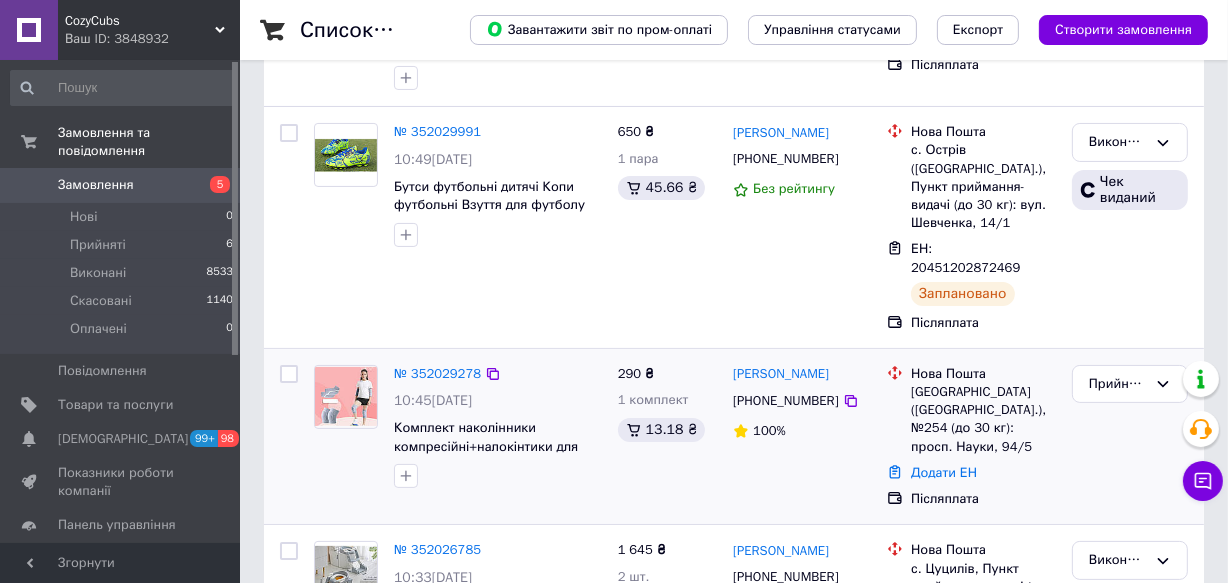 scroll, scrollTop: 454, scrollLeft: 0, axis: vertical 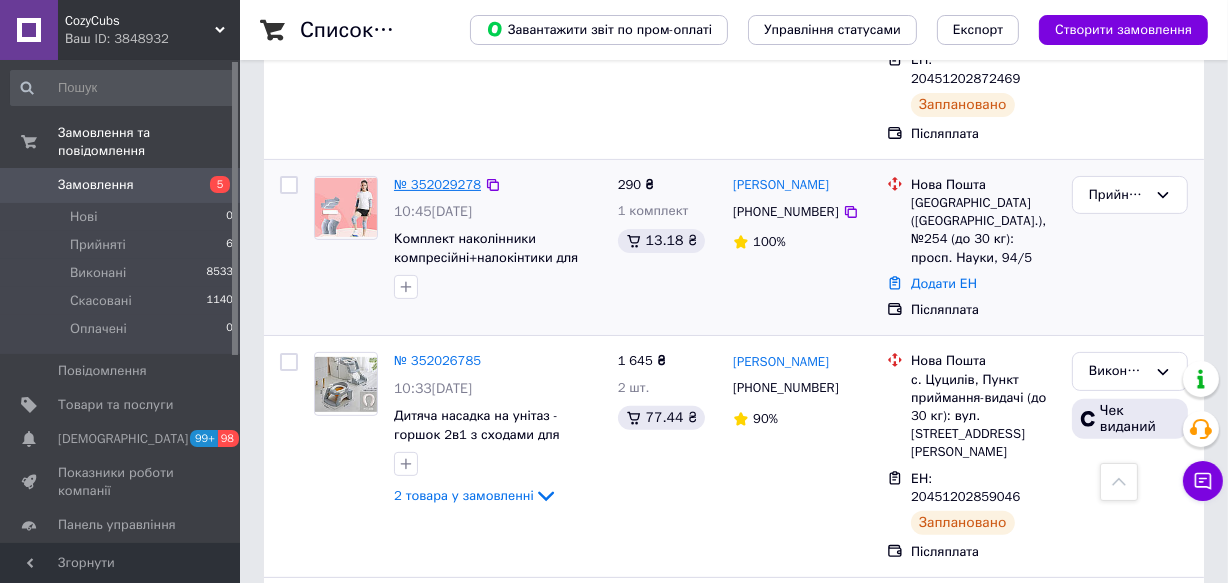 click on "№ 352029278" at bounding box center (437, 184) 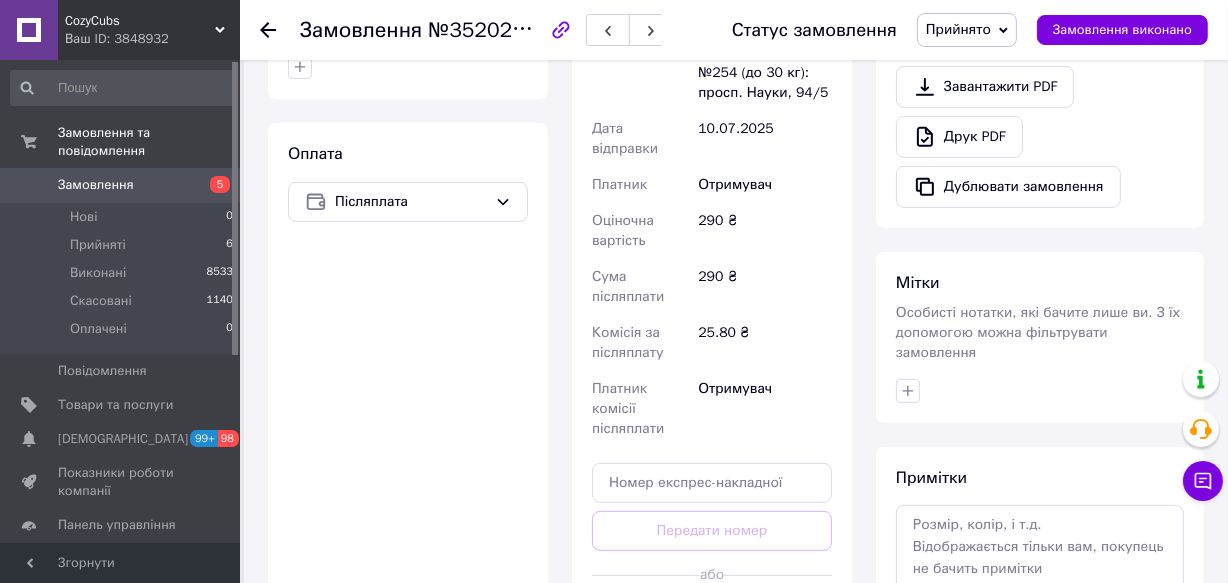 scroll, scrollTop: 818, scrollLeft: 0, axis: vertical 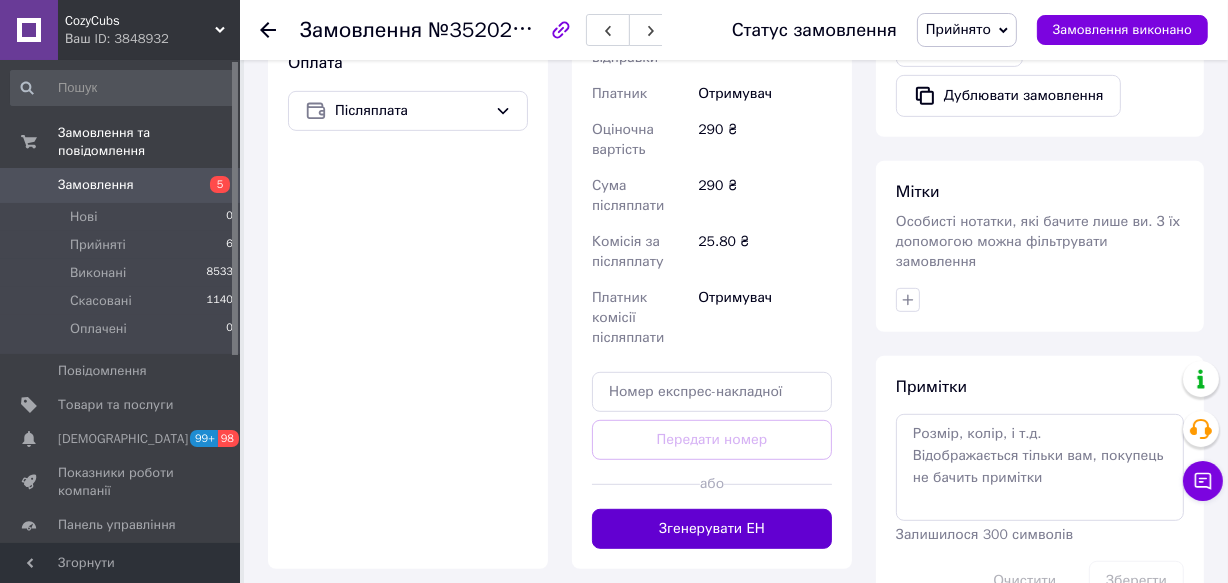 click on "Згенерувати ЕН" at bounding box center (712, 529) 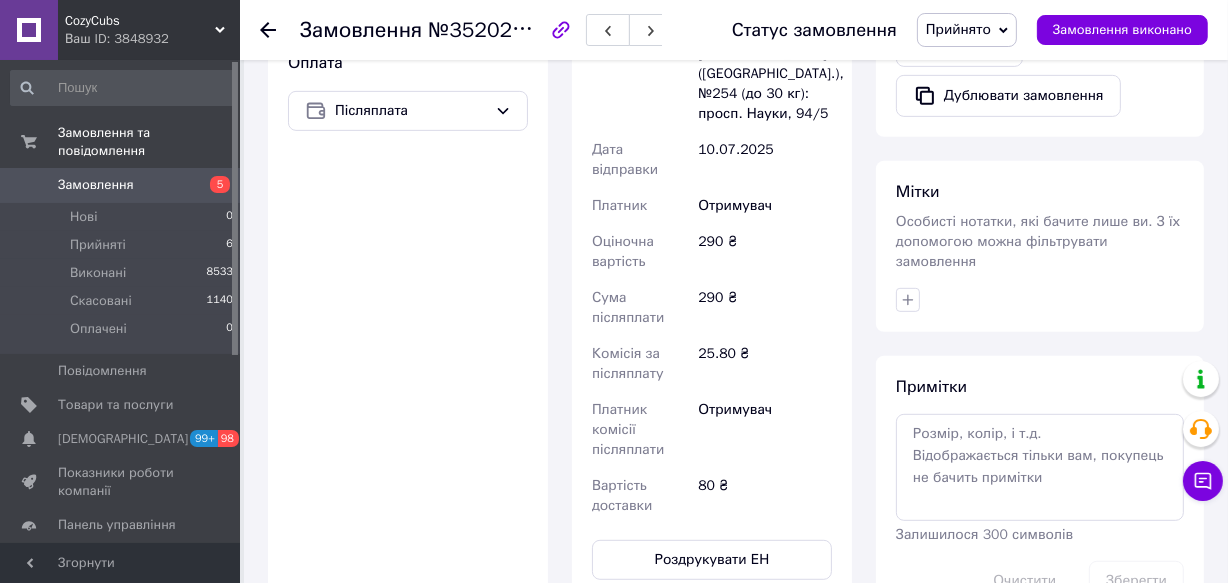 click on "Роздрукувати ЕН" at bounding box center (712, 560) 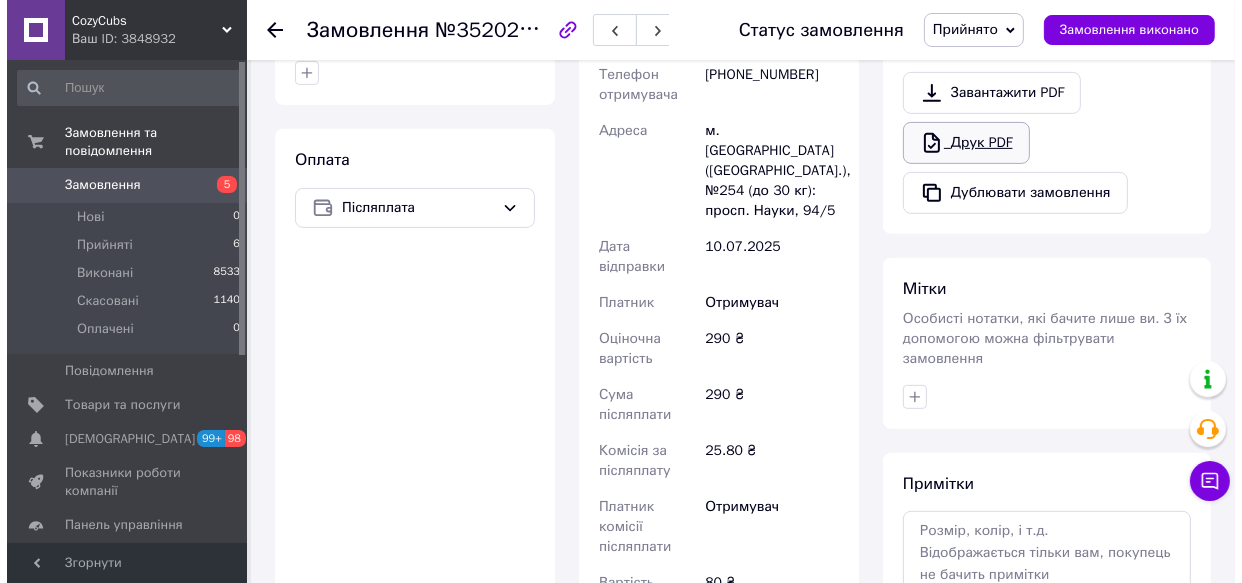scroll, scrollTop: 545, scrollLeft: 0, axis: vertical 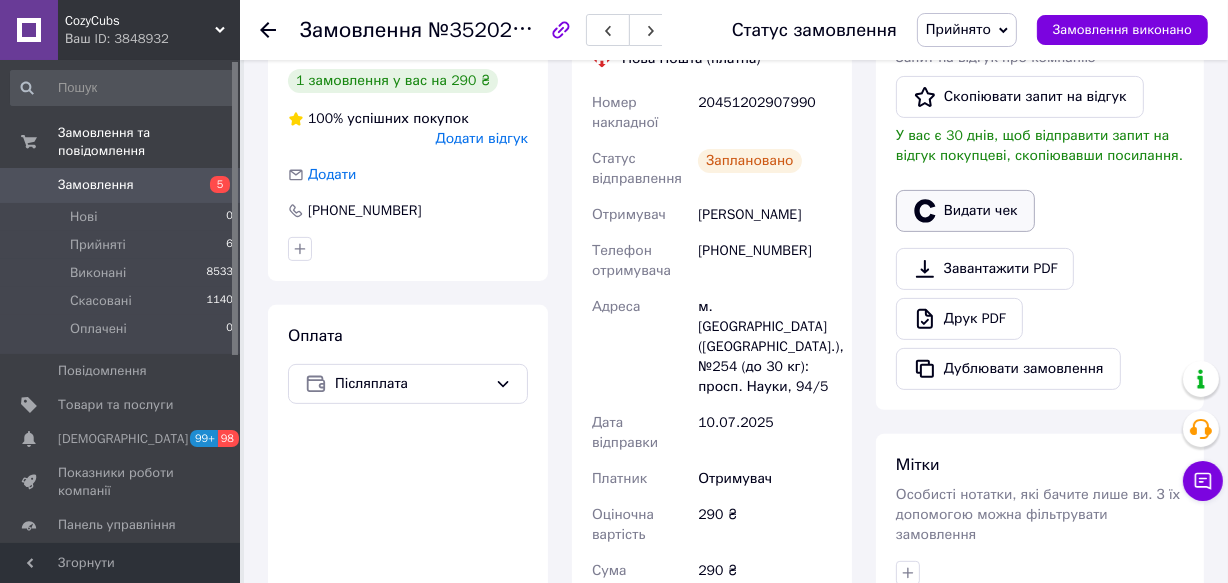 click on "Видати чек" at bounding box center [965, 211] 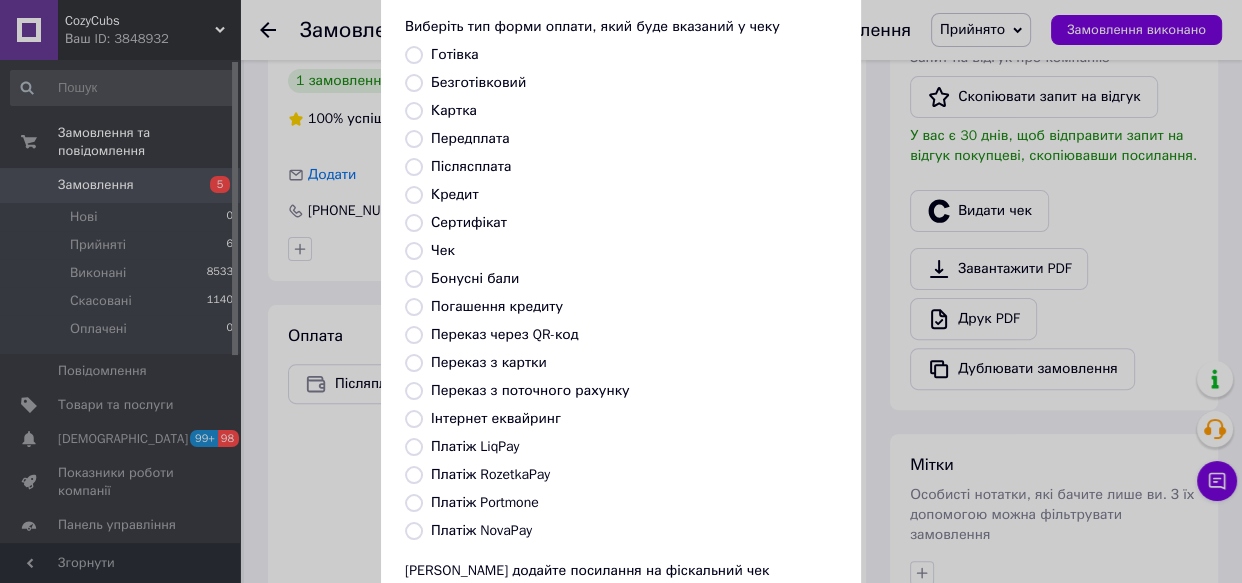 scroll, scrollTop: 181, scrollLeft: 0, axis: vertical 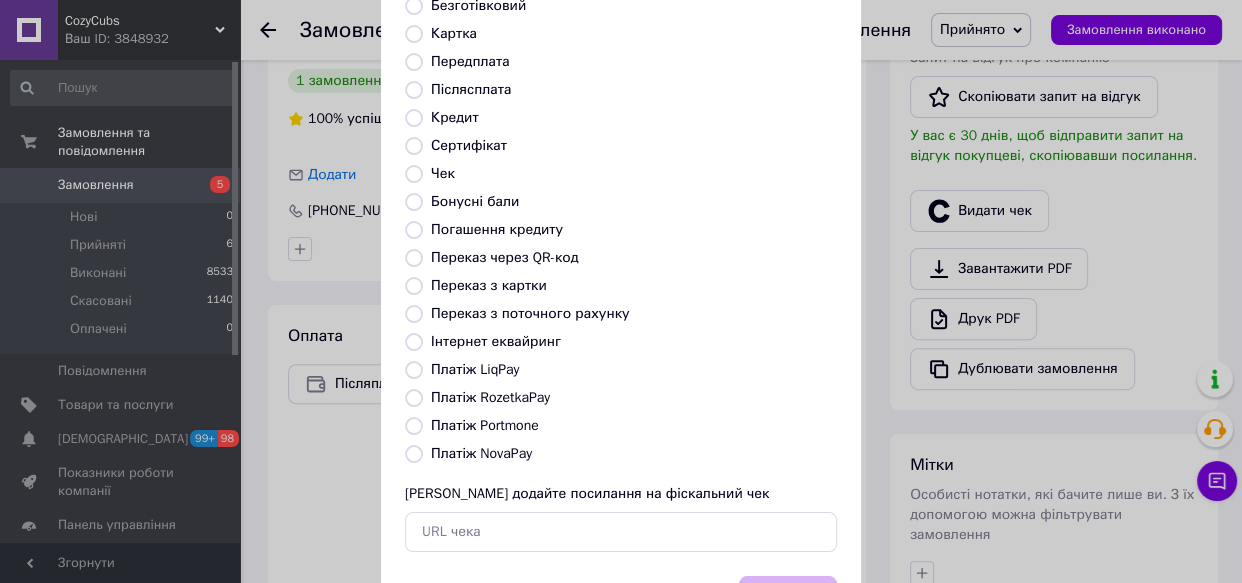 click on "Платіж NovaPay" at bounding box center [481, 453] 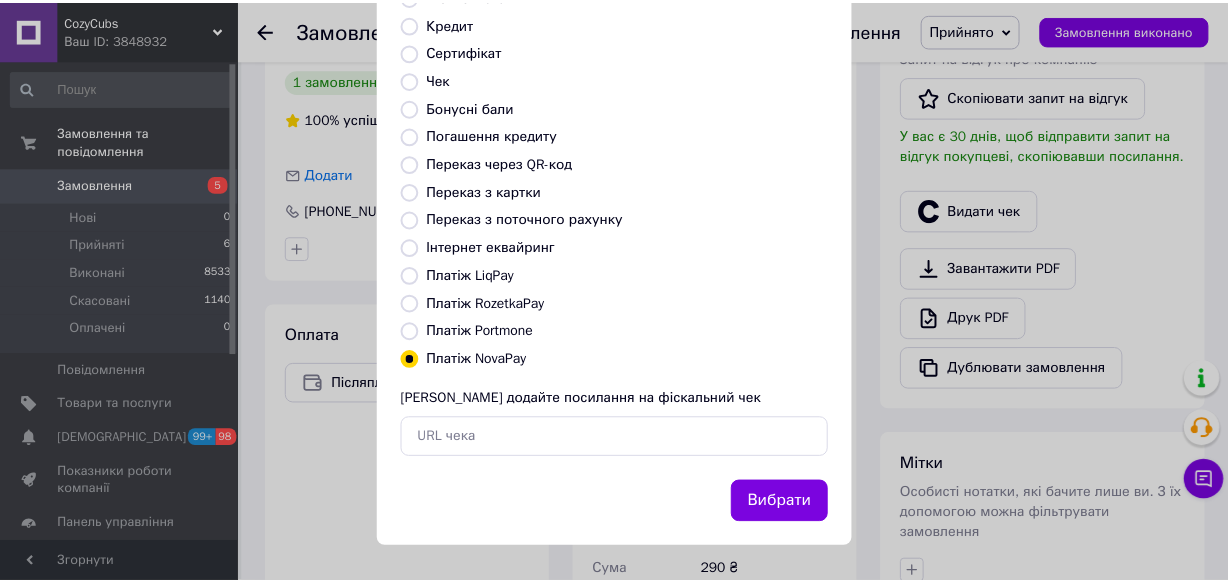 scroll, scrollTop: 276, scrollLeft: 0, axis: vertical 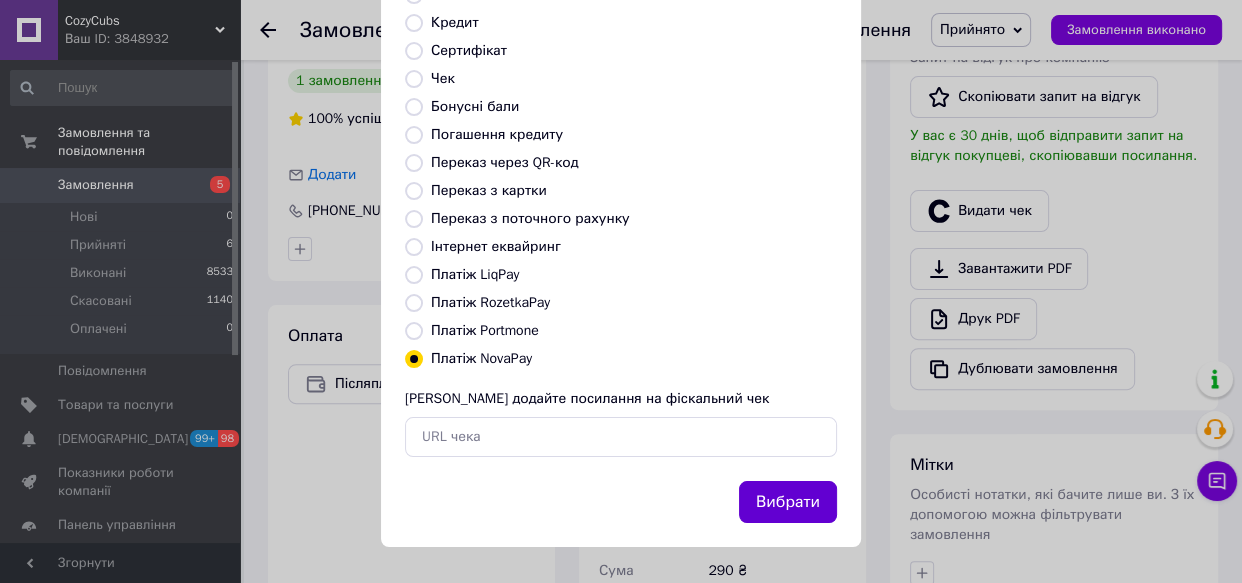 click on "Вибрати" at bounding box center [788, 502] 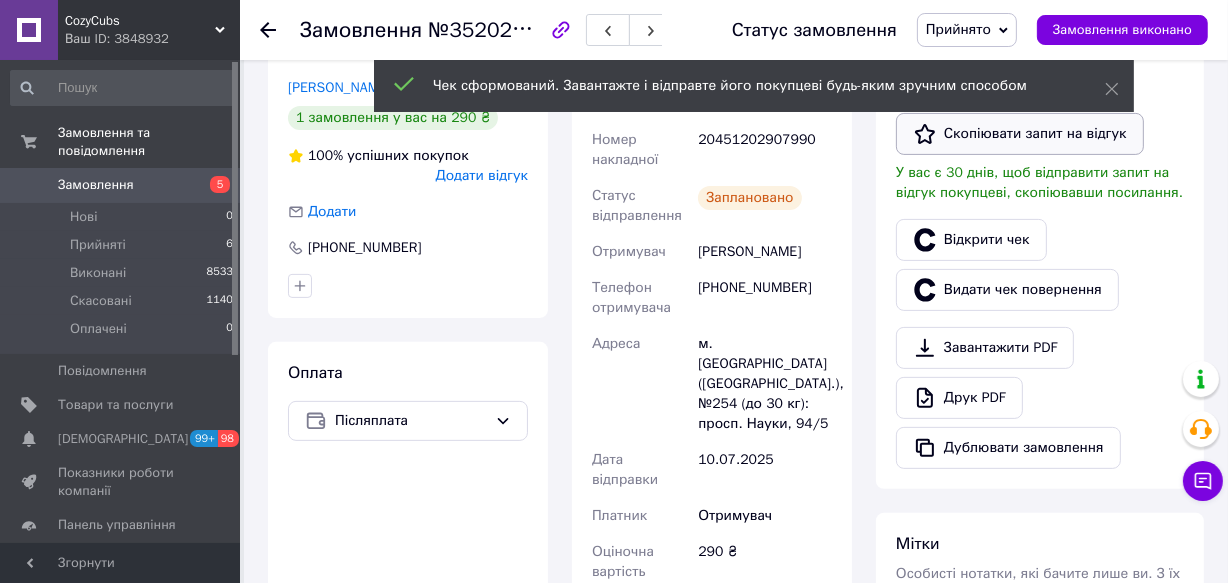 scroll, scrollTop: 272, scrollLeft: 0, axis: vertical 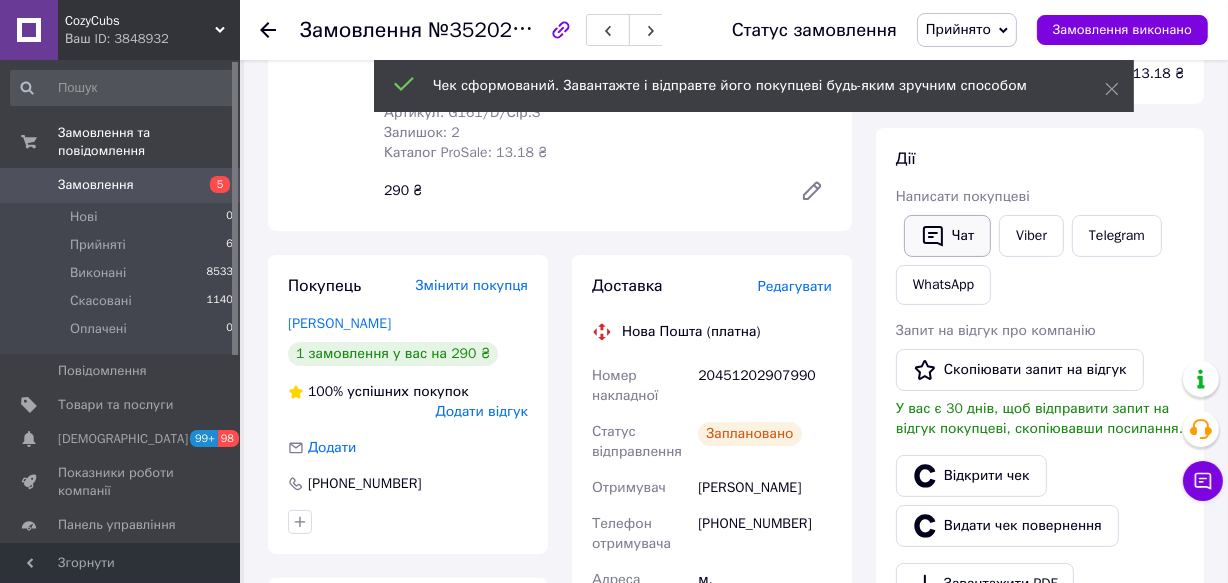 click on "Чат" at bounding box center (947, 236) 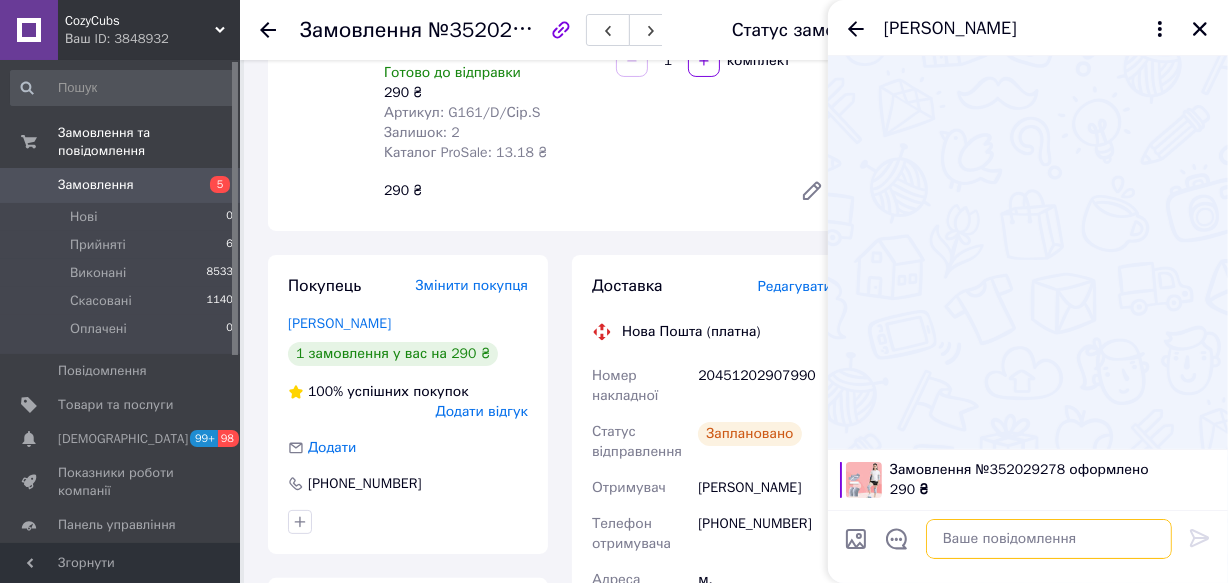 paste on "https://api.checkbox.ua/api/v1/receipts/8f777167-4b1d-40b6-ad4a-4b6d226c9bda/html?show_buttons=true" 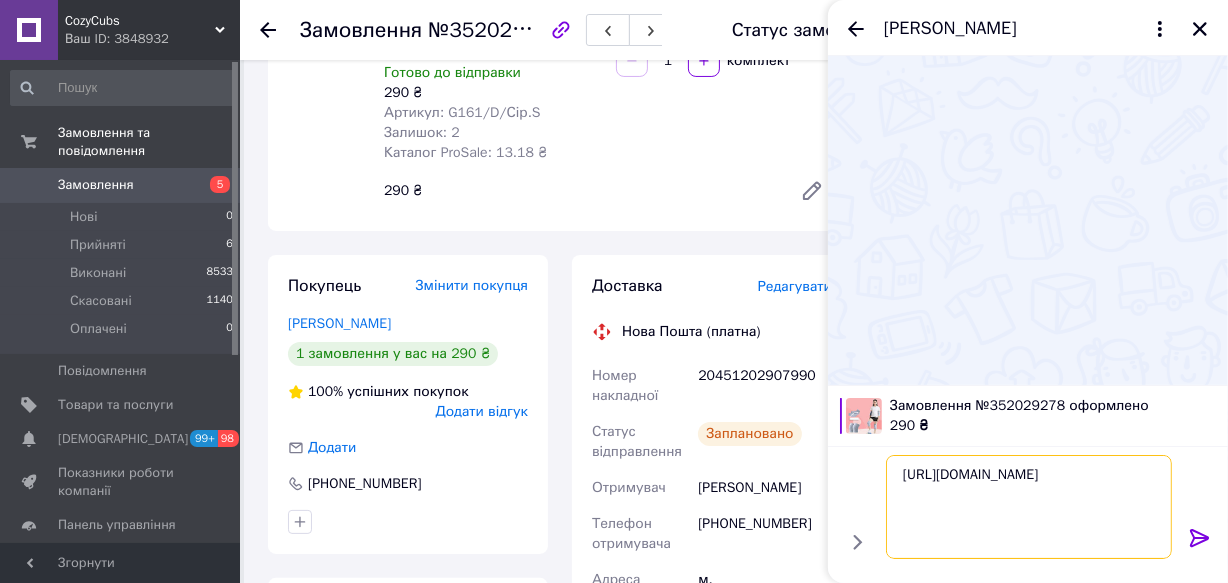 type on "https://api.checkbox.ua/api/v1/receipts/8f777167-4b1d-40b6-ad4a-4b6d226c9bda/html?show_buttons=true" 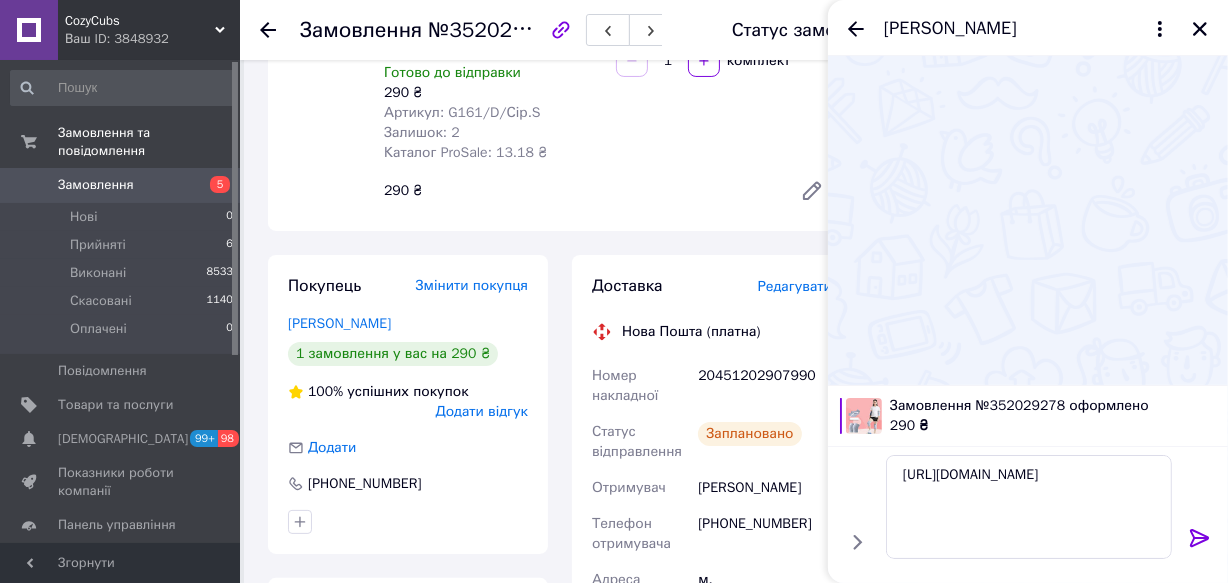 click 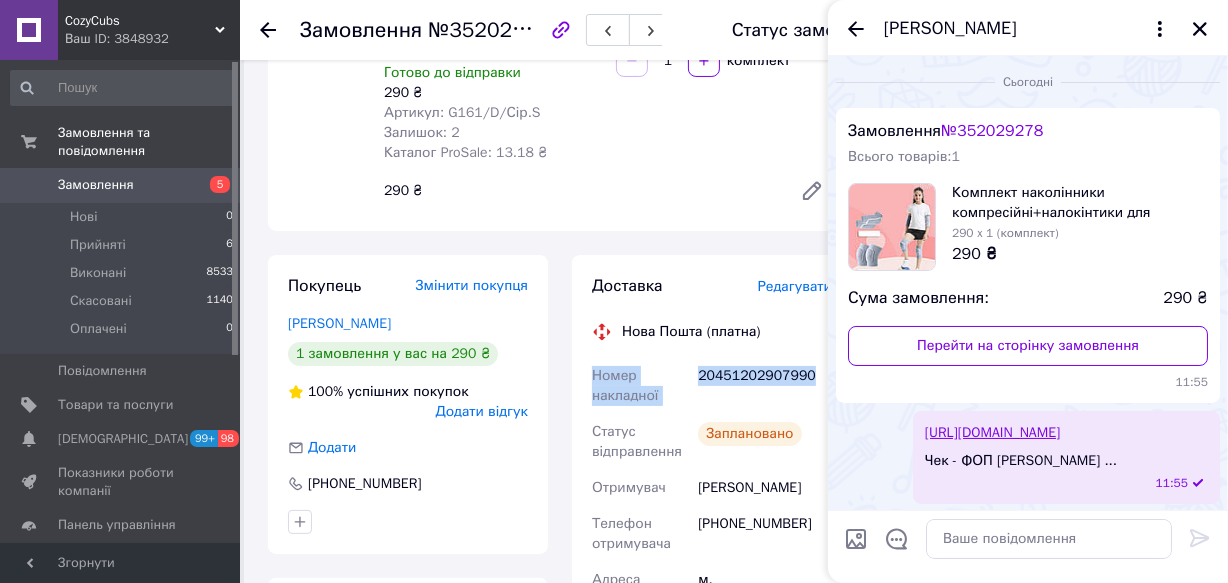 drag, startPoint x: 590, startPoint y: 376, endPoint x: 809, endPoint y: 368, distance: 219.14607 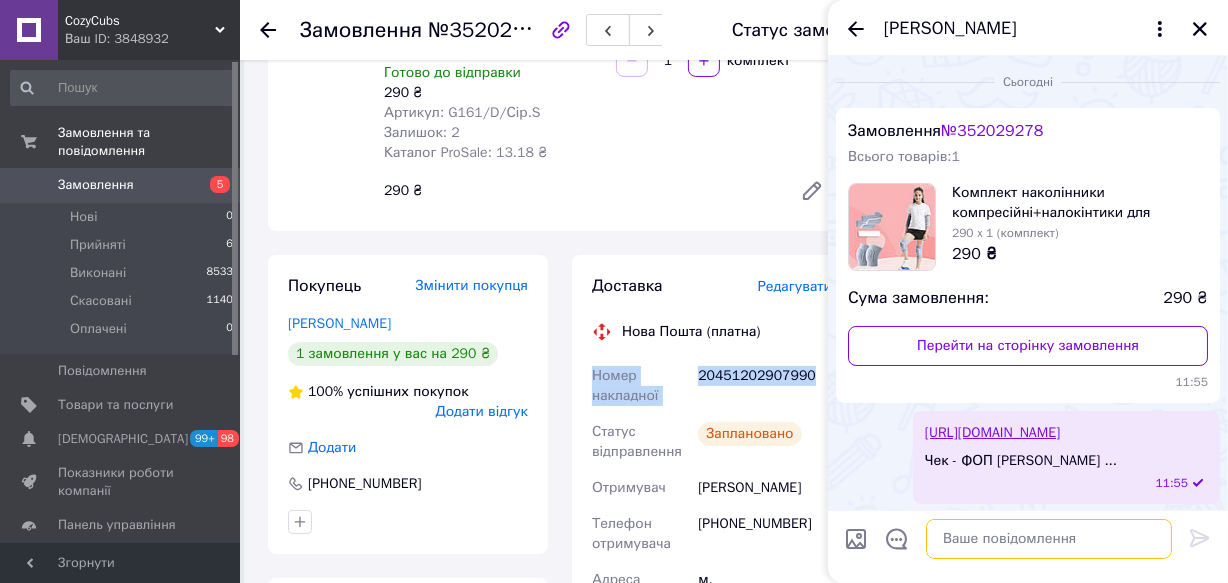 click at bounding box center (1049, 539) 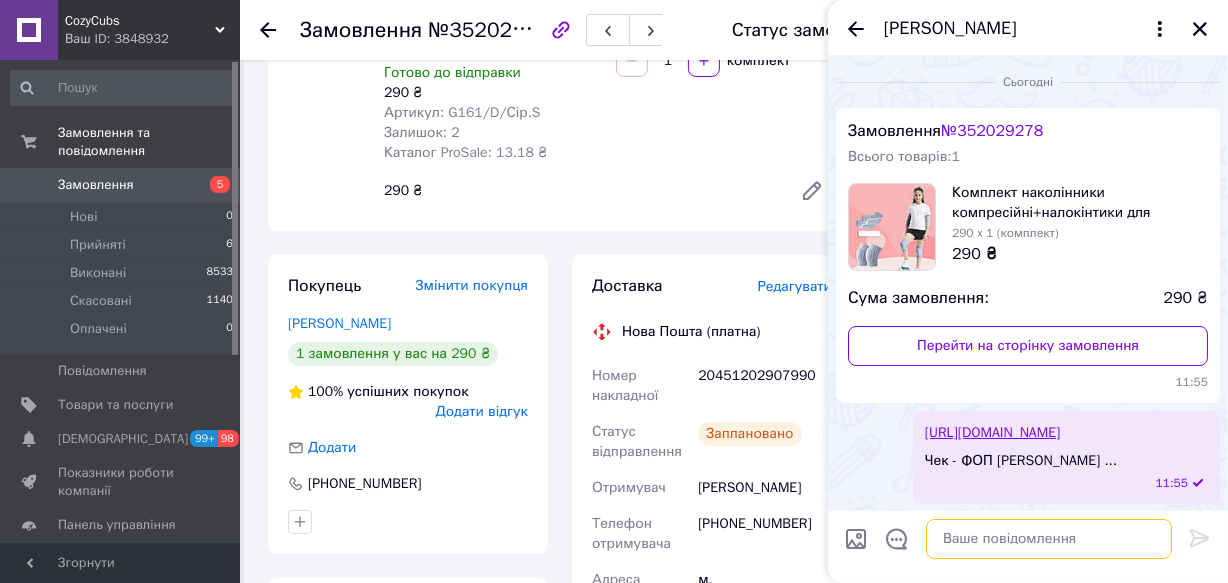 paste on "Номер накладної
20451202907990" 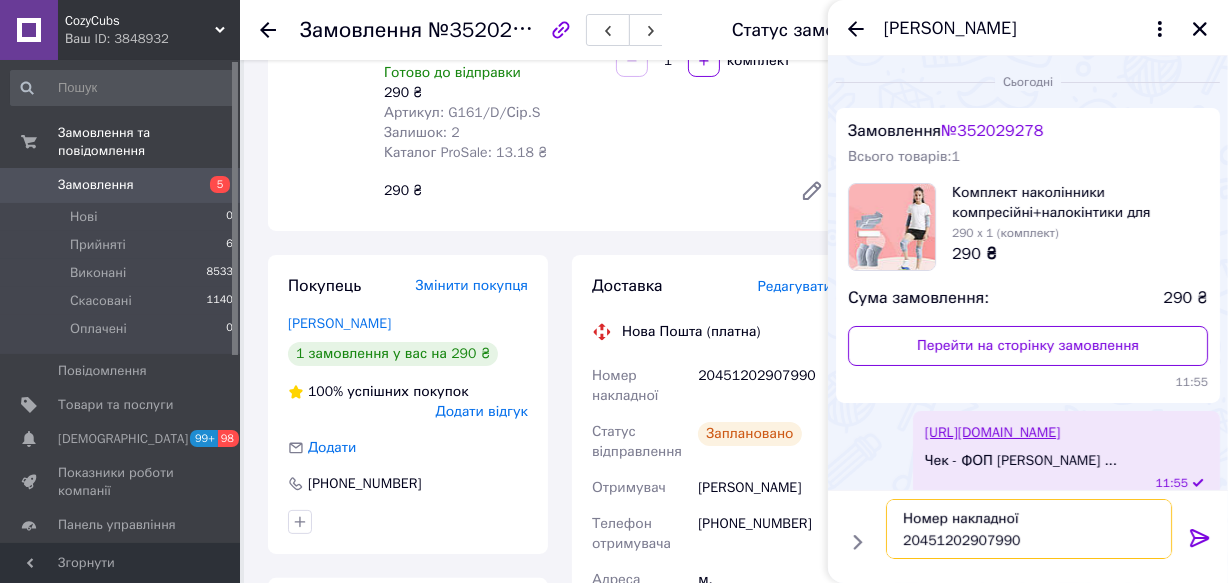 type on "Номер накладної
20451202907990" 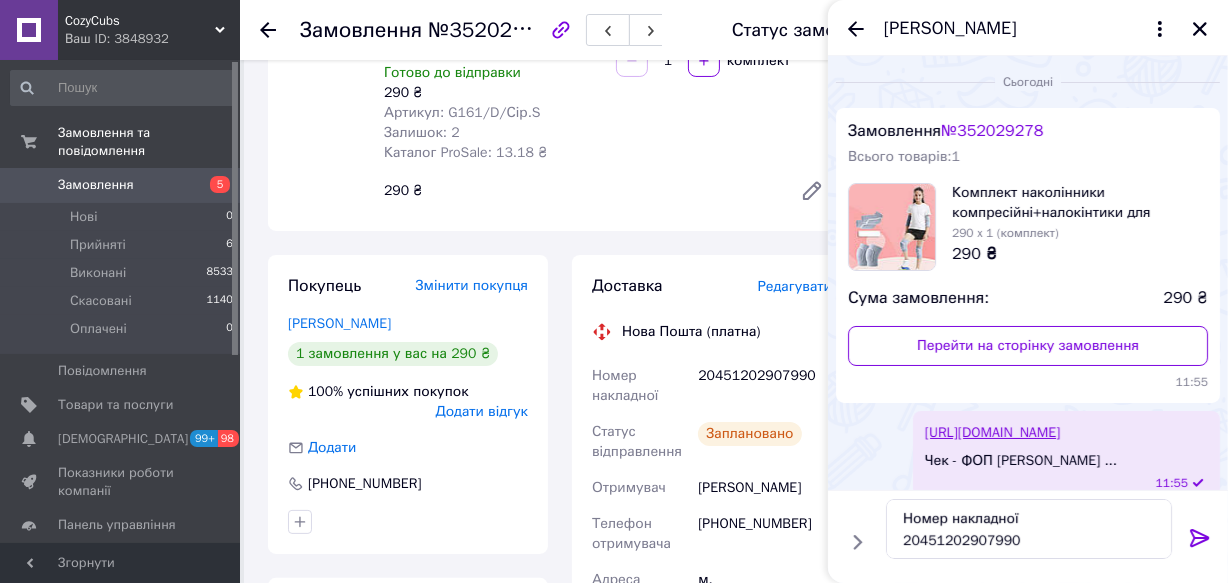 click 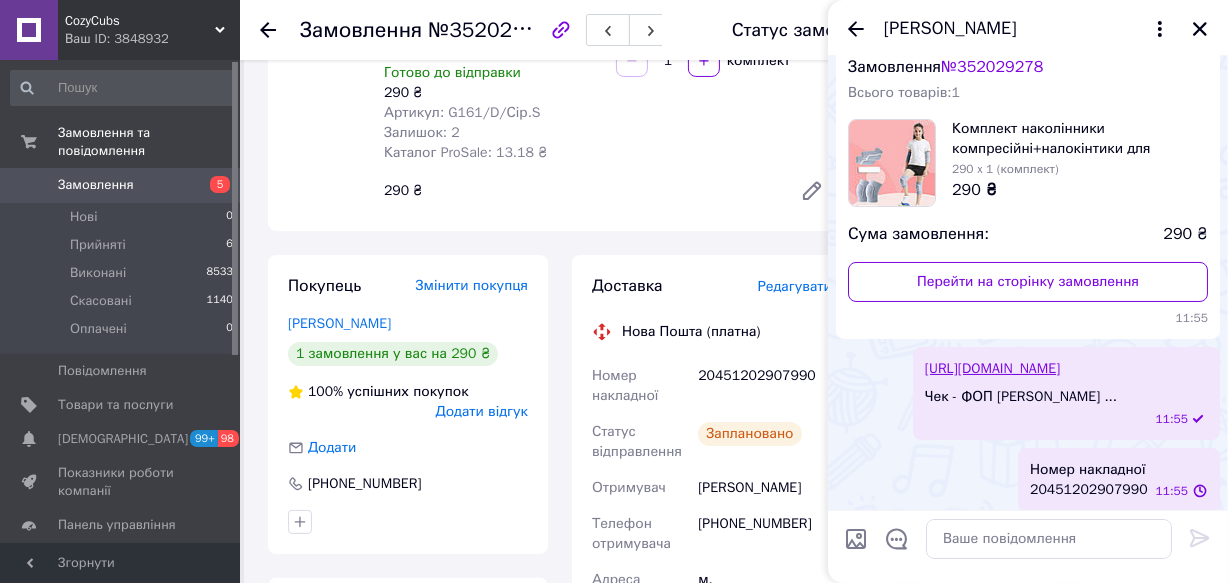 scroll, scrollTop: 113, scrollLeft: 0, axis: vertical 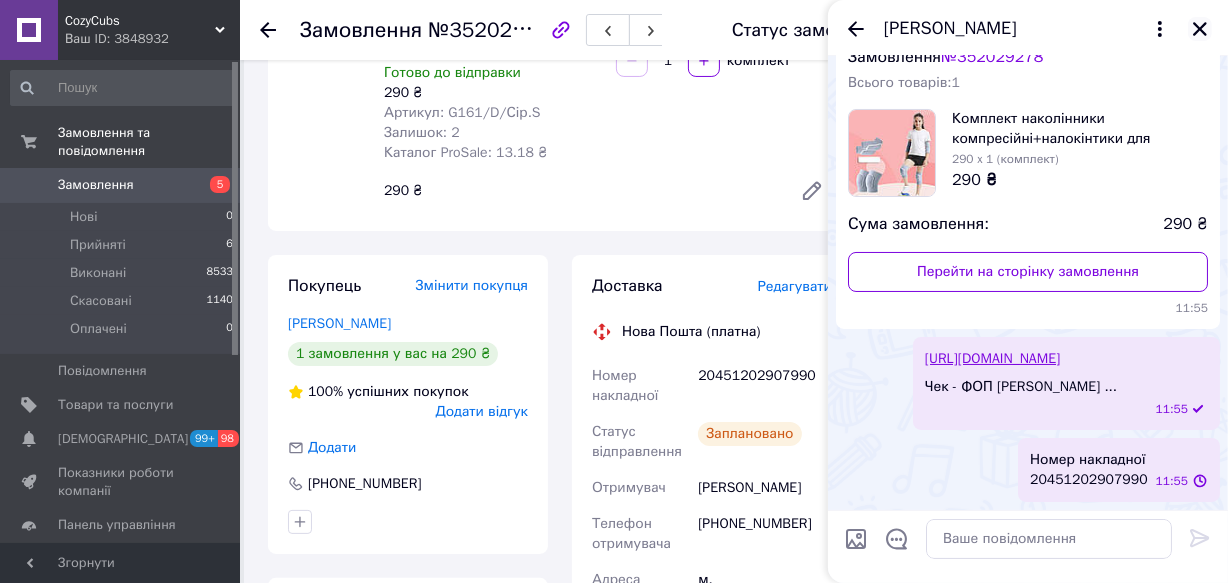 click 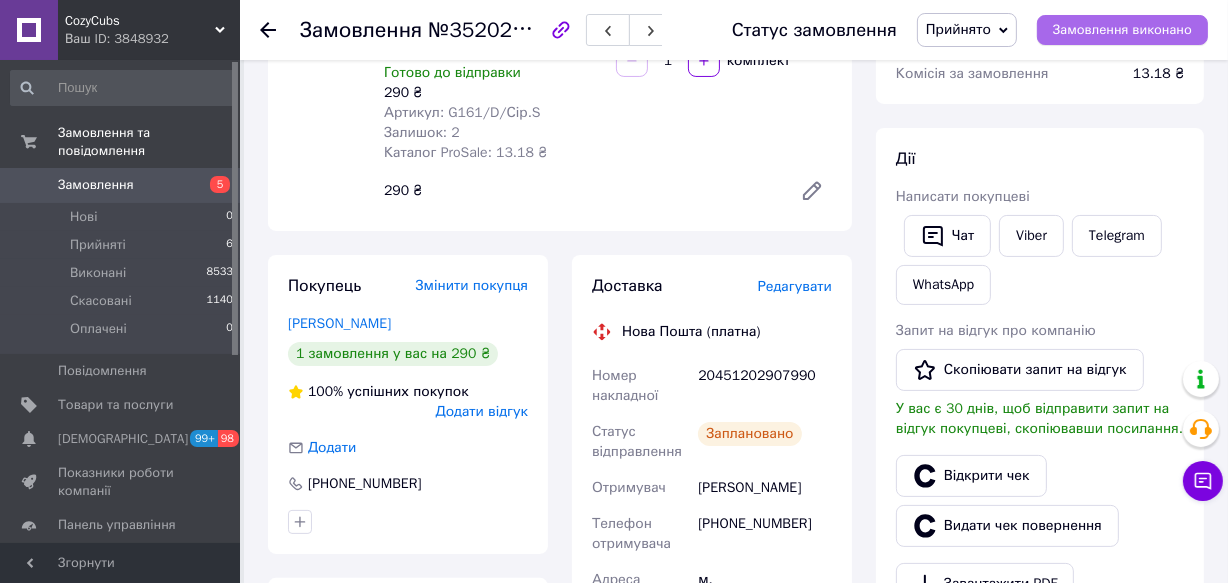 click on "Замовлення виконано" at bounding box center [1122, 30] 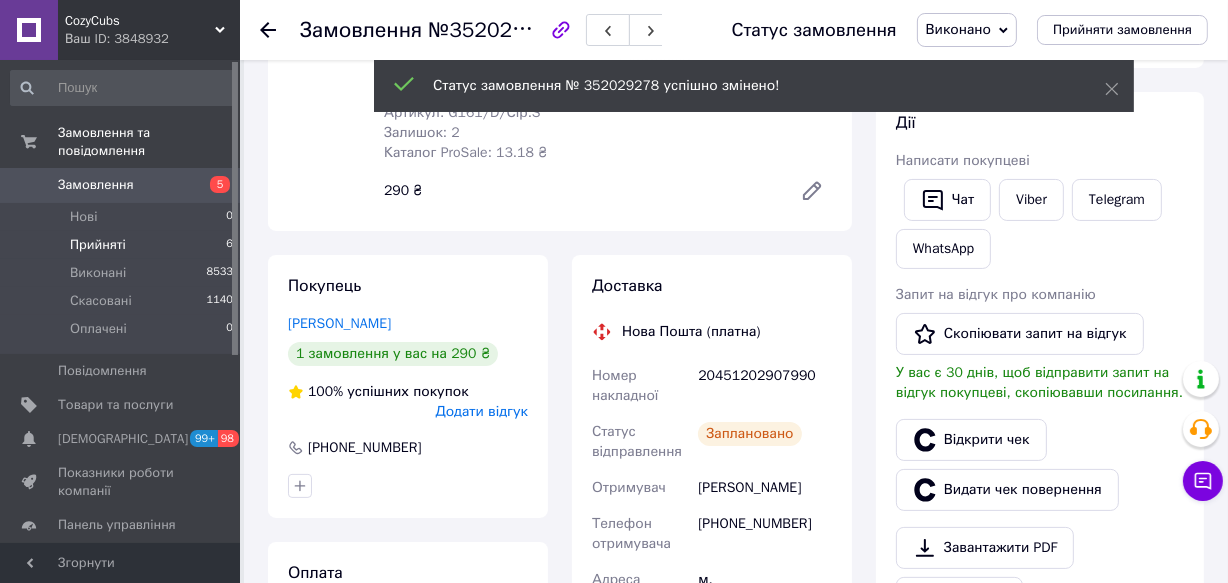 click on "Прийняті" at bounding box center (98, 245) 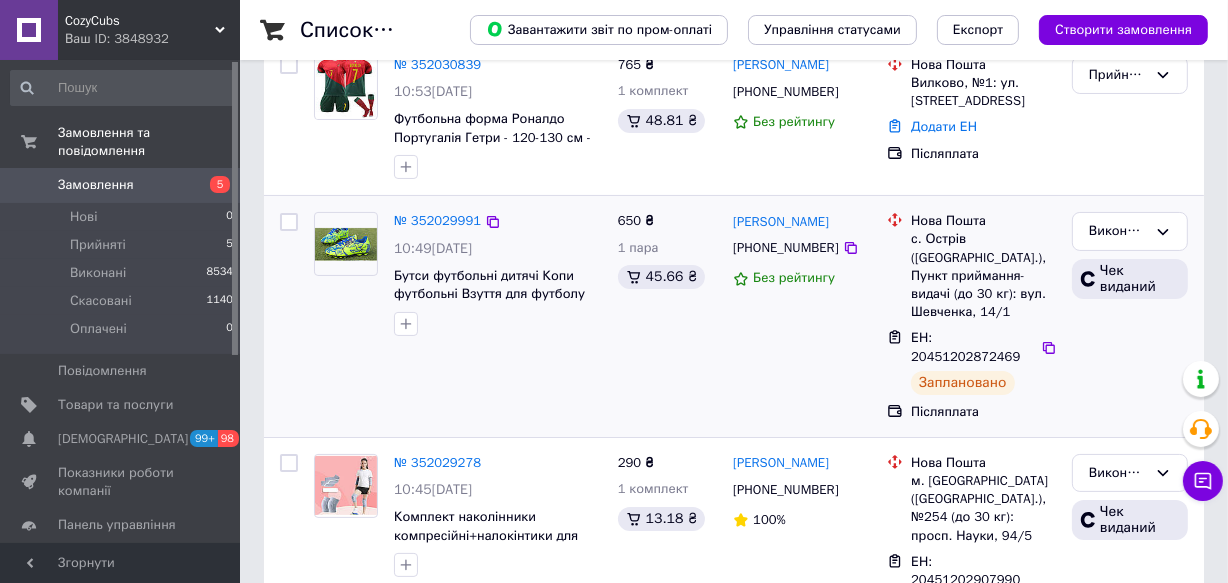 scroll, scrollTop: 181, scrollLeft: 0, axis: vertical 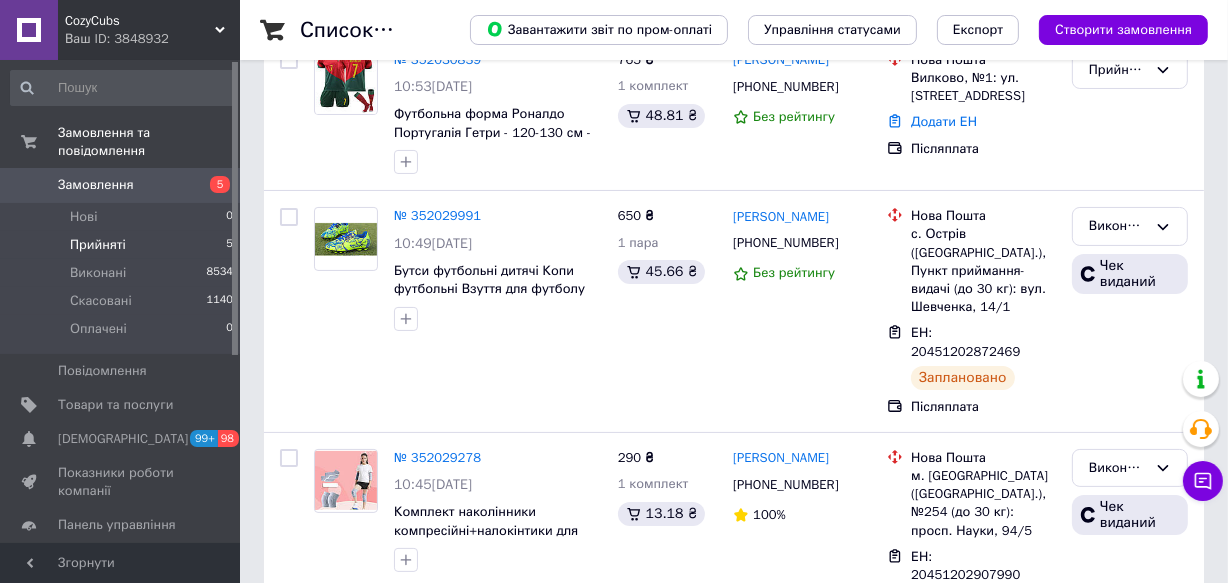 click on "Прийняті 5" at bounding box center (122, 245) 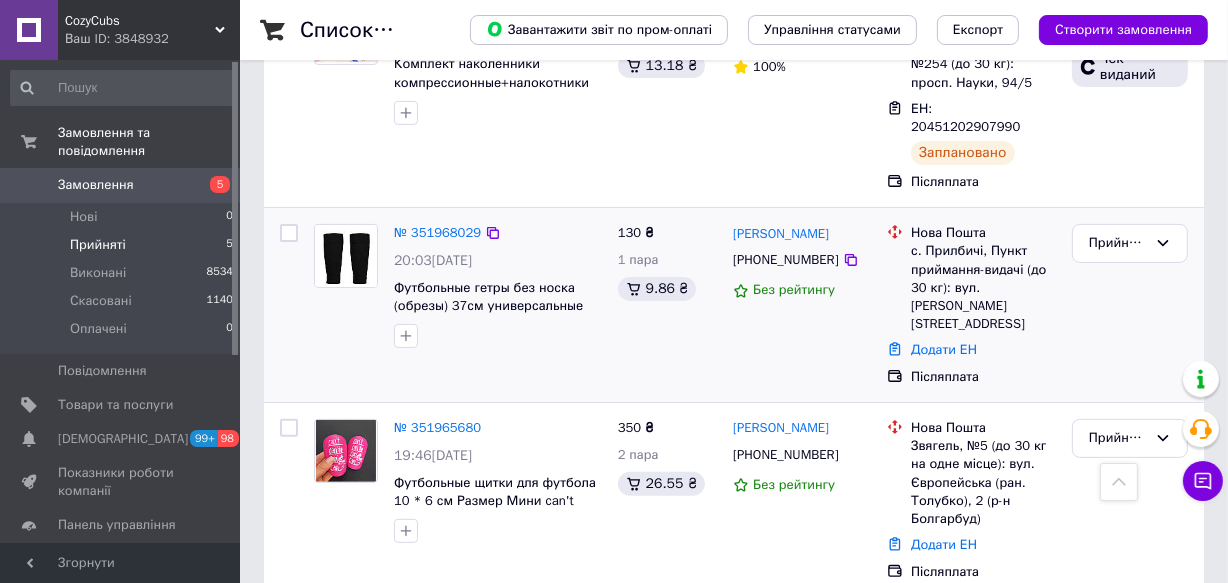 scroll, scrollTop: 545, scrollLeft: 0, axis: vertical 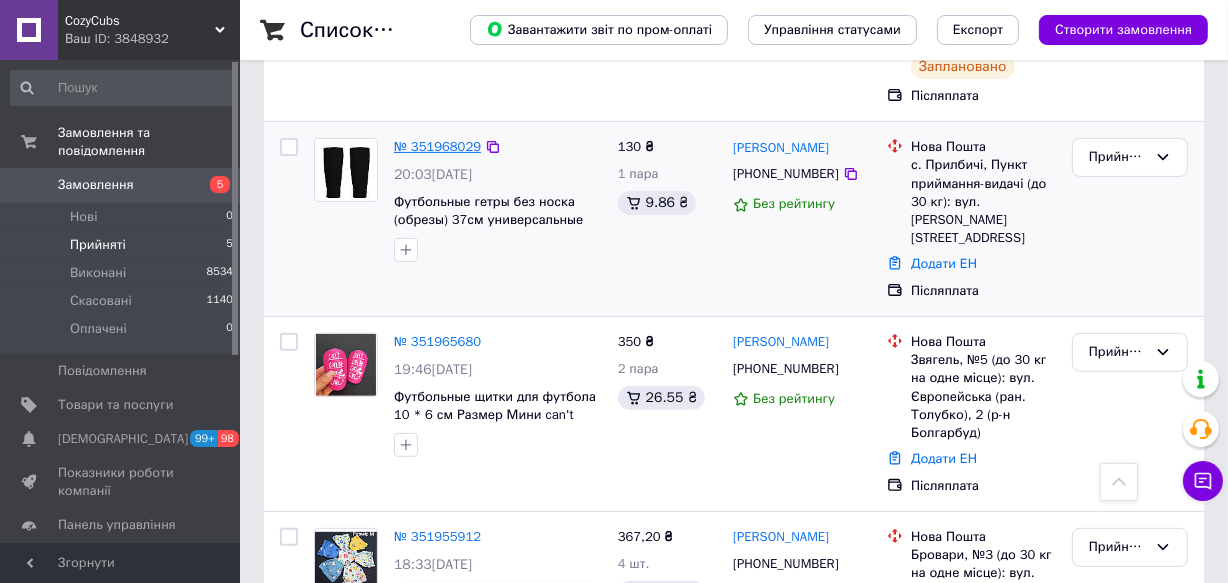 click on "№ 351968029" at bounding box center [437, 146] 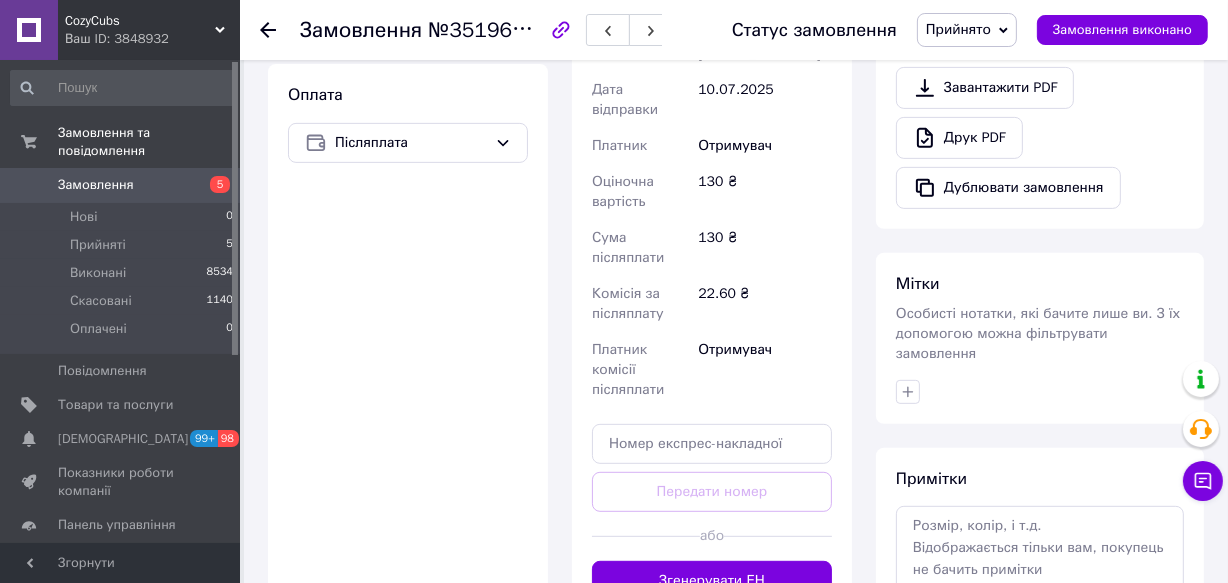 scroll, scrollTop: 727, scrollLeft: 0, axis: vertical 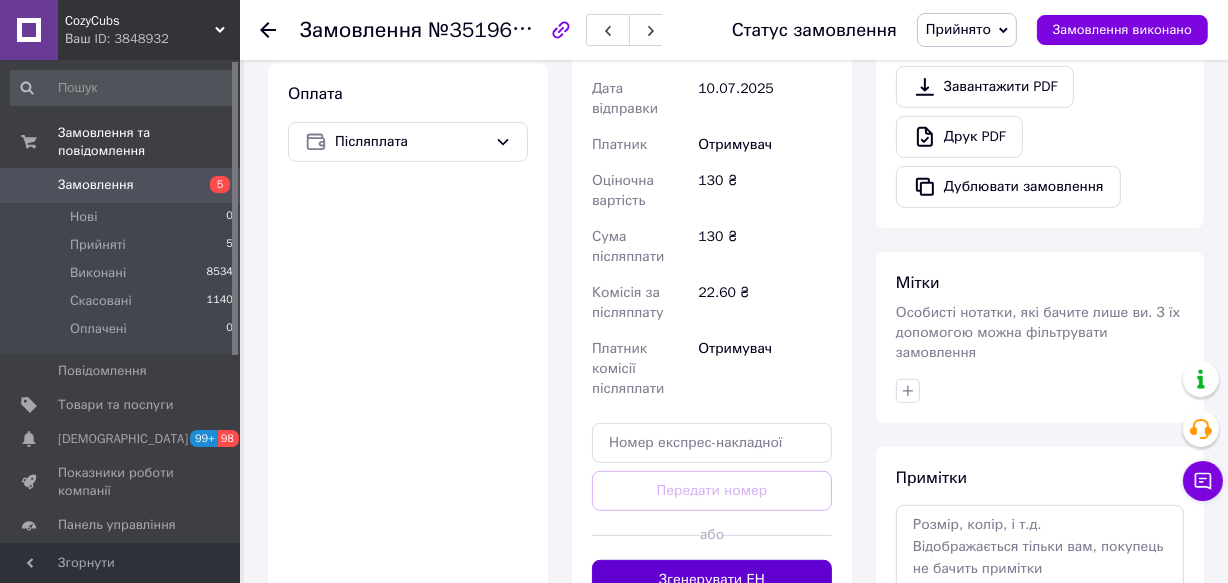 click on "Згенерувати ЕН" at bounding box center (712, 580) 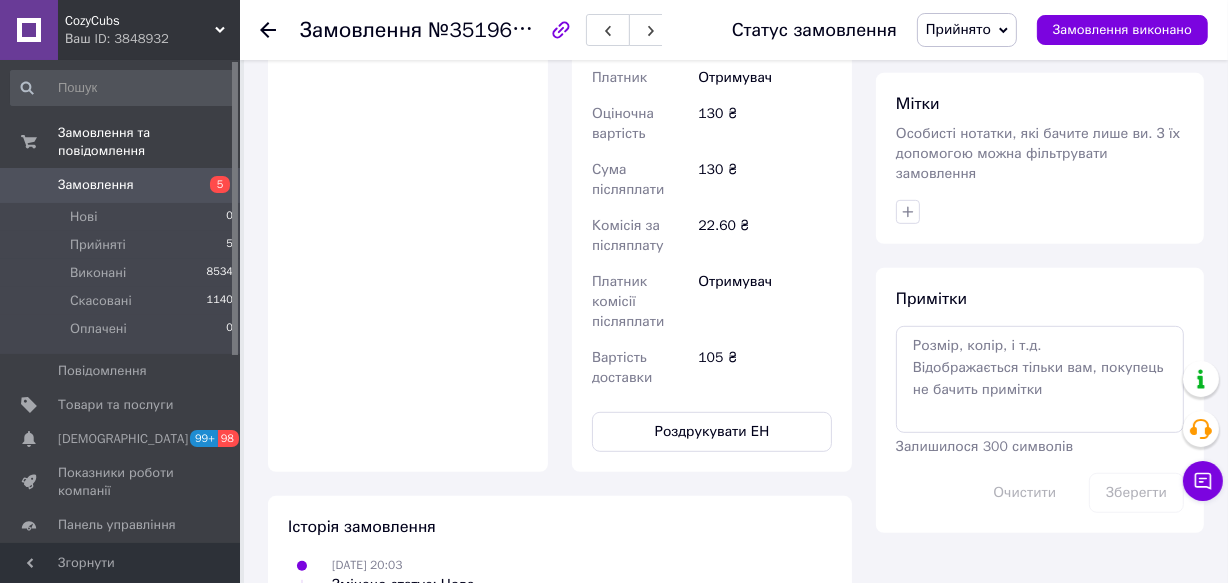 scroll, scrollTop: 909, scrollLeft: 0, axis: vertical 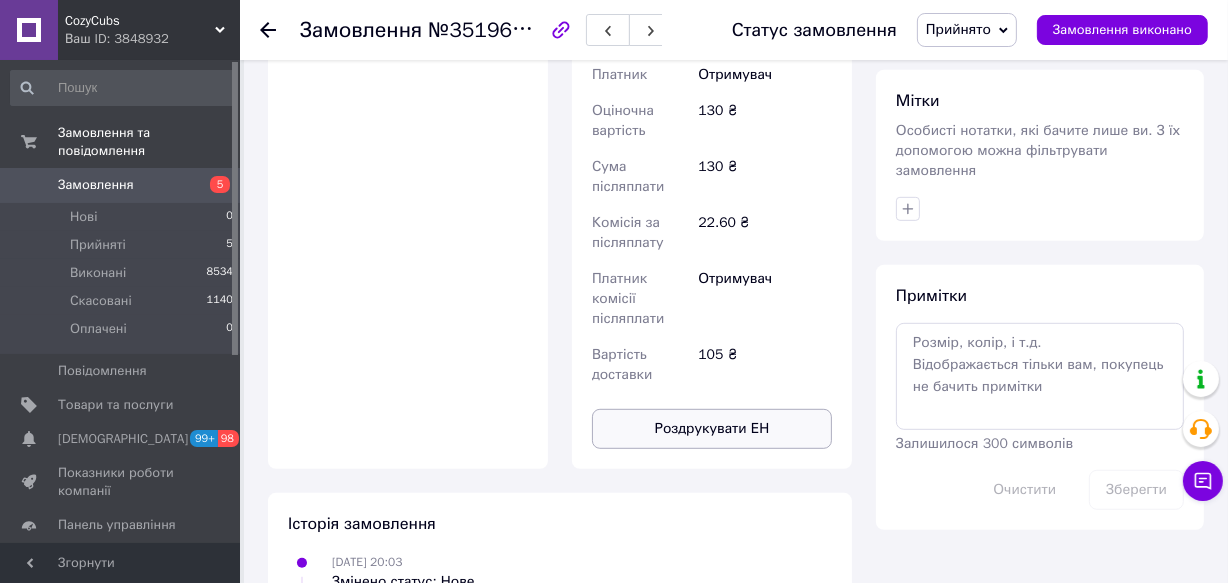 click on "Роздрукувати ЕН" at bounding box center (712, 429) 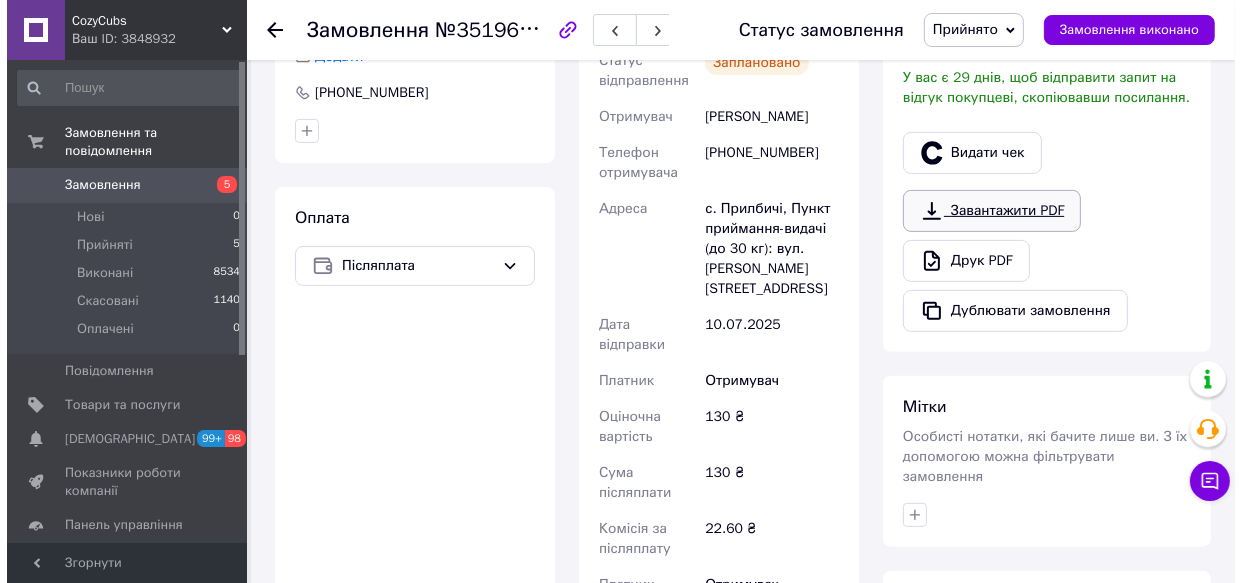 scroll, scrollTop: 545, scrollLeft: 0, axis: vertical 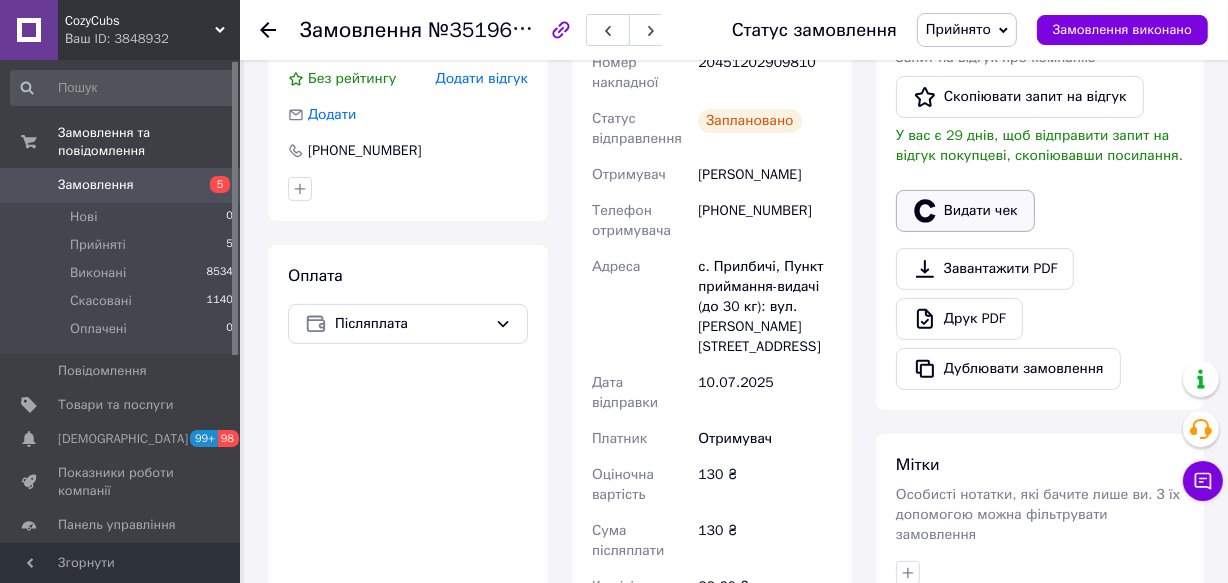 click on "Видати чек" at bounding box center (965, 211) 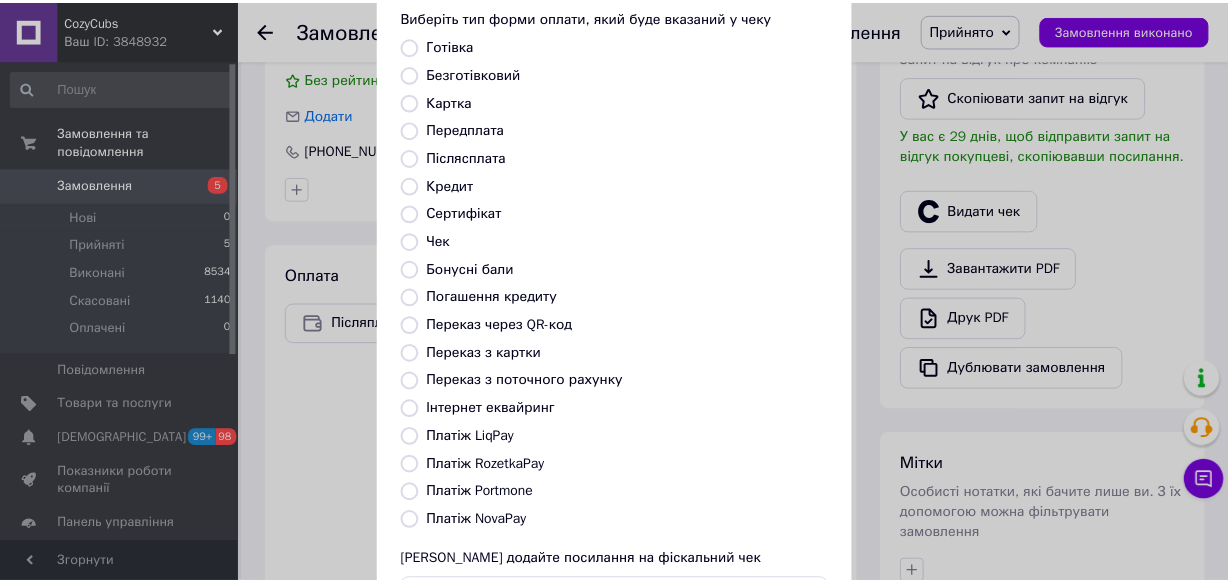scroll, scrollTop: 272, scrollLeft: 0, axis: vertical 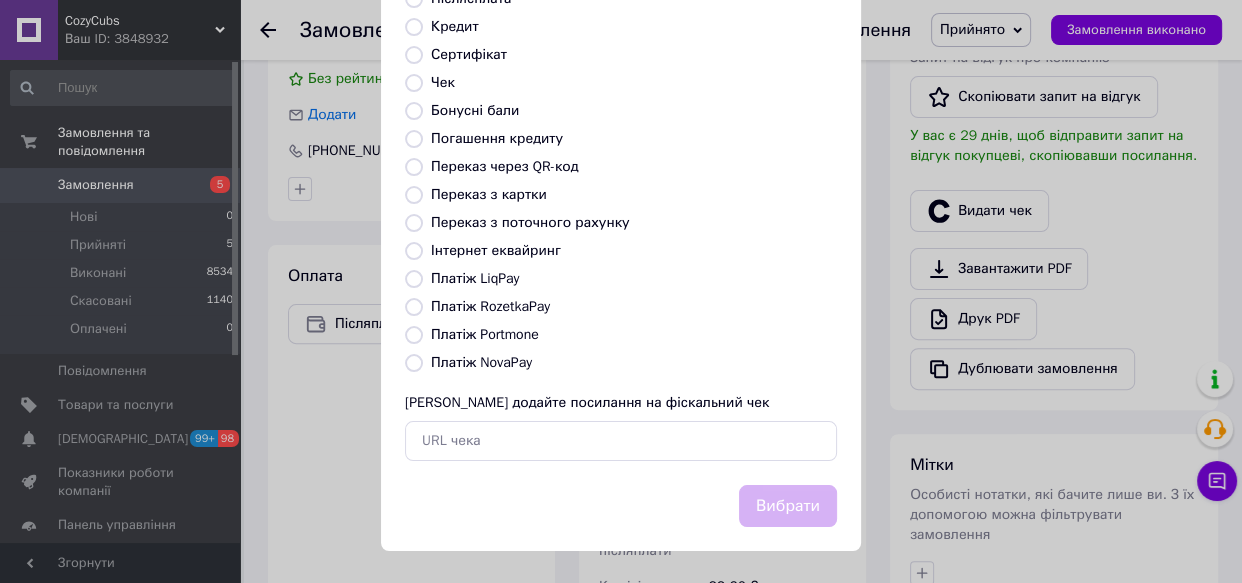 click on "Платіж NovaPay" at bounding box center (481, 362) 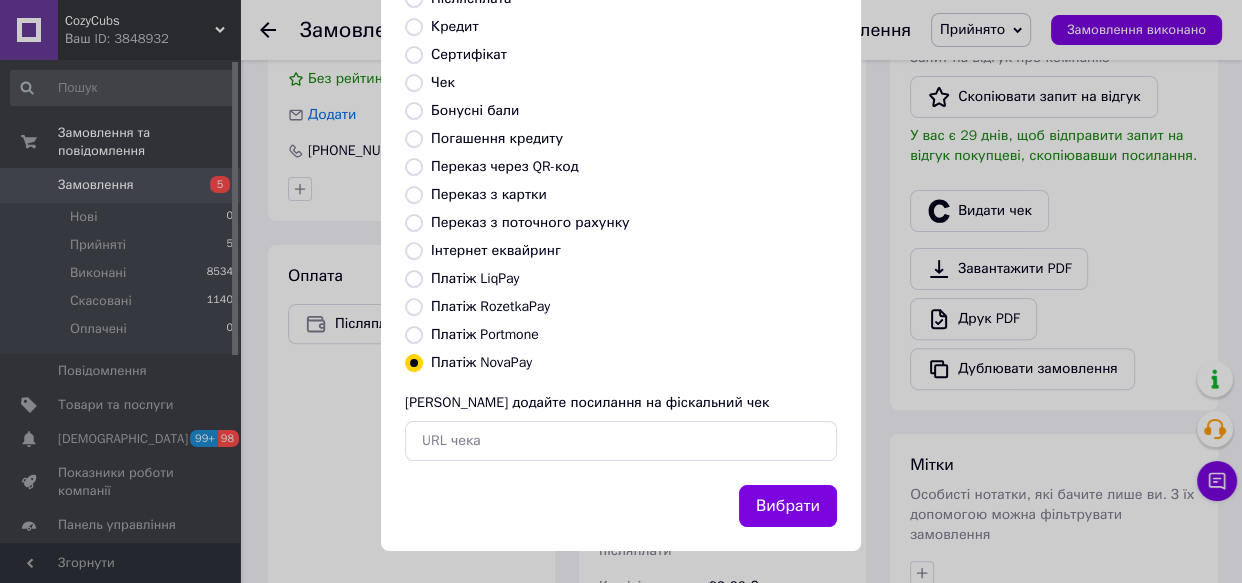 click on "Вибрати" at bounding box center (788, 506) 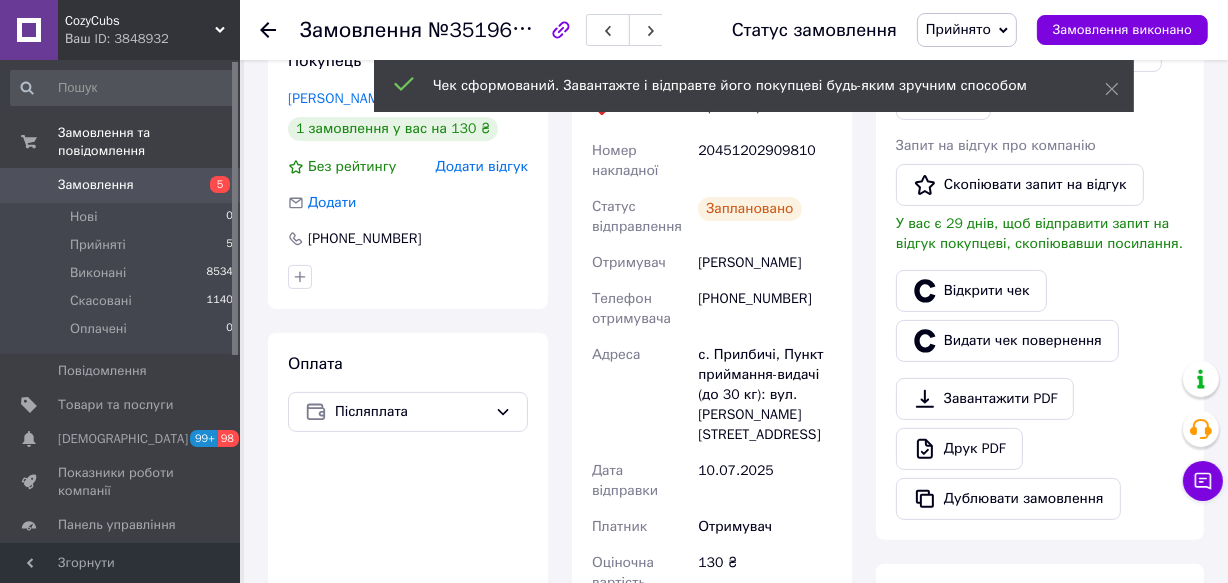 scroll, scrollTop: 363, scrollLeft: 0, axis: vertical 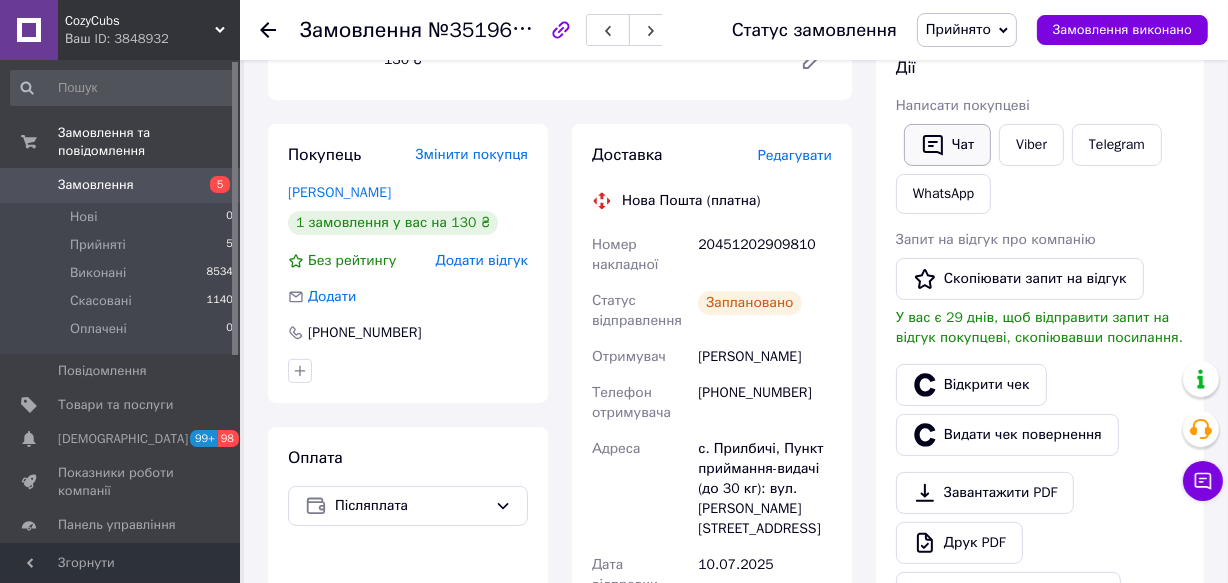 click on "Чат" at bounding box center [947, 145] 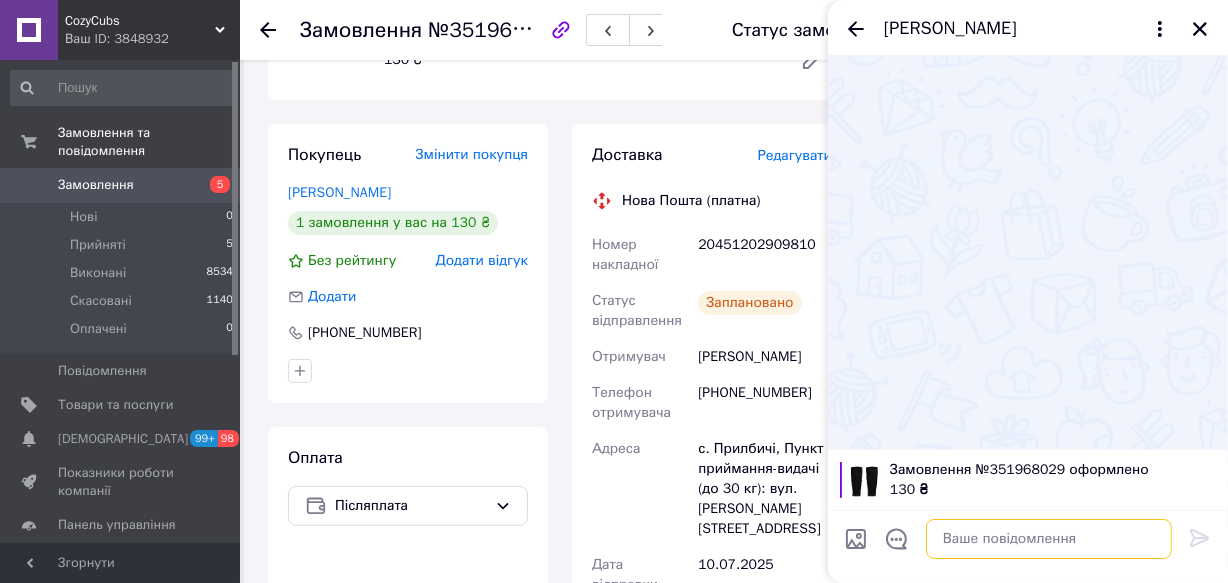 paste on "https://api.checkbox.ua/api/v1/receipts/13c05803-10a4-4315-8234-3f7e1df34137/html?show_buttons=true" 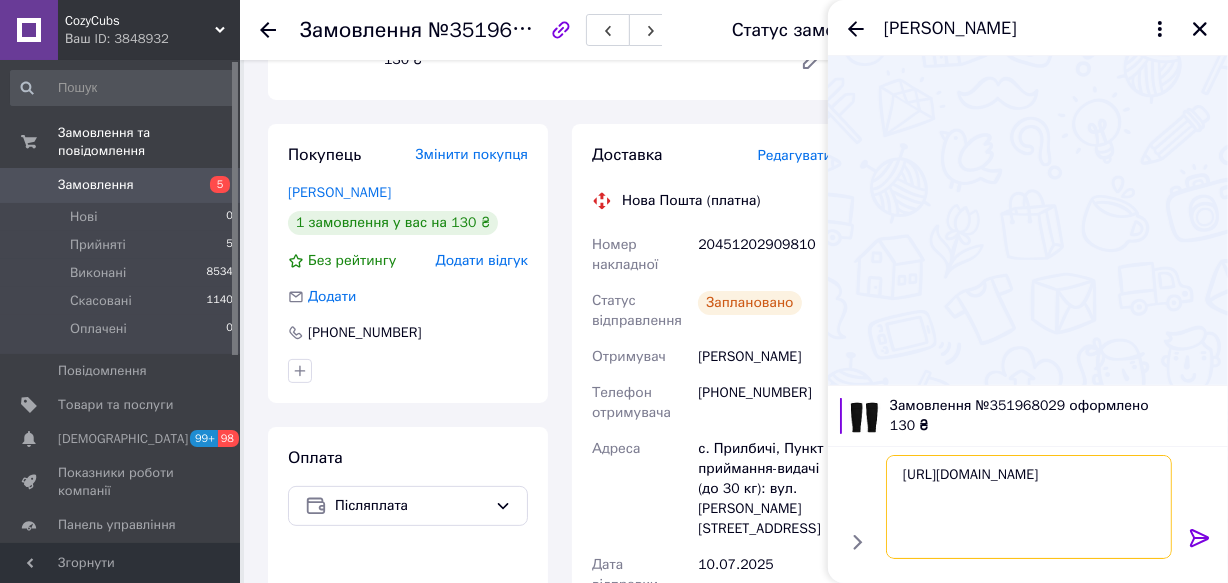 type on "https://api.checkbox.ua/api/v1/receipts/13c05803-10a4-4315-8234-3f7e1df34137/html?show_buttons=true" 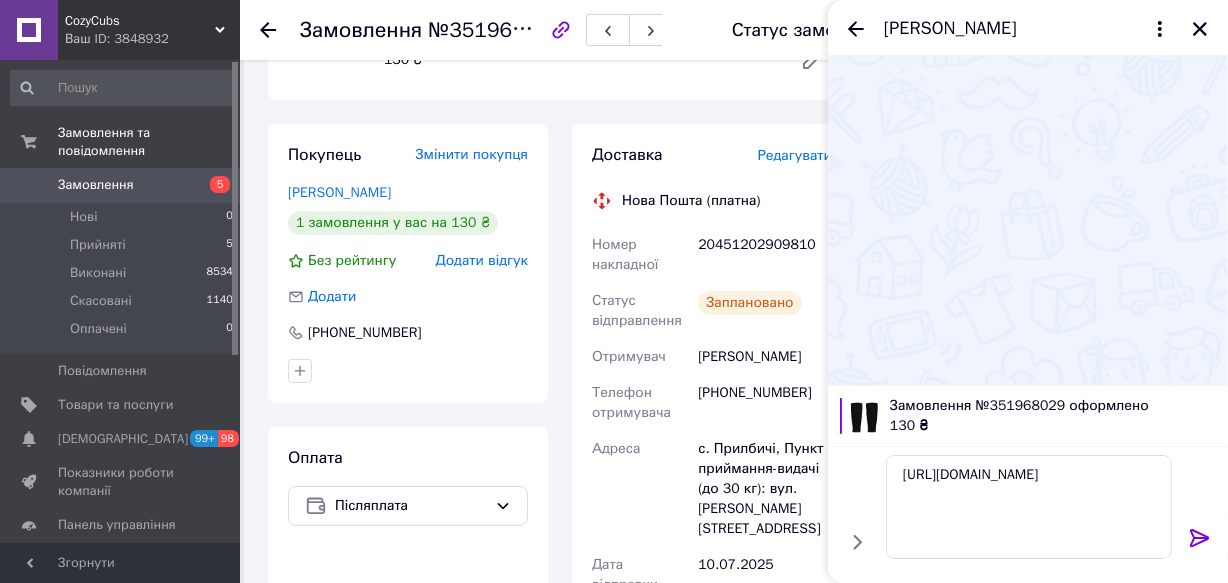 click 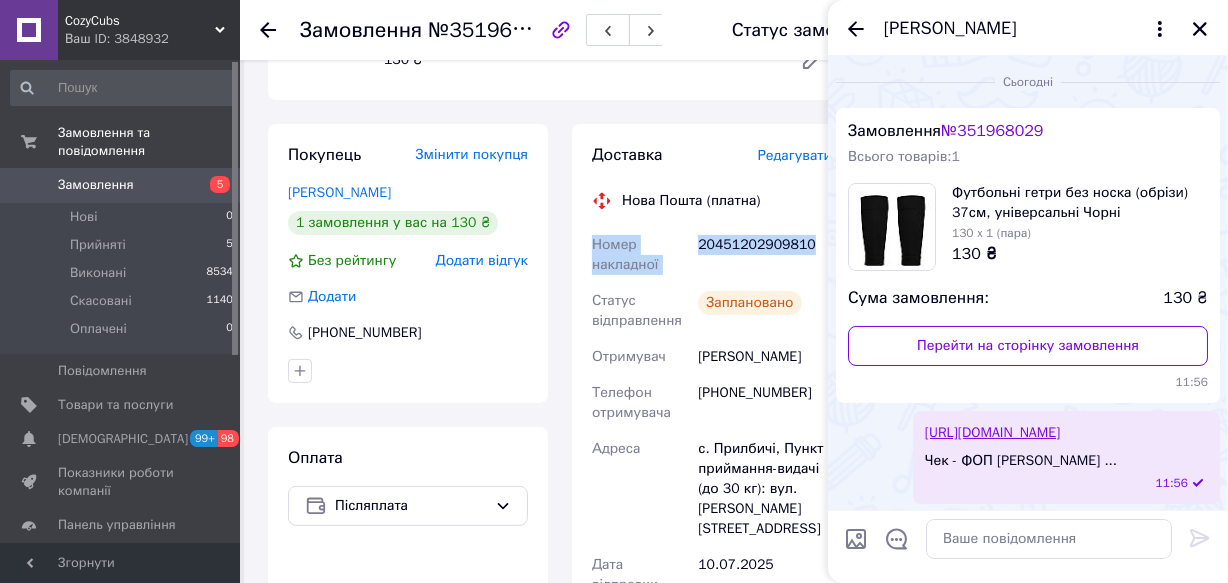 drag, startPoint x: 594, startPoint y: 218, endPoint x: 794, endPoint y: 221, distance: 200.02249 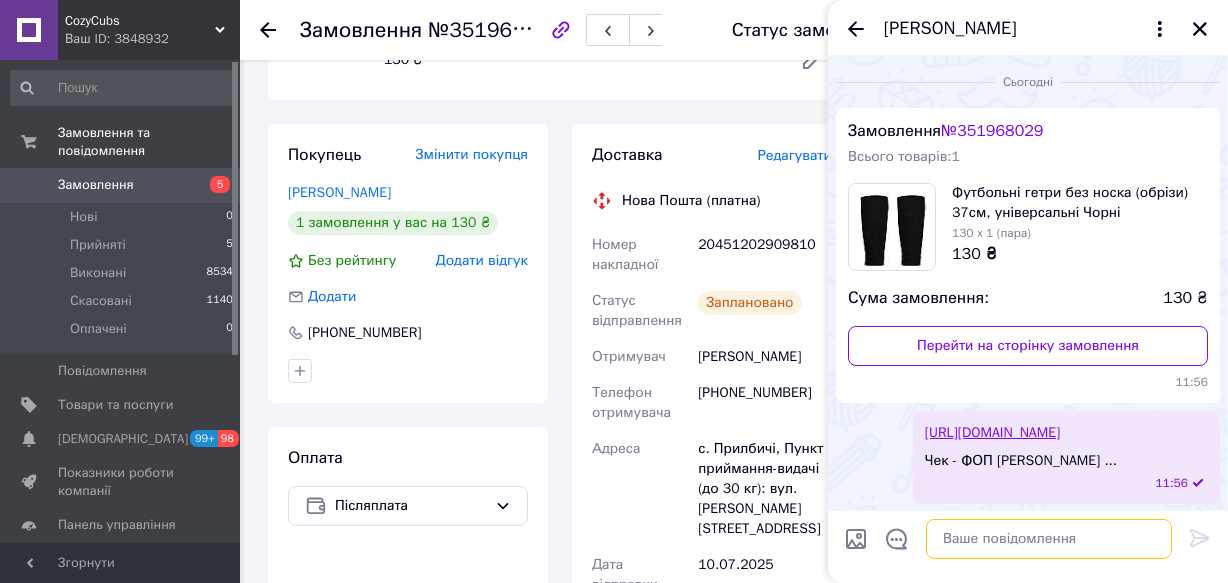 click at bounding box center [1049, 539] 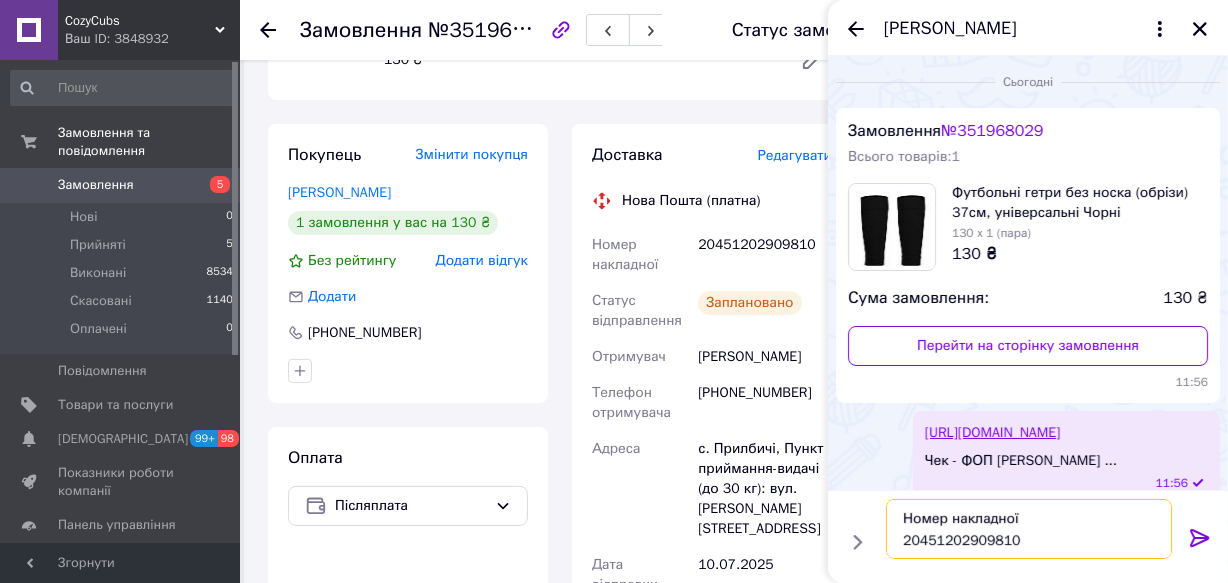 type on "Номер накладної
20451202909810" 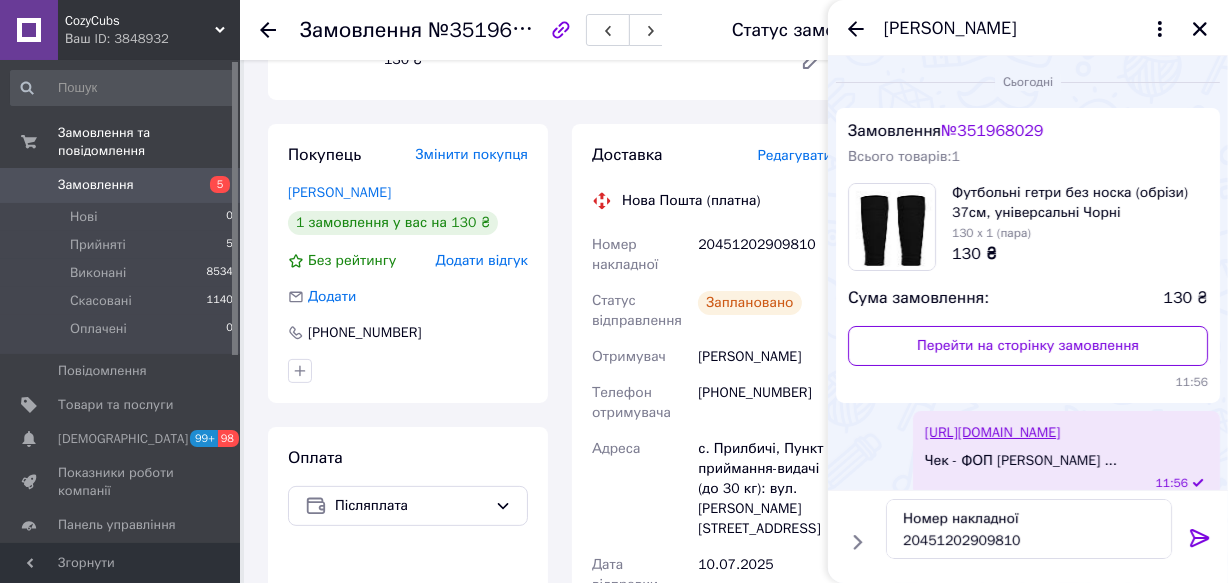 click 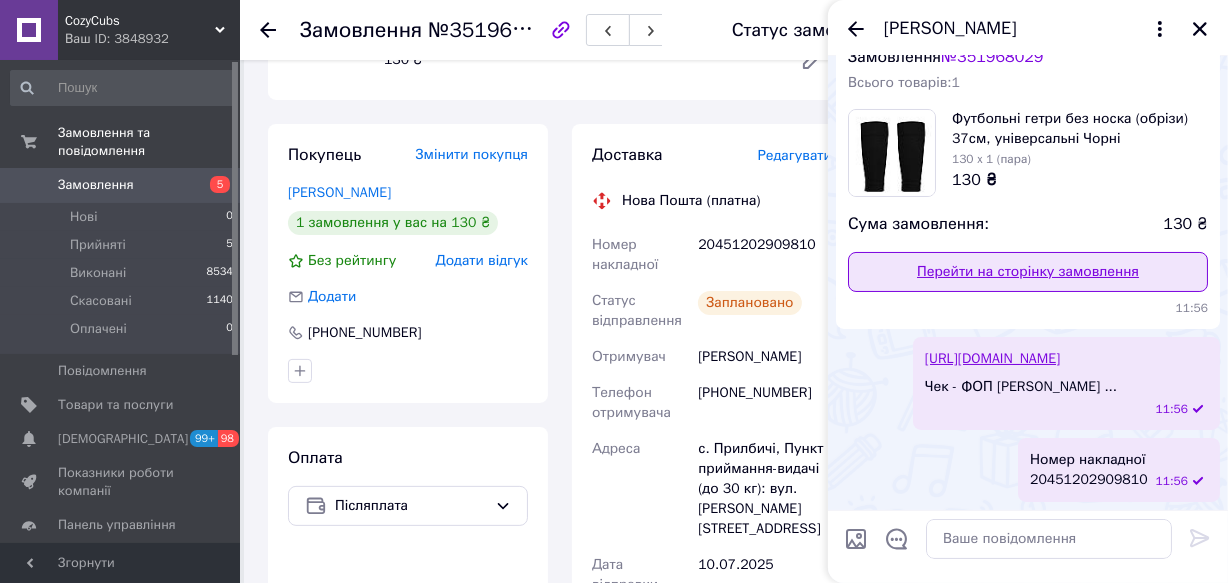 scroll, scrollTop: 113, scrollLeft: 0, axis: vertical 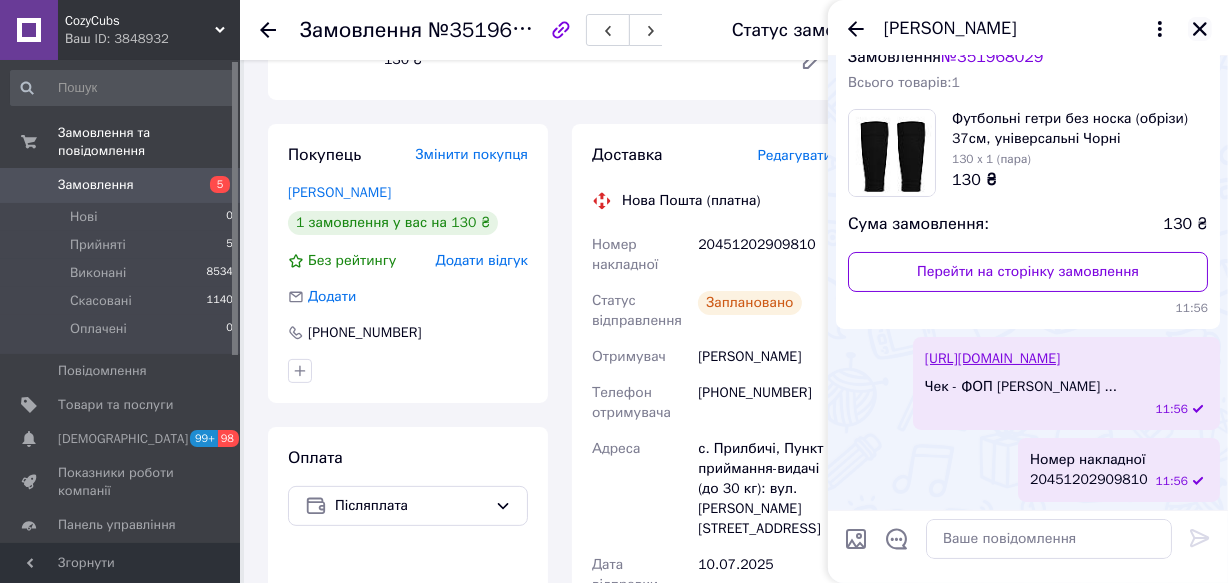 click 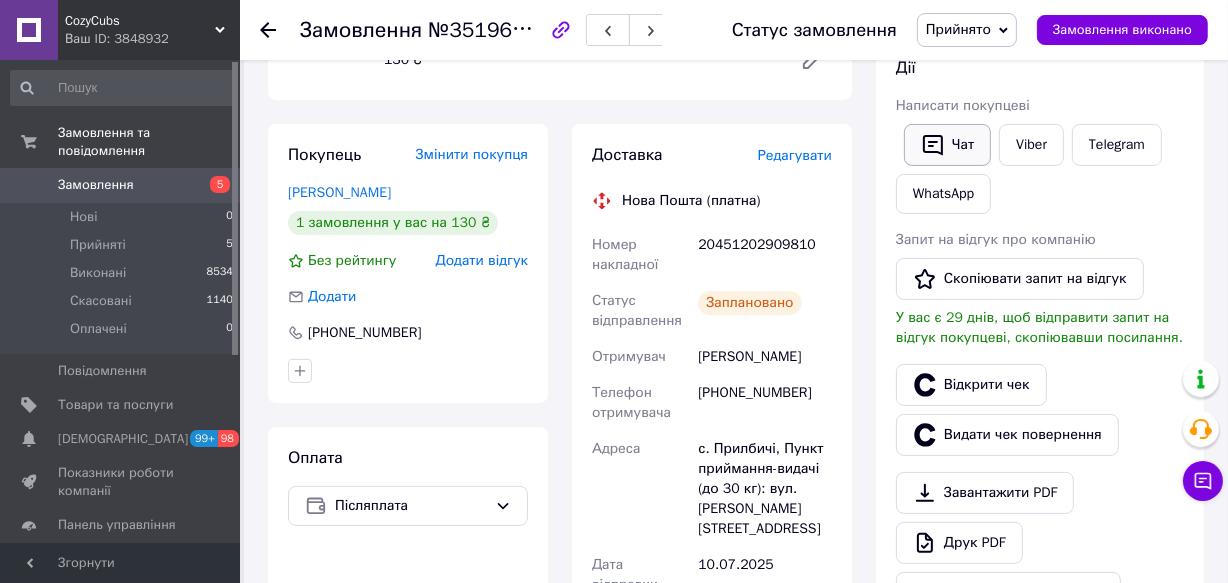 click on "Чат" at bounding box center (947, 145) 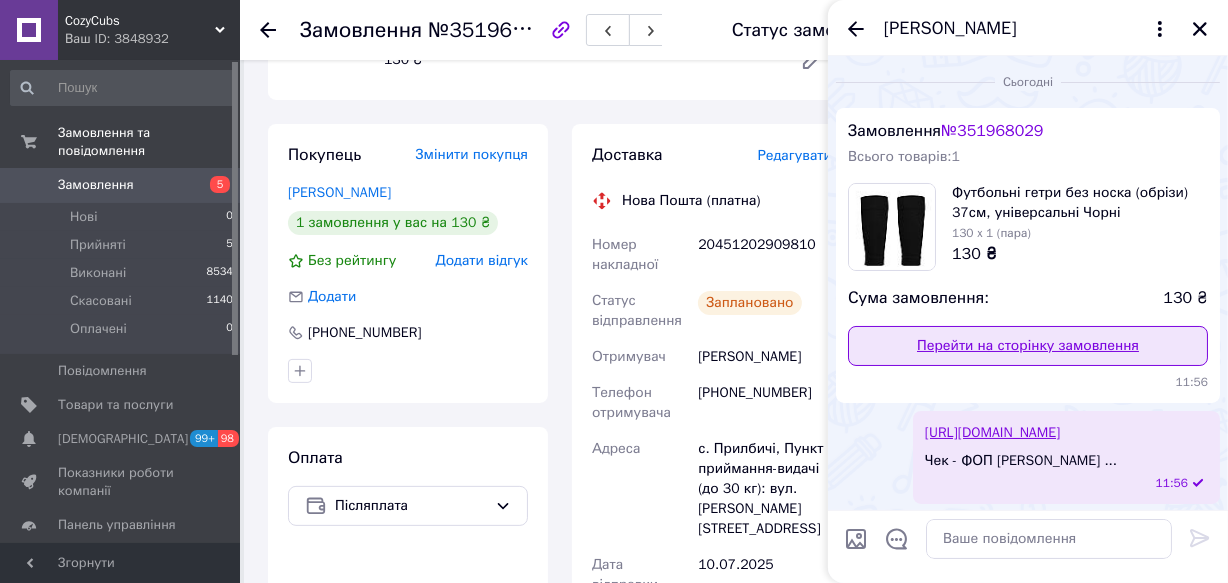 scroll, scrollTop: 114, scrollLeft: 0, axis: vertical 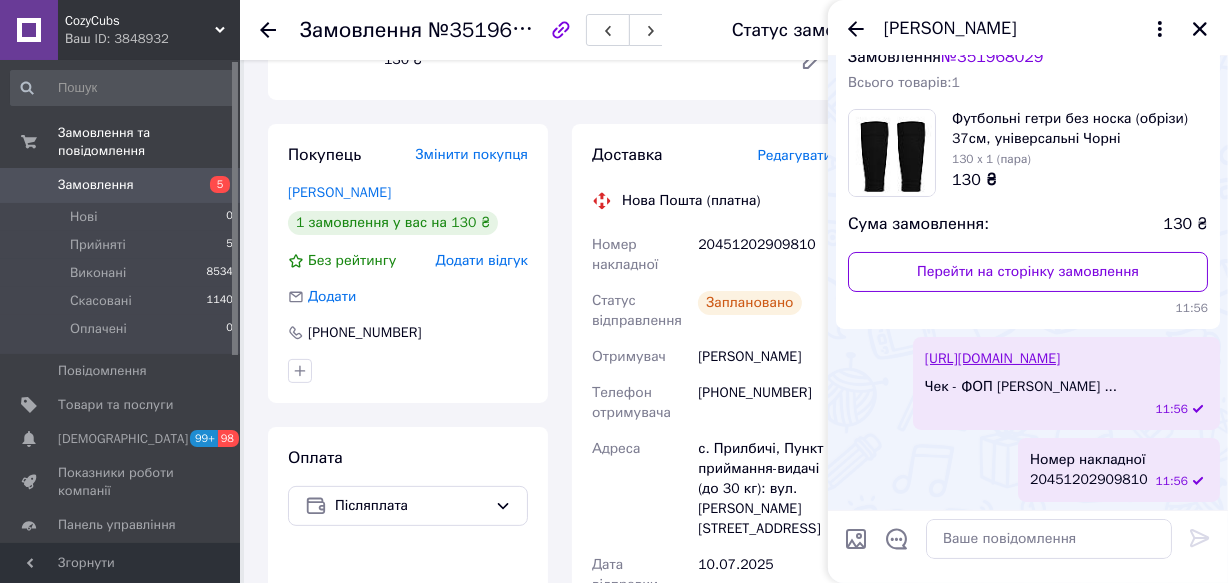 click on "https://api.checkbox.ua/api/v1/receipts/13c05803-10a4-4315-8234-3f7e1df34137/html?show_buttons=true" at bounding box center (992, 358) 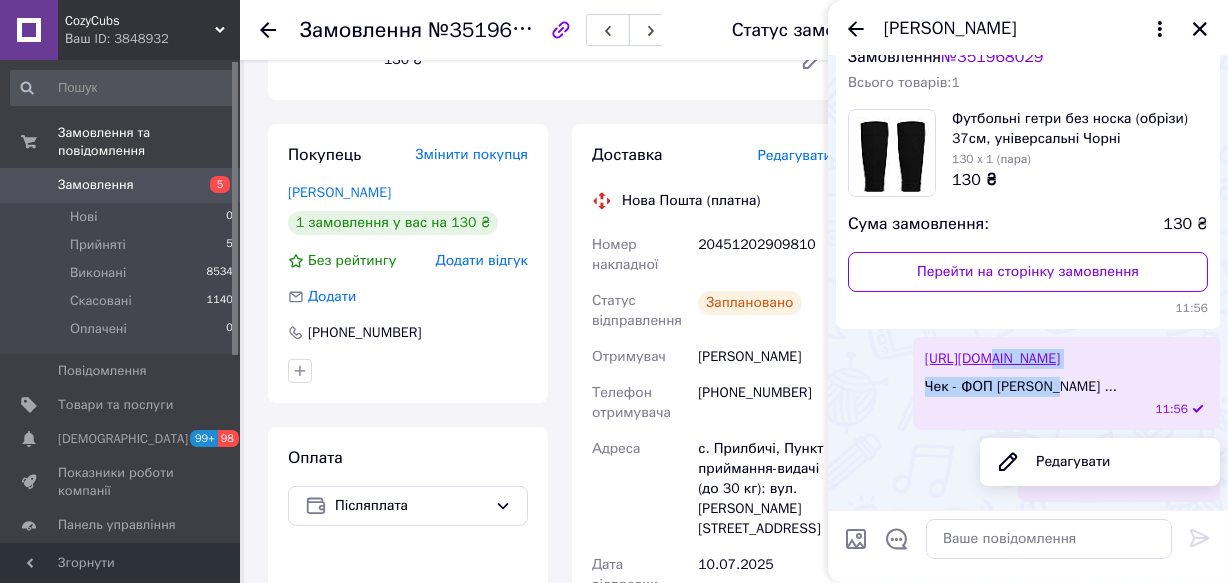 drag, startPoint x: 977, startPoint y: 301, endPoint x: 1075, endPoint y: 354, distance: 111.41364 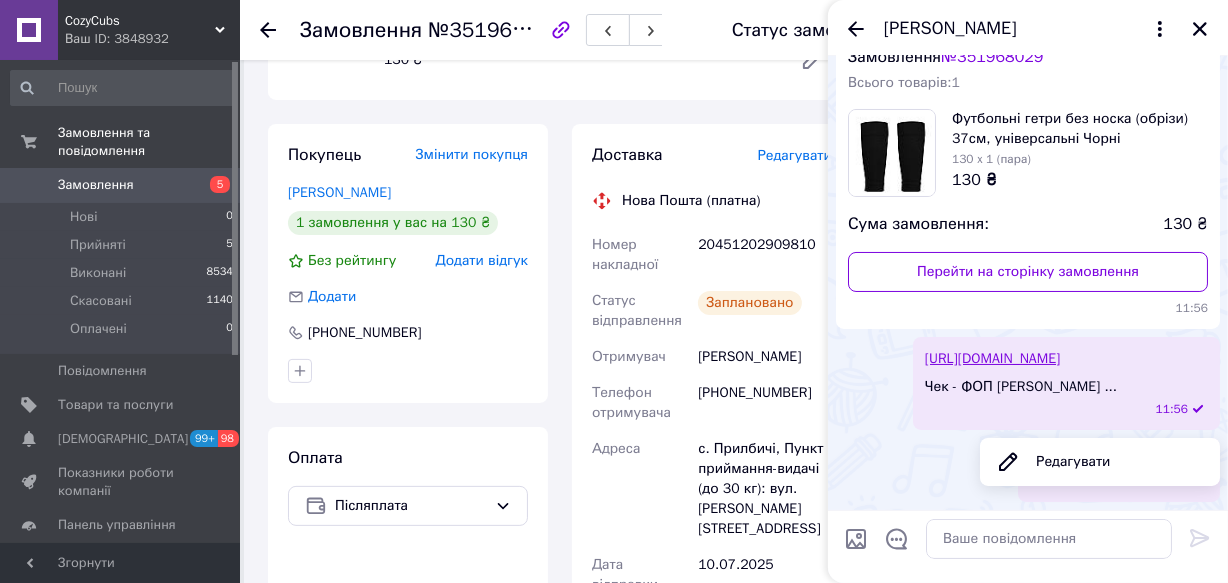 click on "https://api.checkbox.ua/api/v1/receipts/13c05803-10a4-4315-8234-3f7e1df34137/html?show_buttons=true Чек - ФОП ПШЕНИЧНИЙ АНДРІЙ ОЛЕ ... 11:56" at bounding box center (1066, 383) 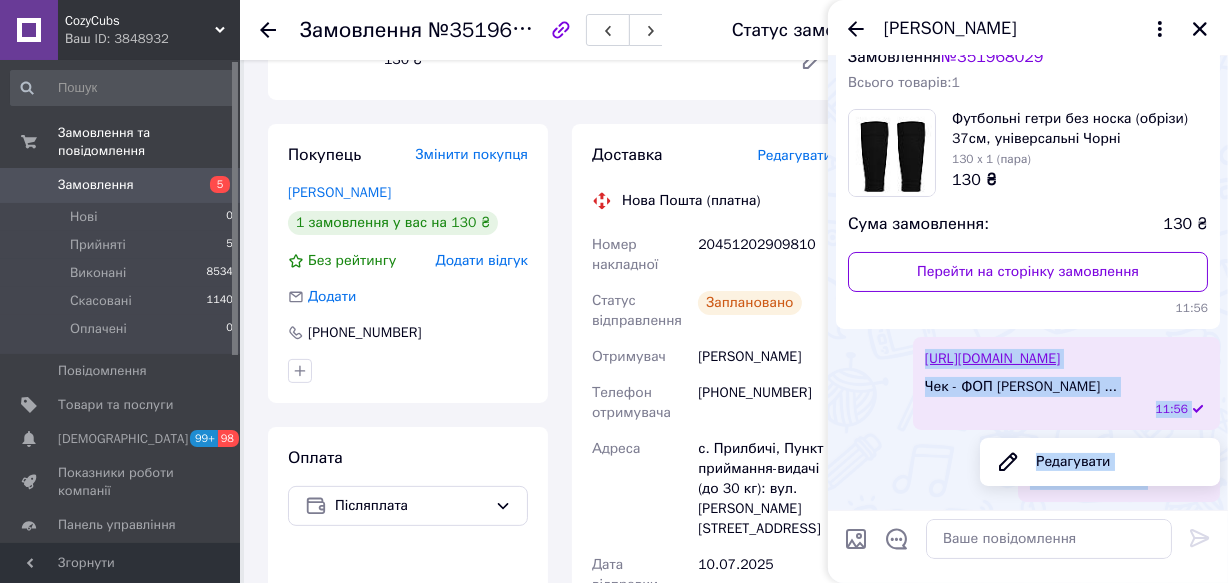 drag, startPoint x: 921, startPoint y: 301, endPoint x: 1150, endPoint y: 508, distance: 308.6908 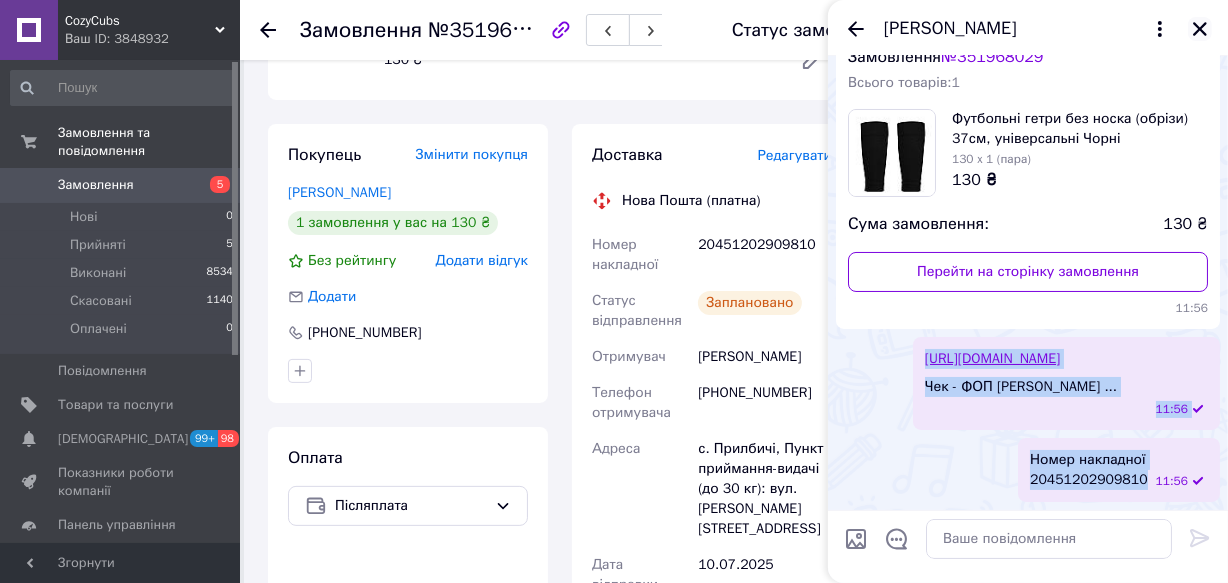 click 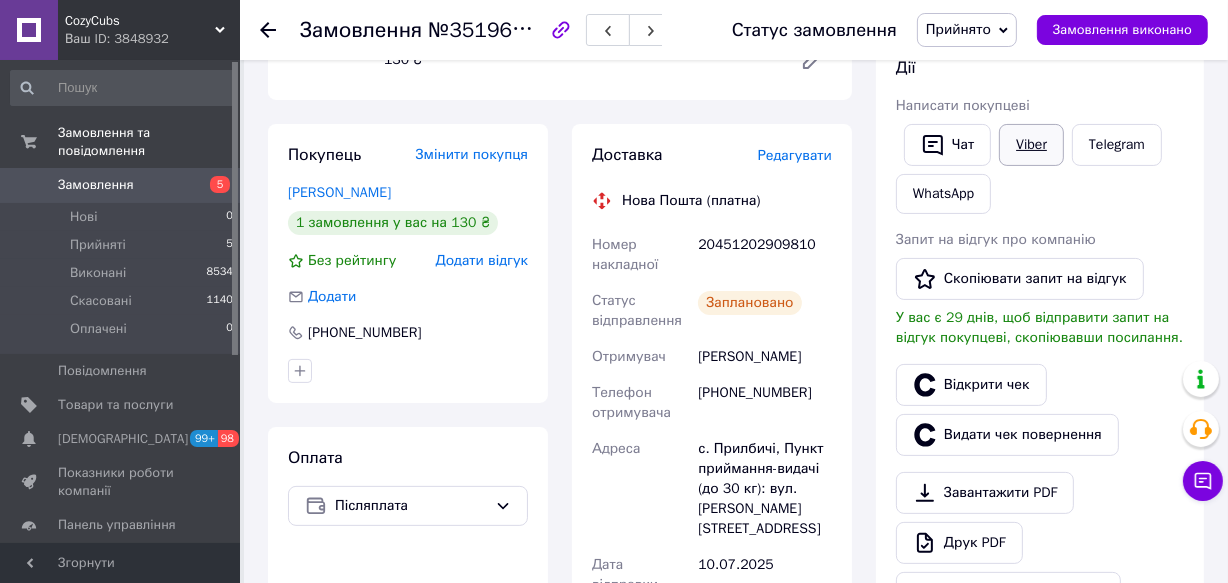 click on "Viber" at bounding box center (1031, 145) 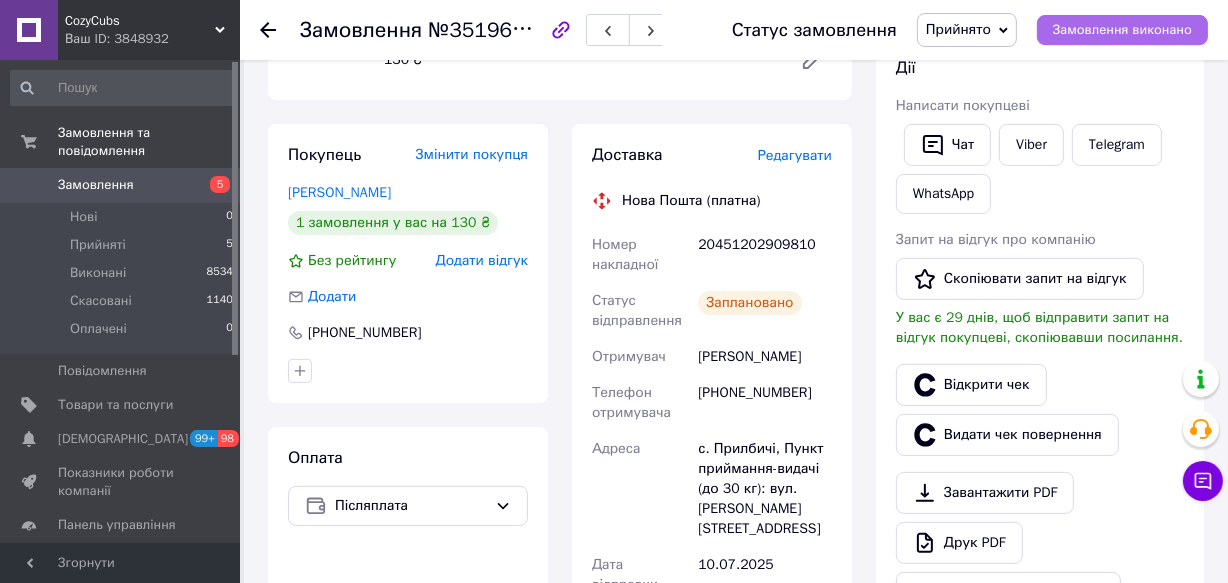 click on "Замовлення виконано" at bounding box center [1122, 30] 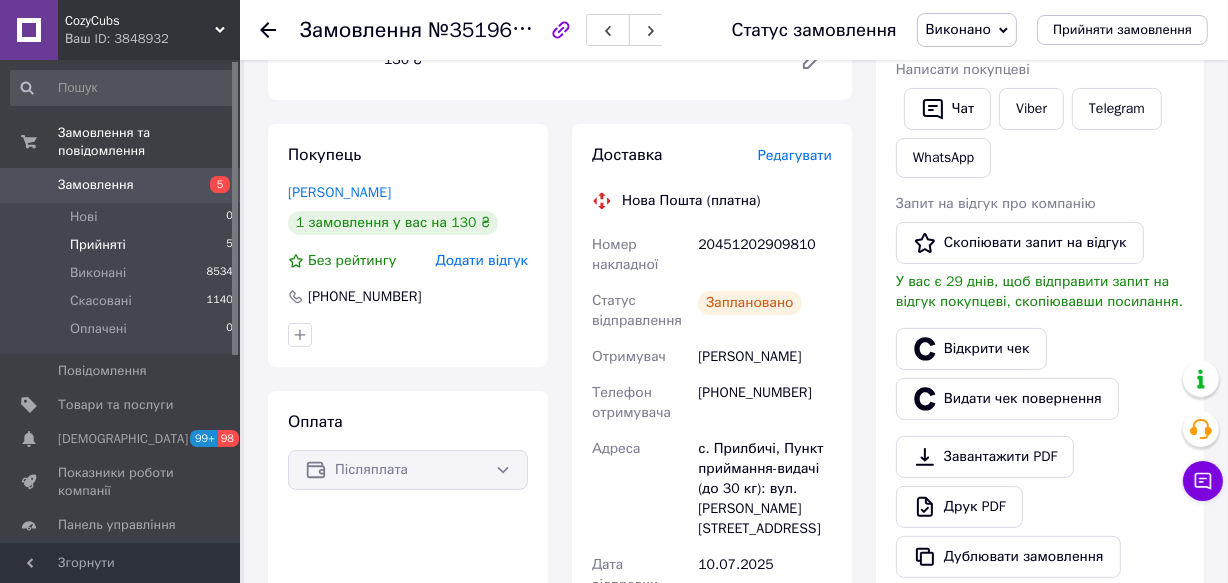 click on "Прийняті" at bounding box center [98, 245] 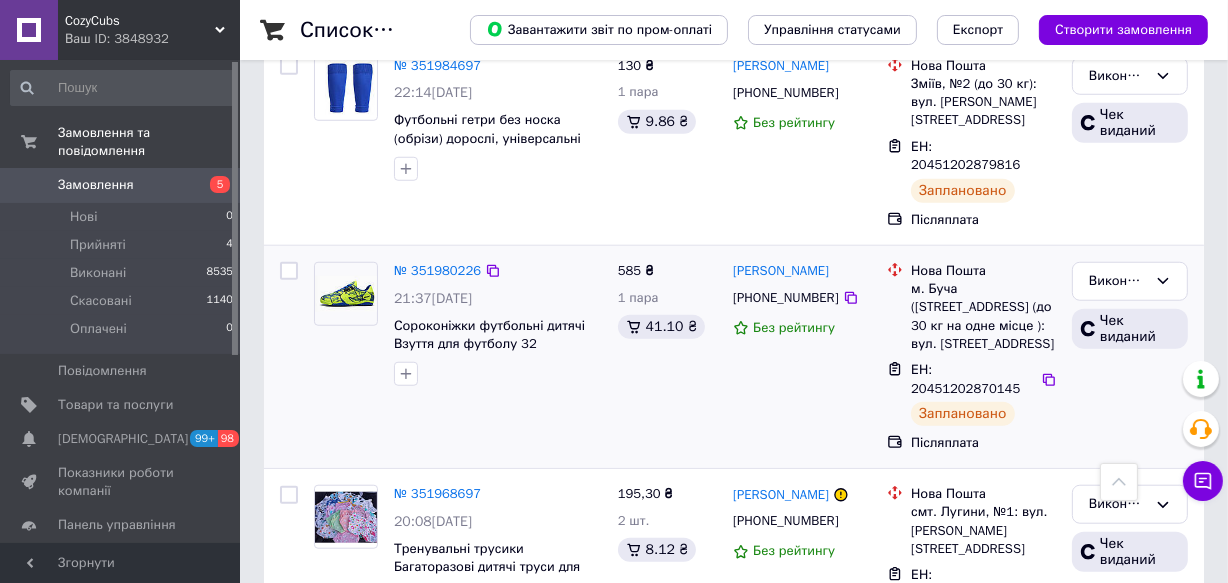 scroll, scrollTop: 1727, scrollLeft: 0, axis: vertical 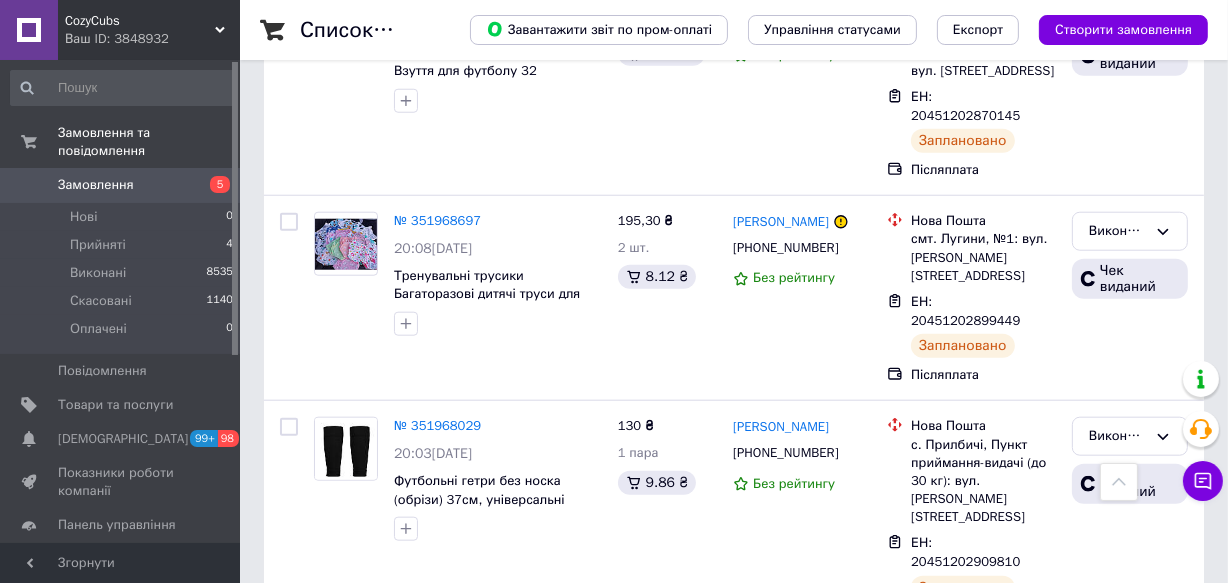 click on "№ 351965680" at bounding box center [437, 667] 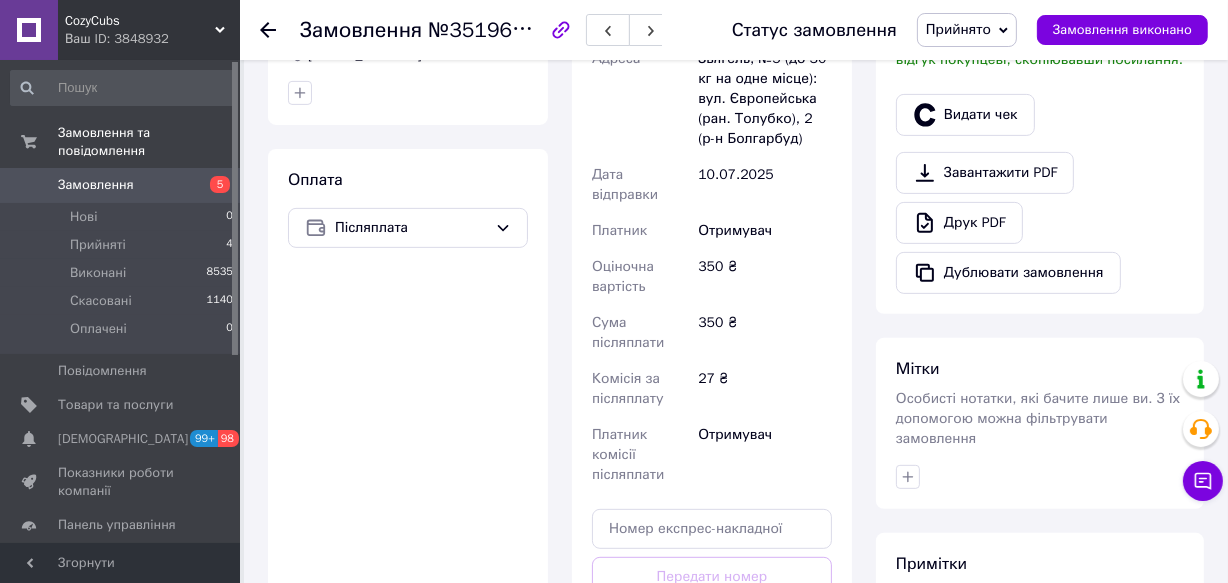 scroll, scrollTop: 727, scrollLeft: 0, axis: vertical 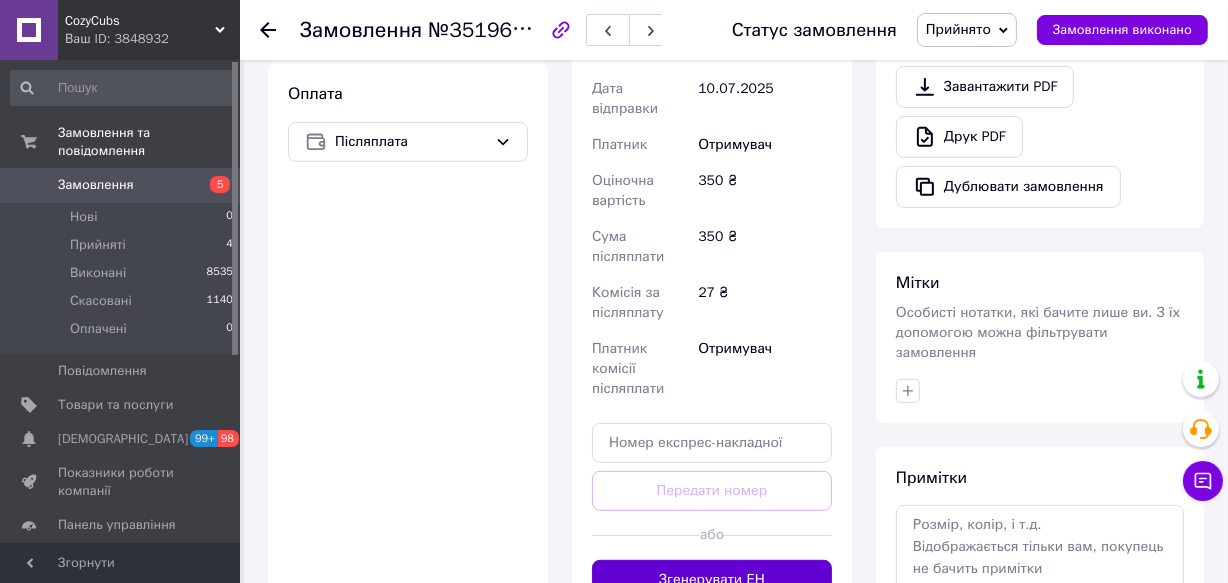 click on "Згенерувати ЕН" at bounding box center [712, 580] 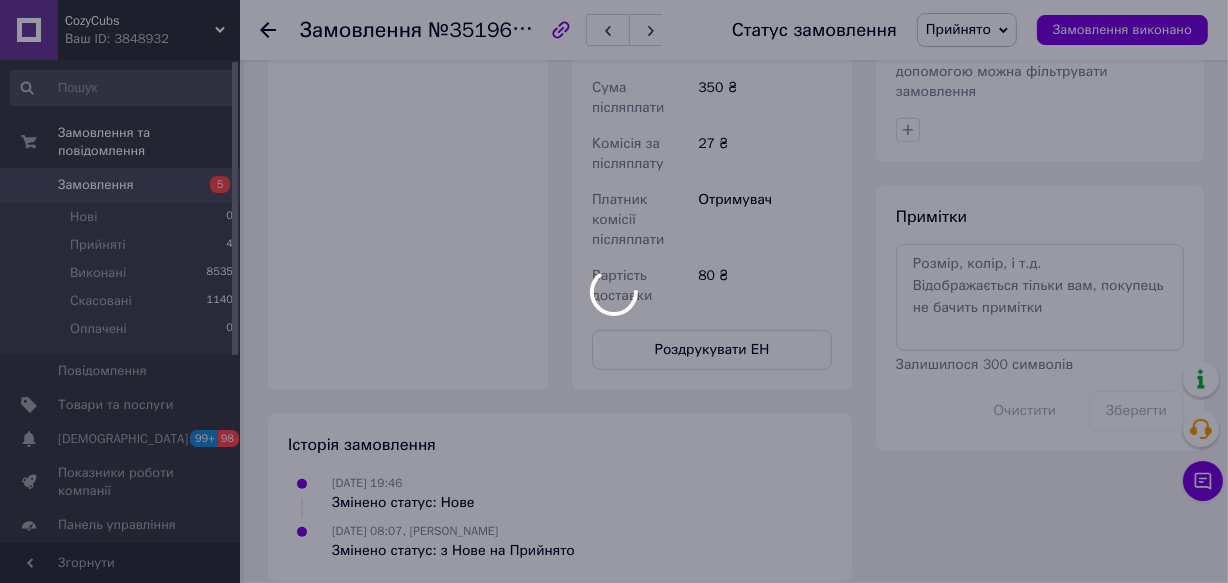 scroll, scrollTop: 989, scrollLeft: 0, axis: vertical 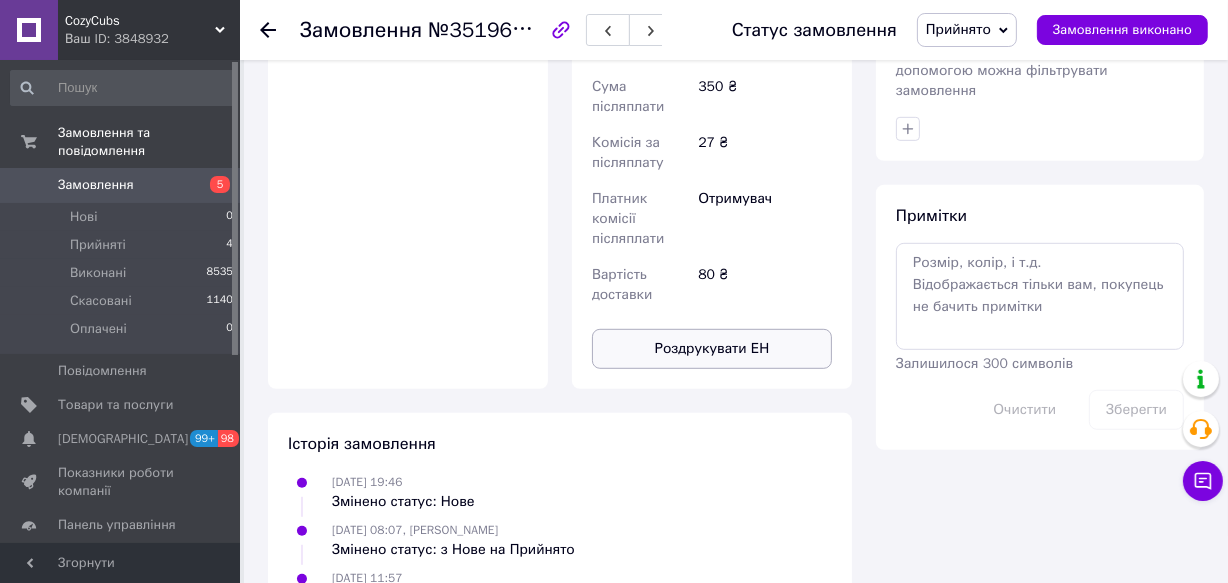 click on "Роздрукувати ЕН" at bounding box center (712, 349) 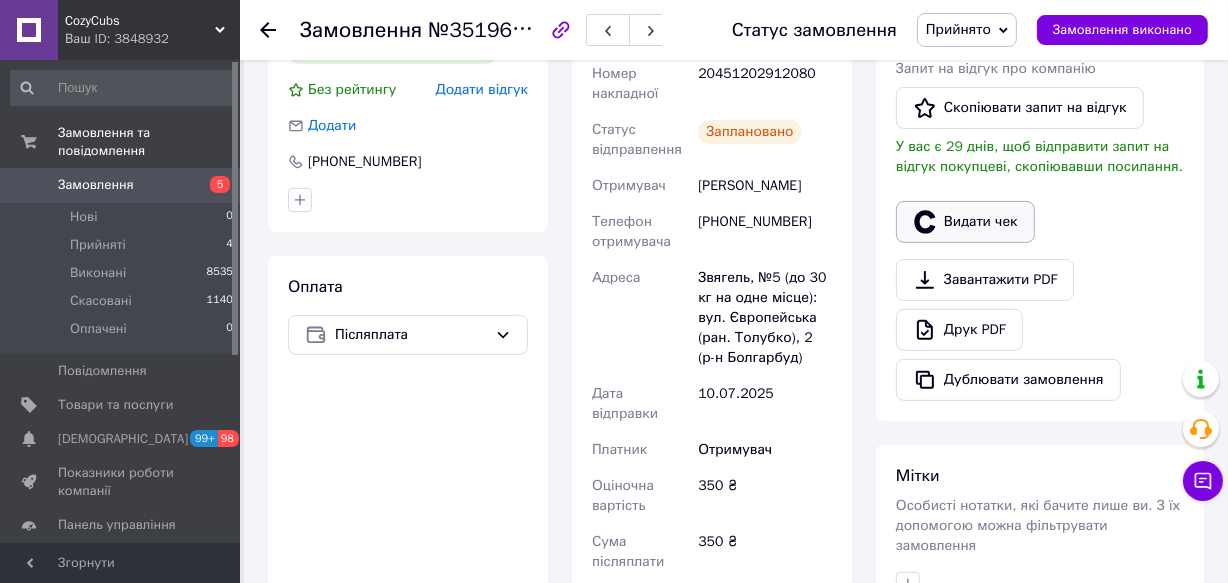 click on "Видати чек" at bounding box center (965, 222) 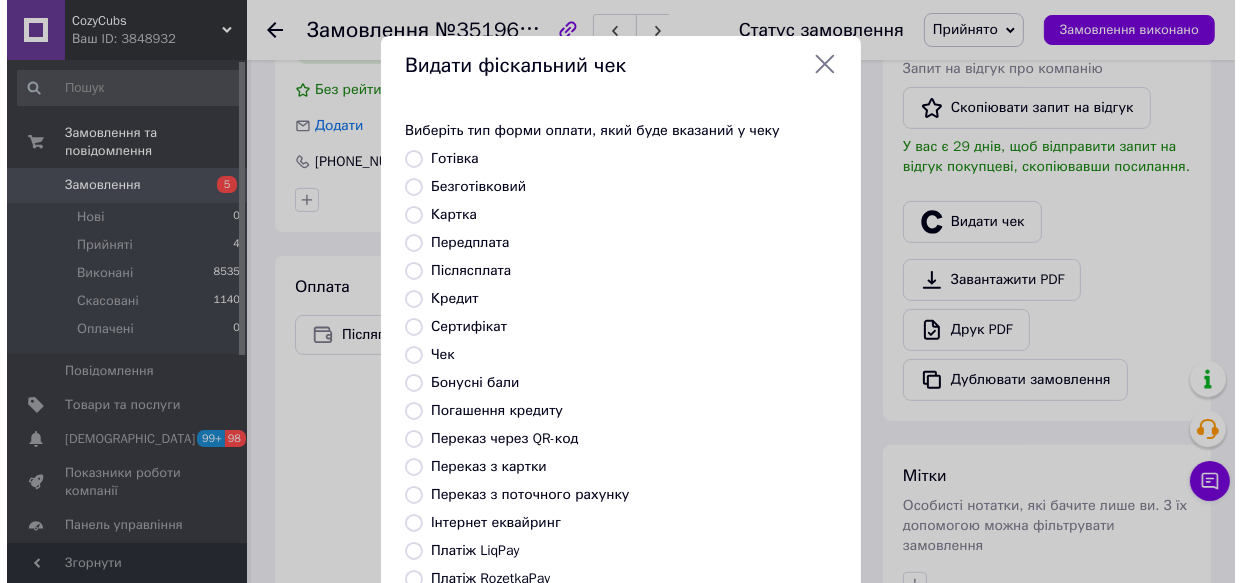 scroll, scrollTop: 514, scrollLeft: 0, axis: vertical 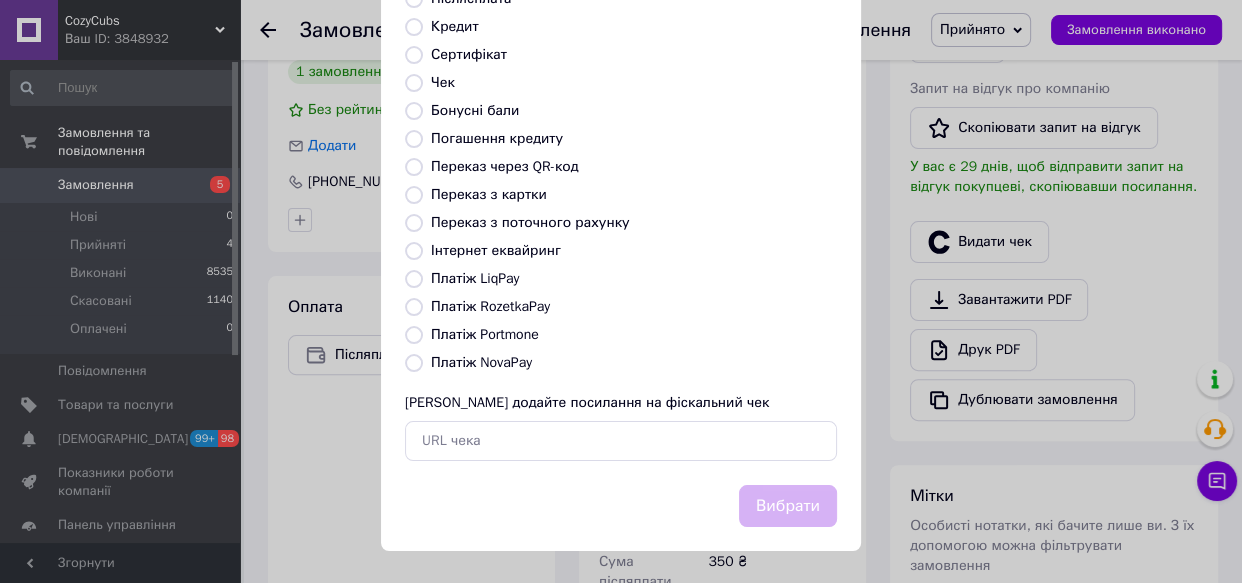 click on "Платіж NovaPay" at bounding box center (481, 362) 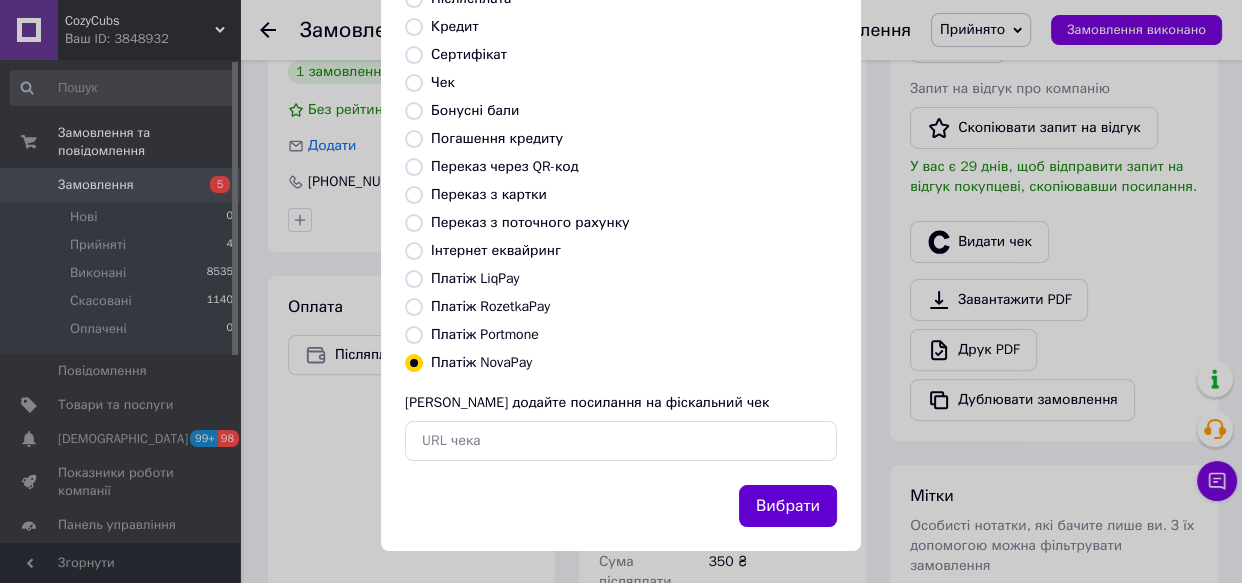 click on "Вибрати" at bounding box center (788, 506) 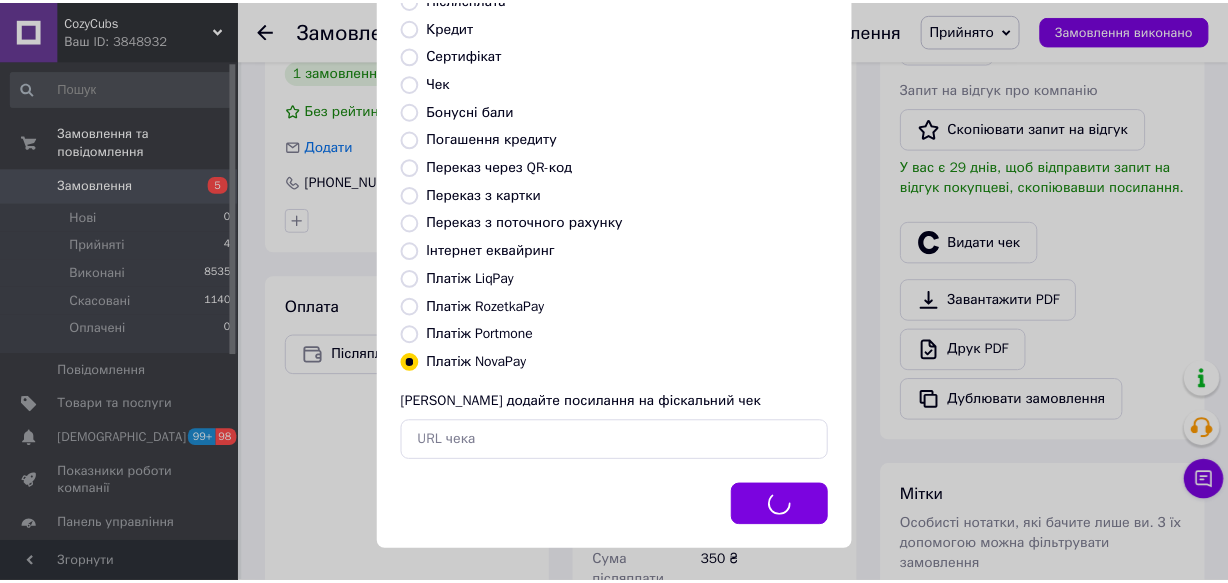scroll, scrollTop: 534, scrollLeft: 0, axis: vertical 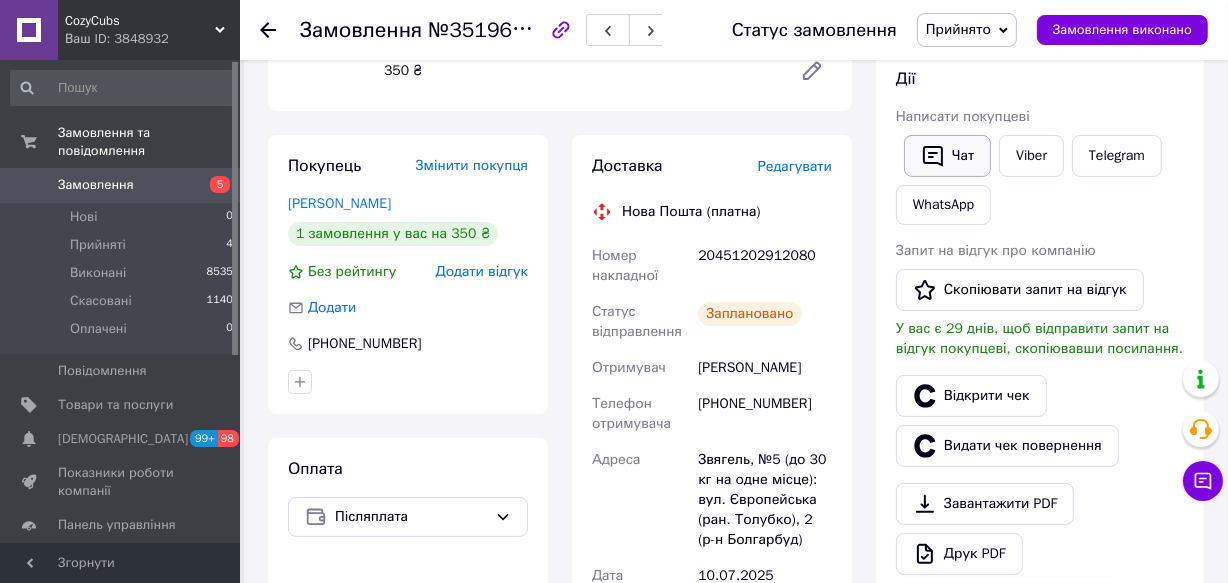 click on "Чат" at bounding box center (947, 156) 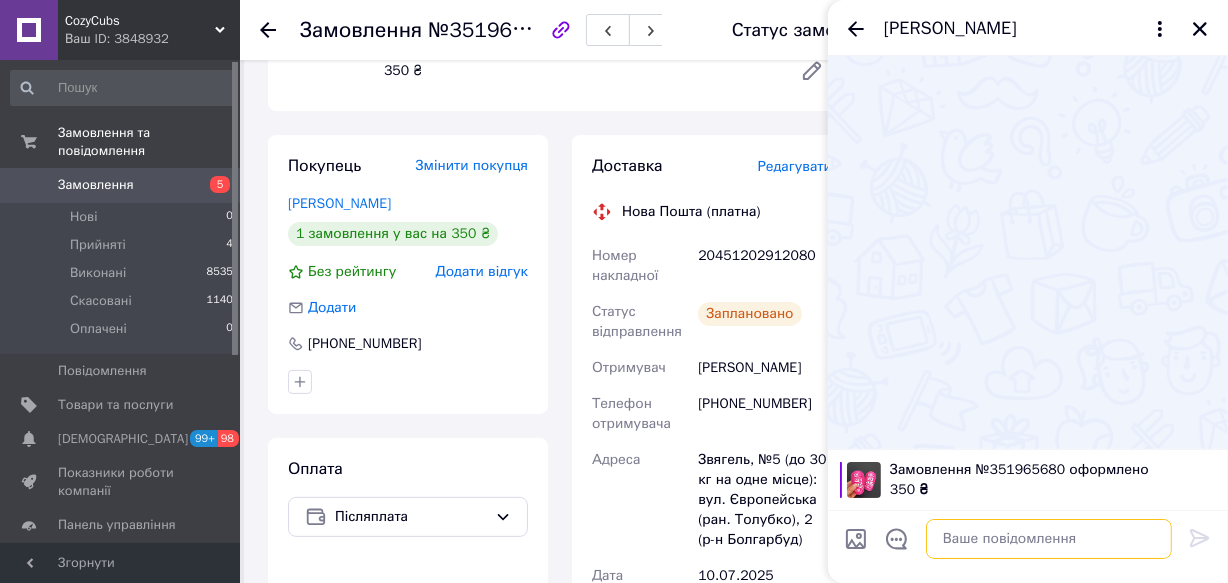 paste on "https://api.checkbox.ua/api/v1/receipts/81c24ee1-a167-4337-b9c1-d23ecefaa0b6/html?show_buttons=true" 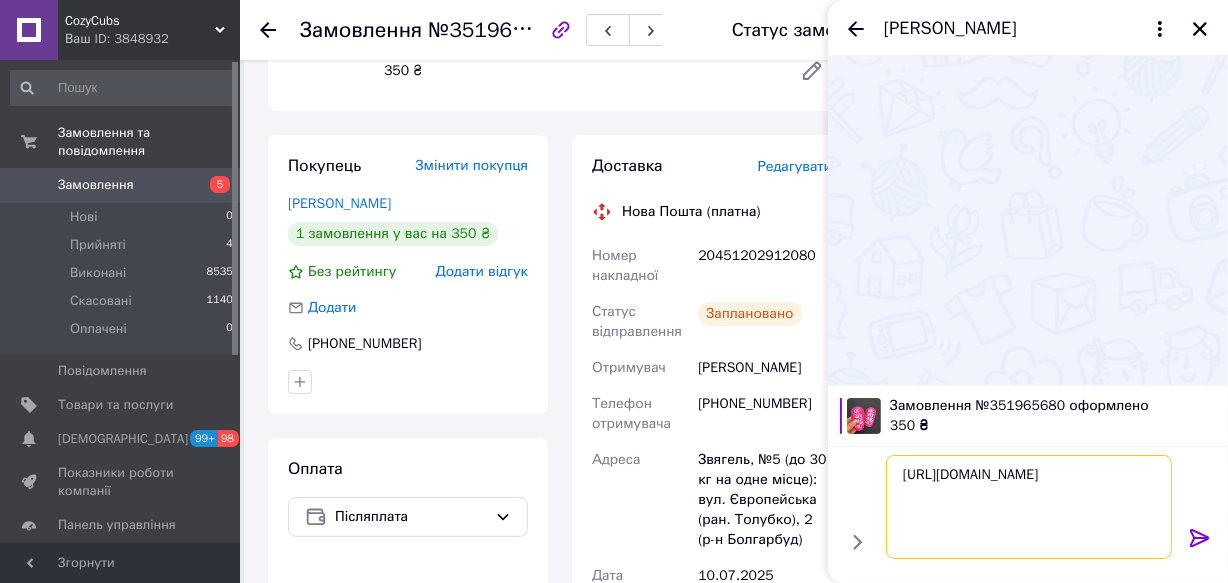 type on "https://api.checkbox.ua/api/v1/receipts/81c24ee1-a167-4337-b9c1-d23ecefaa0b6/html?show_buttons=true" 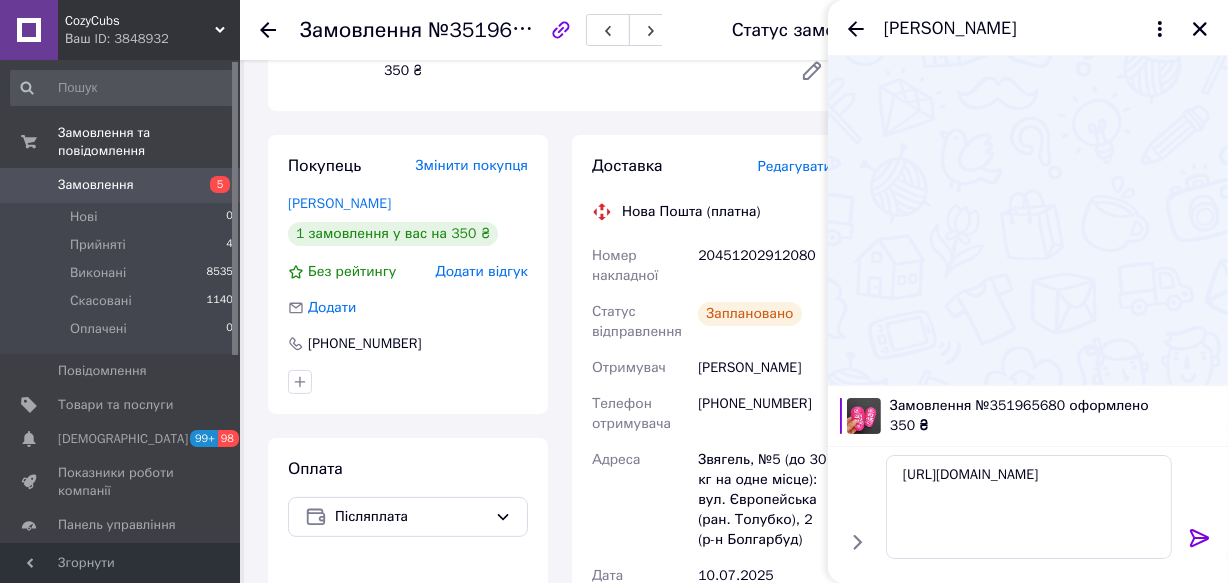 click 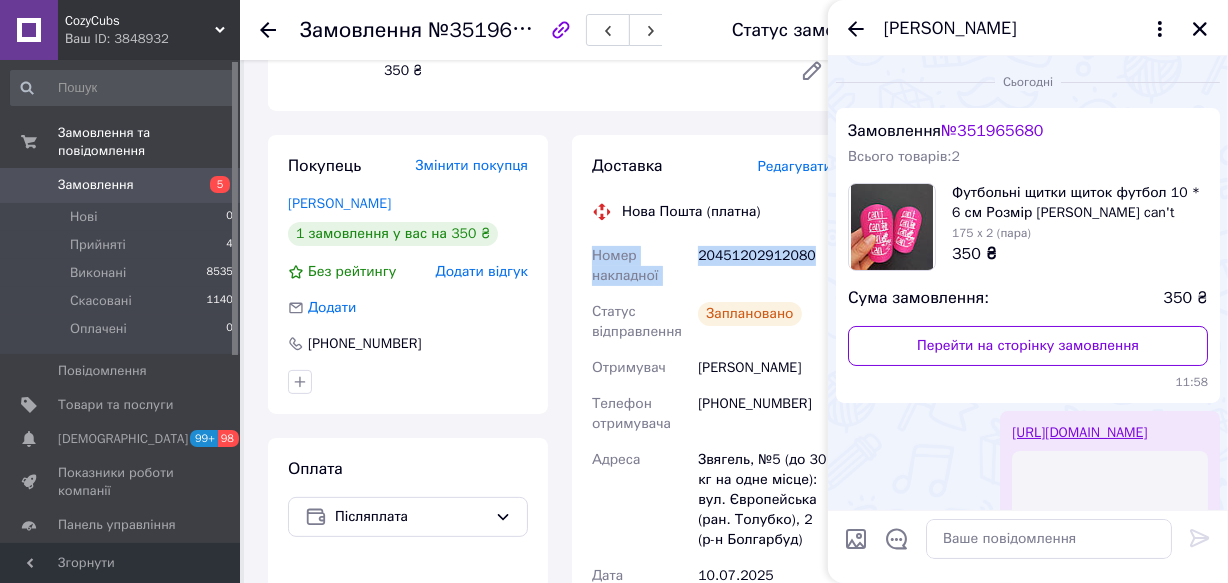 drag, startPoint x: 589, startPoint y: 246, endPoint x: 805, endPoint y: 254, distance: 216.1481 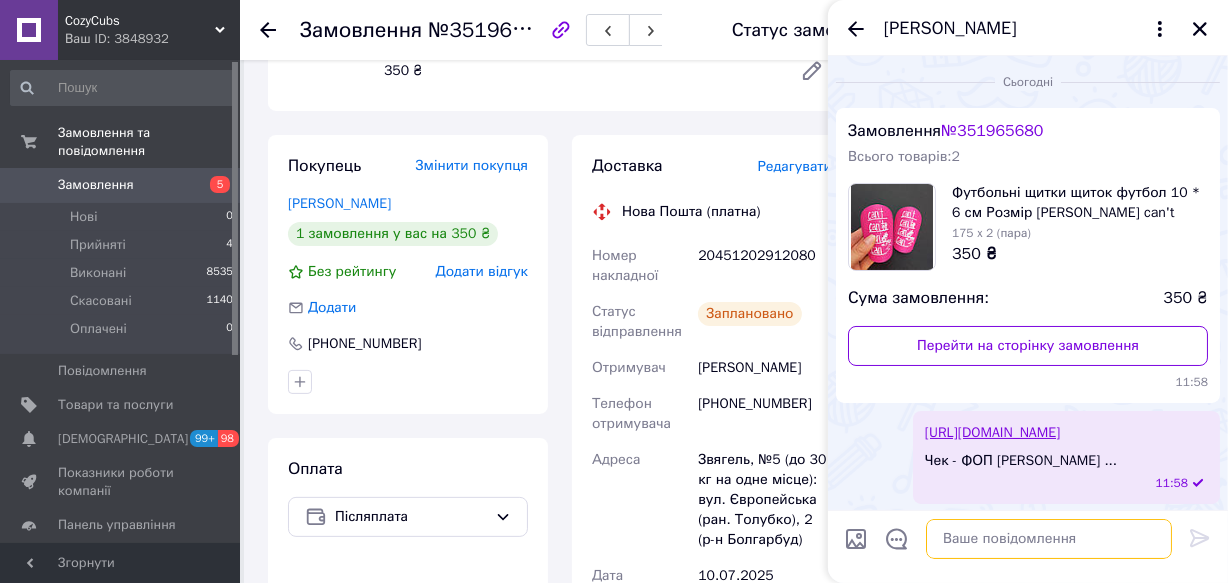 click at bounding box center (1049, 539) 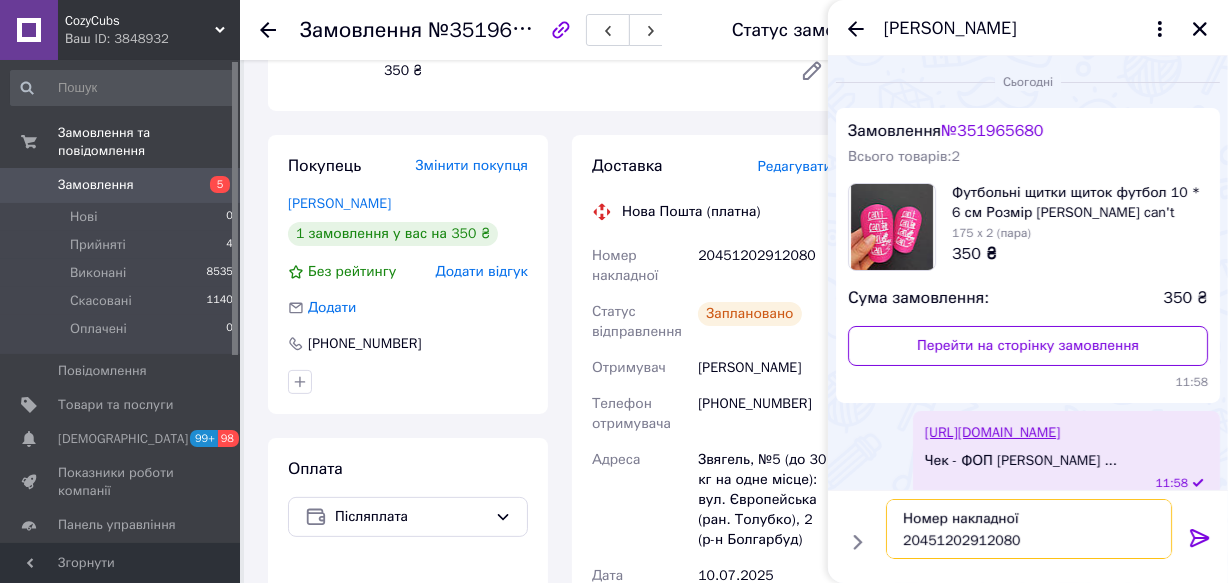 type on "Номер накладної
20451202912080" 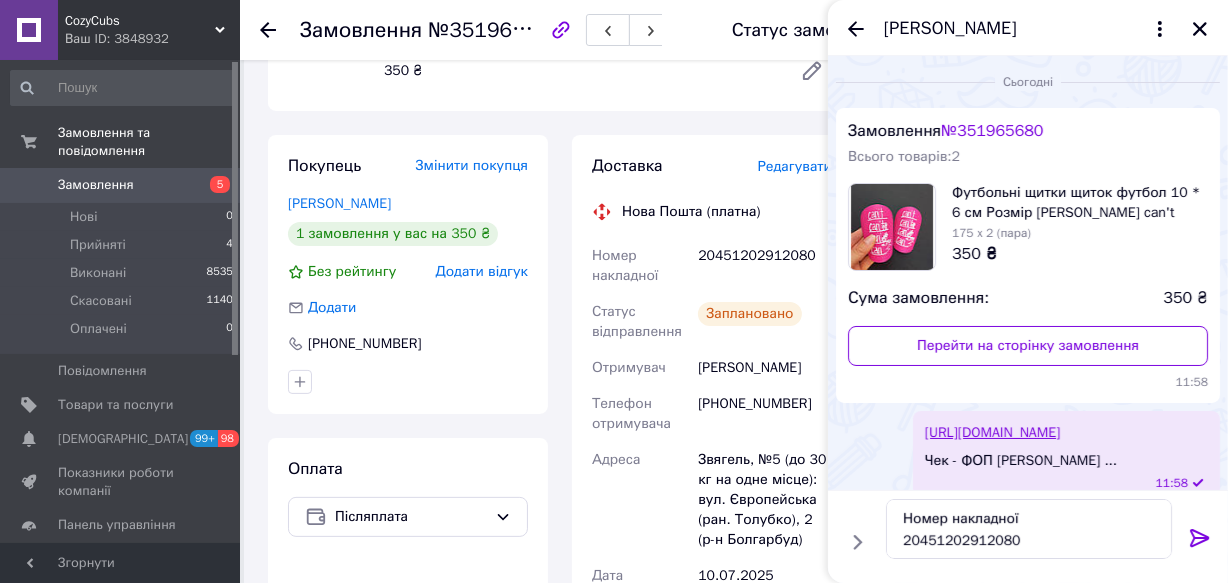 click 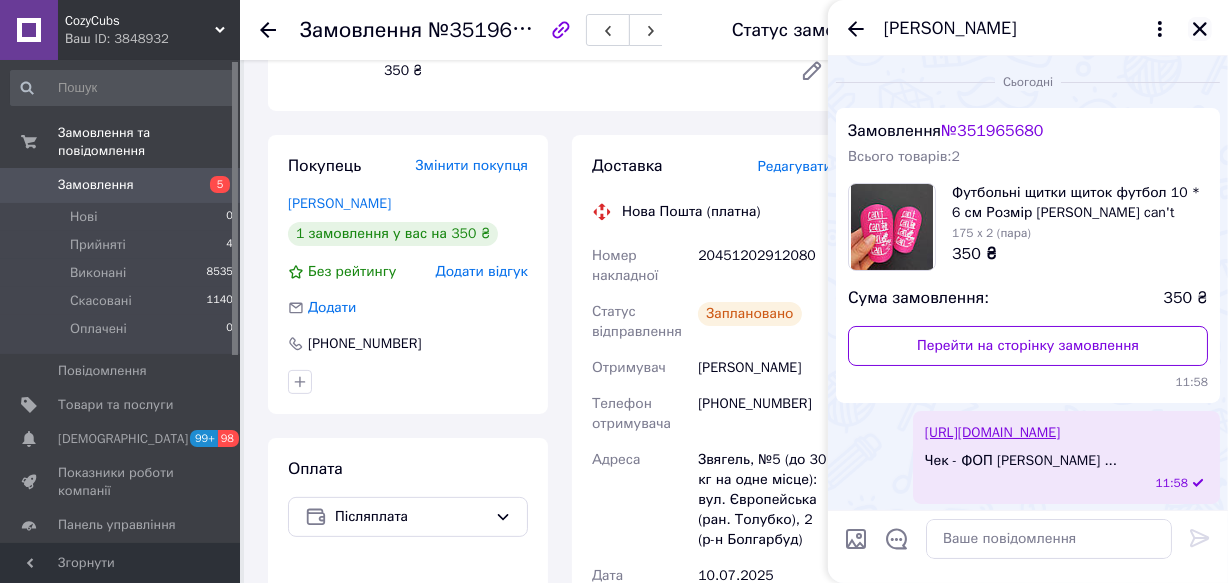 click 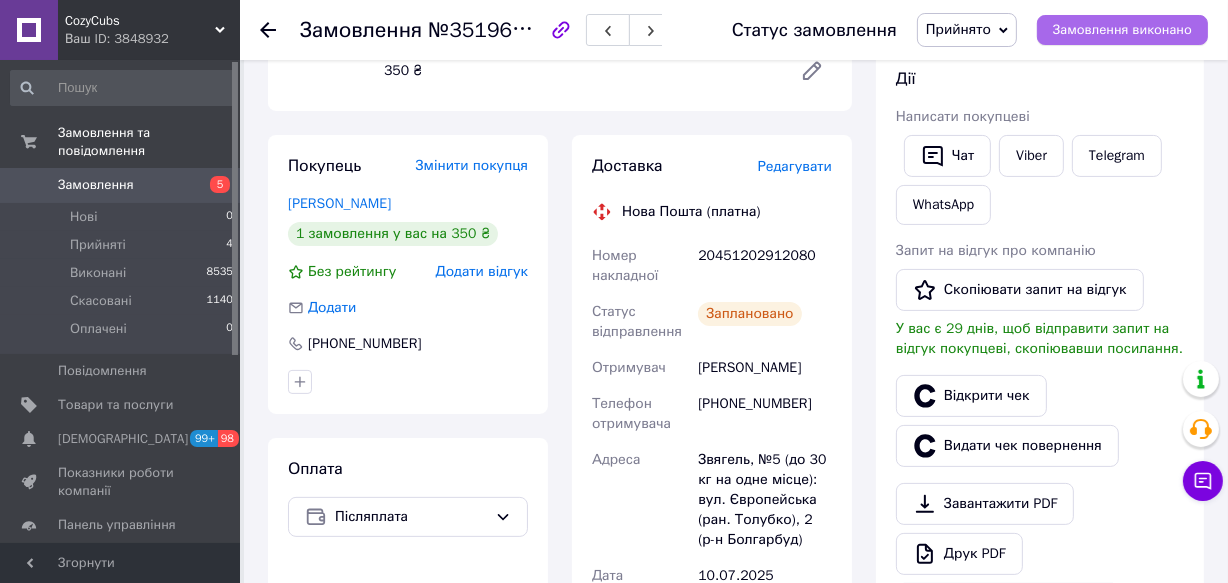 click on "Замовлення виконано" at bounding box center [1122, 30] 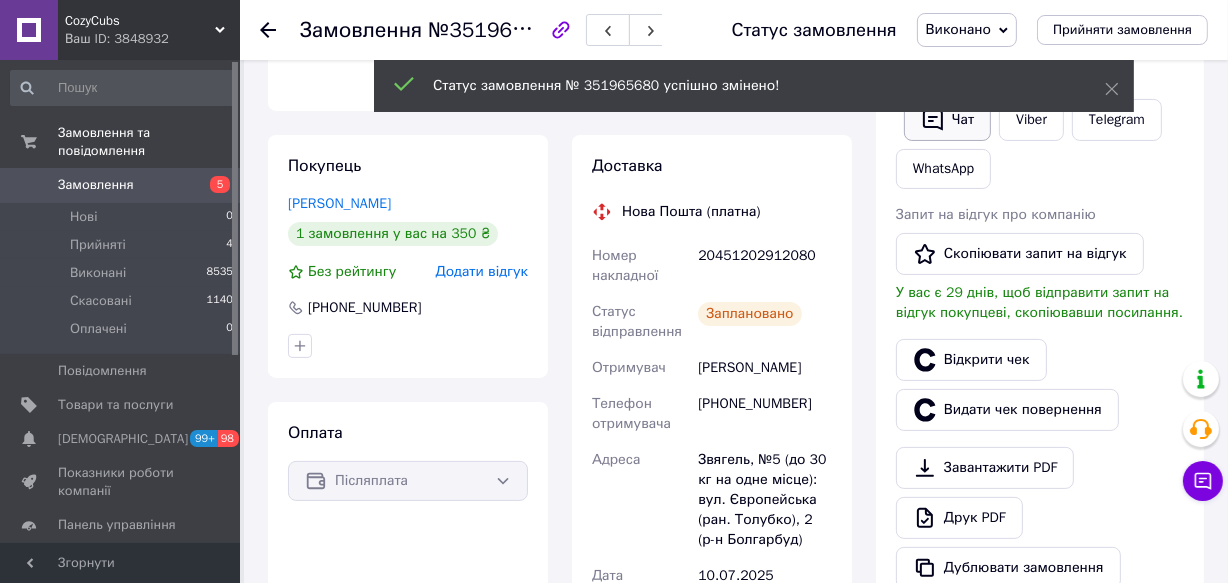 click on "Чат" at bounding box center [947, 120] 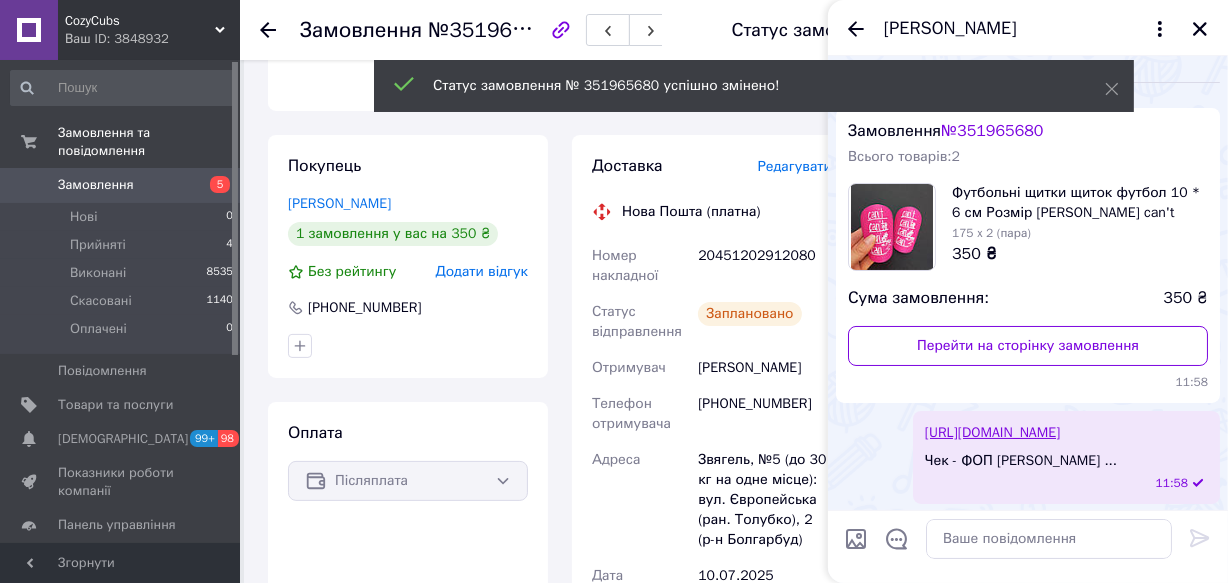 scroll, scrollTop: 114, scrollLeft: 0, axis: vertical 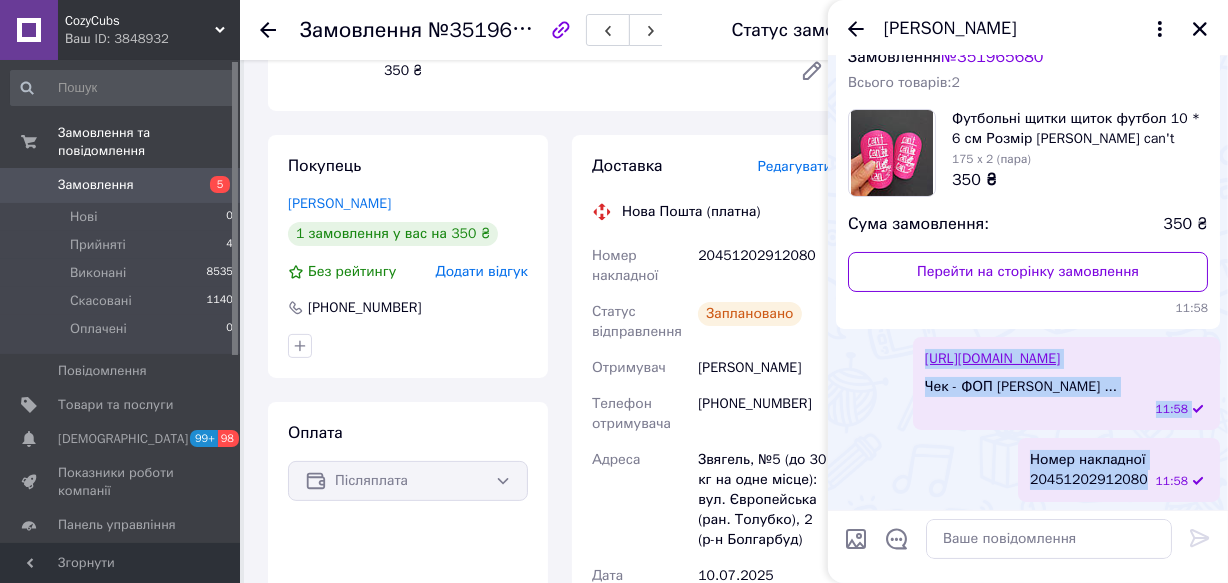 drag, startPoint x: 921, startPoint y: 292, endPoint x: 1147, endPoint y: 486, distance: 297.8456 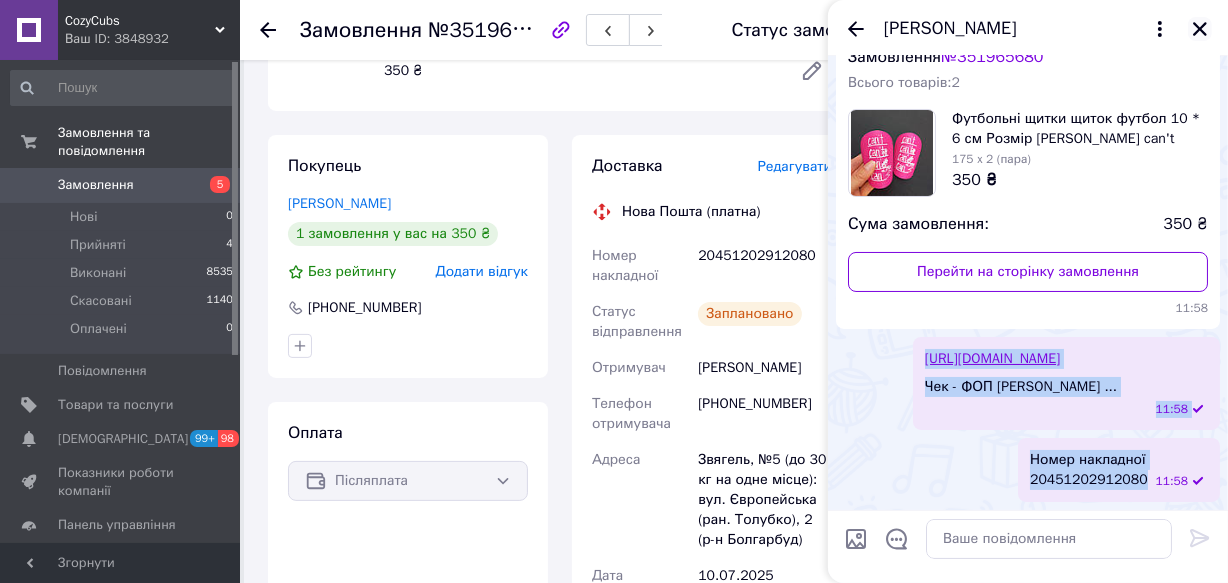 click 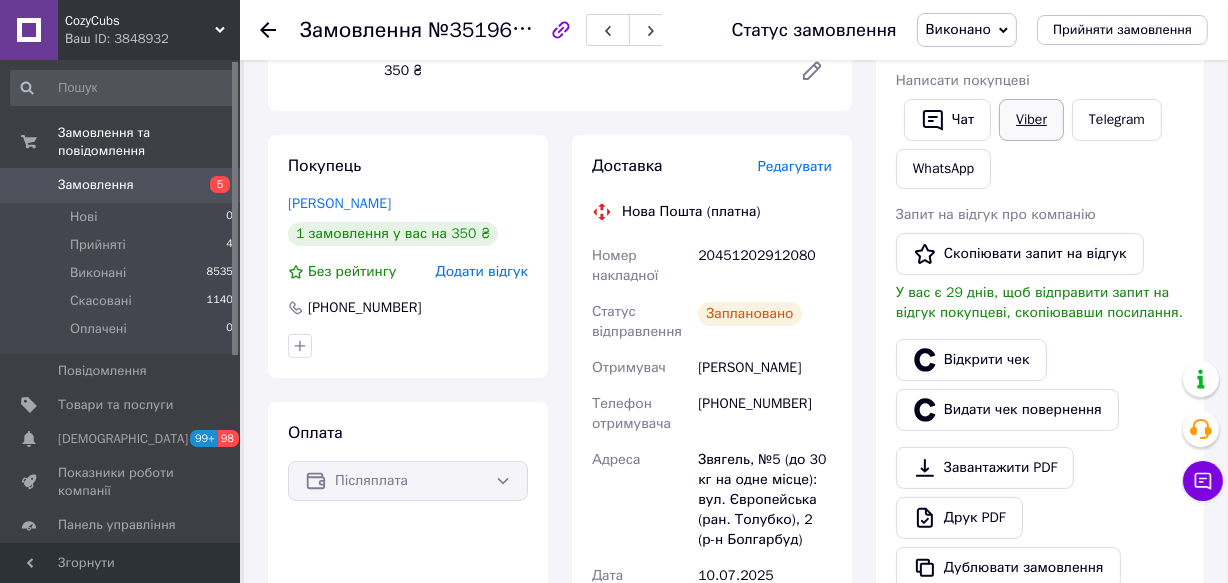 click on "Viber" at bounding box center [1031, 120] 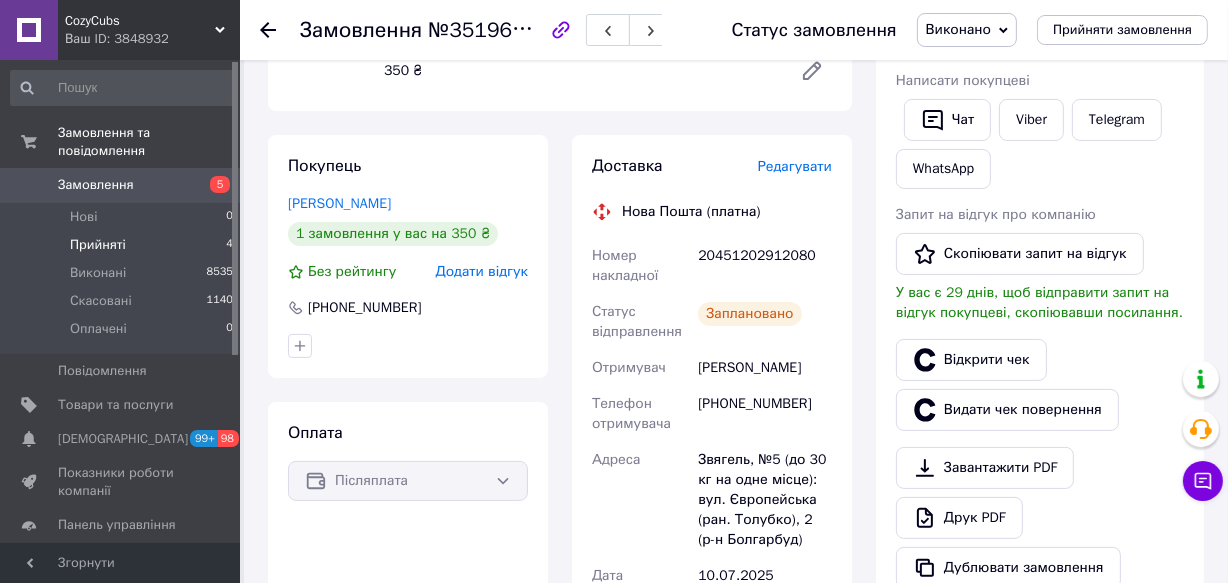 click on "Прийняті 4" at bounding box center [122, 245] 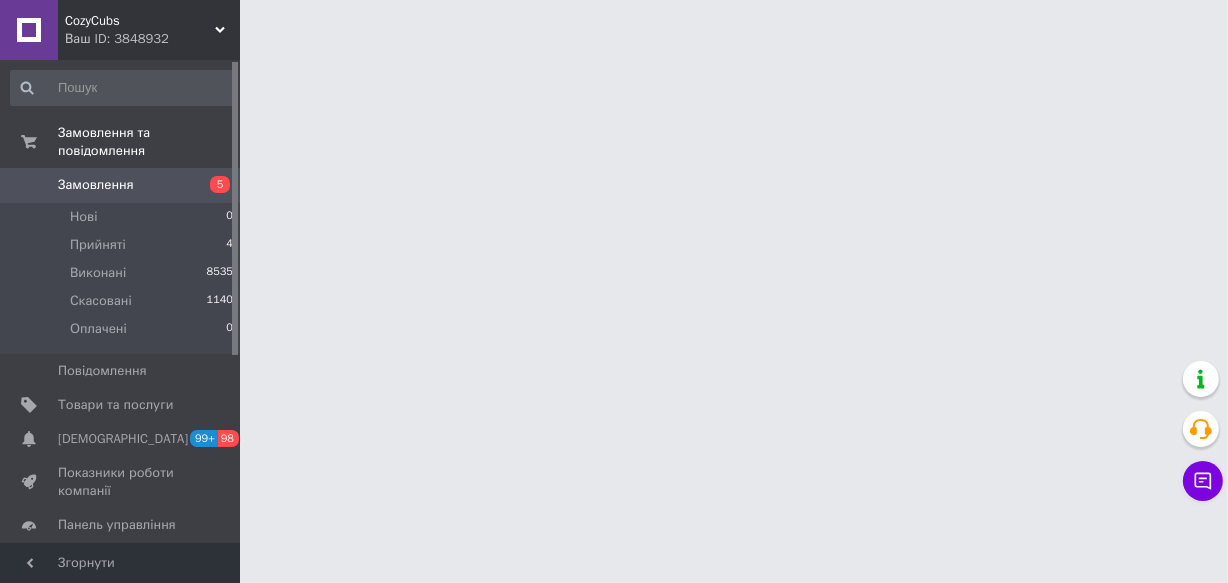 scroll, scrollTop: 0, scrollLeft: 0, axis: both 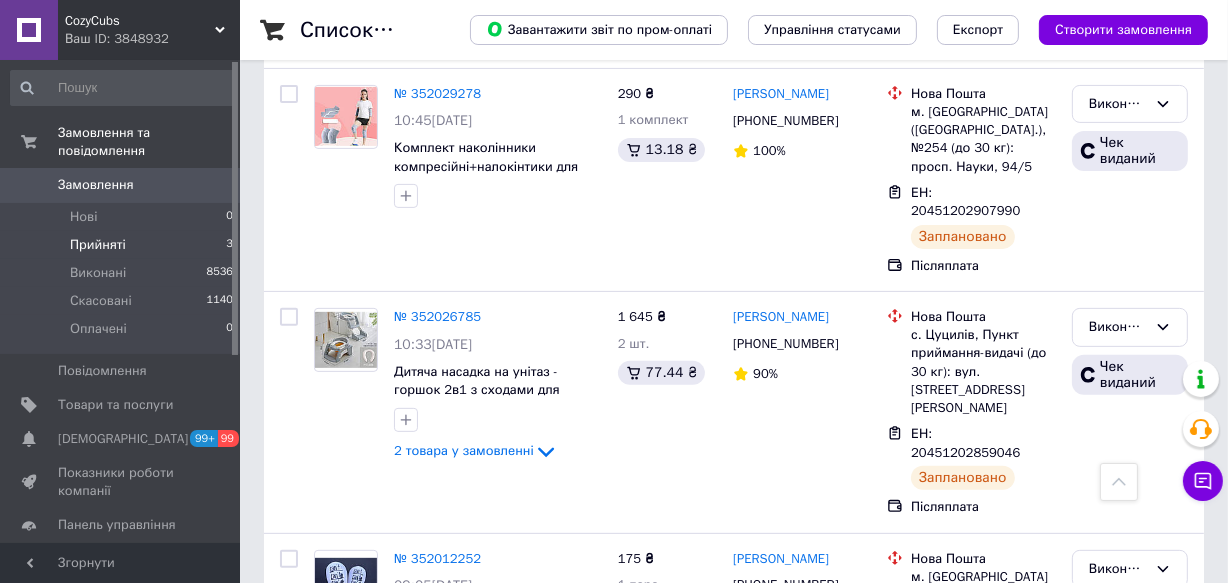 click on "Прийняті 3" at bounding box center (122, 245) 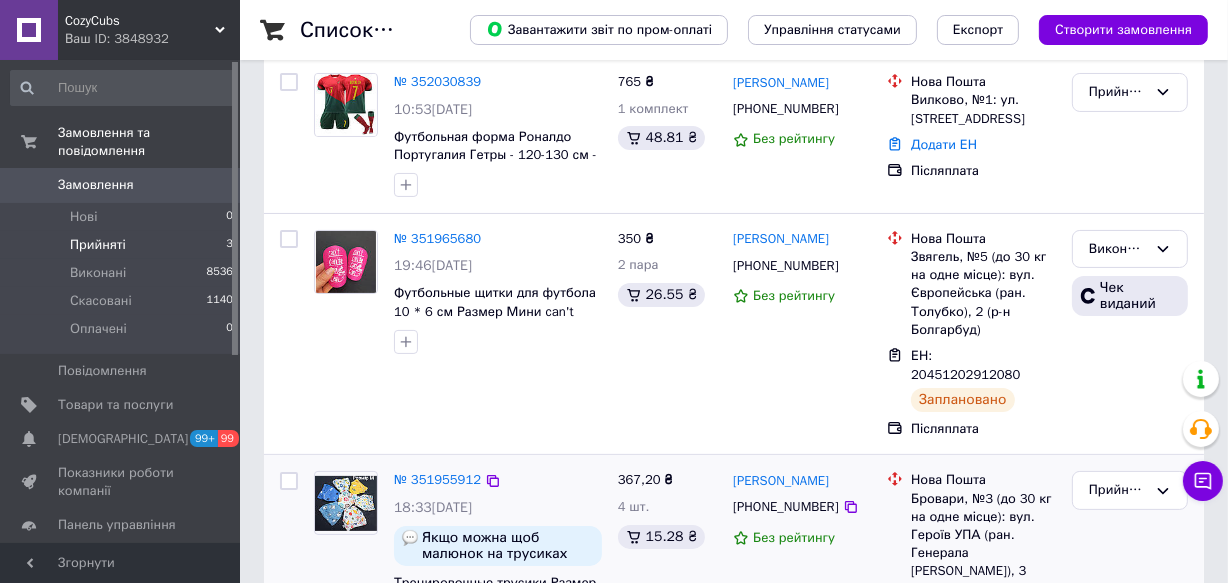 scroll, scrollTop: 310, scrollLeft: 0, axis: vertical 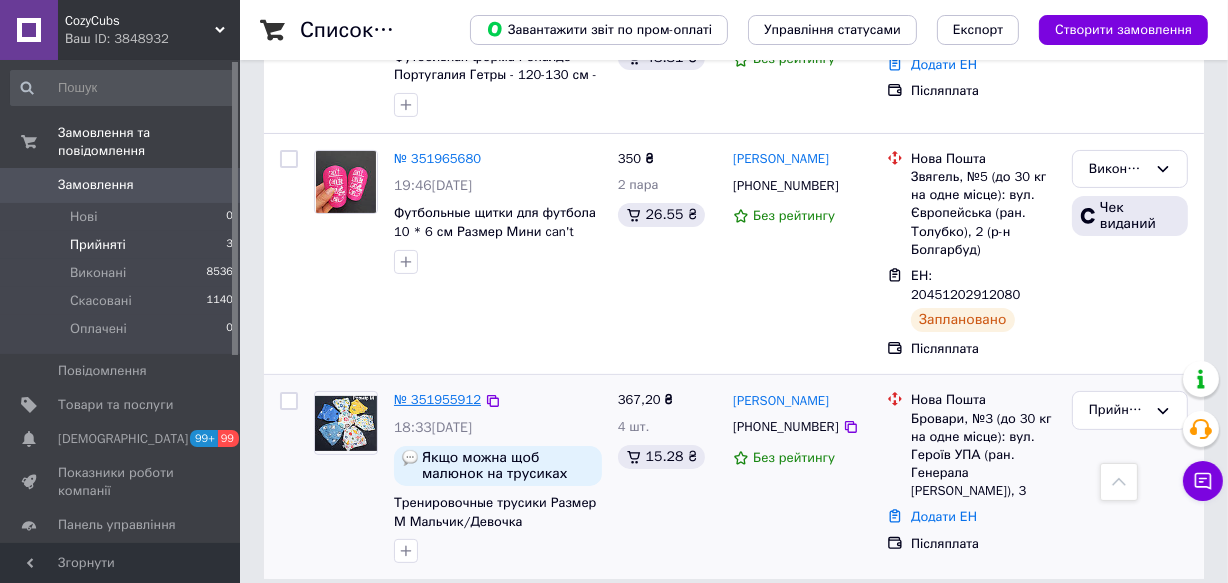 click on "№ 351955912" at bounding box center (437, 399) 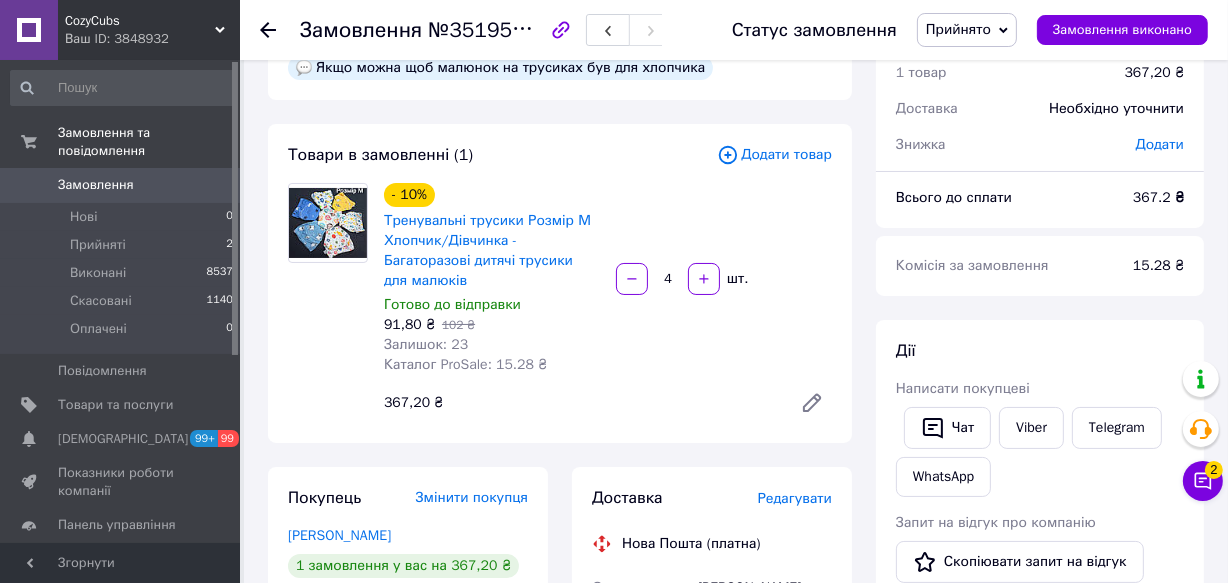 scroll, scrollTop: 181, scrollLeft: 0, axis: vertical 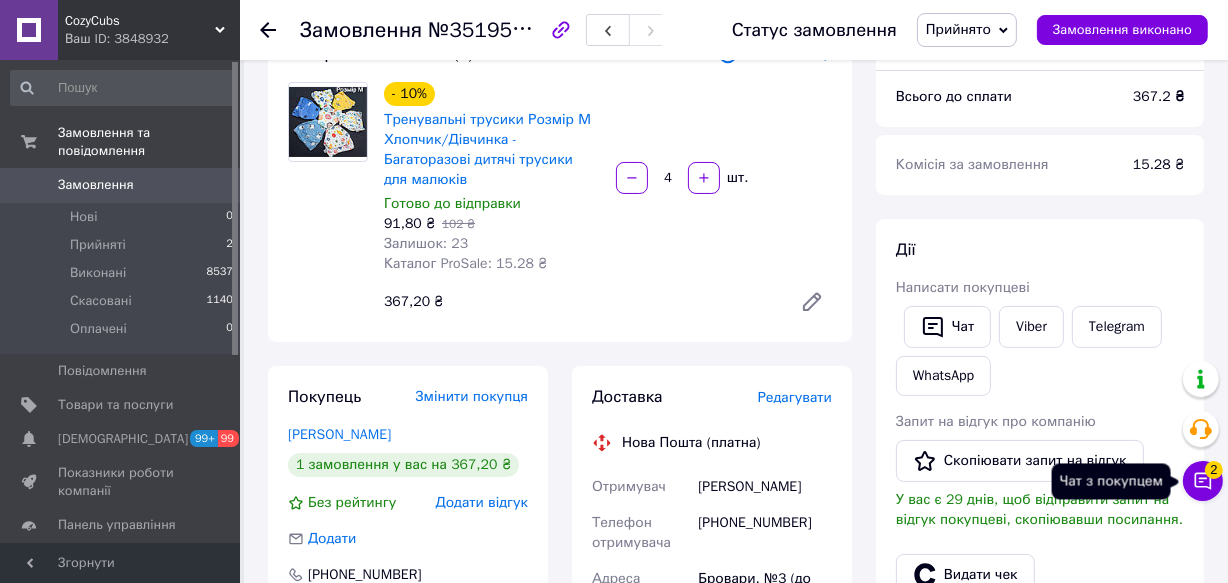 click 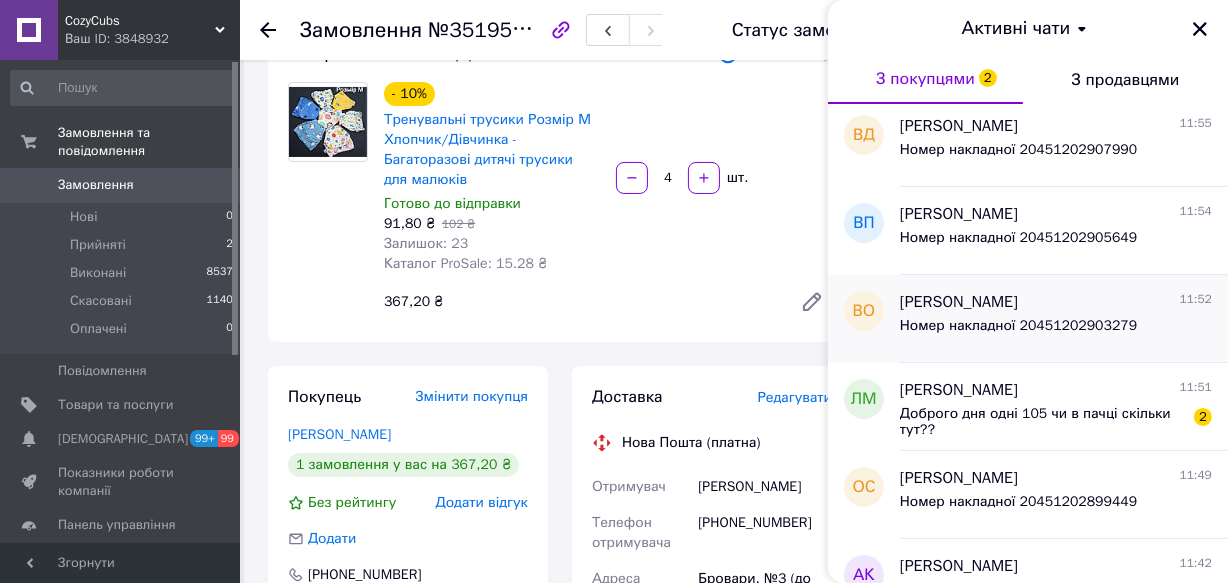 scroll, scrollTop: 363, scrollLeft: 0, axis: vertical 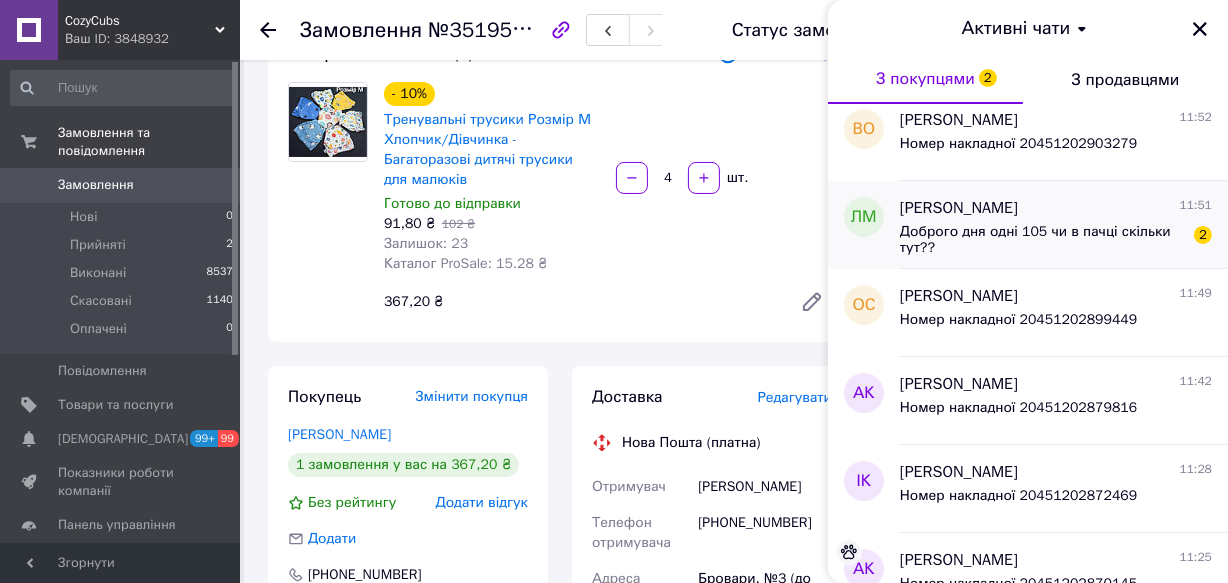 click on "Доброго дня одні 105 чи в пачці скільки тут??" at bounding box center (1042, 240) 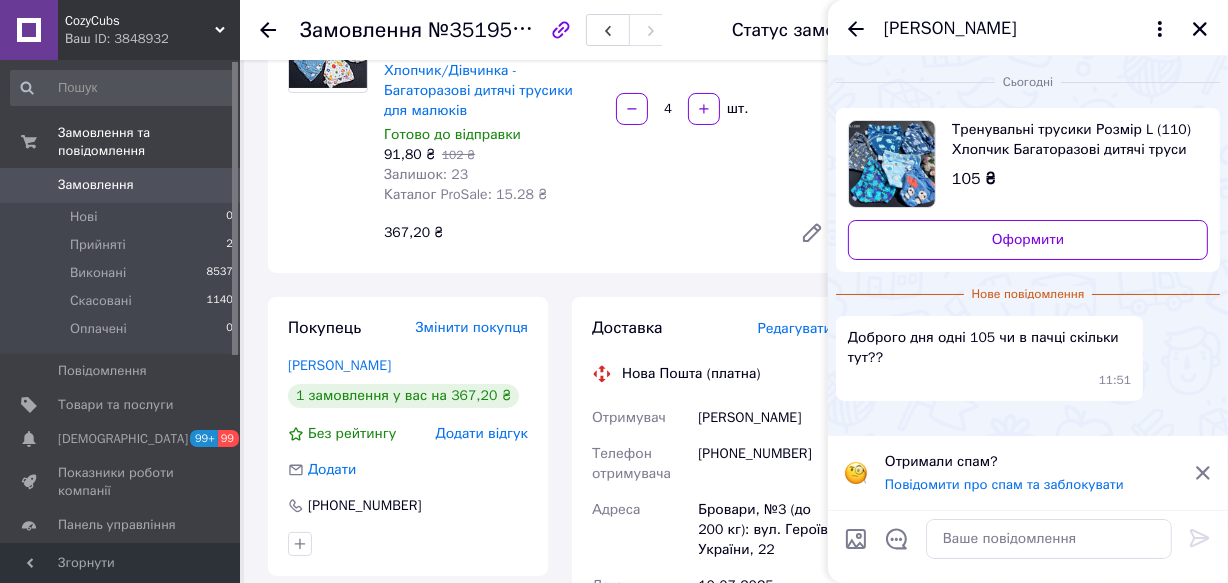 scroll, scrollTop: 454, scrollLeft: 0, axis: vertical 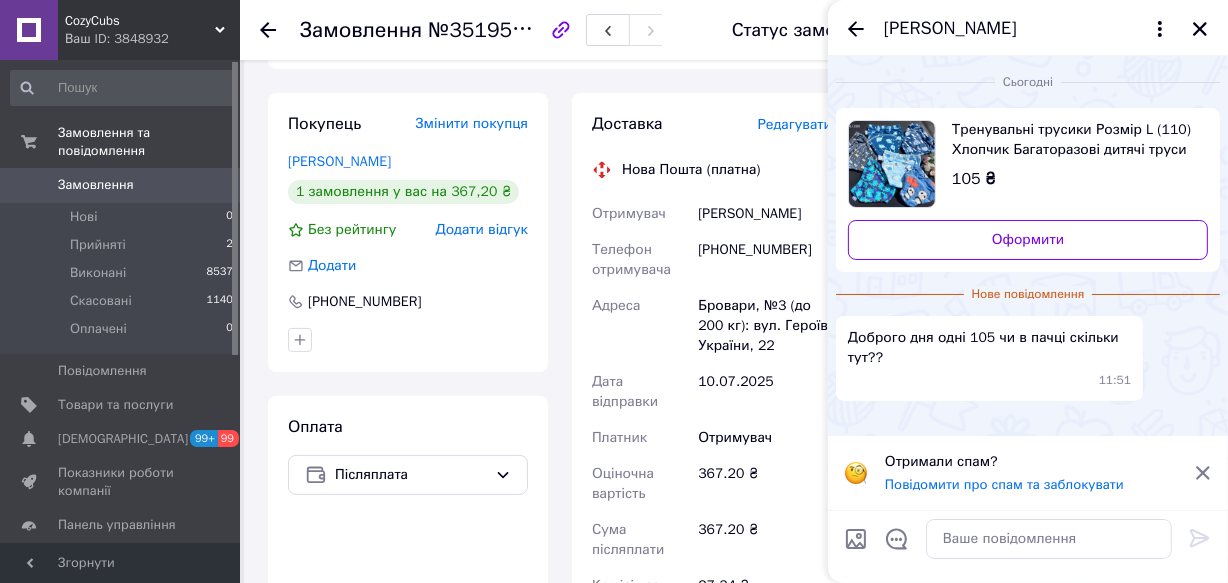 click 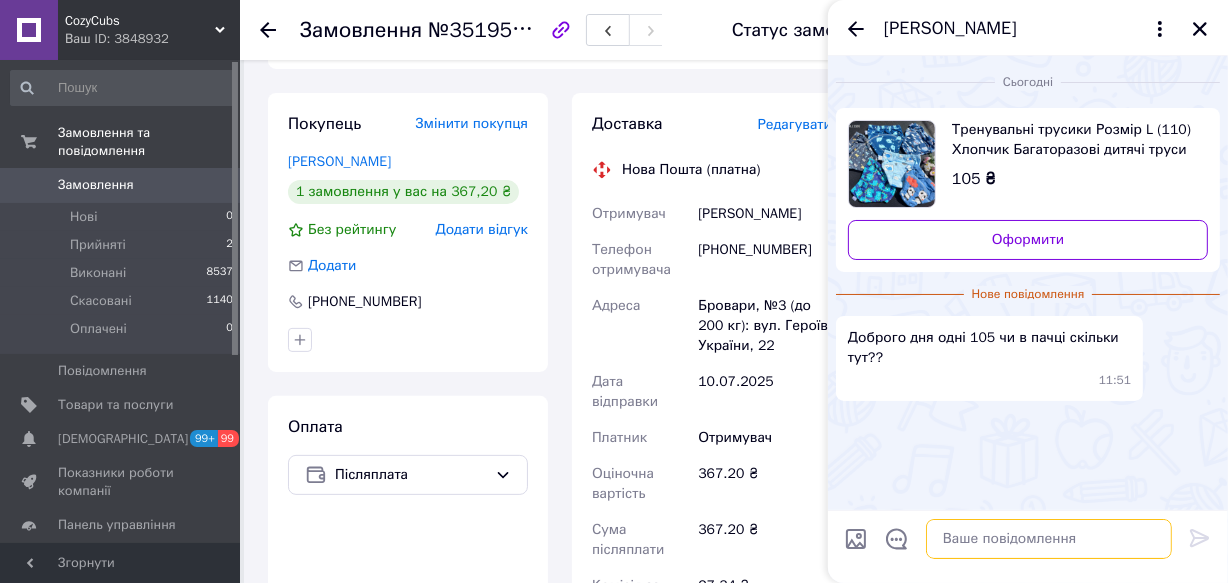 click at bounding box center [1049, 539] 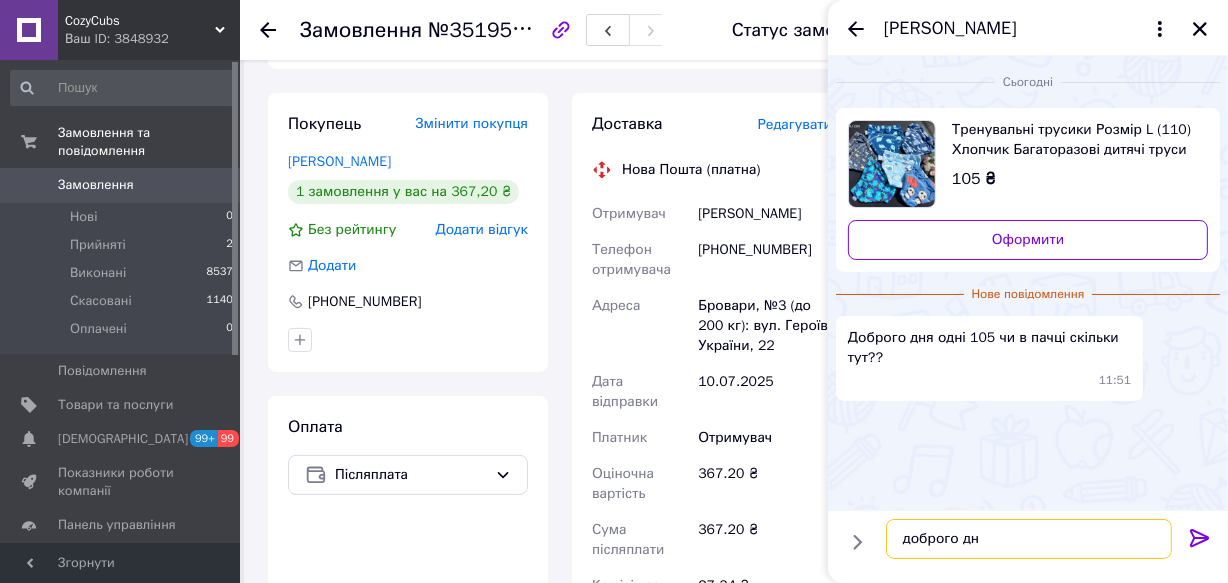 type on "доброго дня" 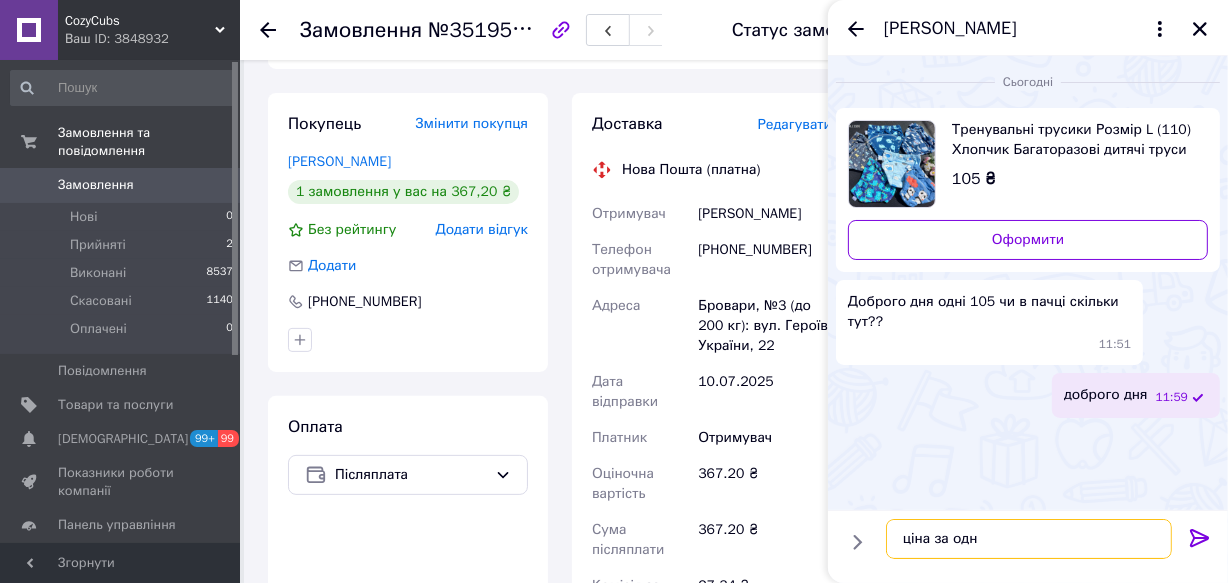 type on "ціна за одні" 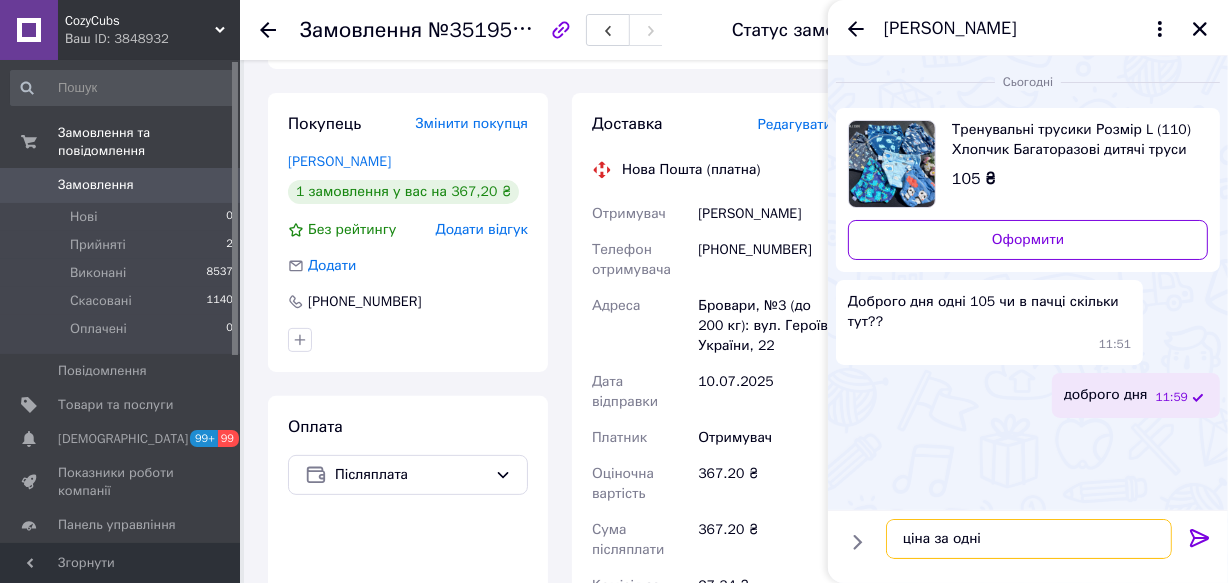 type 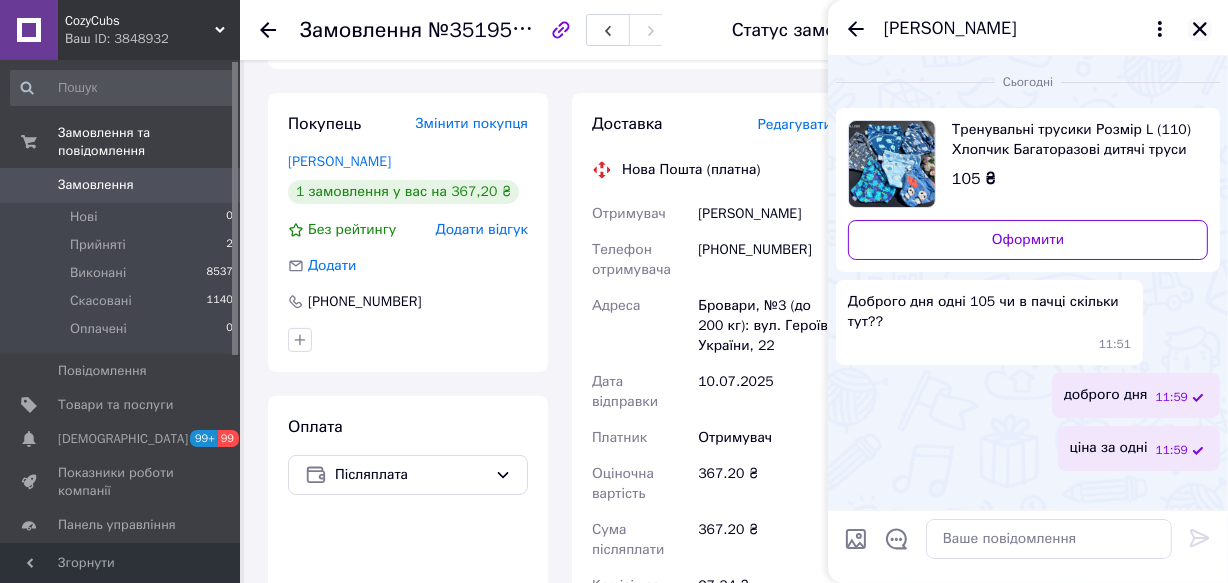 click 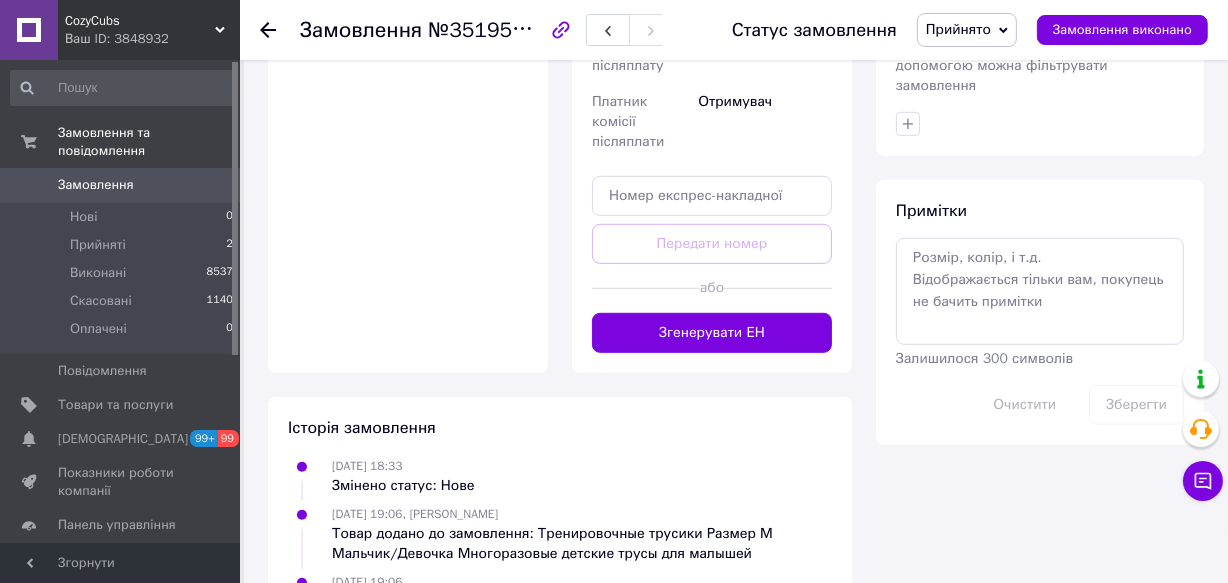 scroll, scrollTop: 1000, scrollLeft: 0, axis: vertical 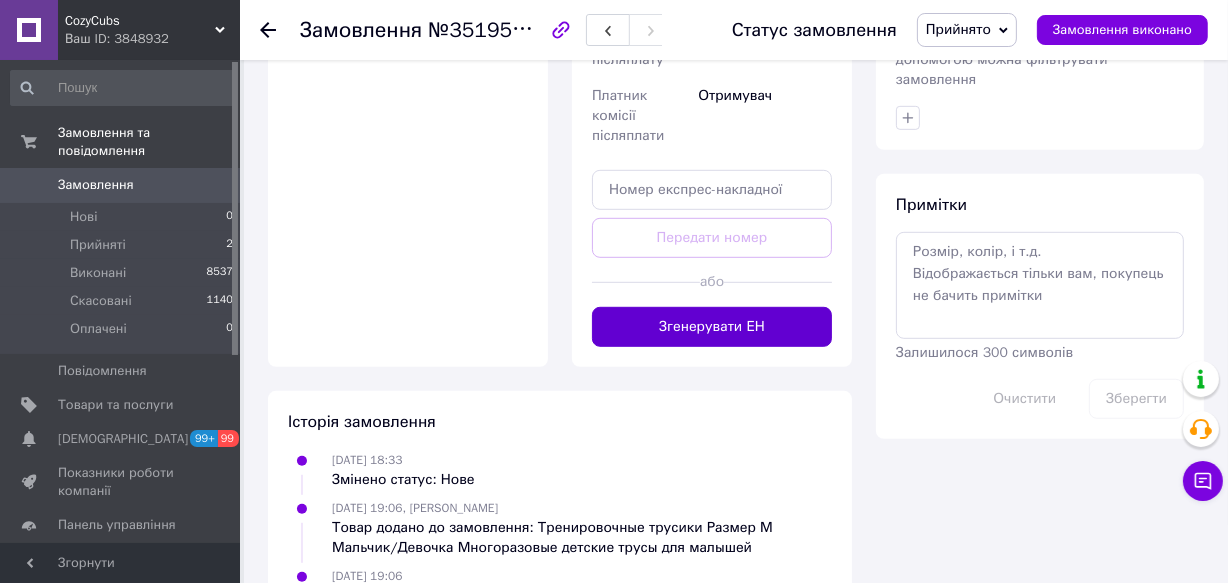 click on "Згенерувати ЕН" at bounding box center [712, 327] 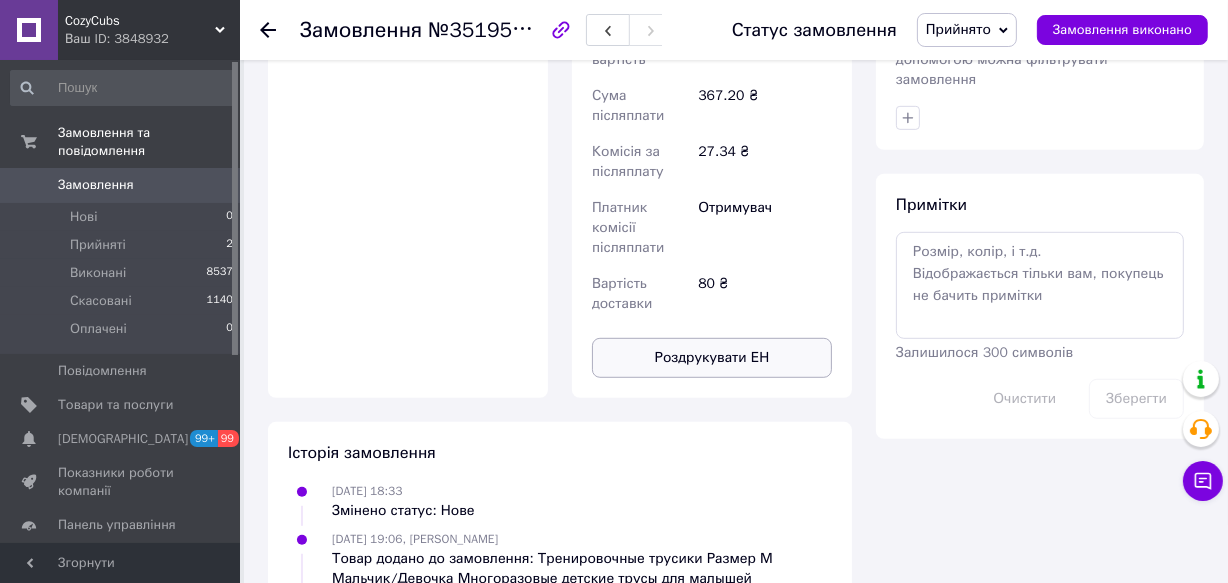 click on "Роздрукувати ЕН" at bounding box center [712, 358] 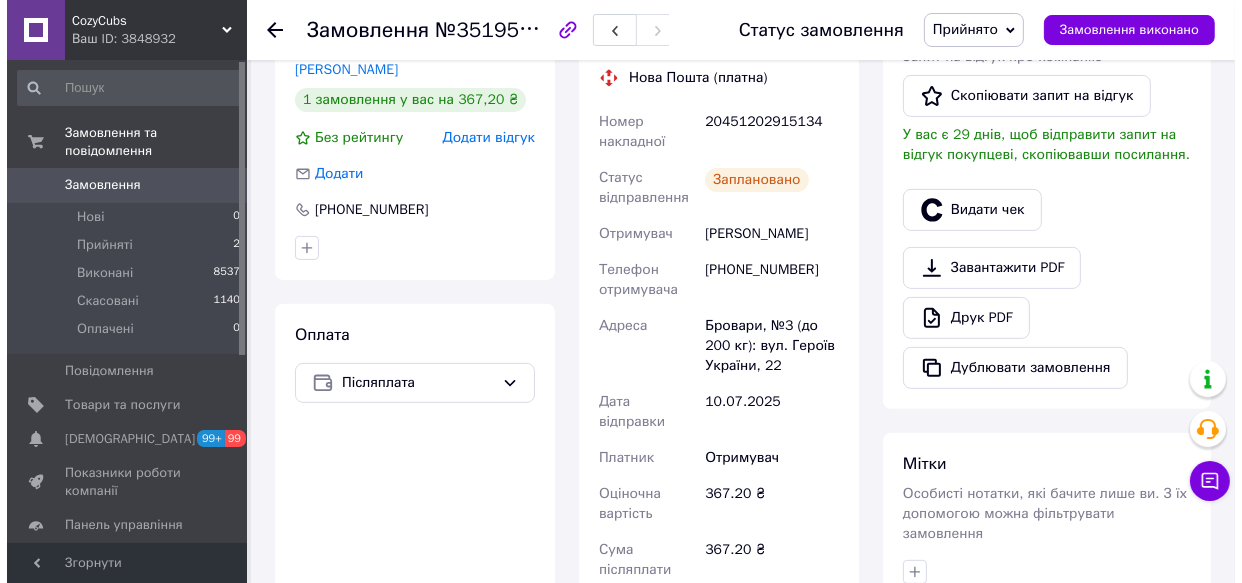 scroll, scrollTop: 454, scrollLeft: 0, axis: vertical 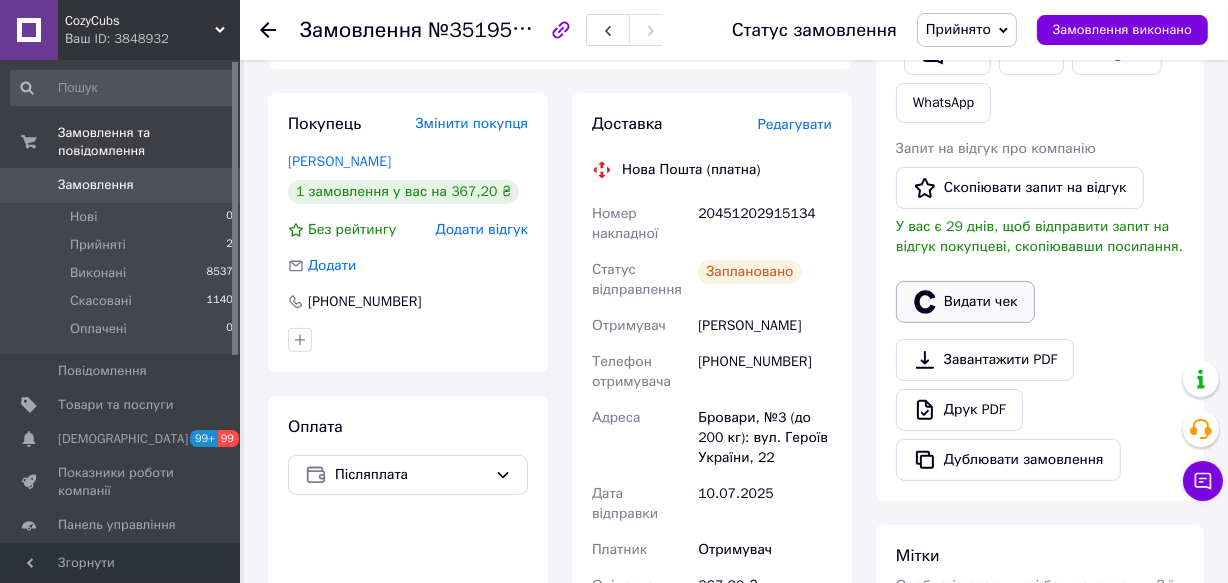click on "Видати чек" at bounding box center (965, 302) 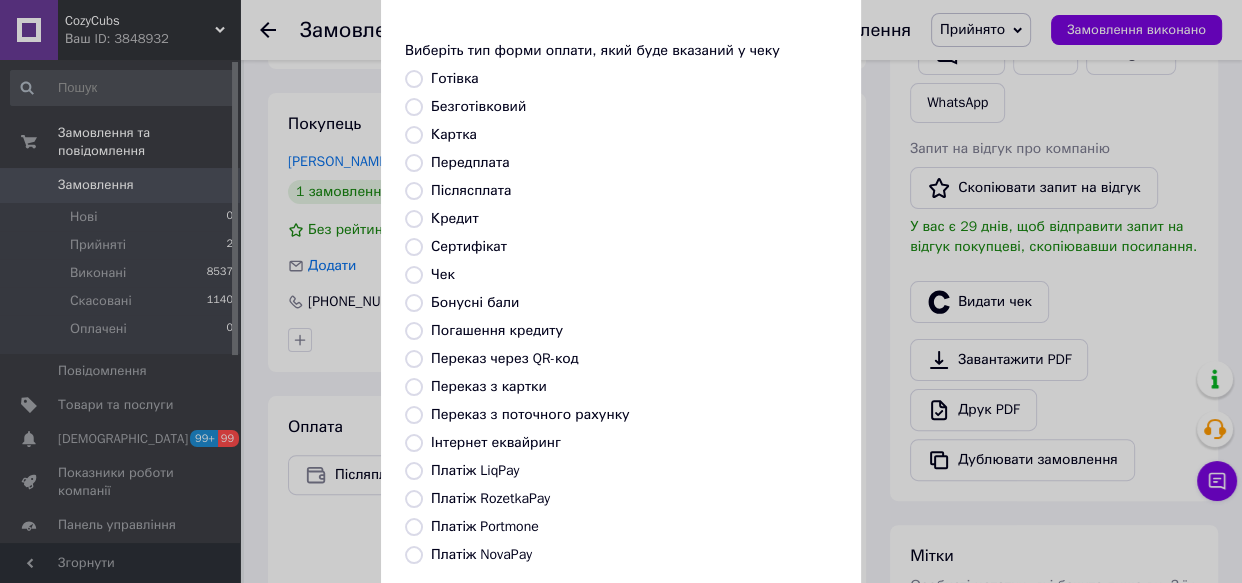 scroll, scrollTop: 181, scrollLeft: 0, axis: vertical 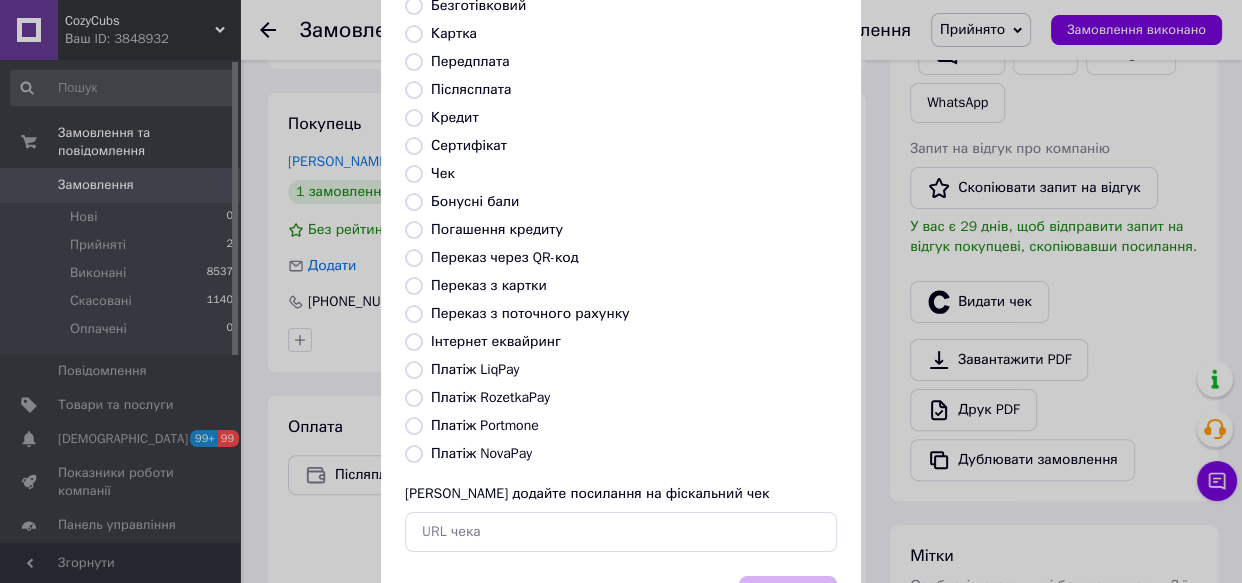 click on "Платіж NovaPay" at bounding box center (481, 453) 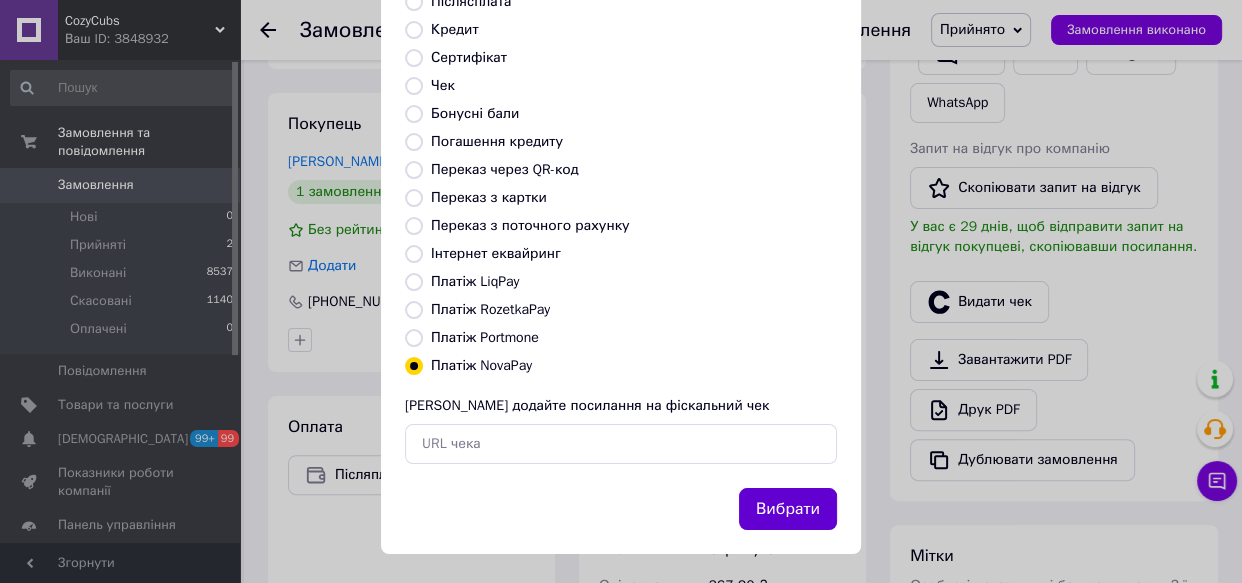 scroll, scrollTop: 276, scrollLeft: 0, axis: vertical 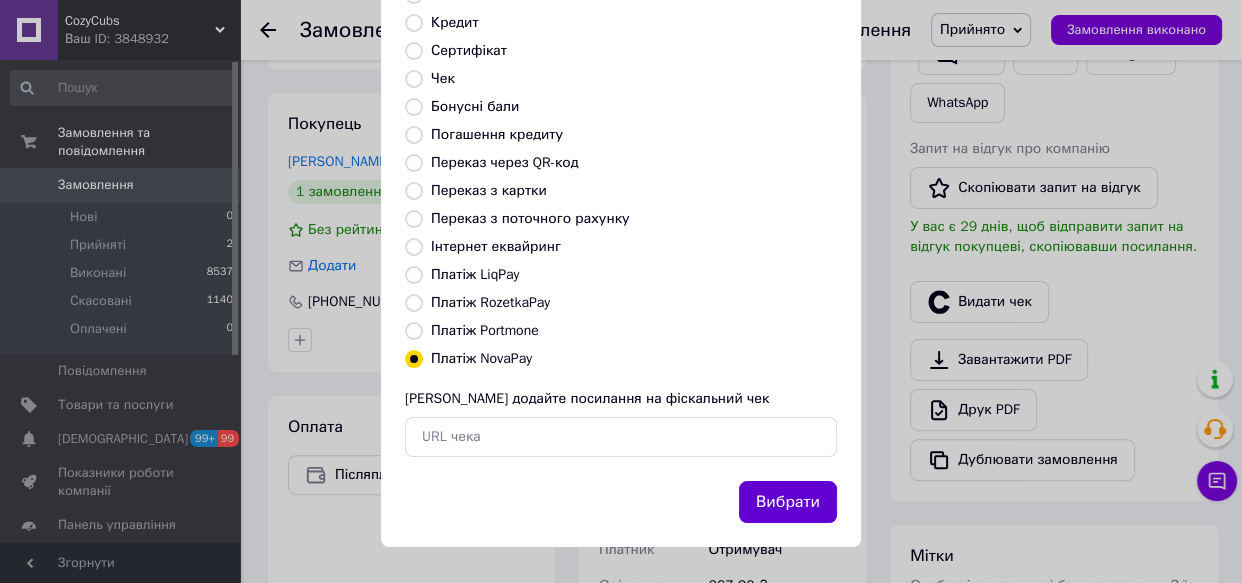 click on "Вибрати" at bounding box center [788, 502] 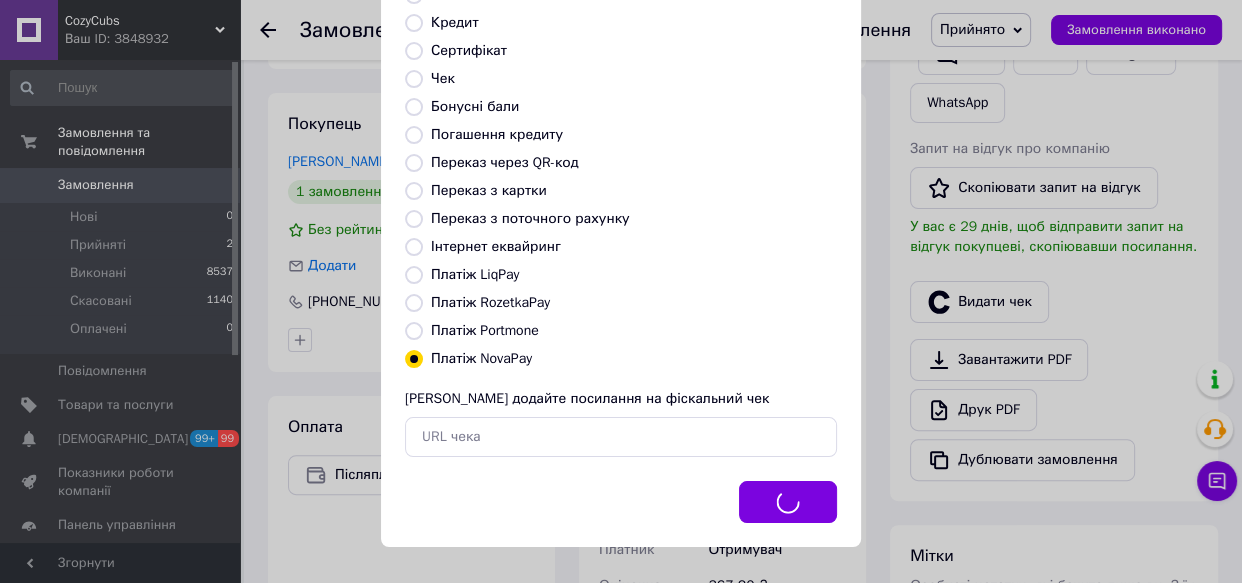 click on "Платіж RozetkaPay" at bounding box center (634, 303) 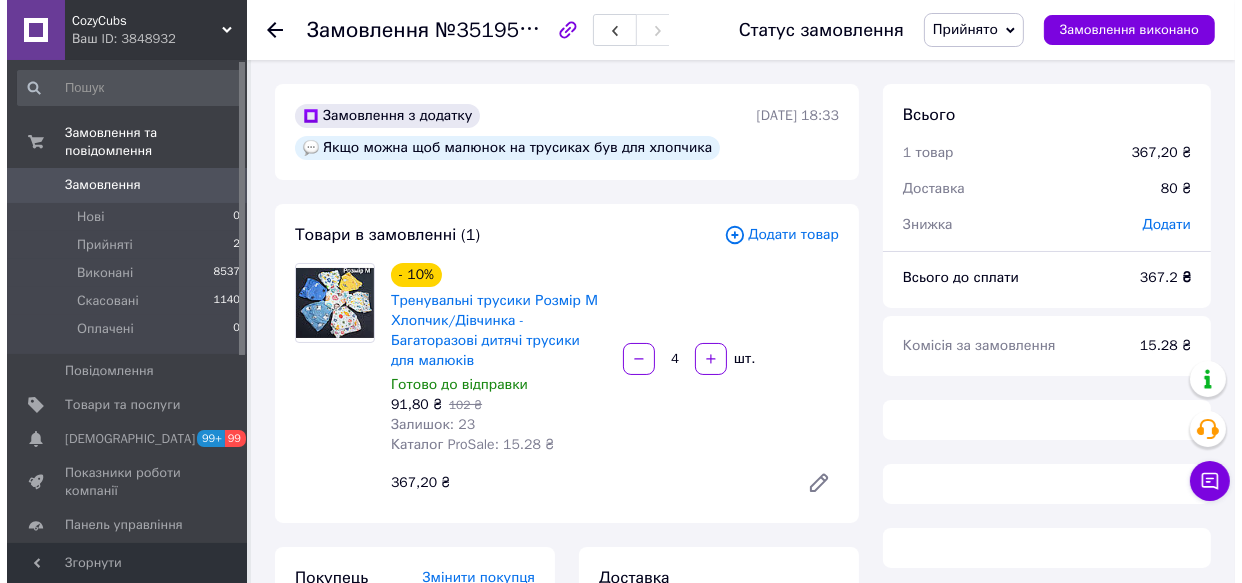 scroll, scrollTop: 417, scrollLeft: 0, axis: vertical 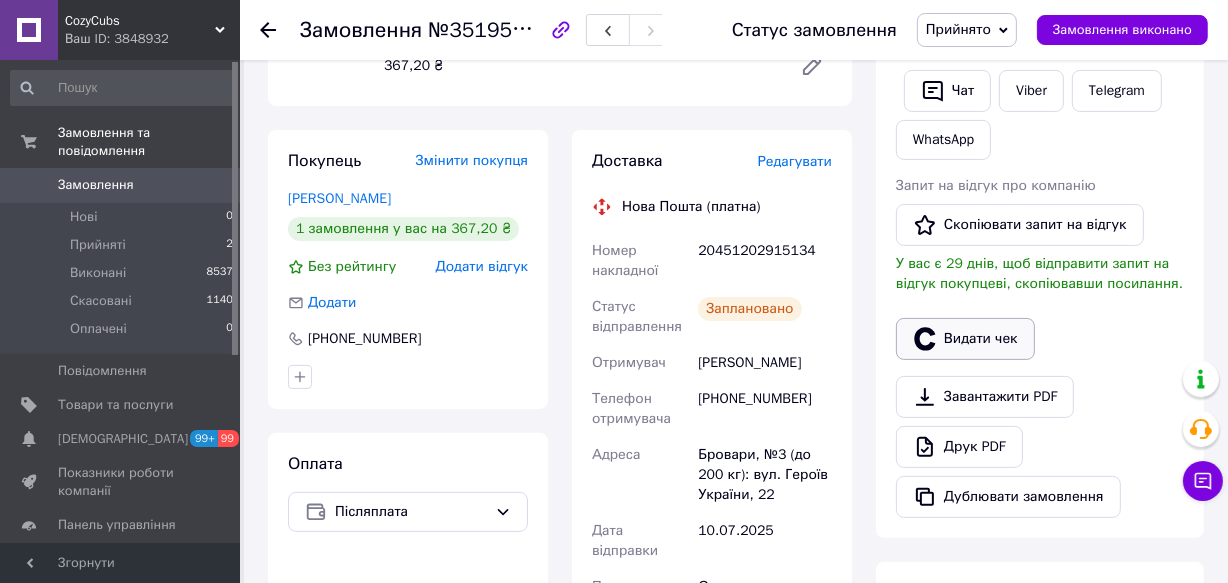 click on "Видати чек" at bounding box center [965, 339] 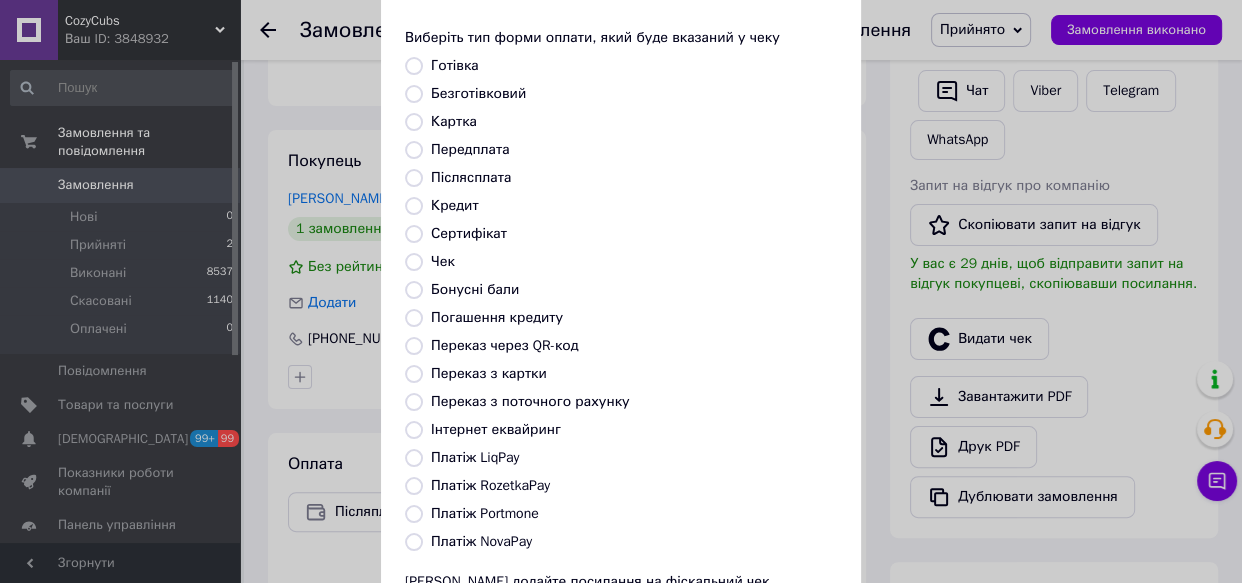 scroll, scrollTop: 272, scrollLeft: 0, axis: vertical 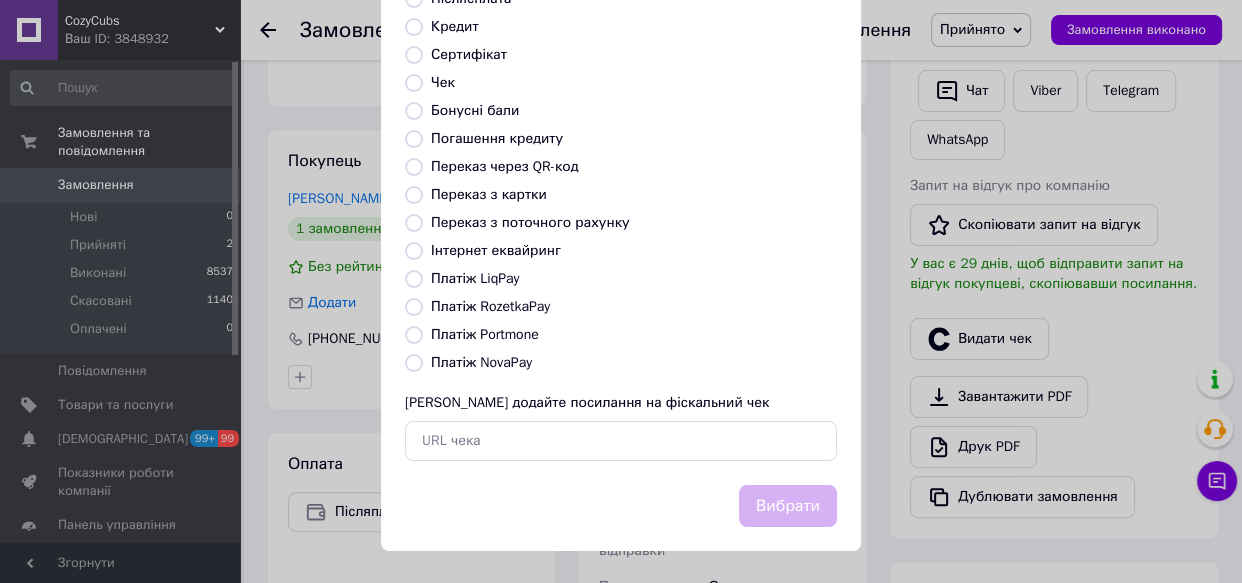 click on "Платіж NovaPay" at bounding box center [481, 362] 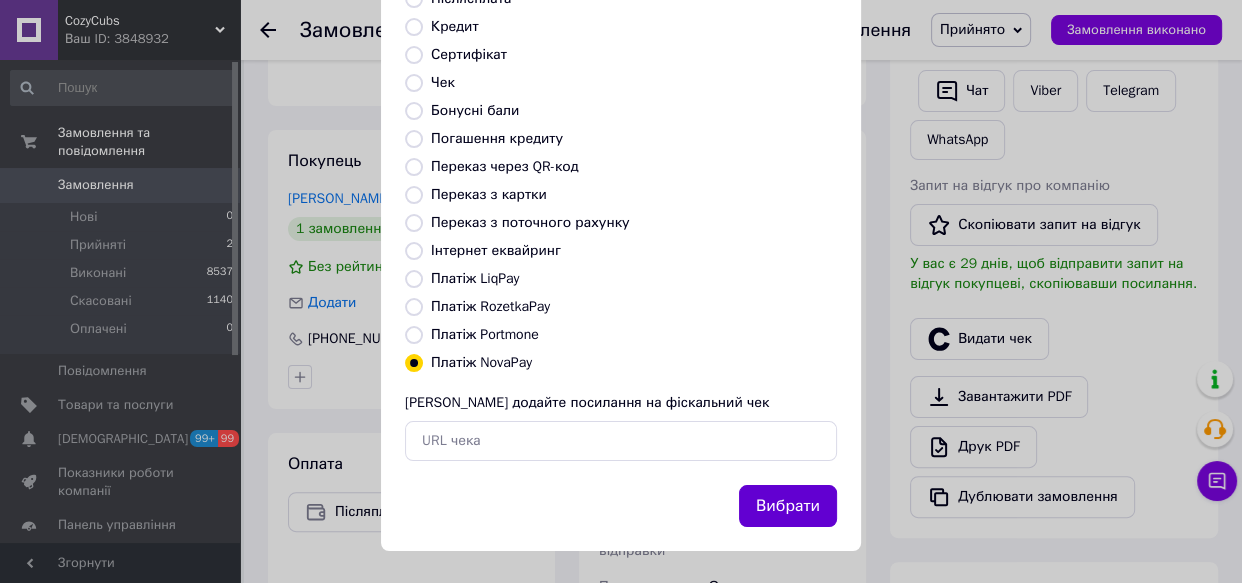 click on "Вибрати" at bounding box center [788, 506] 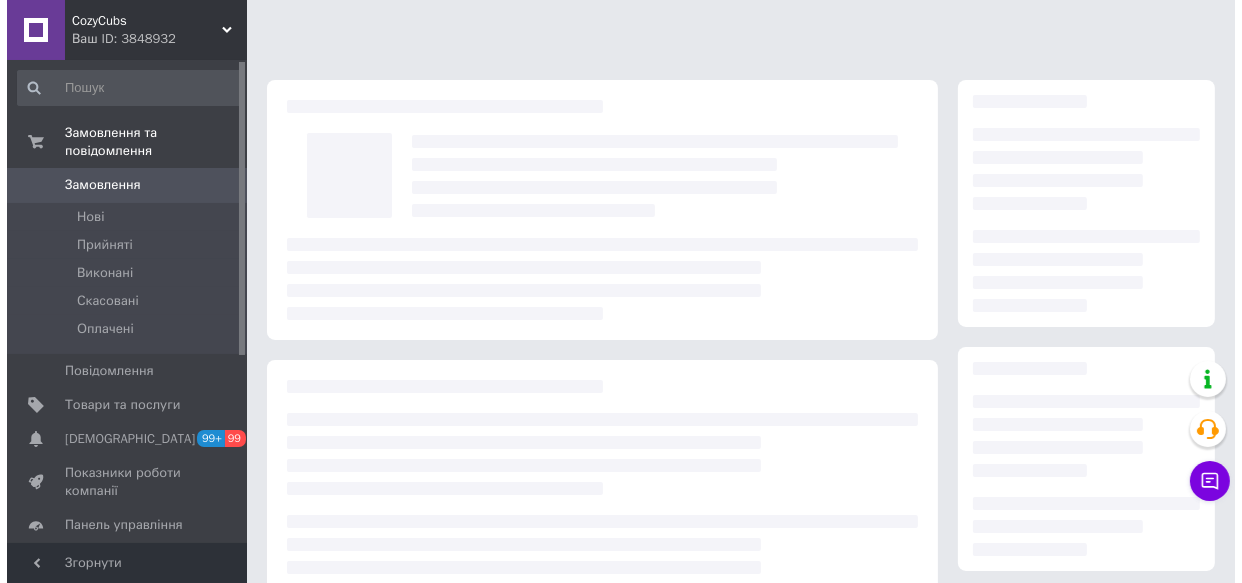 scroll, scrollTop: 330, scrollLeft: 0, axis: vertical 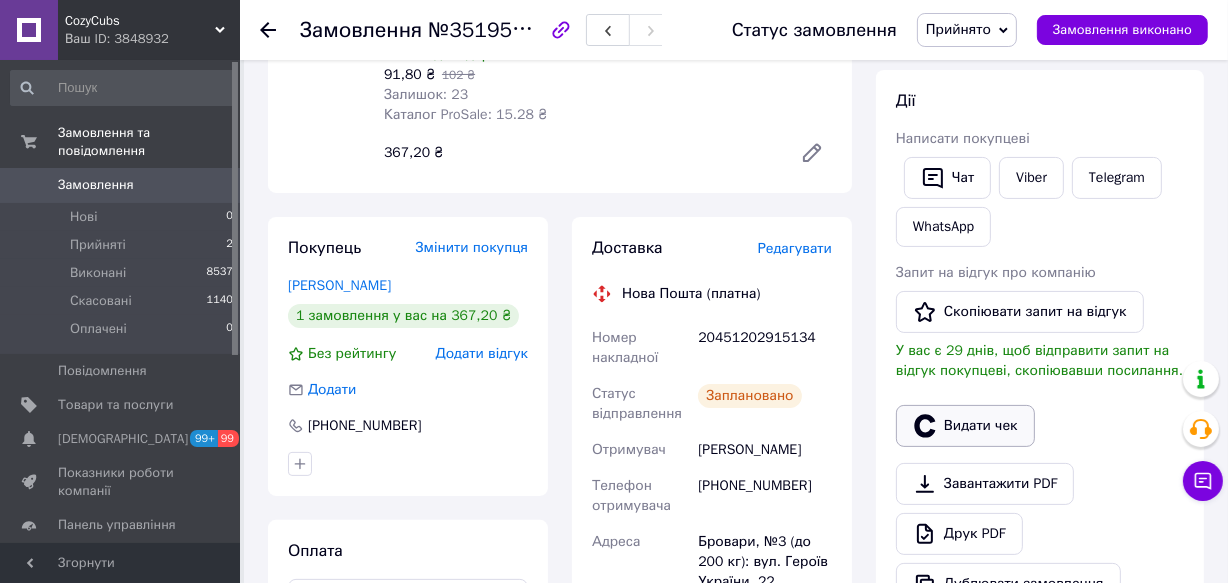 click on "Видати чек" at bounding box center (965, 426) 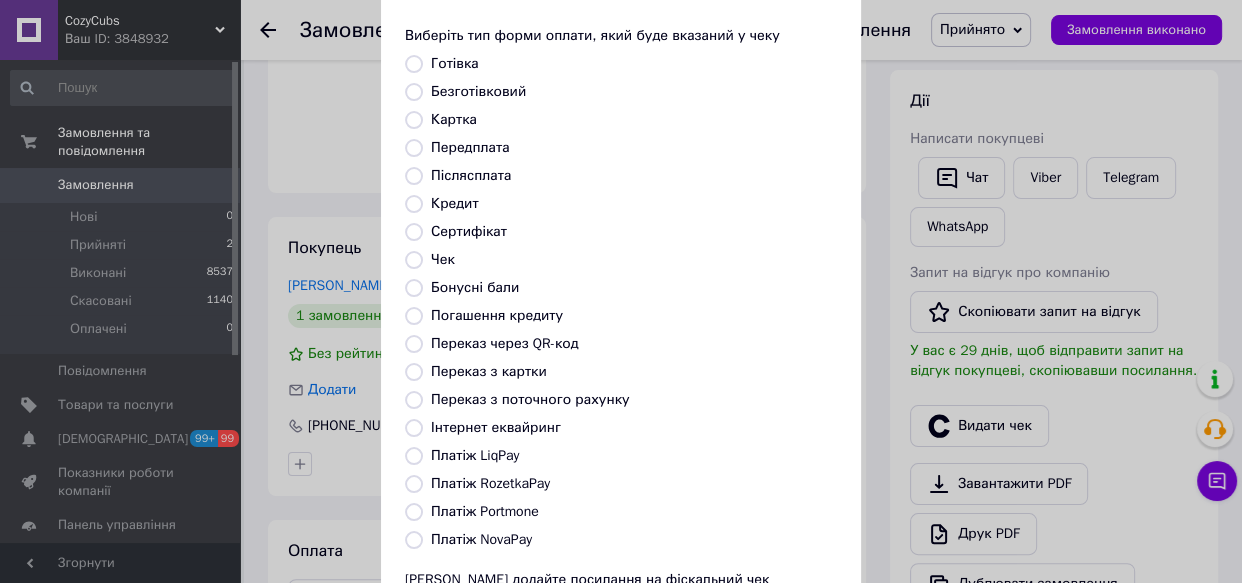 scroll, scrollTop: 181, scrollLeft: 0, axis: vertical 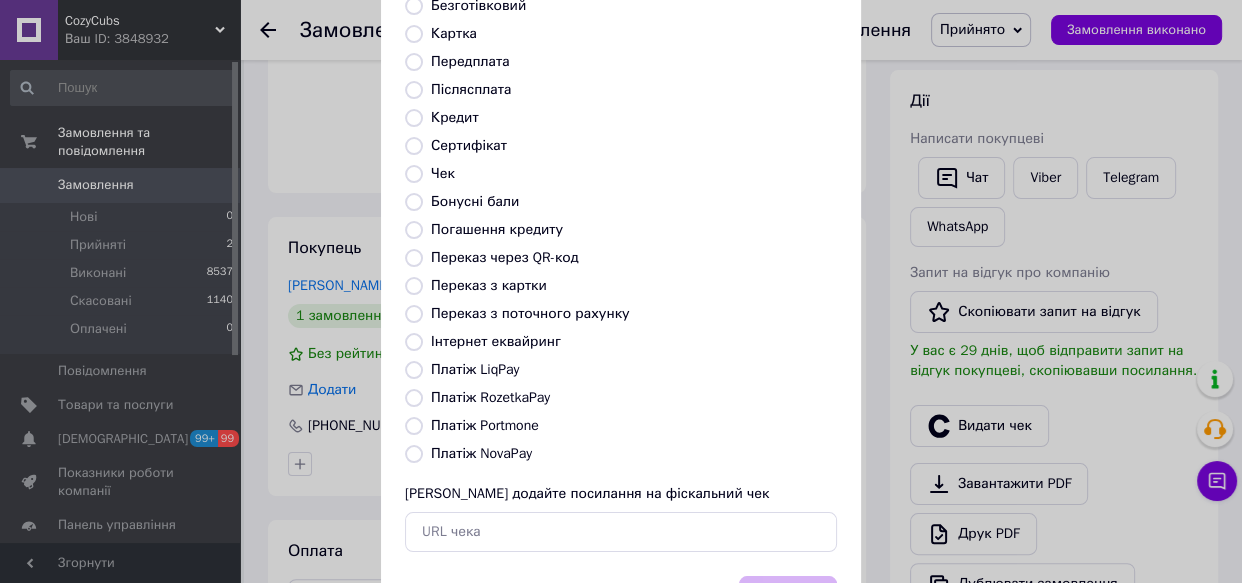 click on "Платіж NovaPay" at bounding box center (481, 453) 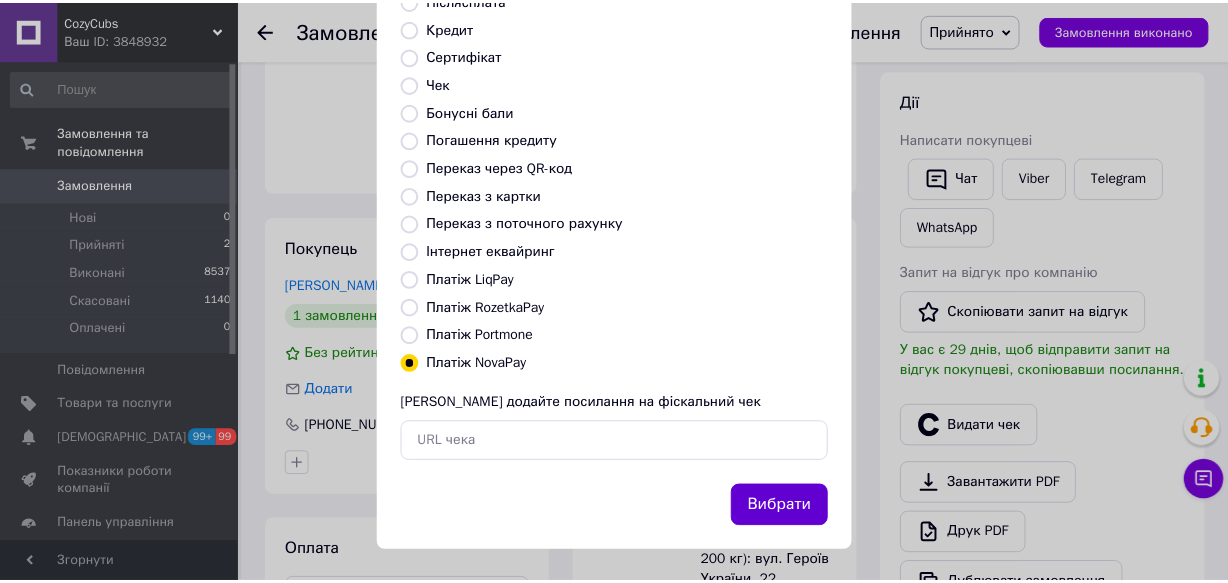 scroll, scrollTop: 276, scrollLeft: 0, axis: vertical 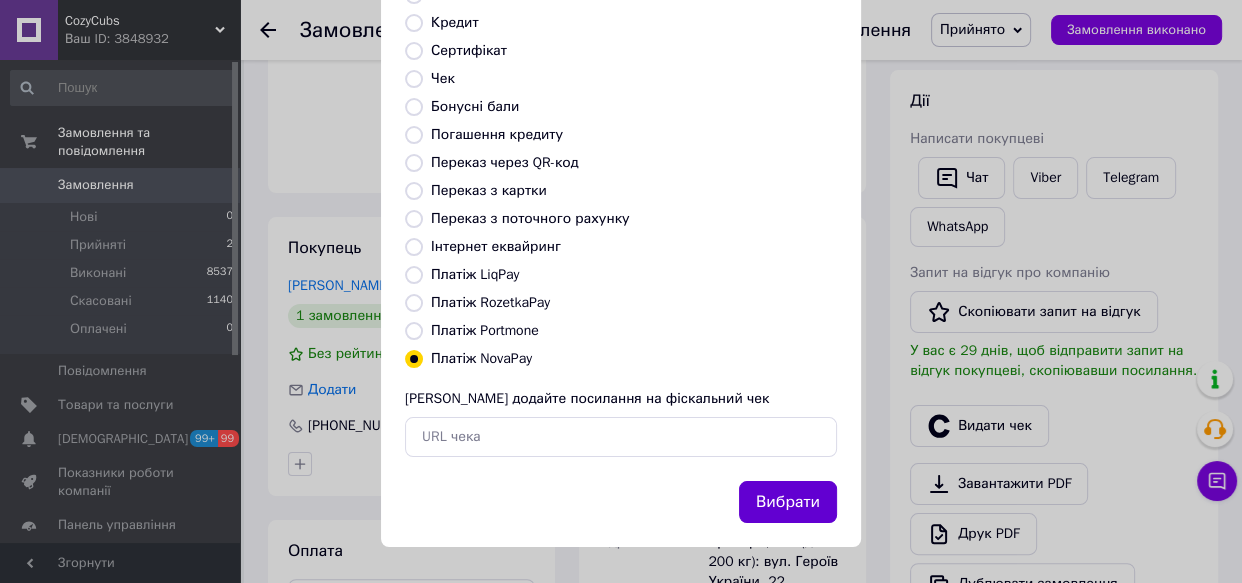 click on "Вибрати" at bounding box center (788, 502) 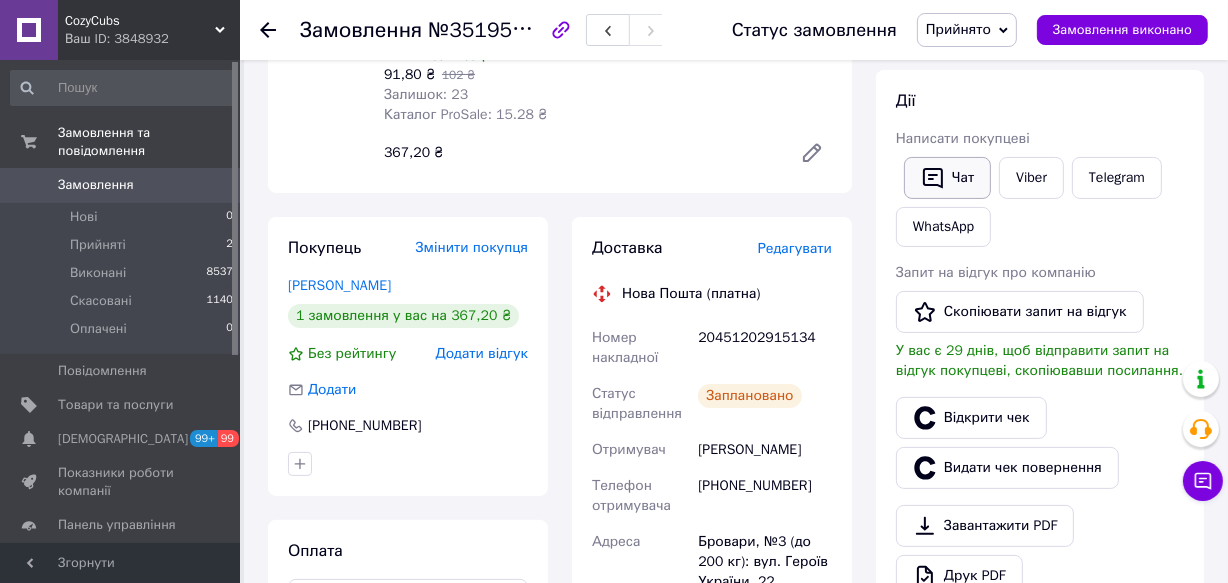 click on "Чат" at bounding box center (947, 178) 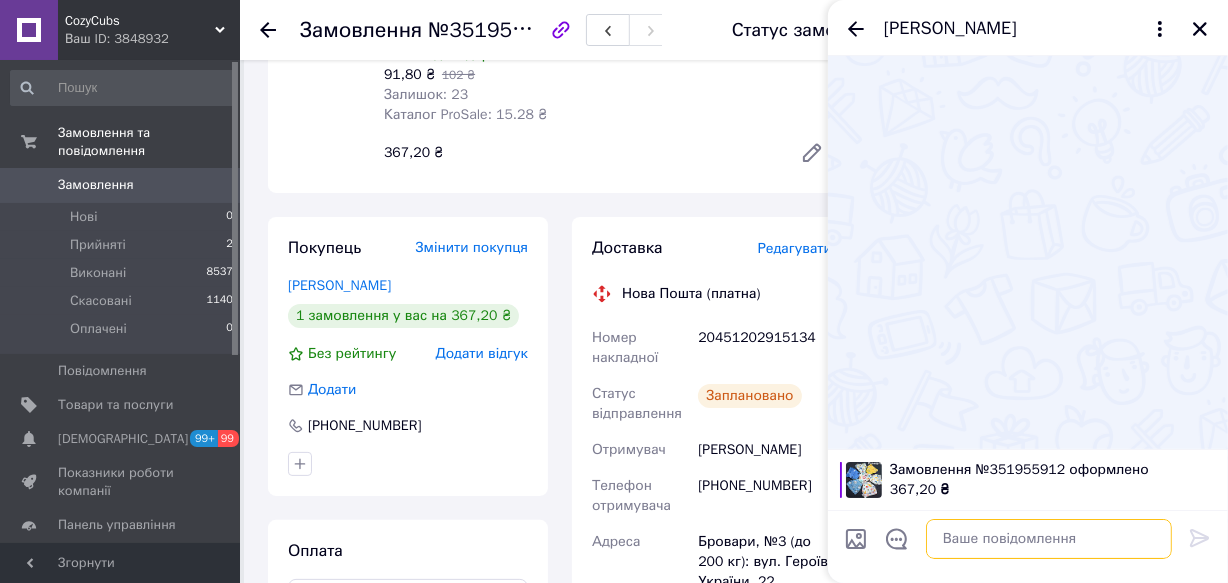 paste on "https://api.checkbox.ua/api/v1/receipts/4568ef62-36ec-4e2b-8b05-e7cbde493868/html?show_buttons=true" 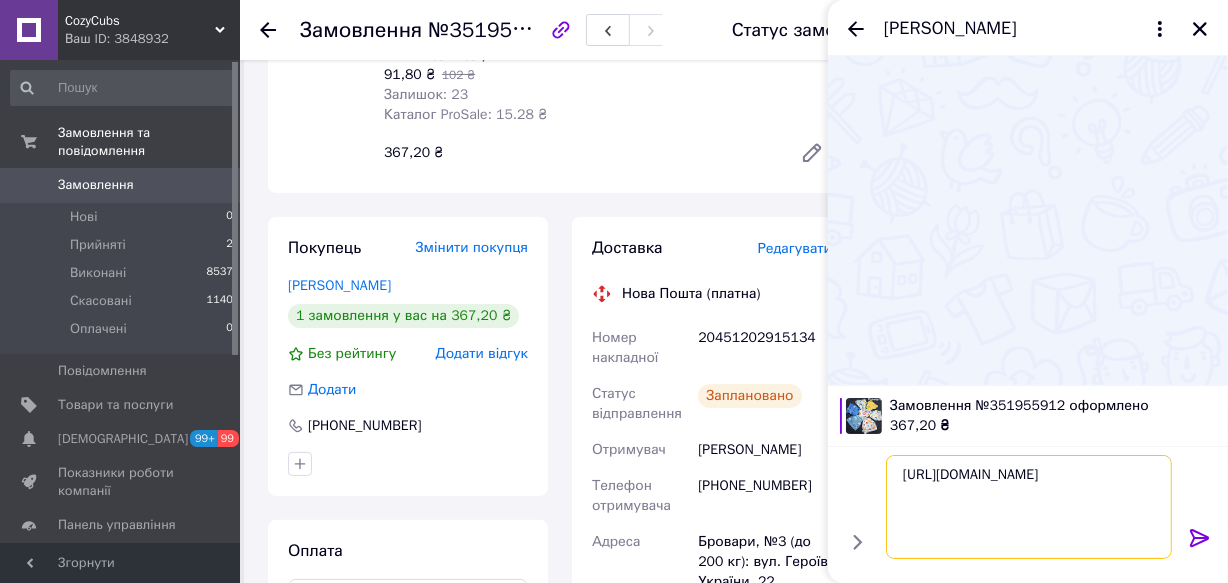 type on "https://api.checkbox.ua/api/v1/receipts/4568ef62-36ec-4e2b-8b05-e7cbde493868/html?show_buttons=true" 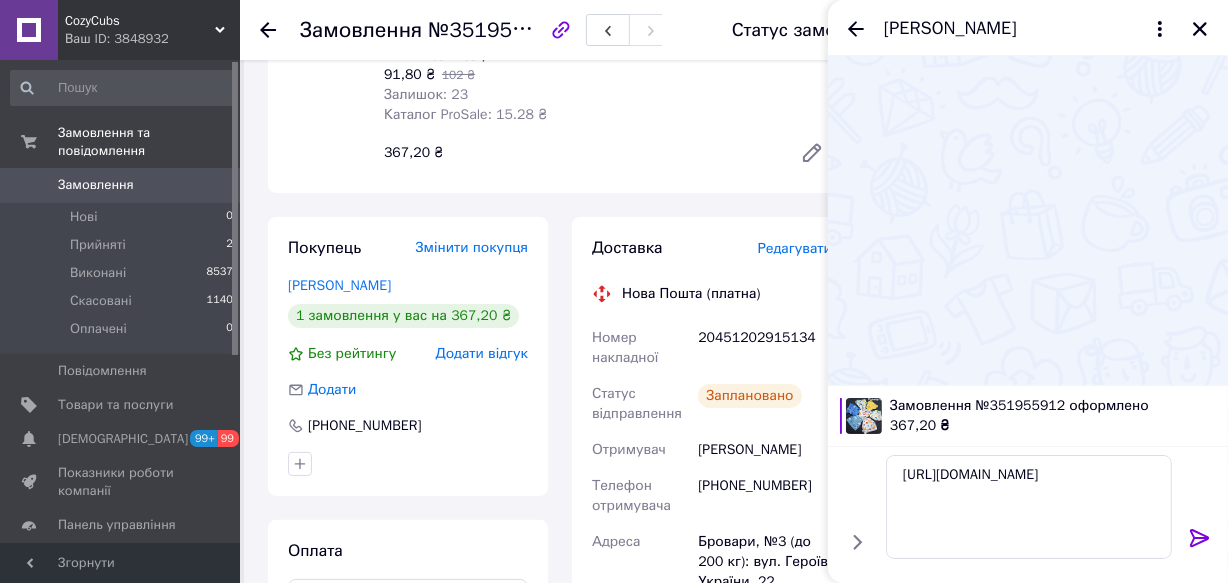 click 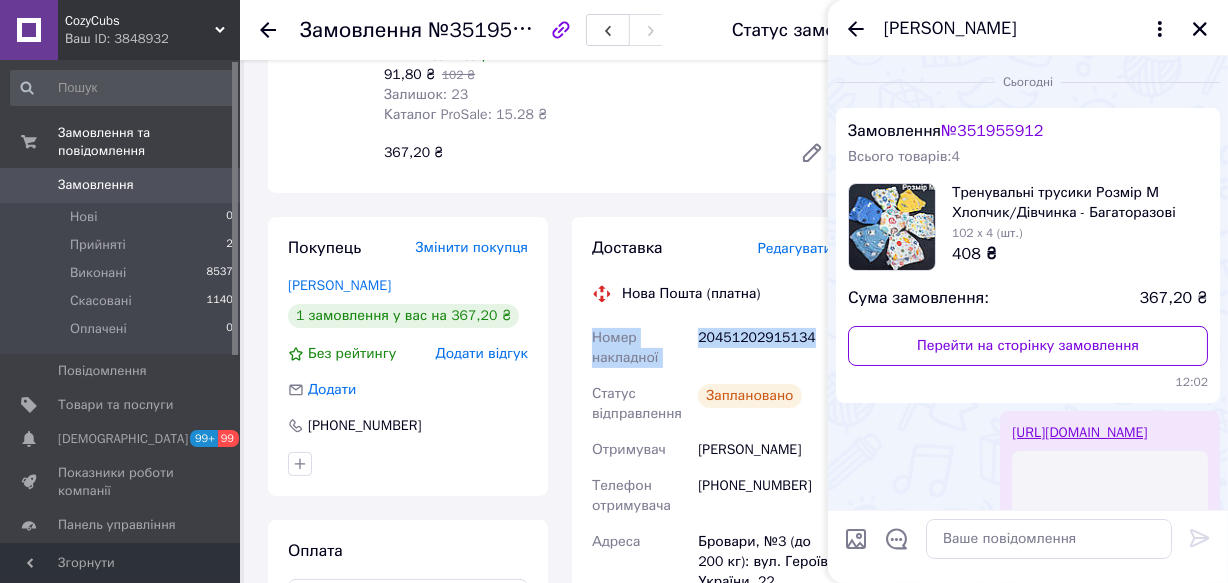 drag, startPoint x: 587, startPoint y: 319, endPoint x: 788, endPoint y: 315, distance: 201.0398 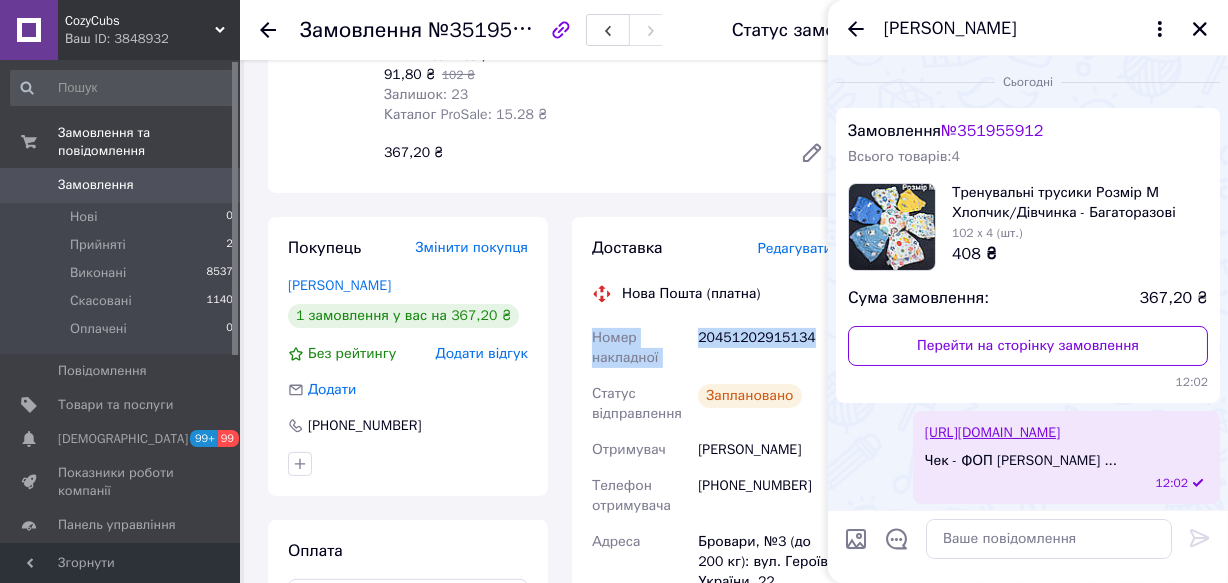 copy on "Номер накладної 20451202915134" 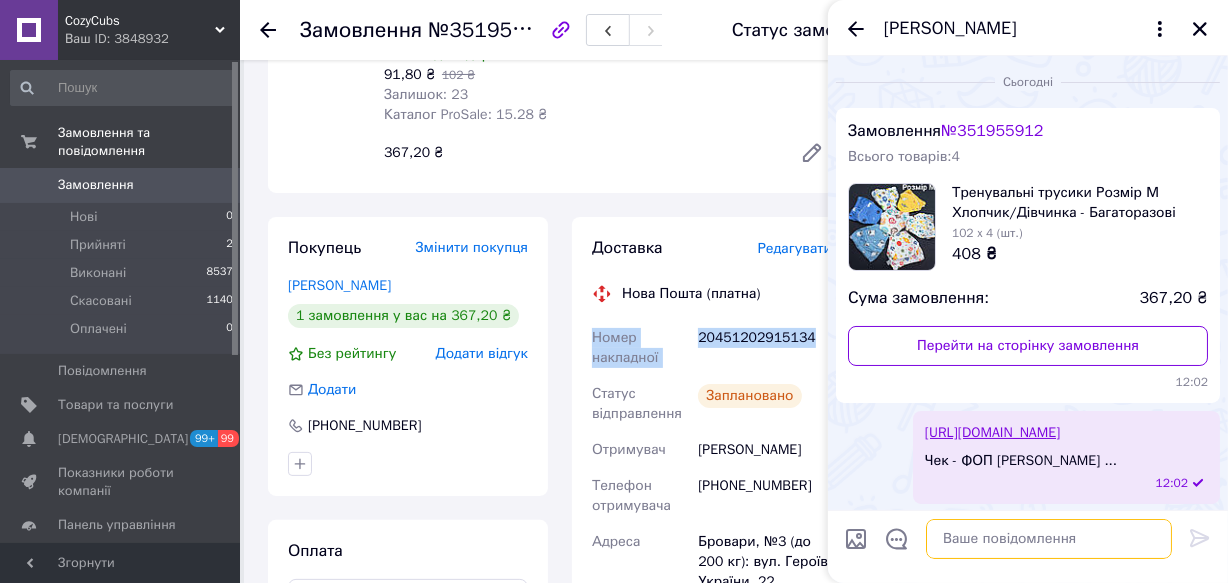 click at bounding box center [1049, 539] 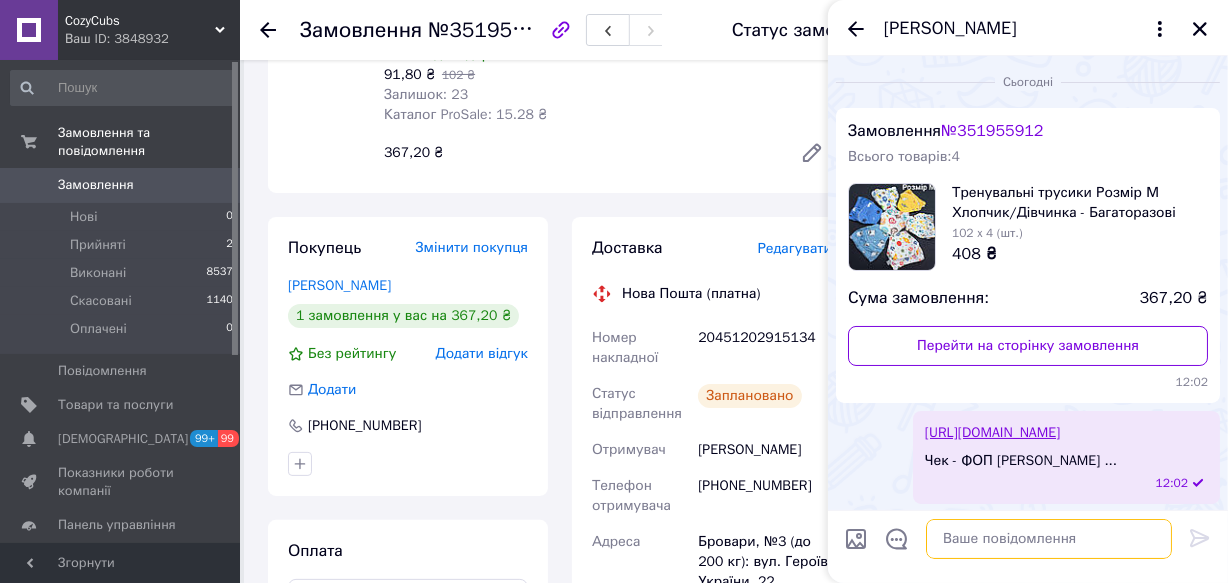 paste on "Номер накладної
20451202915134" 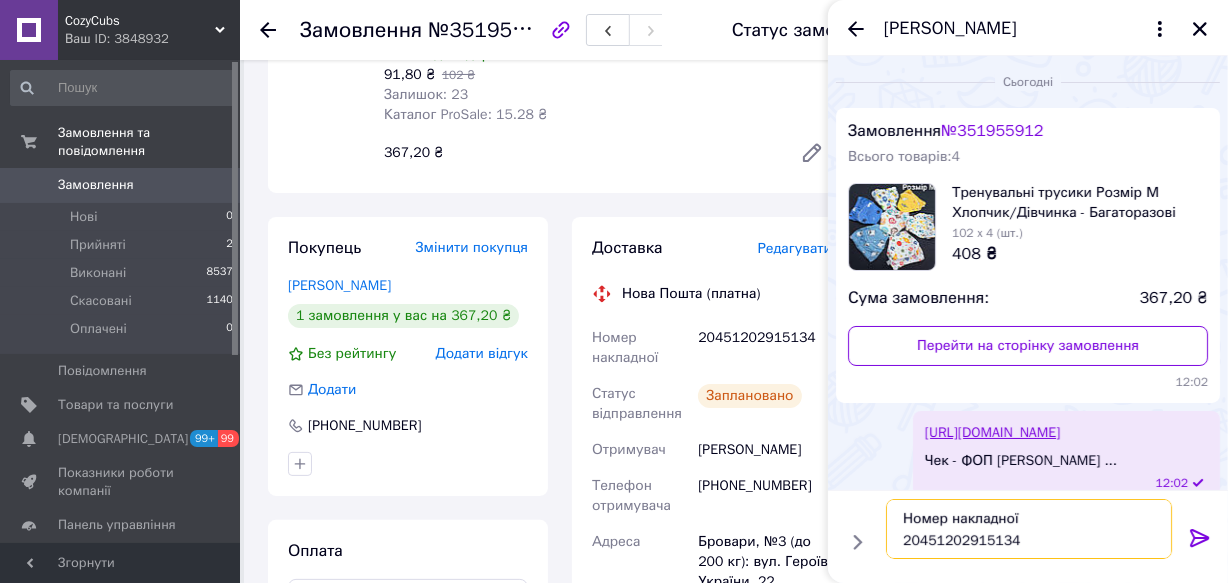 type on "Номер накладної
20451202915134" 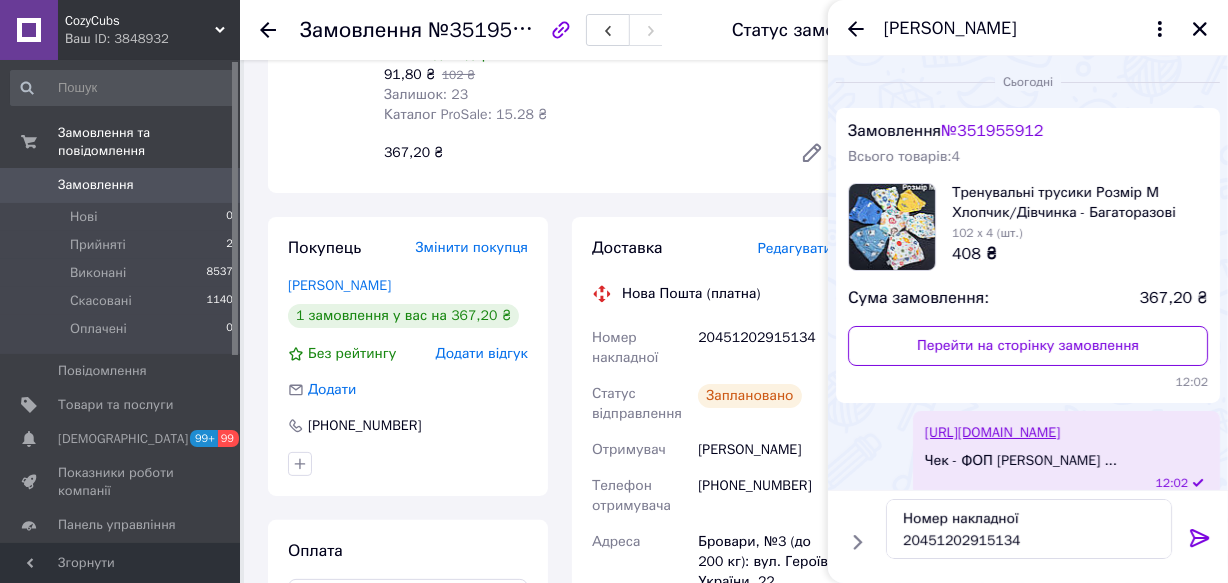 click 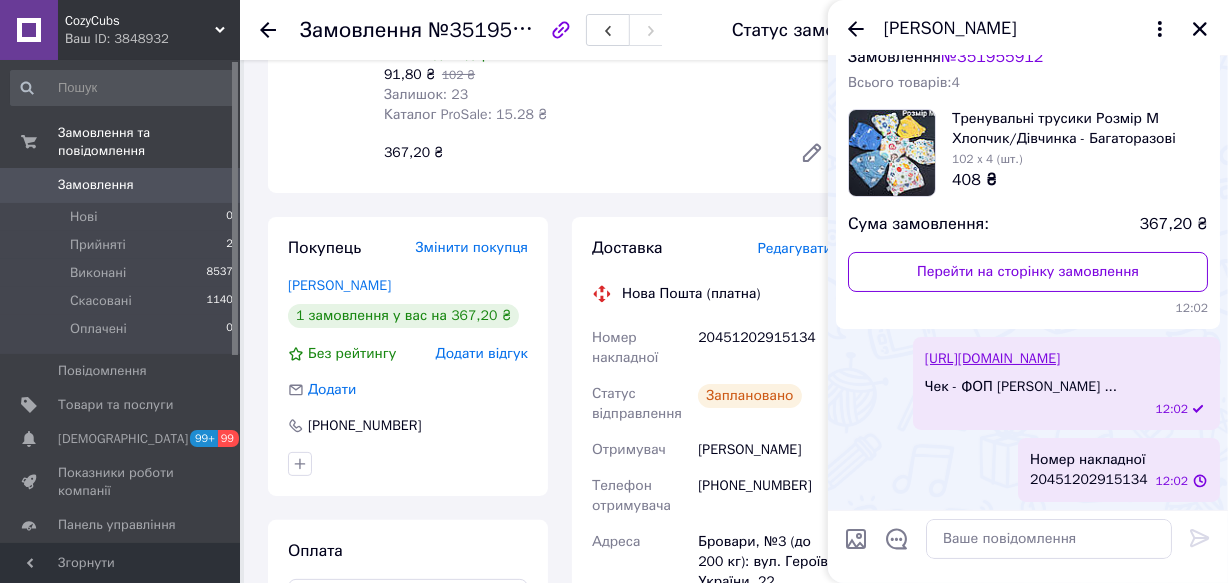 scroll, scrollTop: 113, scrollLeft: 0, axis: vertical 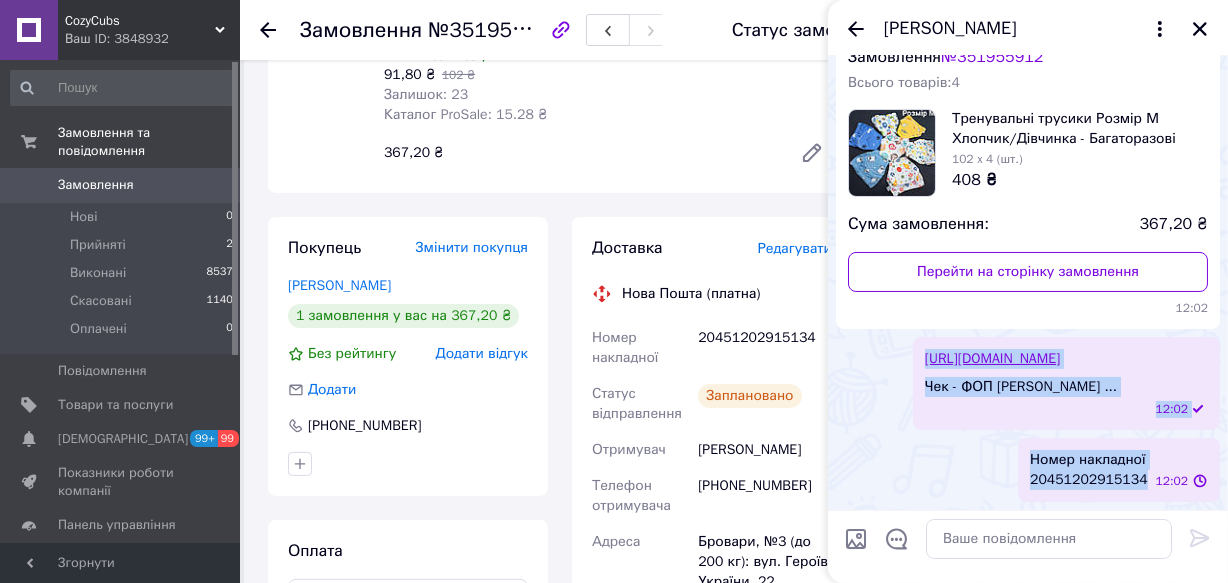 drag, startPoint x: 913, startPoint y: 308, endPoint x: 1152, endPoint y: 479, distance: 293.8741 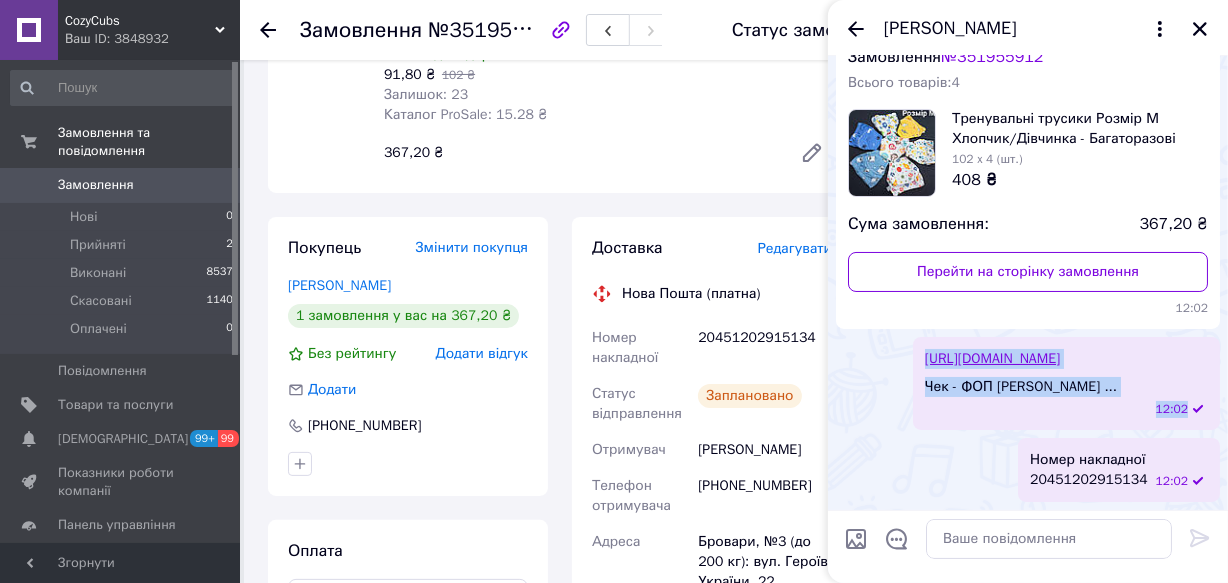 scroll, scrollTop: 114, scrollLeft: 0, axis: vertical 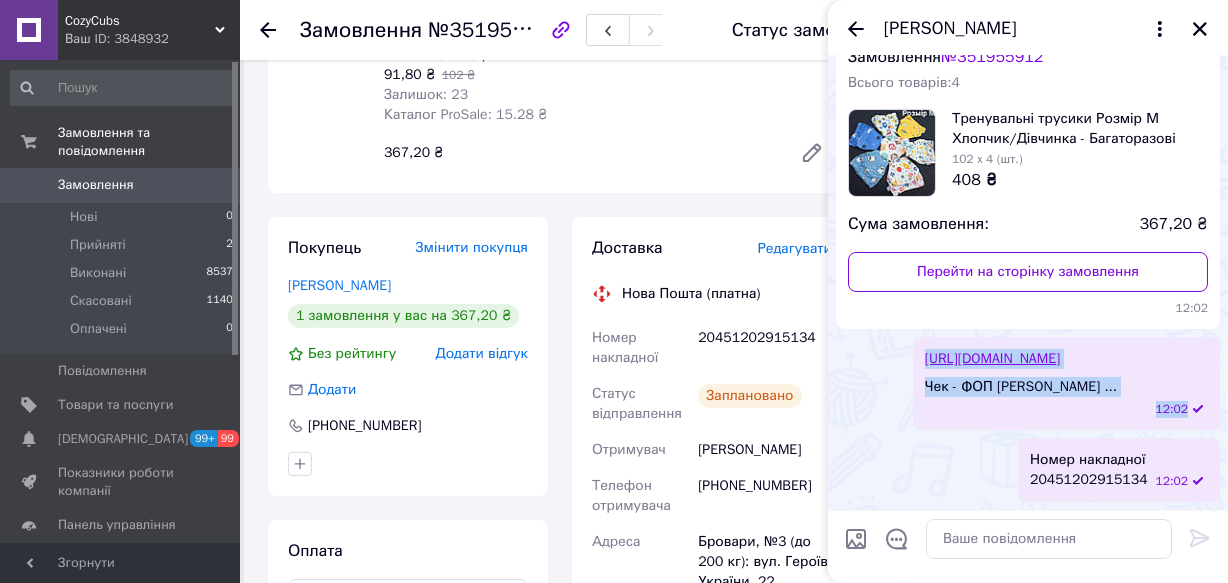 copy on "https://api.checkbox.ua/api/v1/receipts/4568ef62-36ec-4e2b-8b05-e7cbde493868/html?show_buttons=true Чек - ФОП ПШЕНИЧНИЙ АНДРІЙ ОЛЕ ... 12:02 Номер накладної 20451202915134" 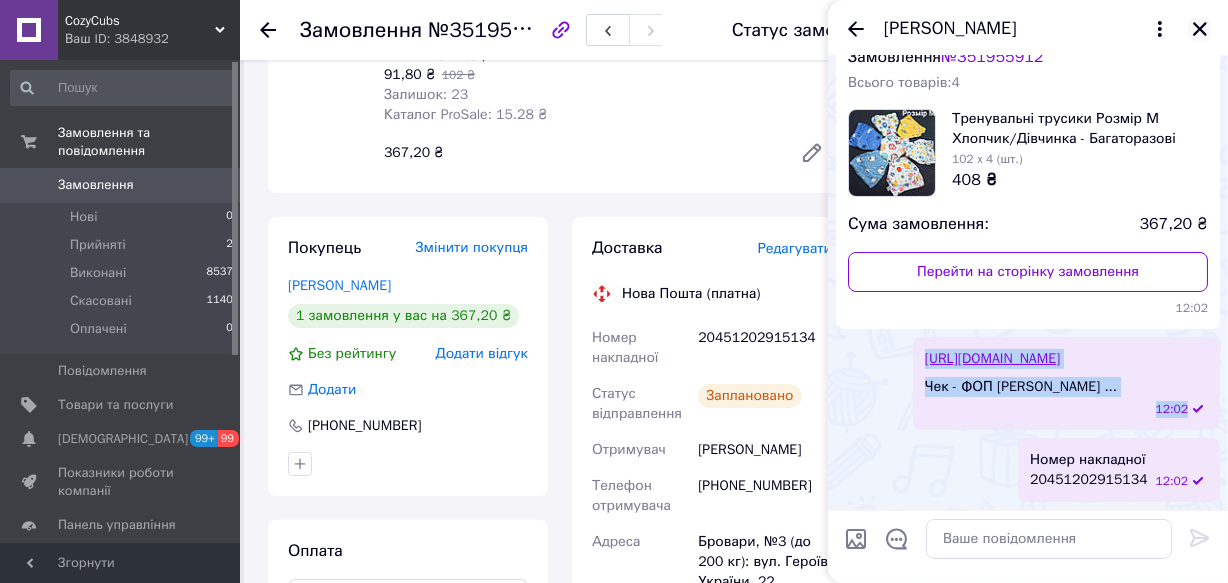 click 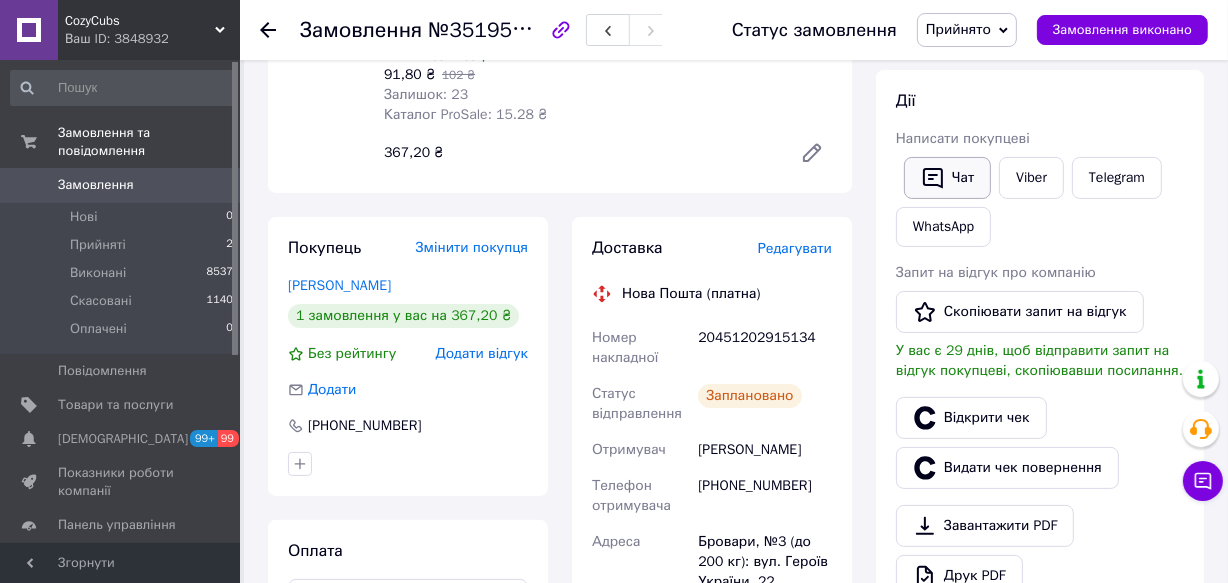 click on "Чат" at bounding box center [947, 178] 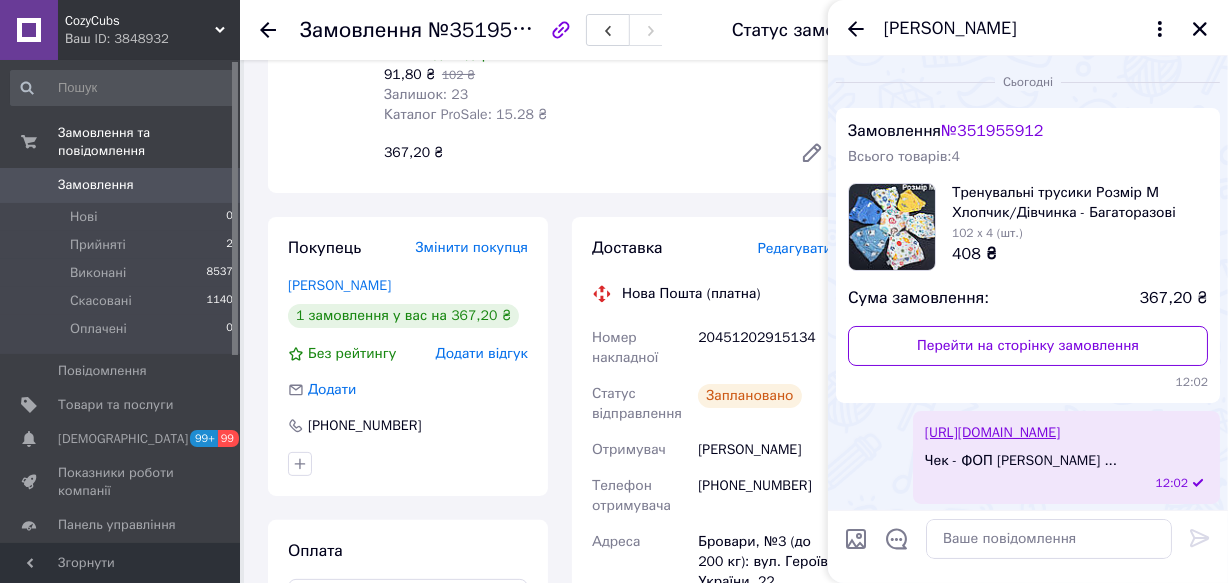scroll, scrollTop: 114, scrollLeft: 0, axis: vertical 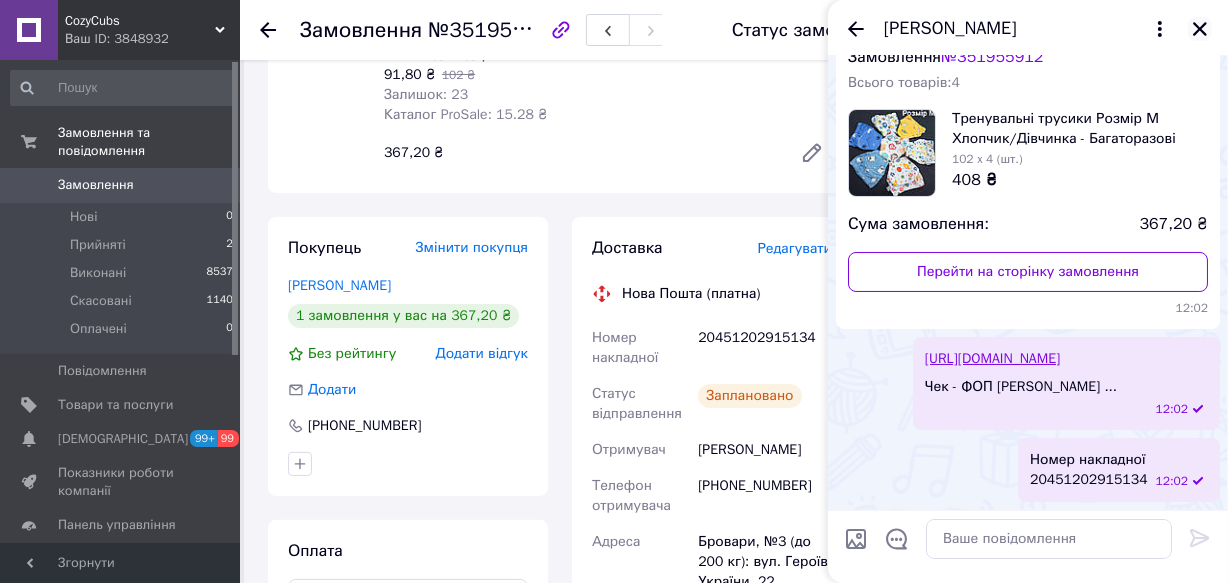 click 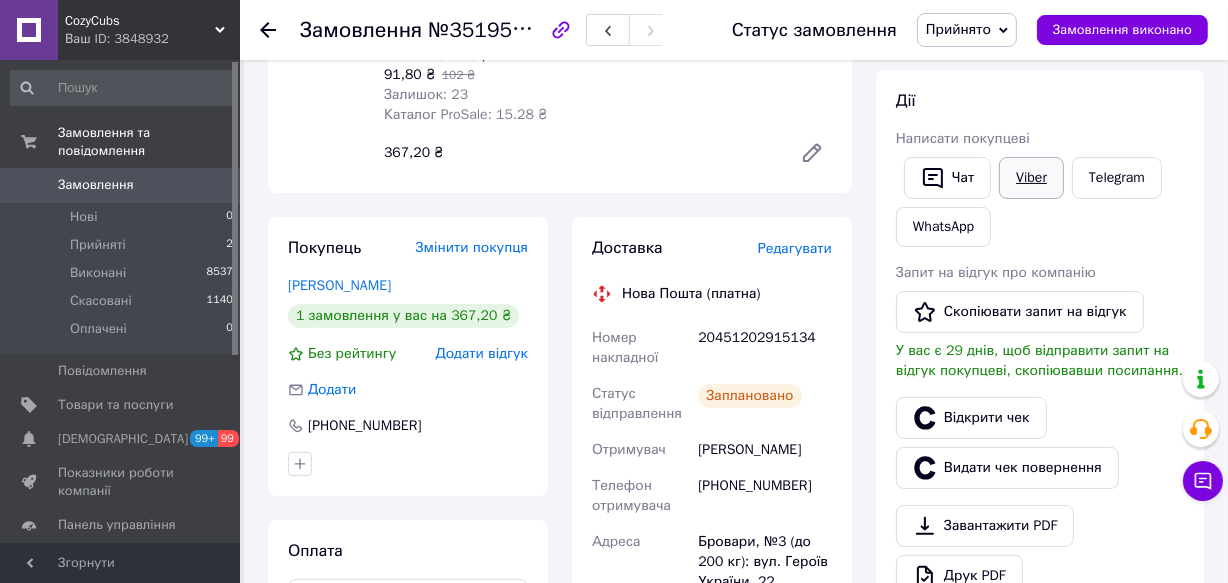 click on "Viber" at bounding box center (1031, 178) 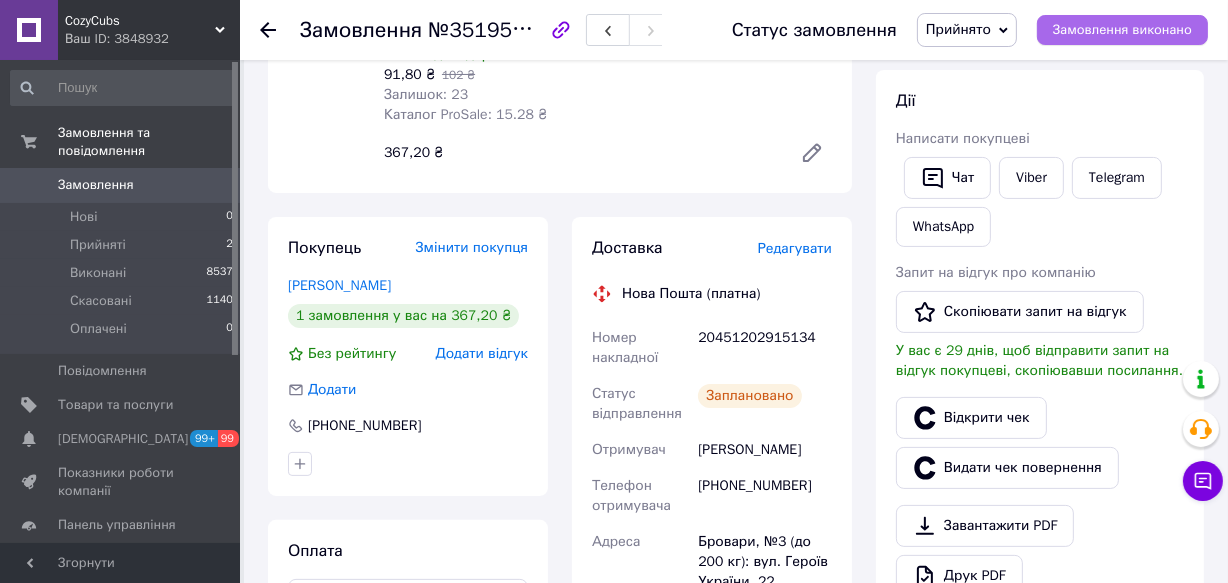 click on "Замовлення виконано" at bounding box center [1122, 30] 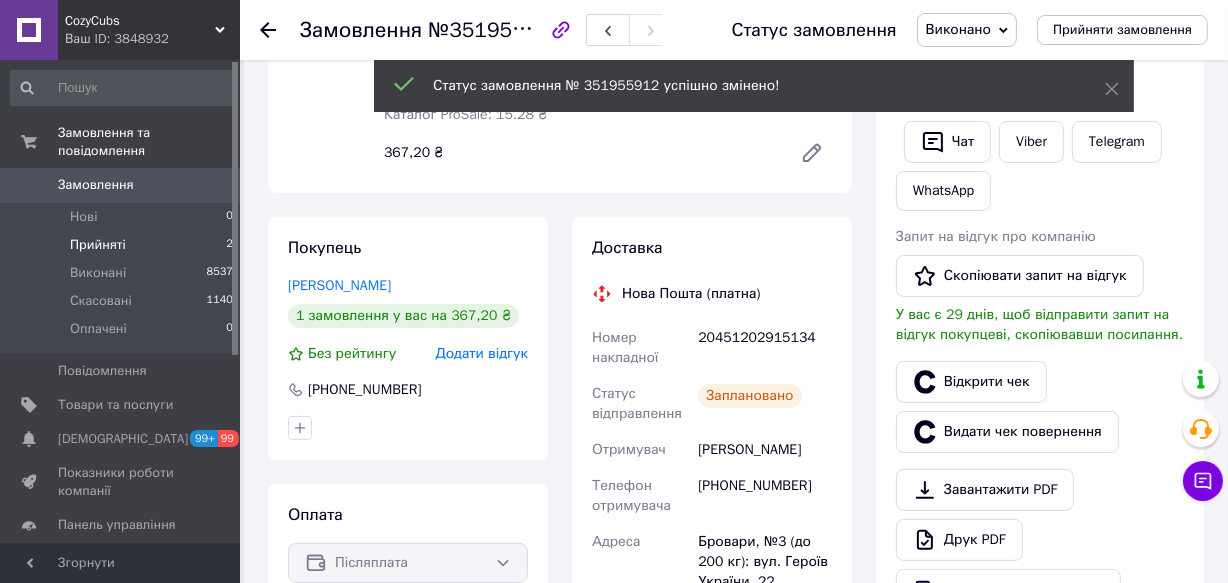 click on "Прийняті 2" at bounding box center [122, 245] 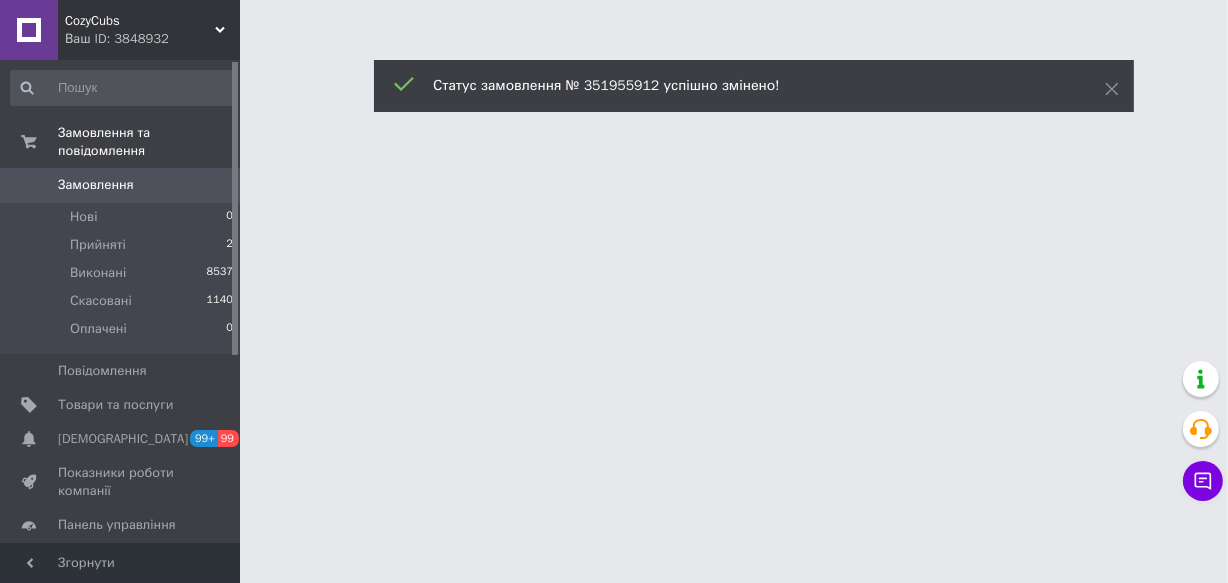 scroll, scrollTop: 0, scrollLeft: 0, axis: both 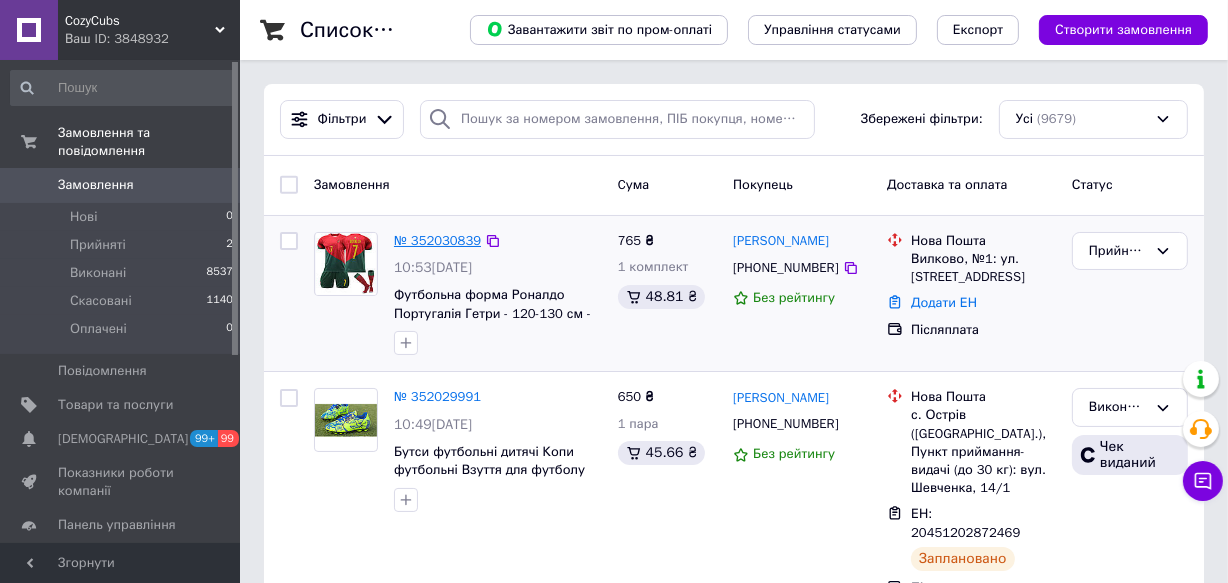 click on "№ 352030839" at bounding box center [437, 240] 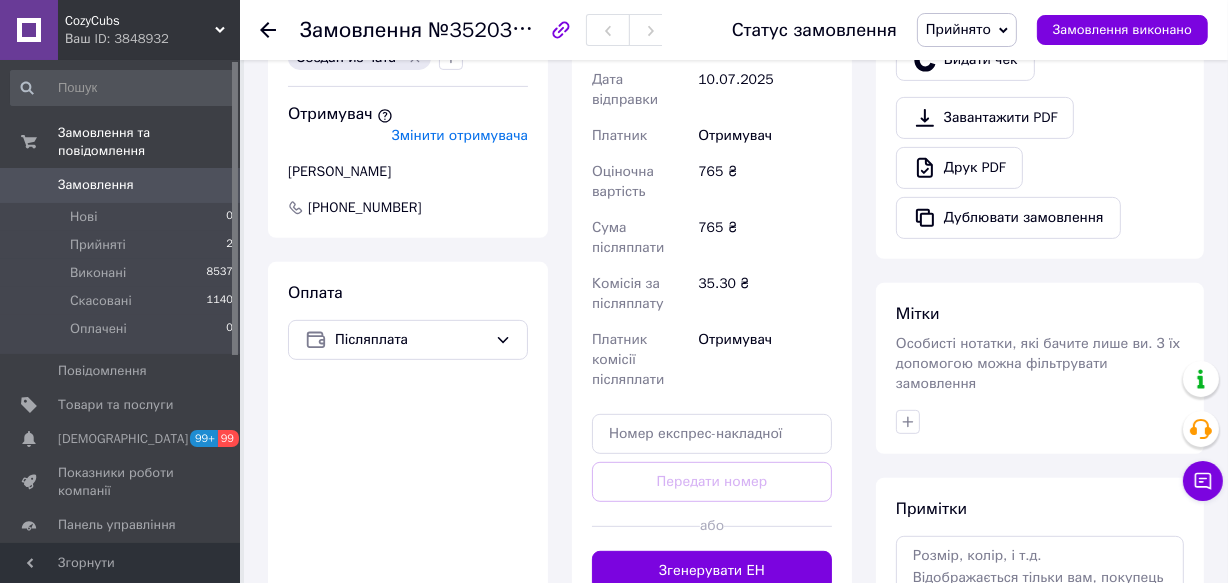 scroll, scrollTop: 727, scrollLeft: 0, axis: vertical 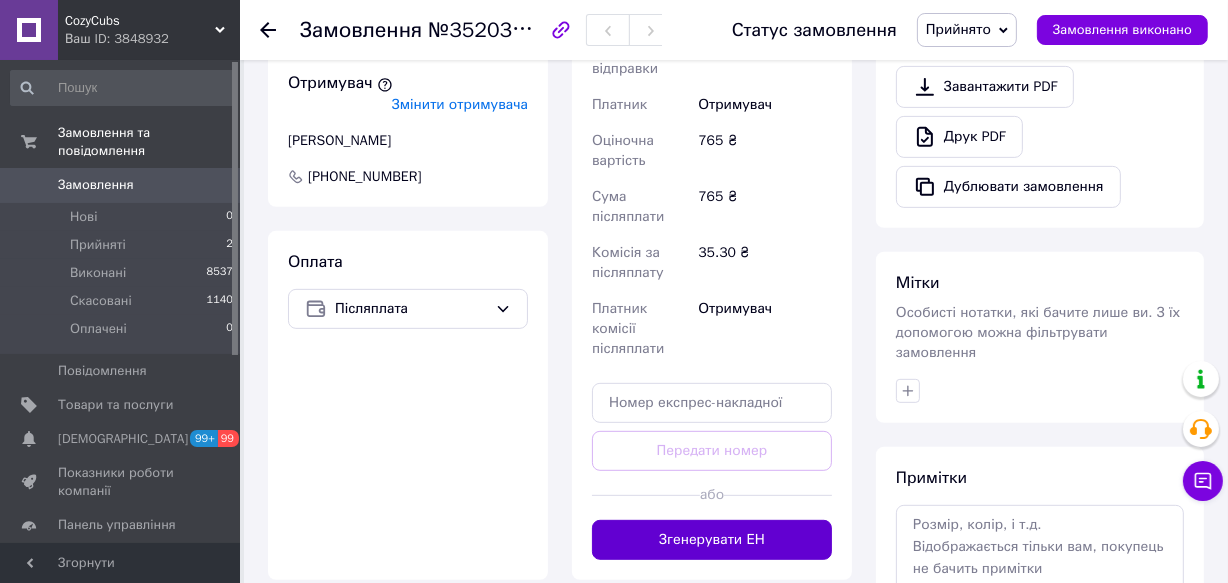 click on "Згенерувати ЕН" at bounding box center [712, 540] 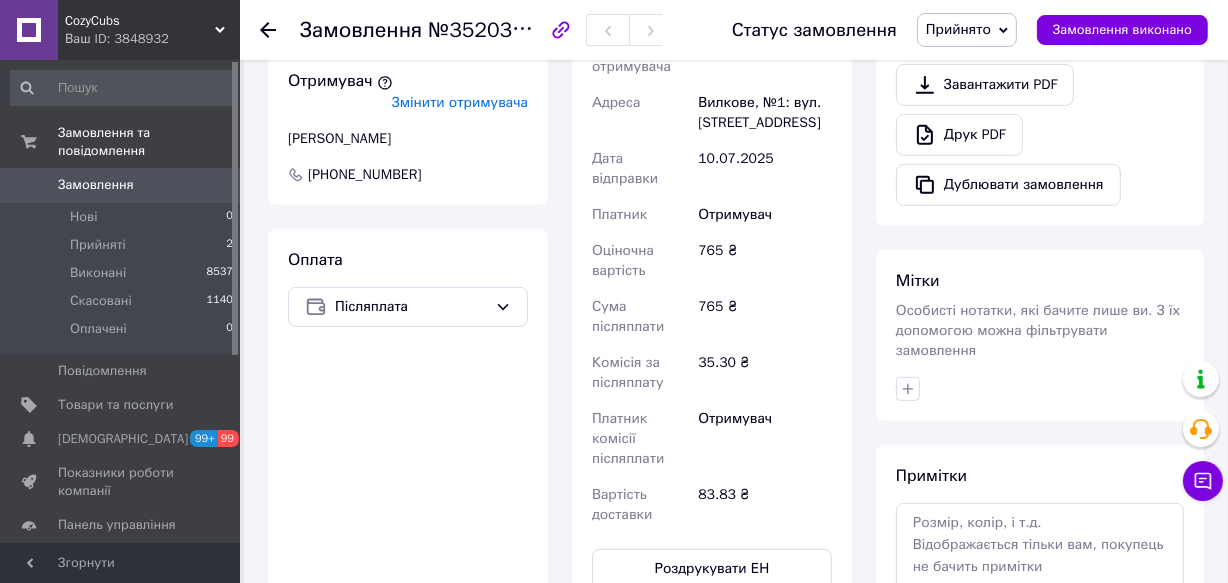 scroll, scrollTop: 909, scrollLeft: 0, axis: vertical 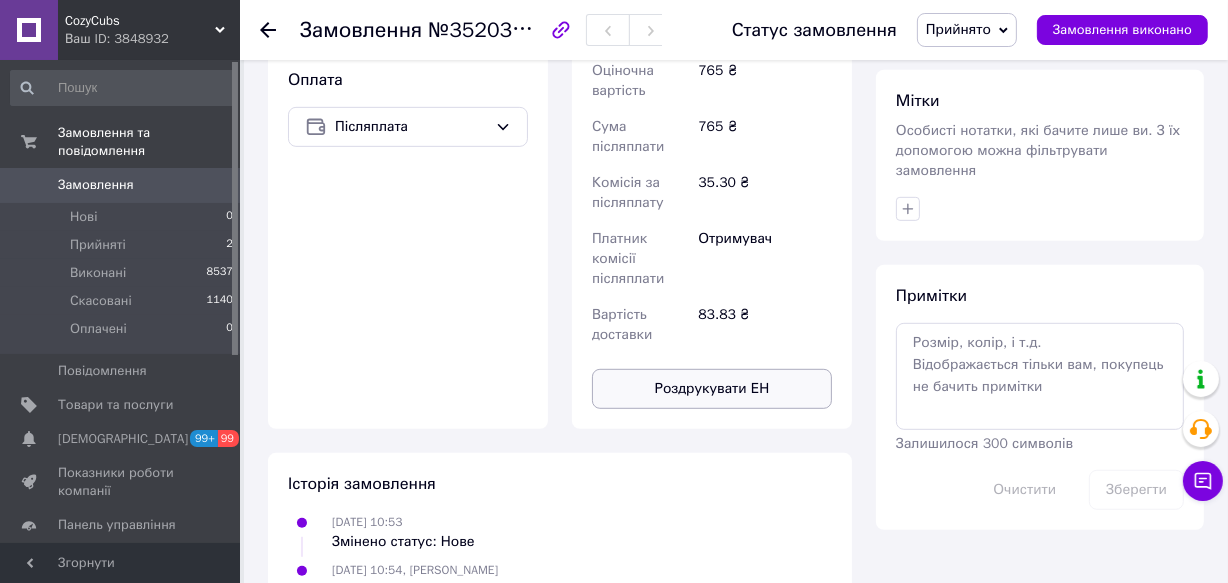 click on "Роздрукувати ЕН" at bounding box center (712, 389) 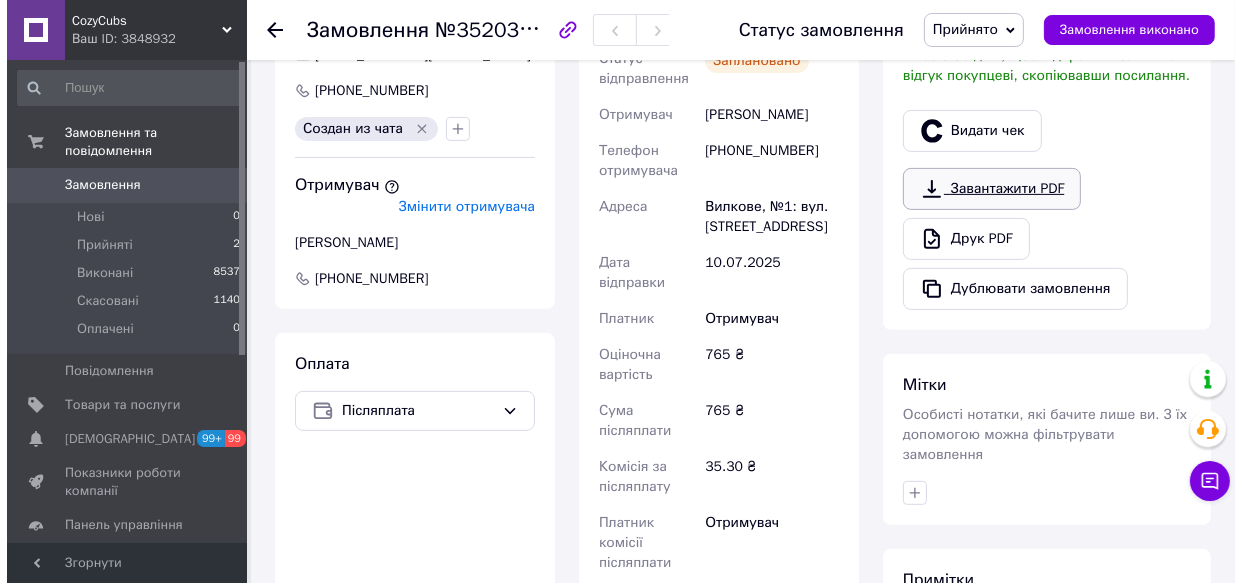 scroll, scrollTop: 545, scrollLeft: 0, axis: vertical 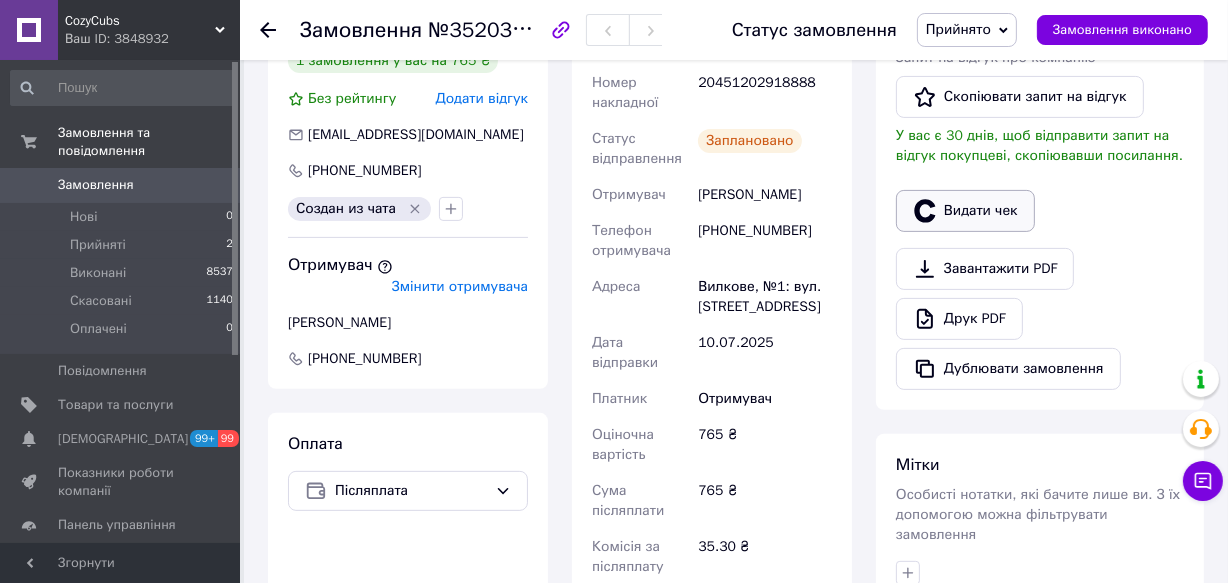 click on "Видати чек" at bounding box center [965, 211] 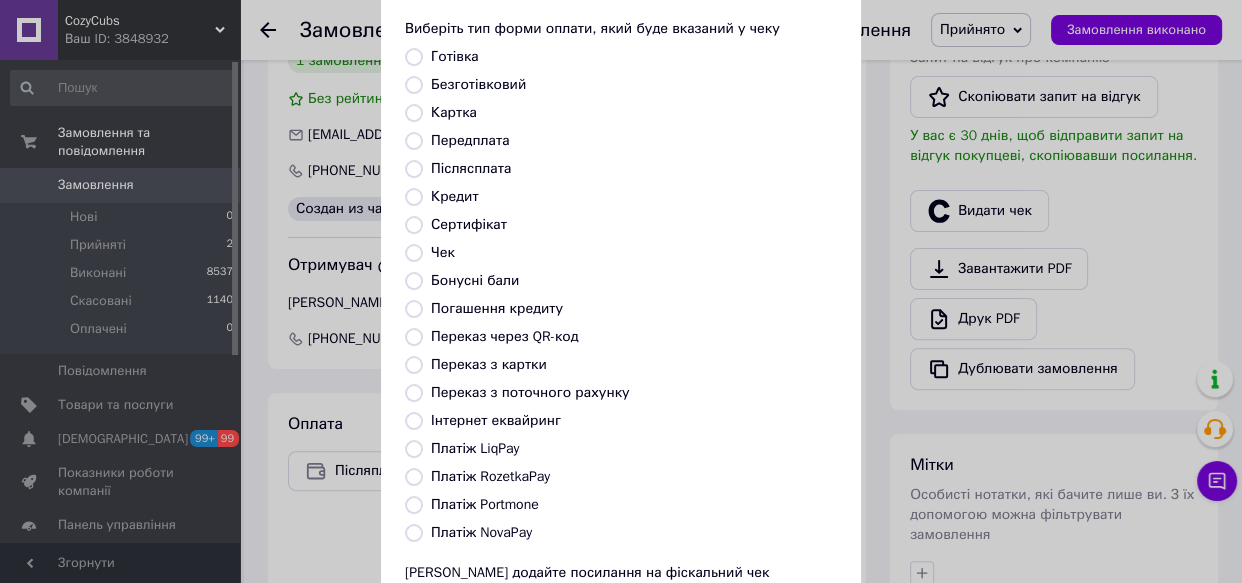 scroll, scrollTop: 181, scrollLeft: 0, axis: vertical 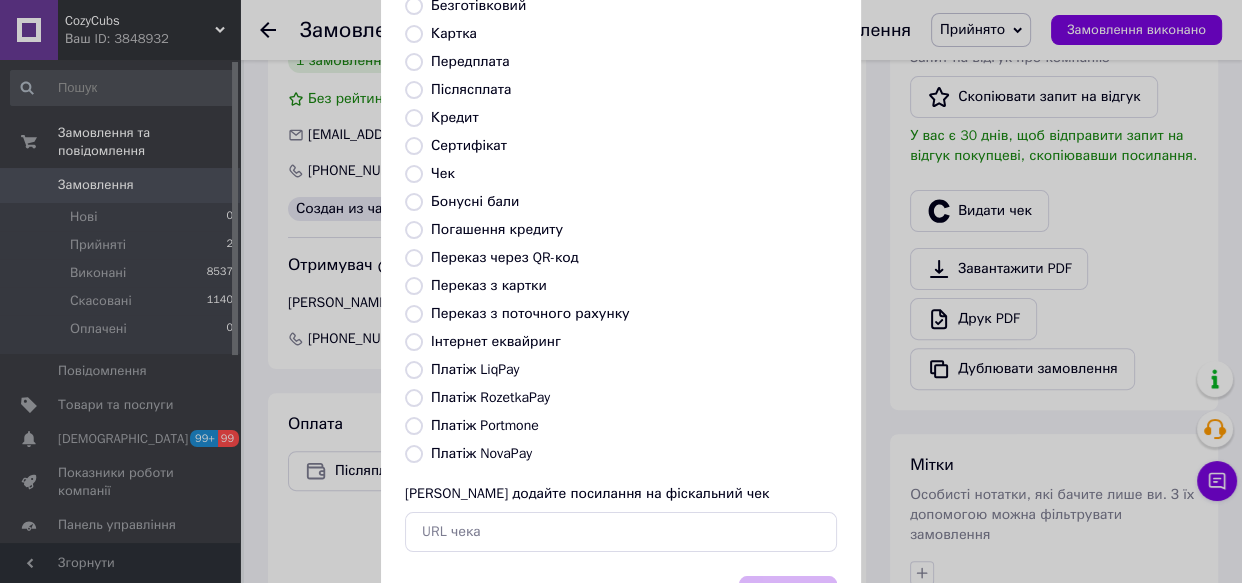 click on "Платіж NovaPay" at bounding box center (481, 453) 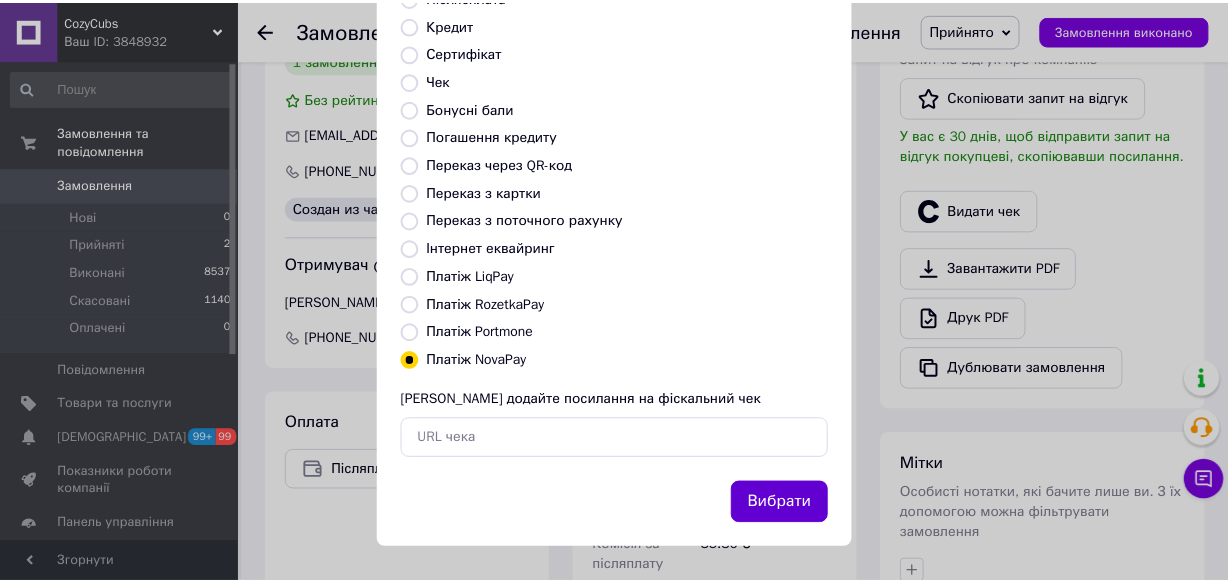 scroll, scrollTop: 276, scrollLeft: 0, axis: vertical 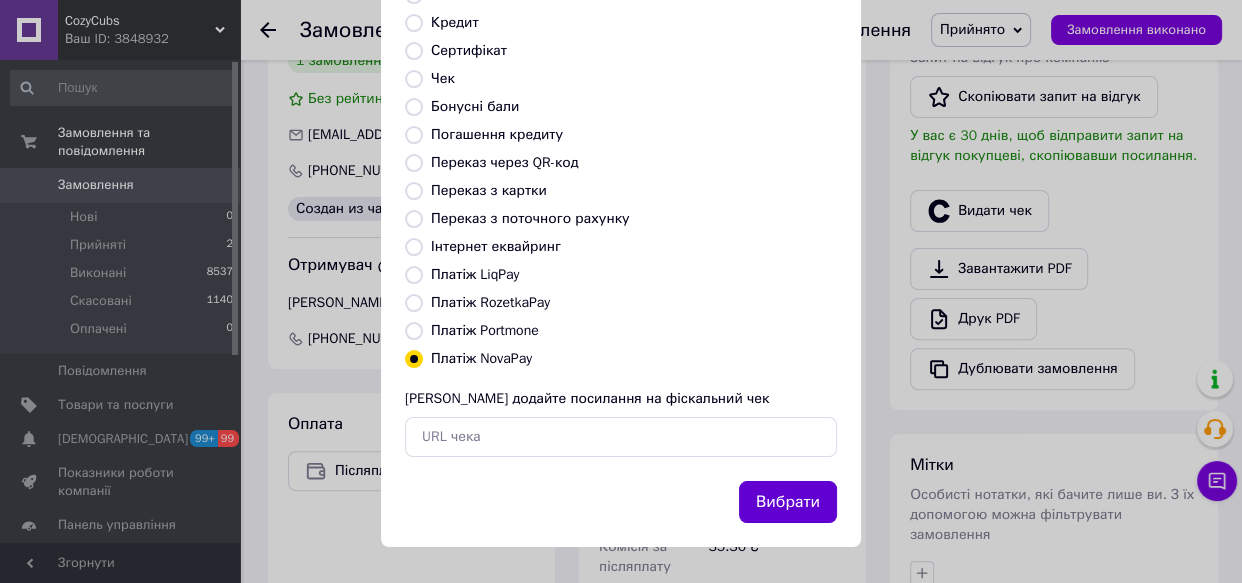 click on "Вибрати" at bounding box center [788, 502] 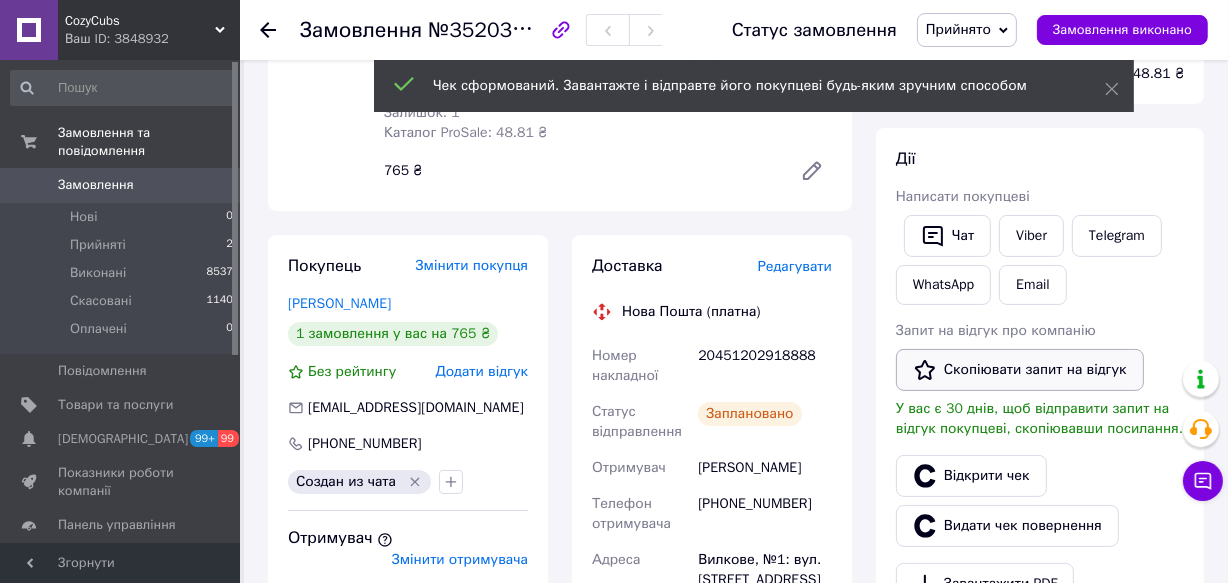 scroll, scrollTop: 90, scrollLeft: 0, axis: vertical 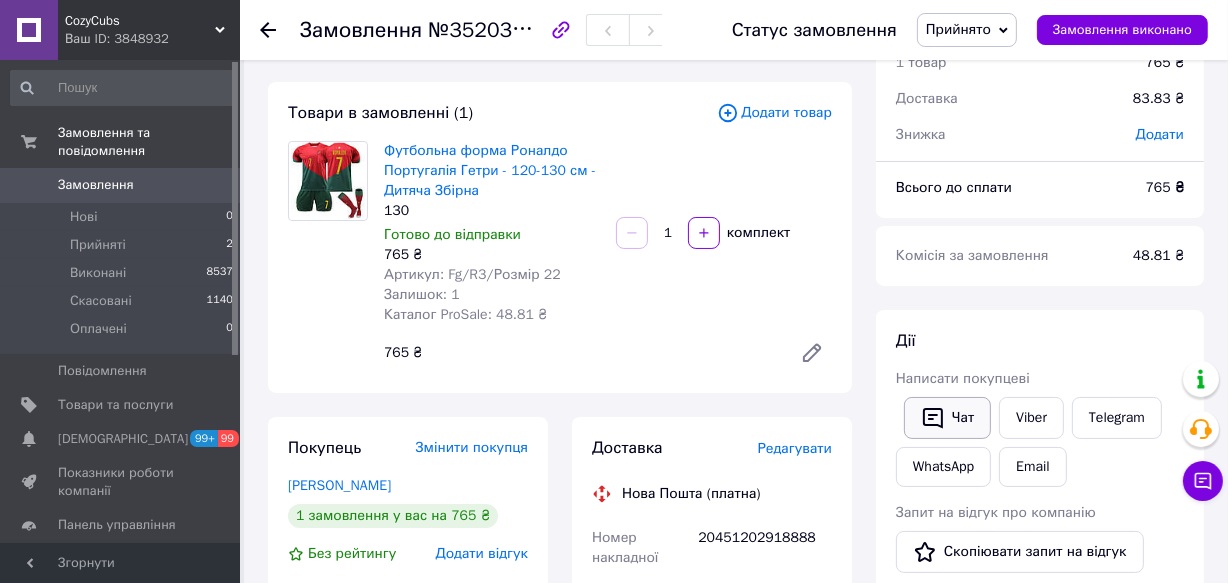 click on "Чат" at bounding box center (947, 418) 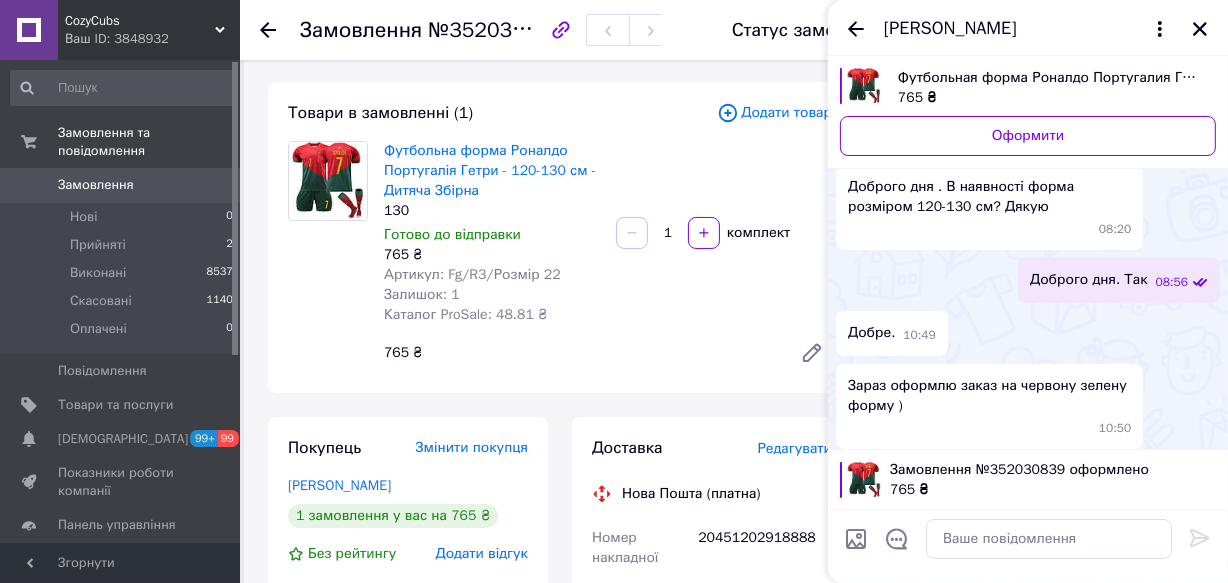 scroll, scrollTop: 125, scrollLeft: 0, axis: vertical 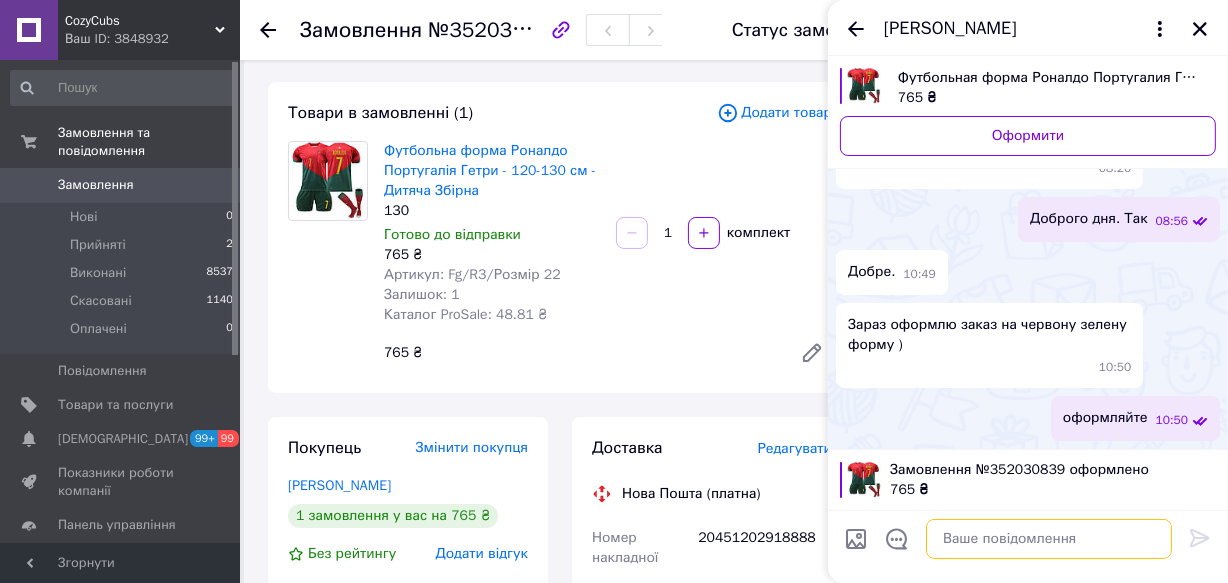 paste on "https://api.checkbox.ua/api/v1/receipts/1f2d3e0d-1273-46a9-8c71-a8373f16a1bd/html?show_buttons=true" 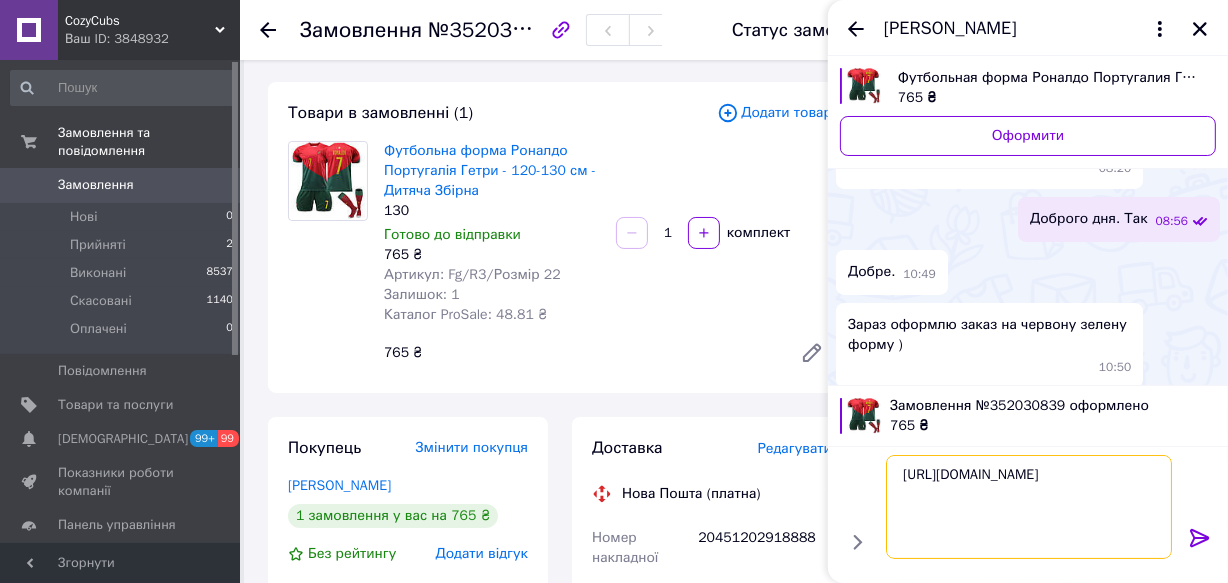type on "https://api.checkbox.ua/api/v1/receipts/1f2d3e0d-1273-46a9-8c71-a8373f16a1bd/html?show_buttons=true" 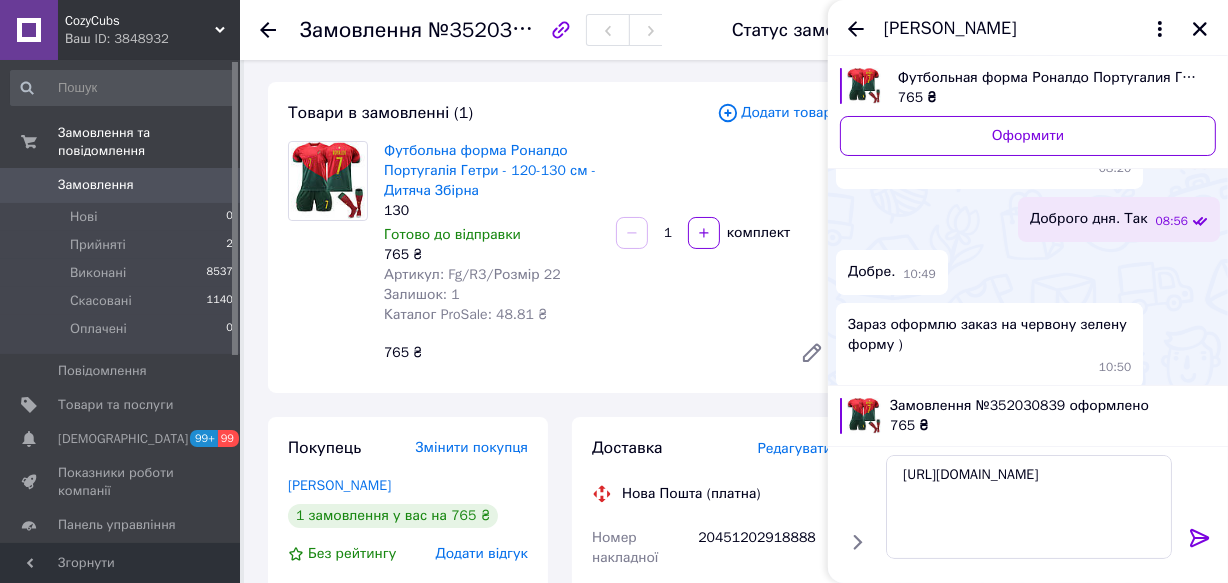 click 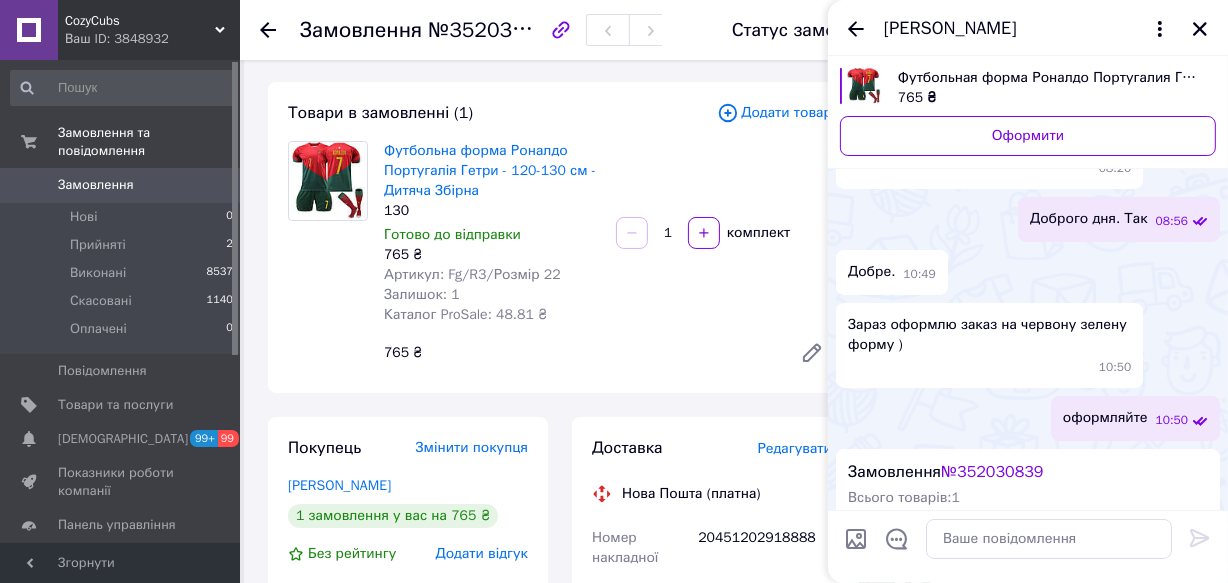scroll, scrollTop: 708, scrollLeft: 0, axis: vertical 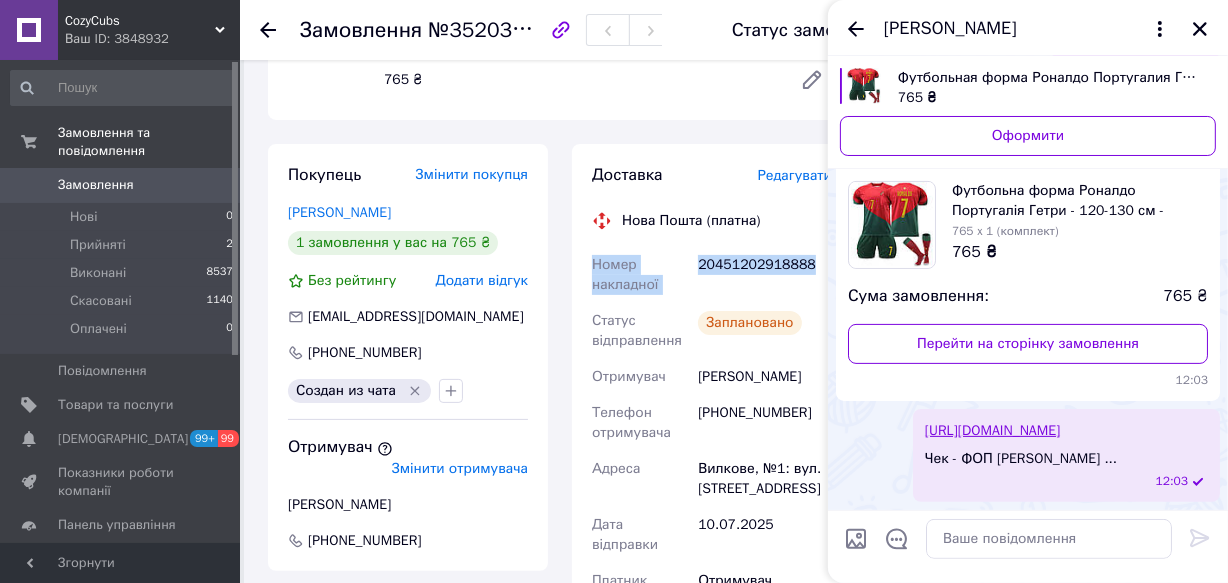 drag, startPoint x: 590, startPoint y: 266, endPoint x: 808, endPoint y: 279, distance: 218.38727 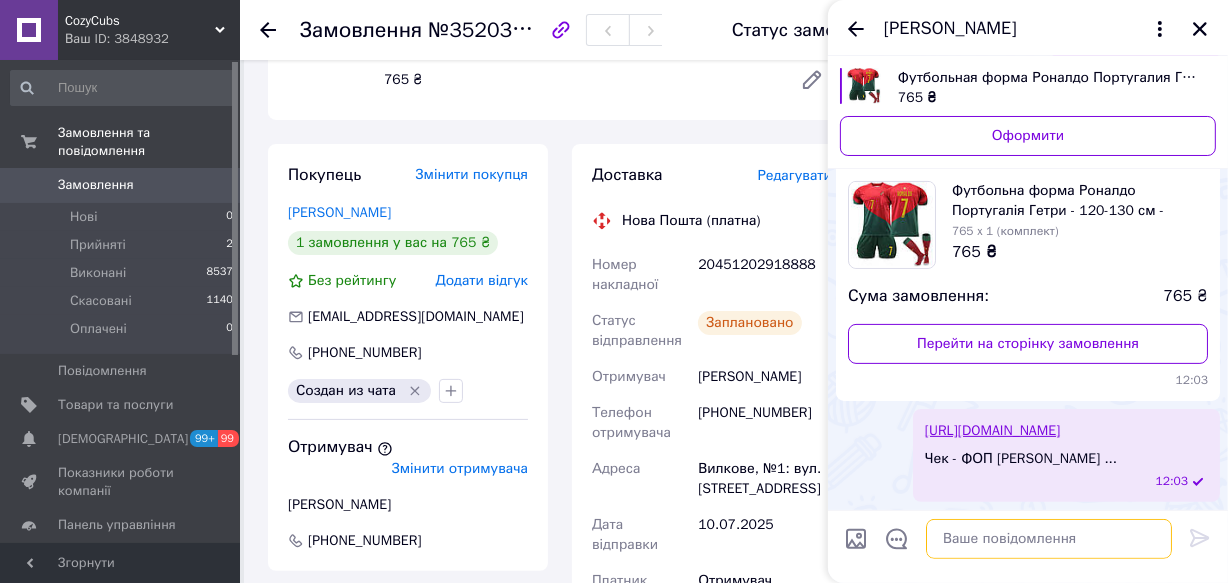 click at bounding box center (1049, 539) 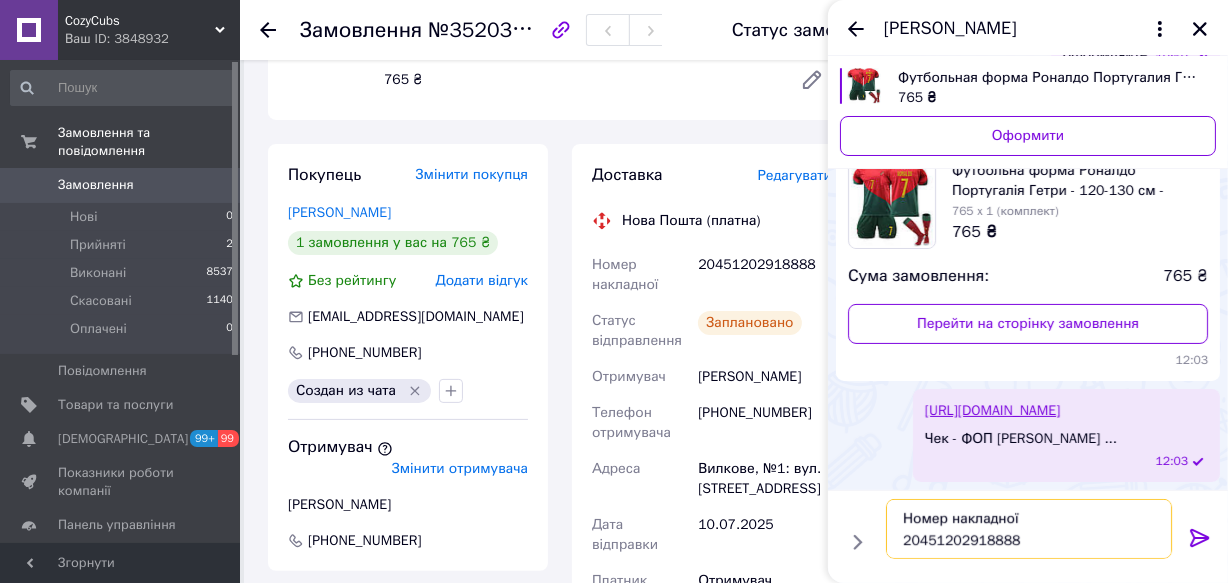 type on "Номер накладної
20451202918888" 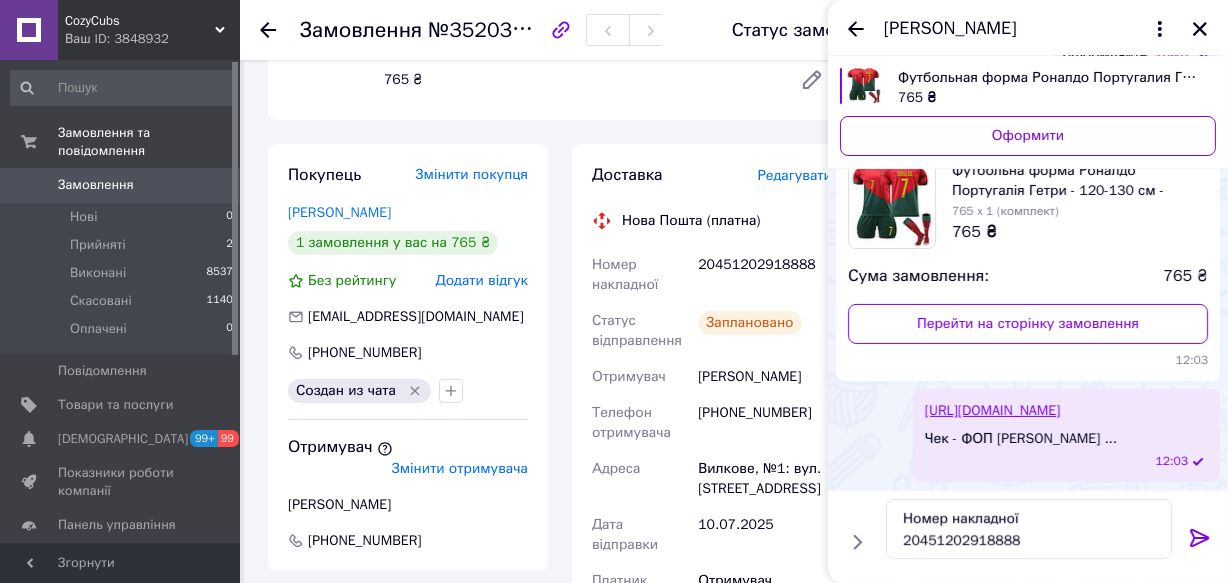 click 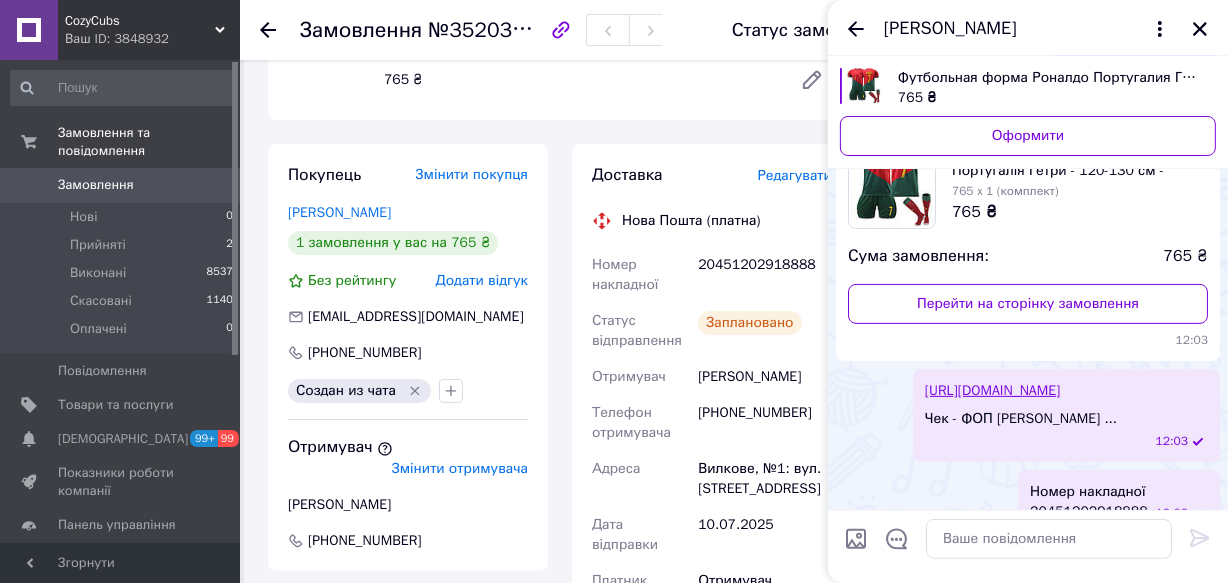 scroll, scrollTop: 580, scrollLeft: 0, axis: vertical 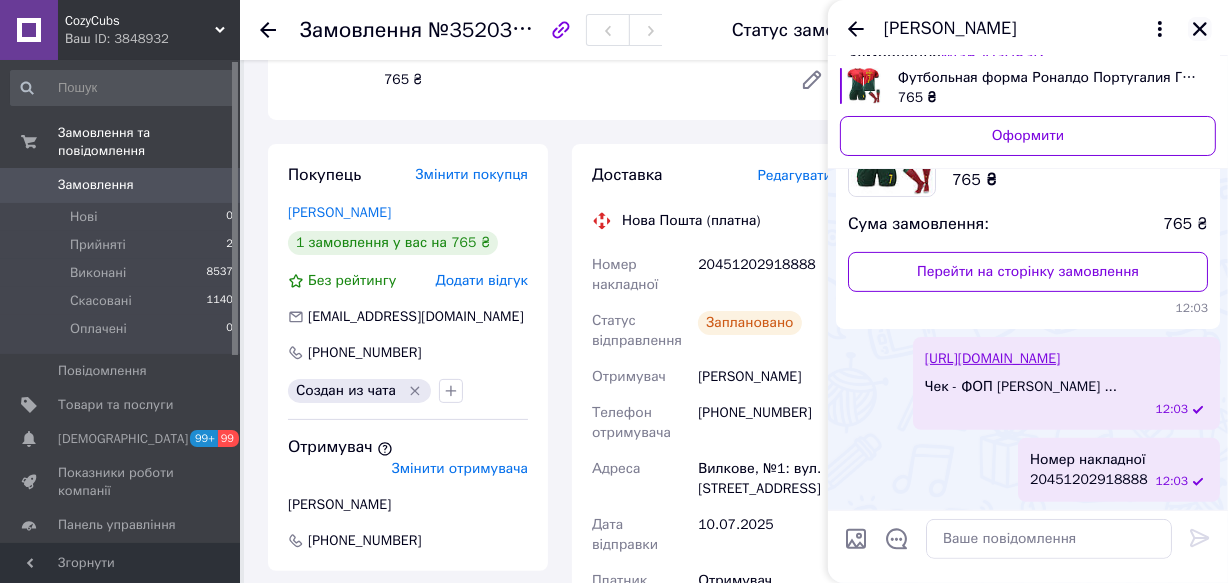 click 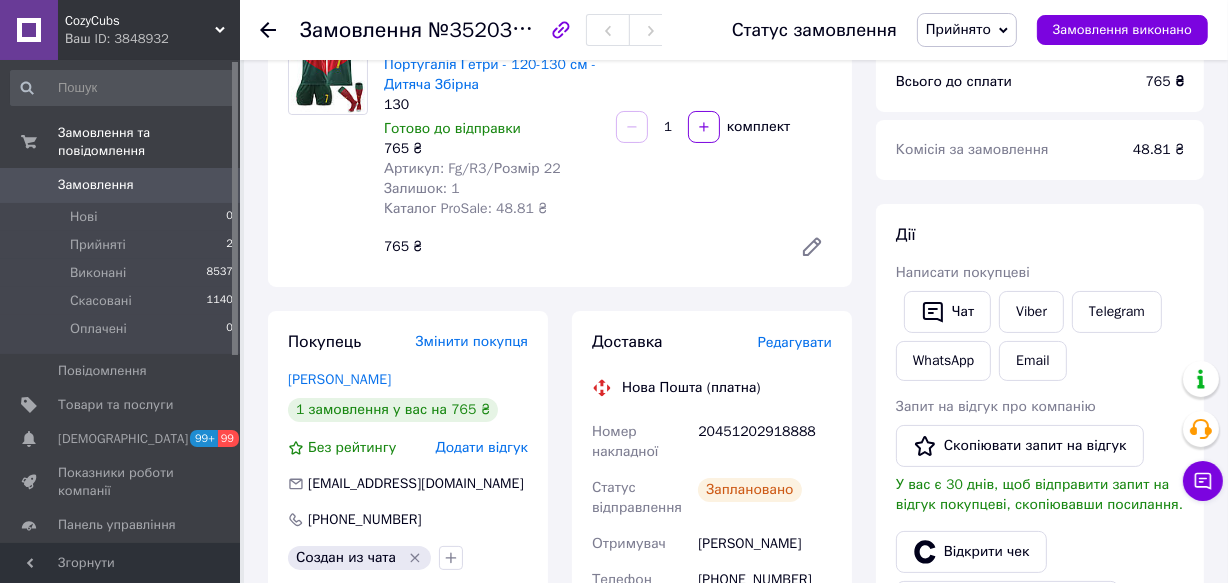 scroll, scrollTop: 181, scrollLeft: 0, axis: vertical 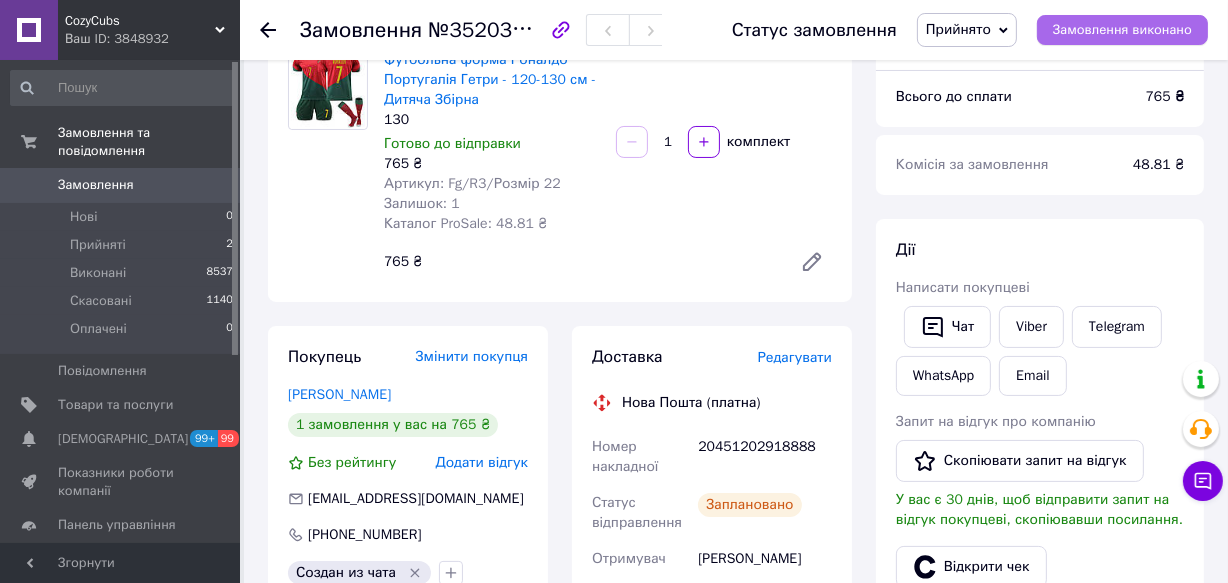 click on "Замовлення виконано" at bounding box center (1122, 30) 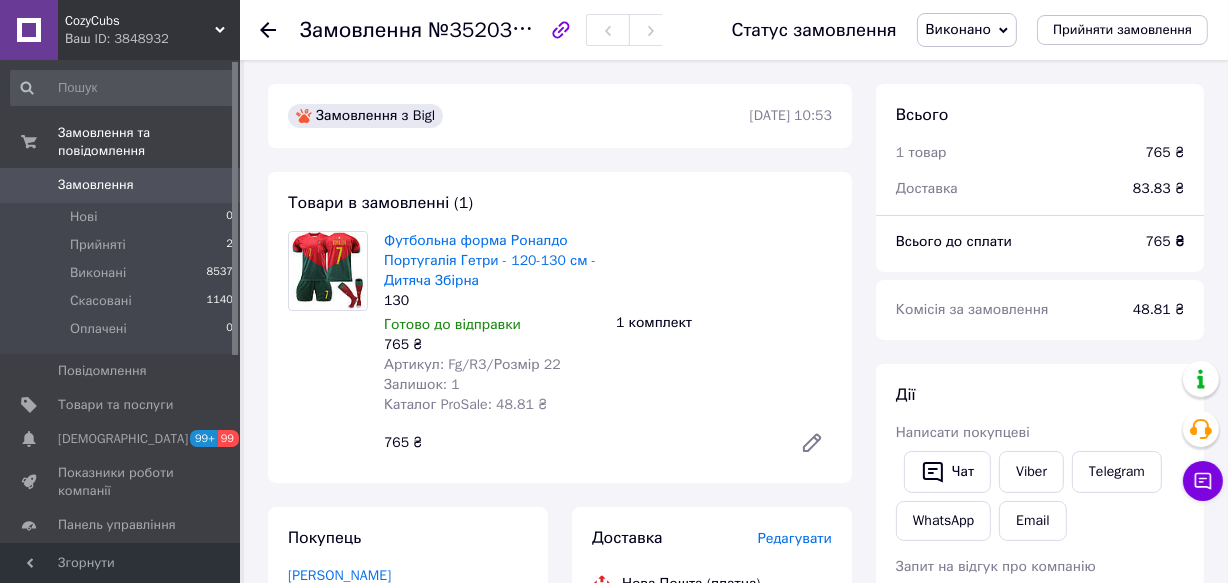 scroll, scrollTop: 0, scrollLeft: 0, axis: both 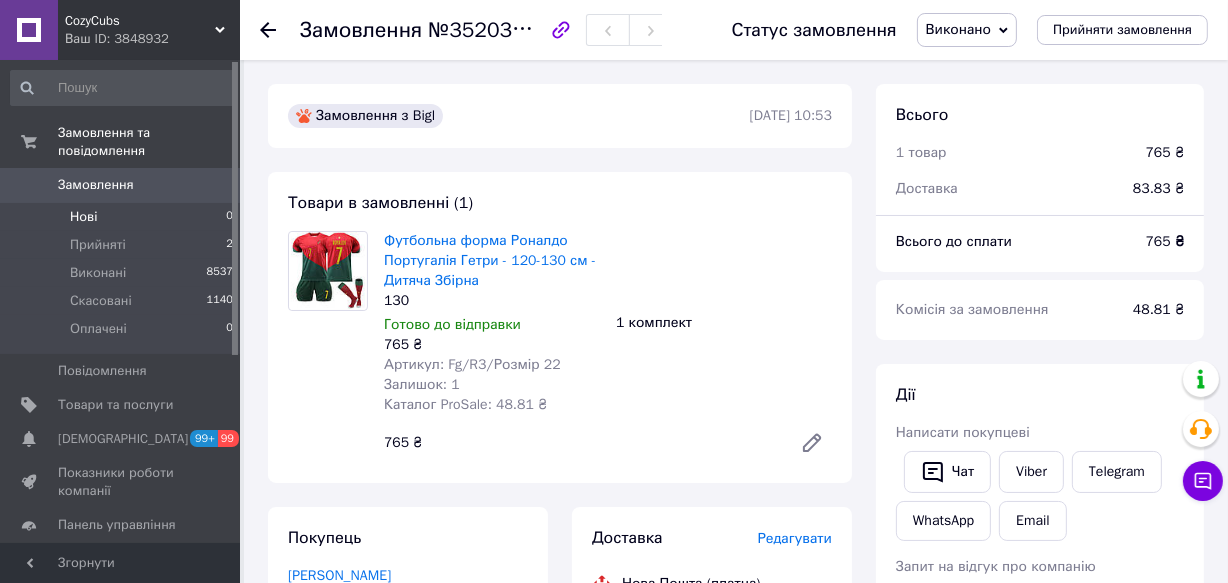 click on "Нові 0" at bounding box center (122, 217) 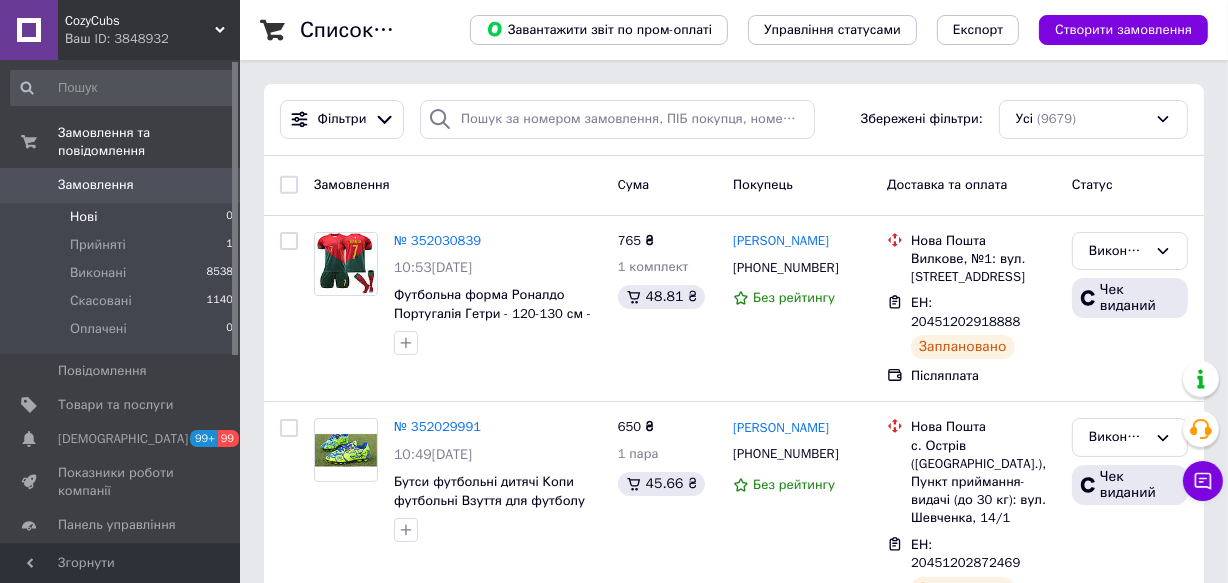 click on "Нові" at bounding box center (83, 217) 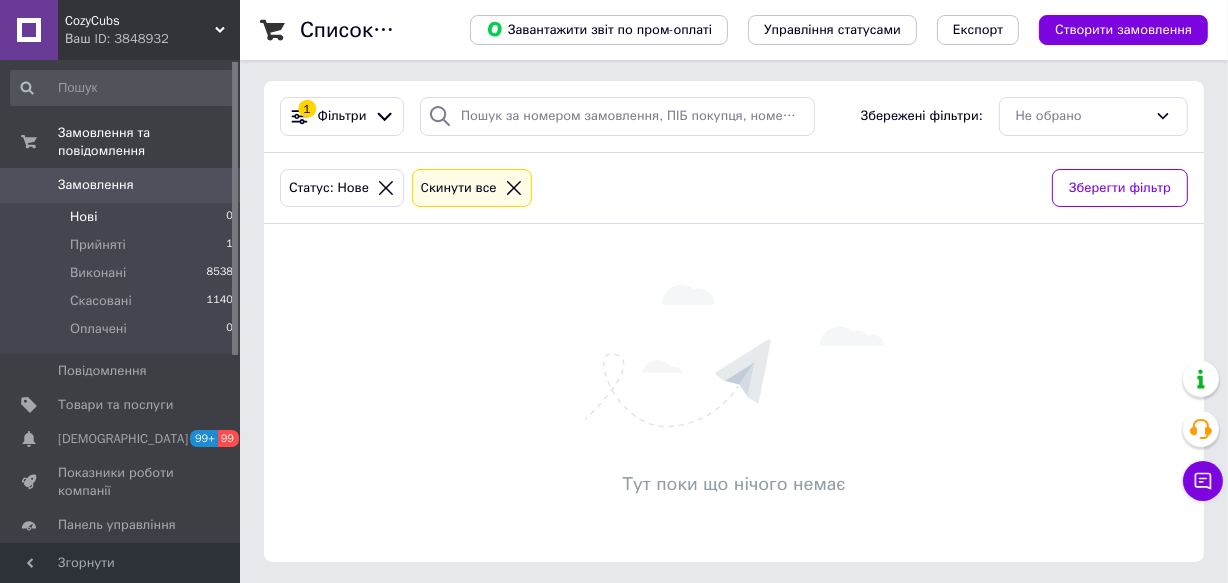 scroll, scrollTop: 5, scrollLeft: 0, axis: vertical 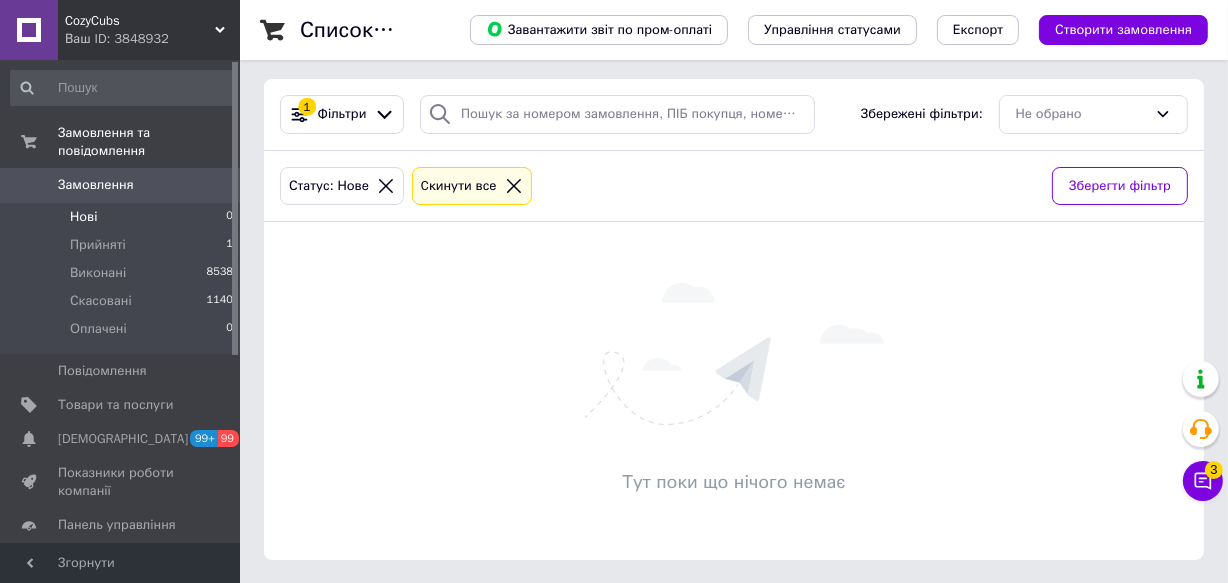 click on "Нові" at bounding box center (83, 217) 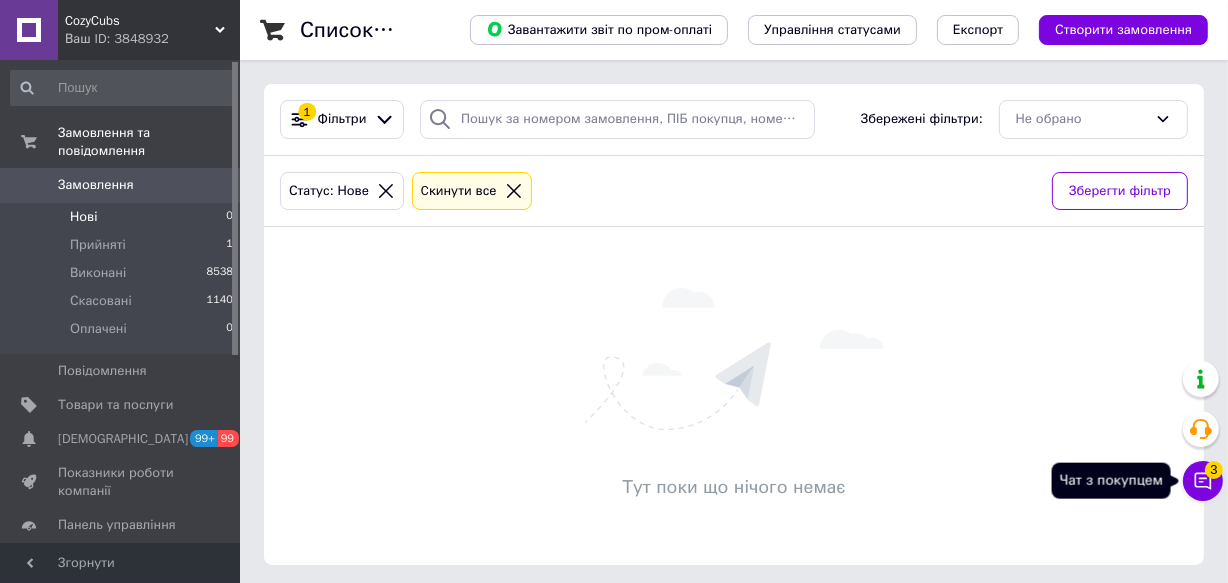 click 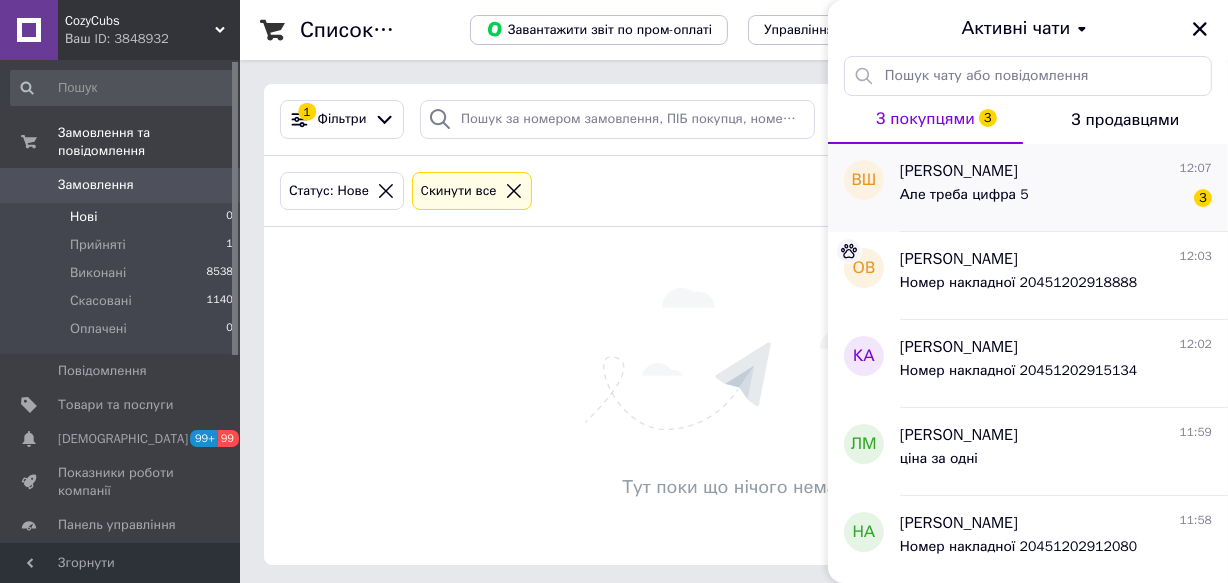 click on "[PERSON_NAME] 12:07 Але треба цифра 5 3" at bounding box center [1064, 188] 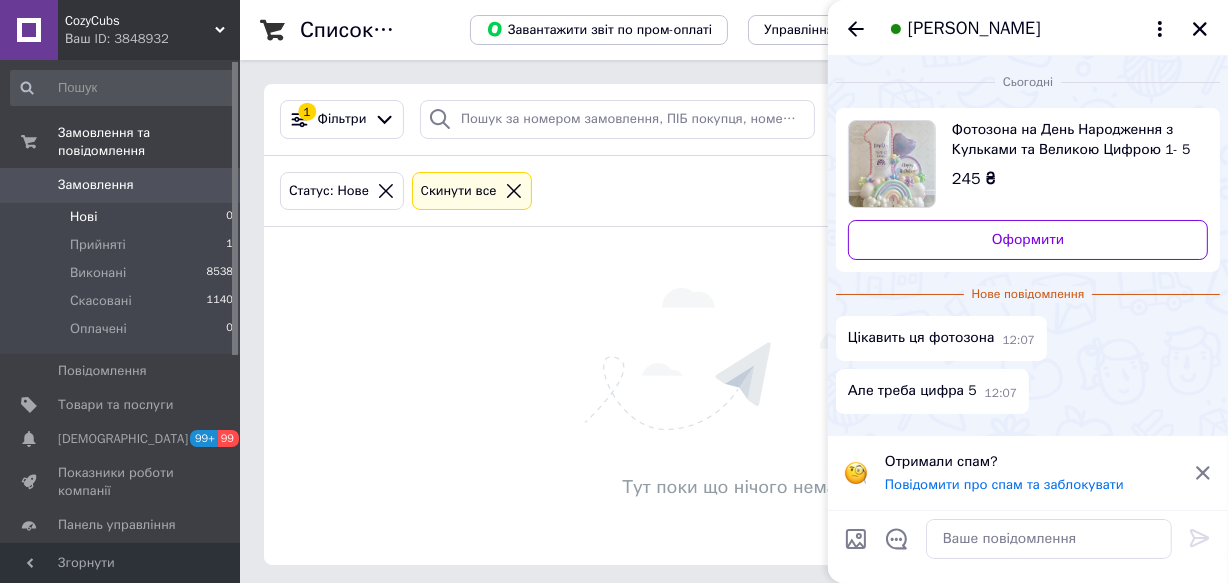click 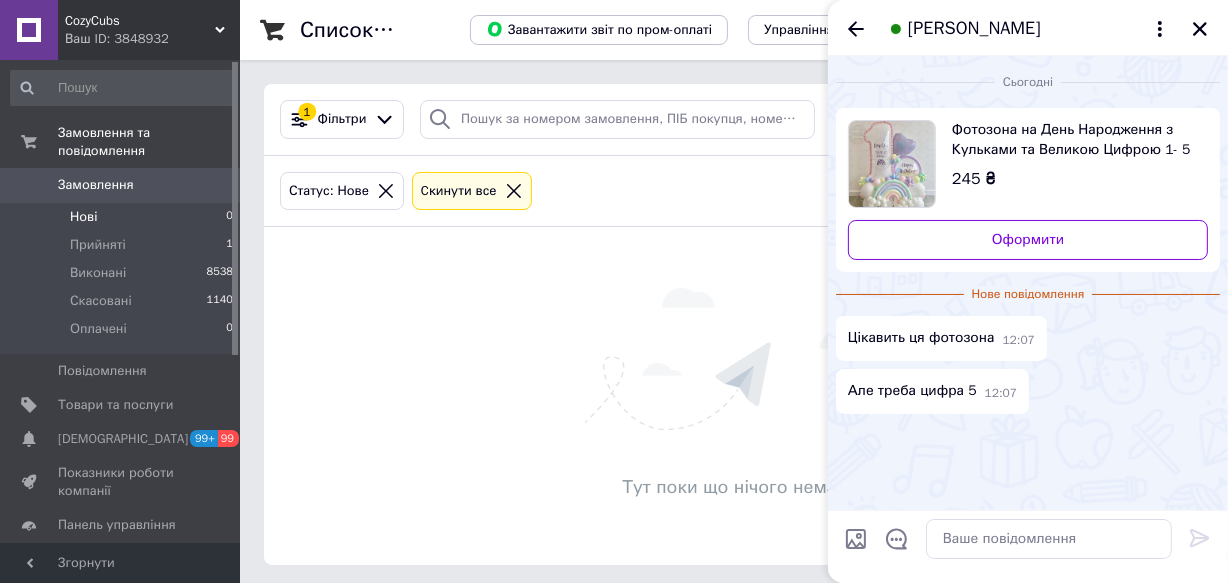 click on "Фотозона на День Народження з Кульками та Великою Цифрою 1- 5 гендер паті" at bounding box center [1072, 140] 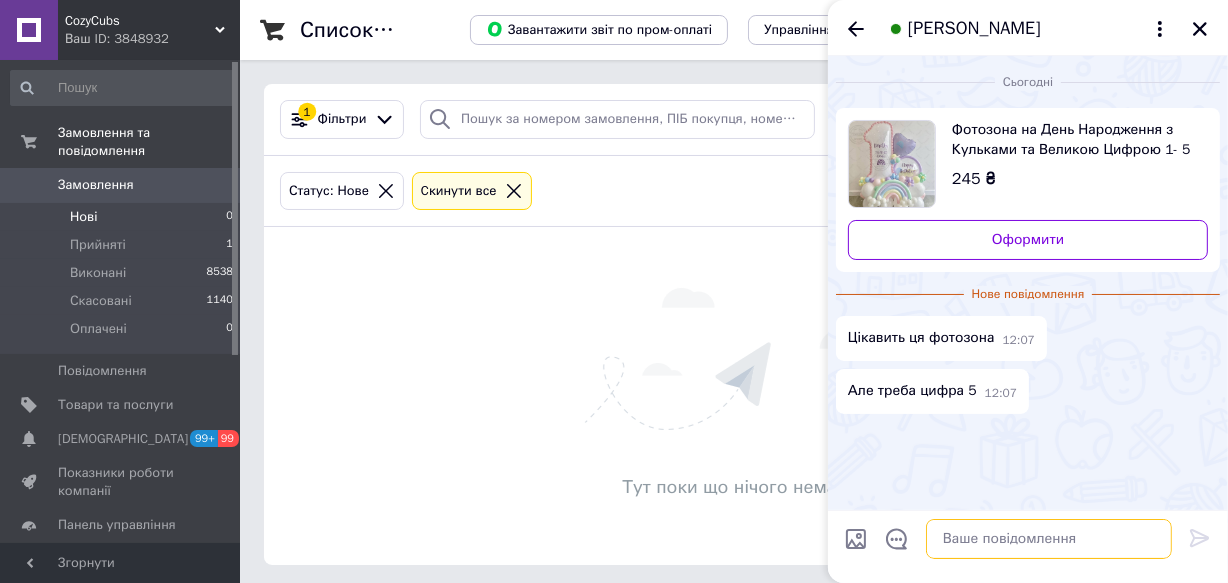 click at bounding box center [1049, 539] 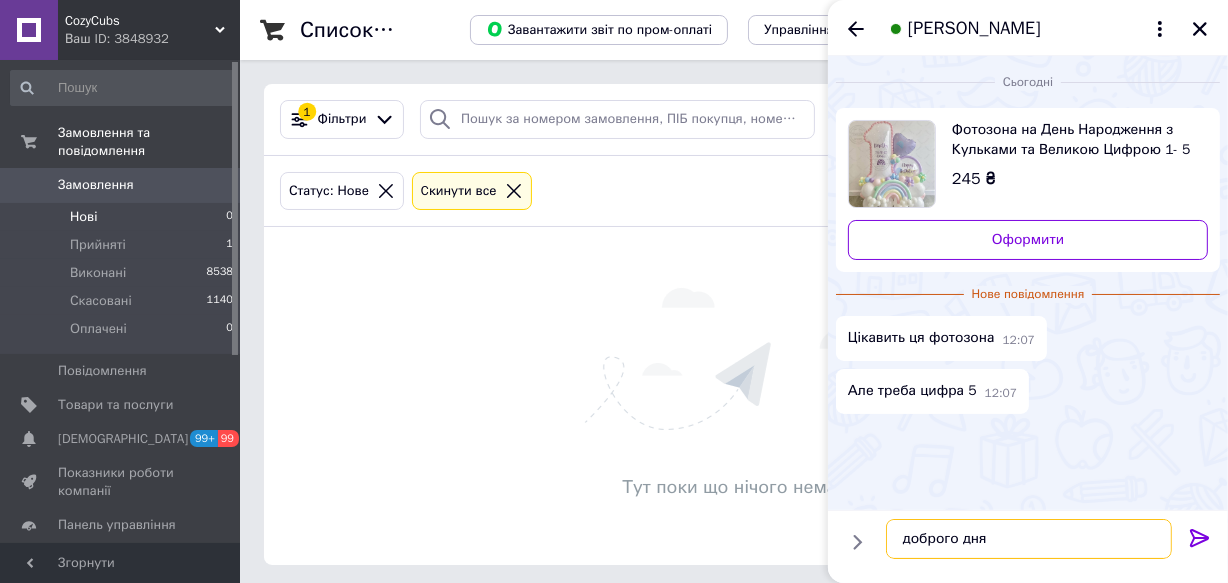 type on "доброго дня" 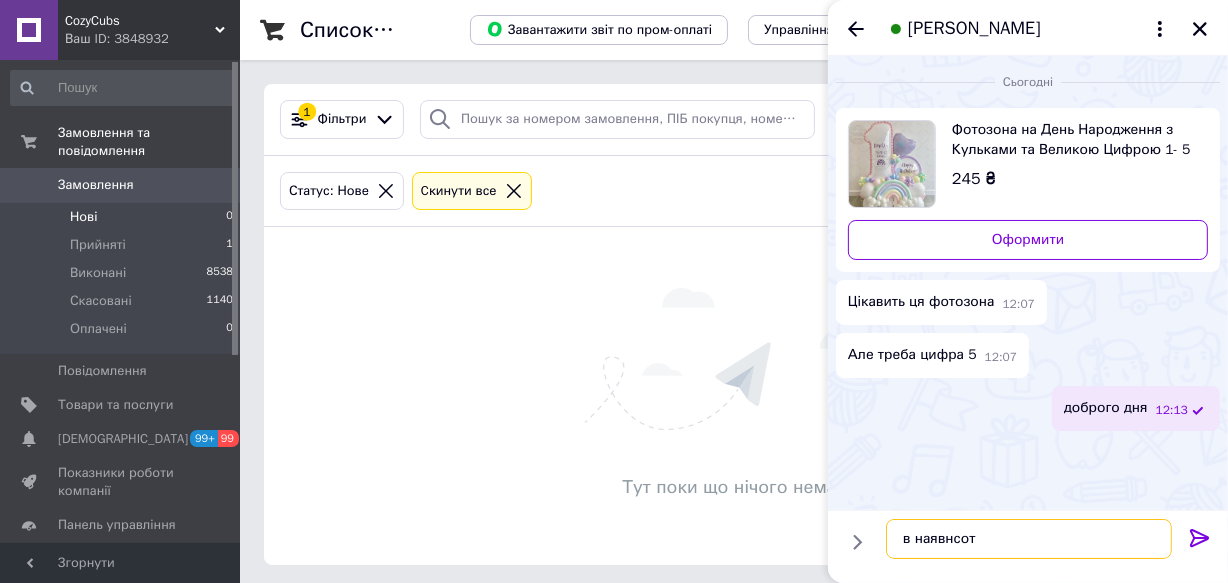 type on "в наявнсоті" 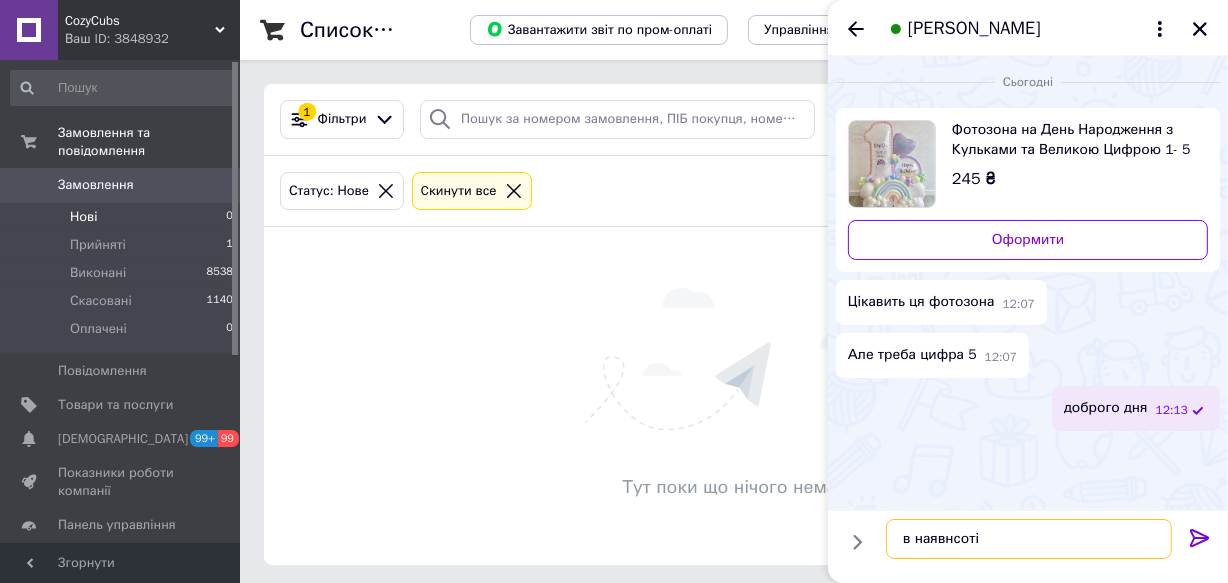 type 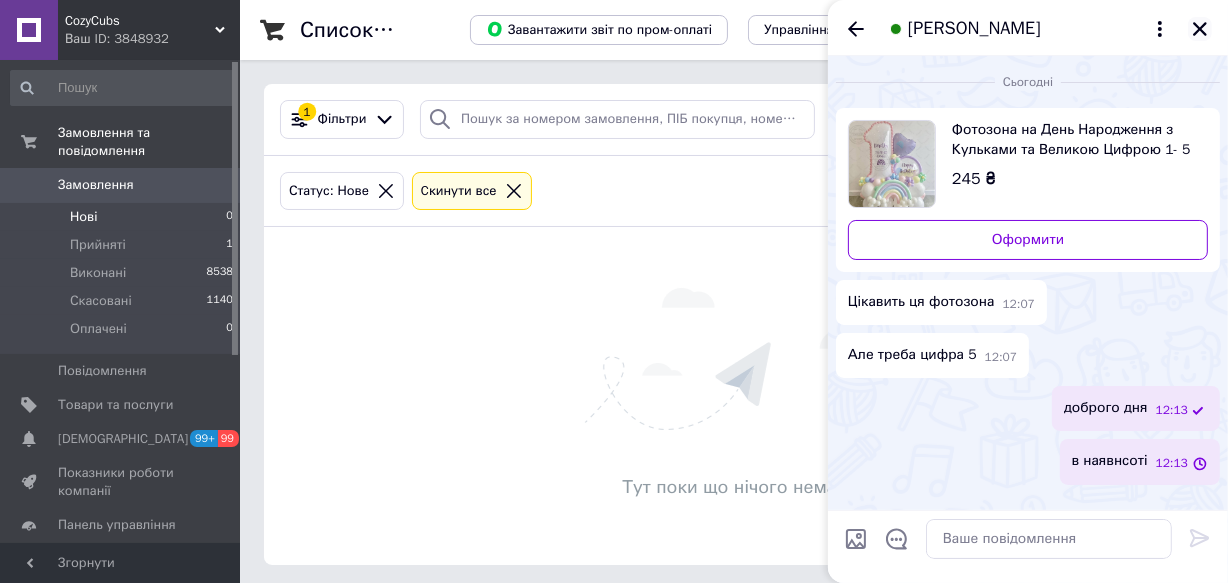 click 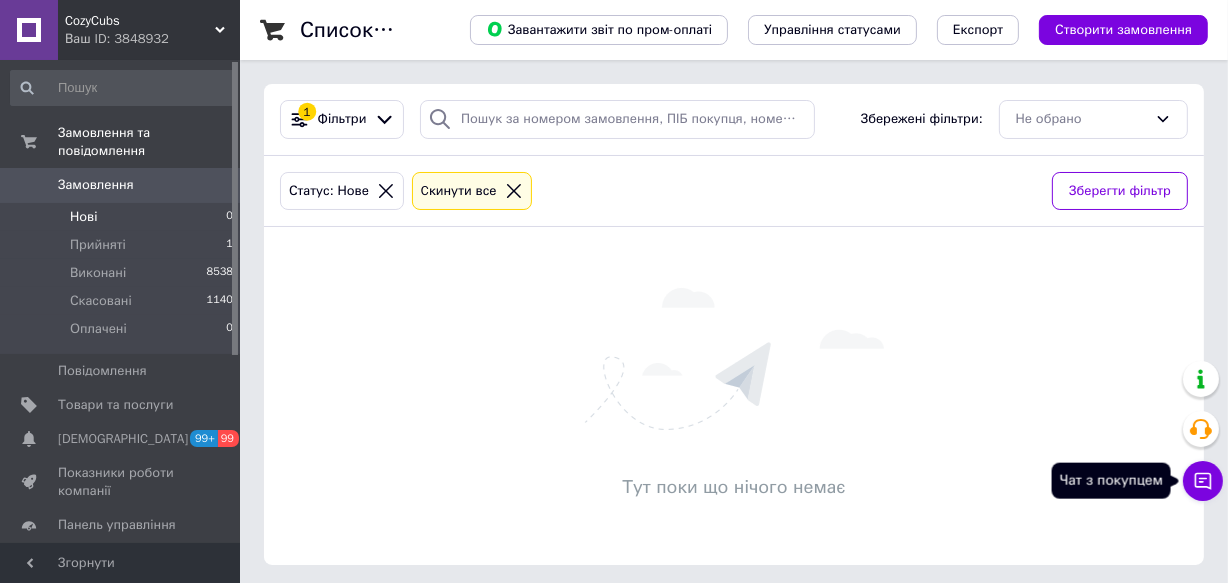 click 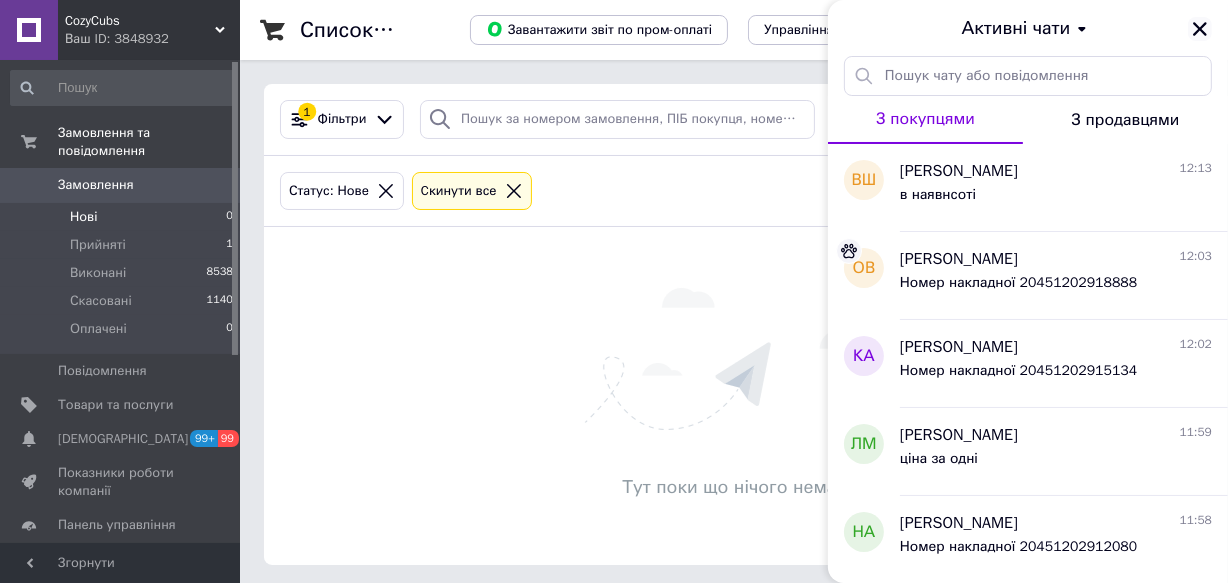 click 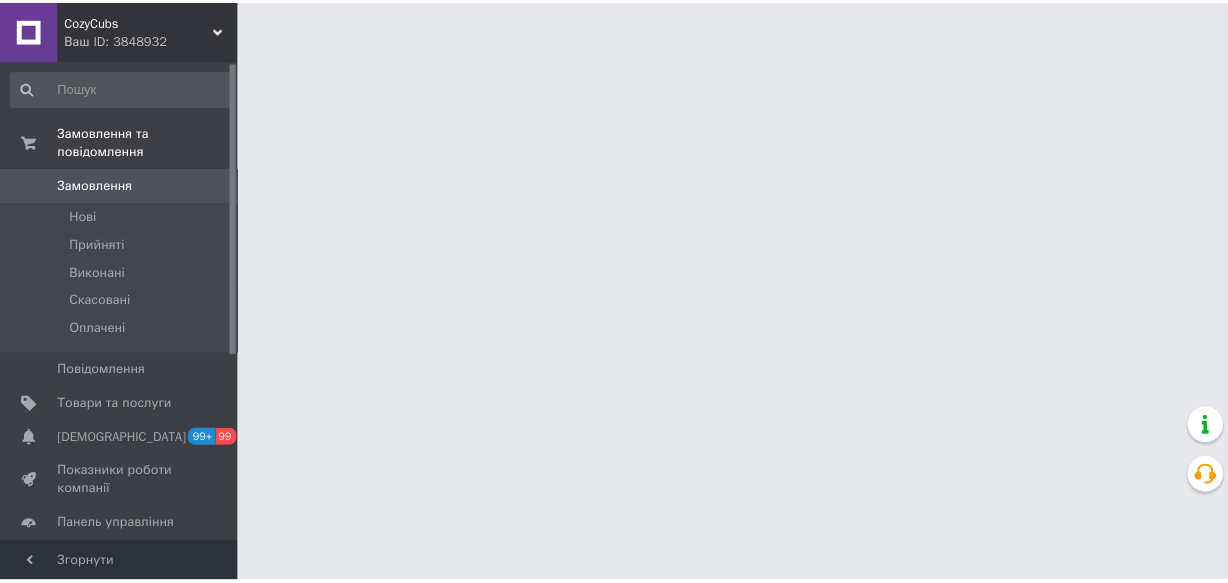 scroll, scrollTop: 0, scrollLeft: 0, axis: both 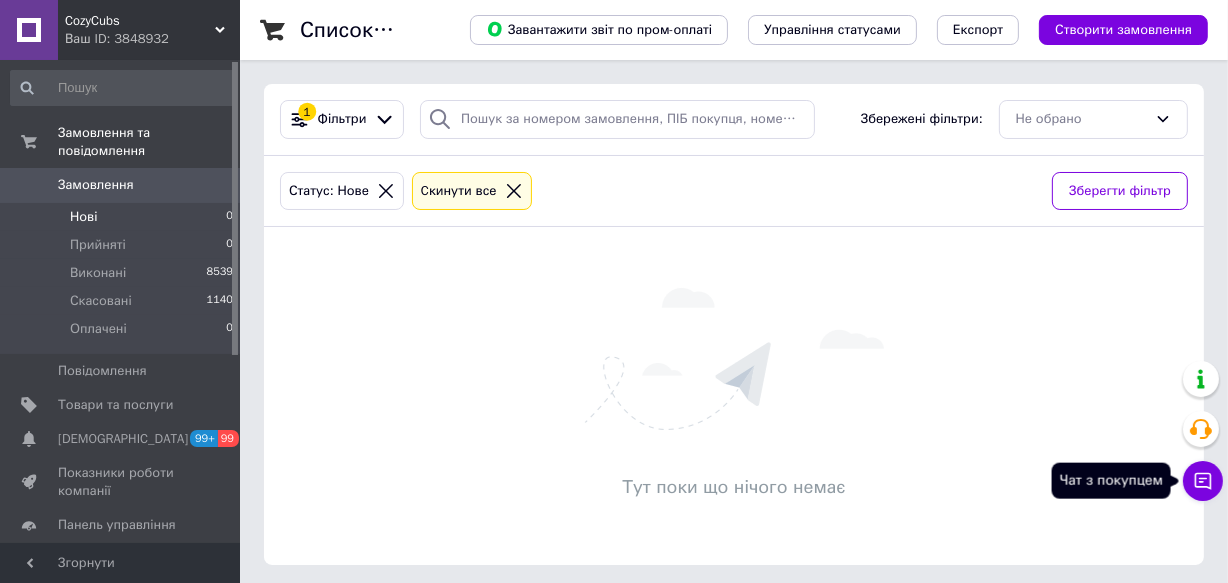 click 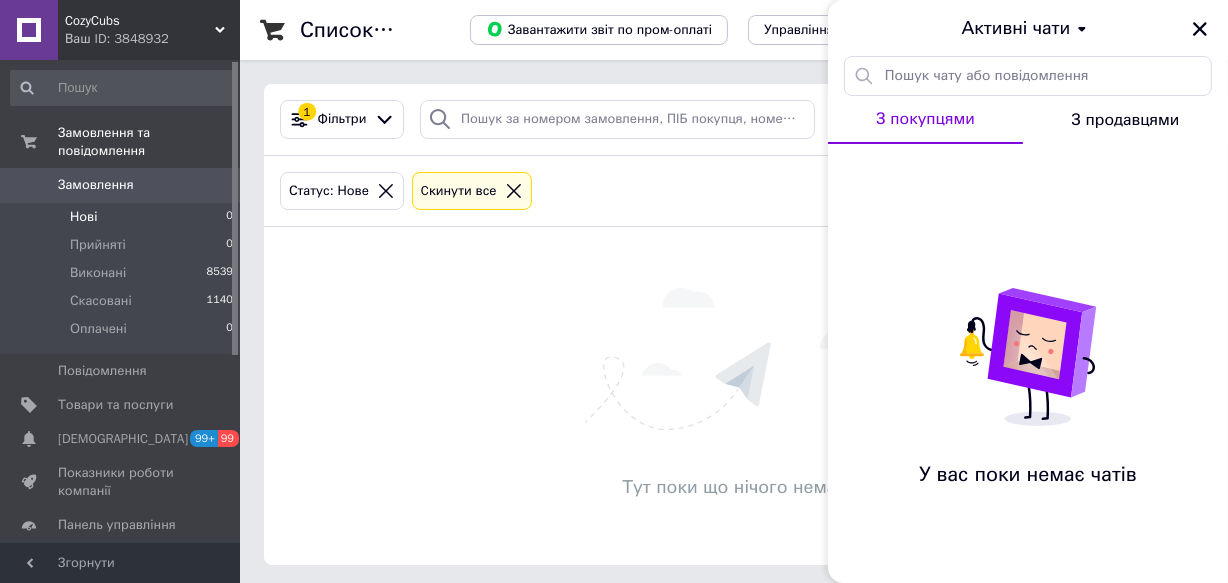 click on "З покупцями" at bounding box center (925, 119) 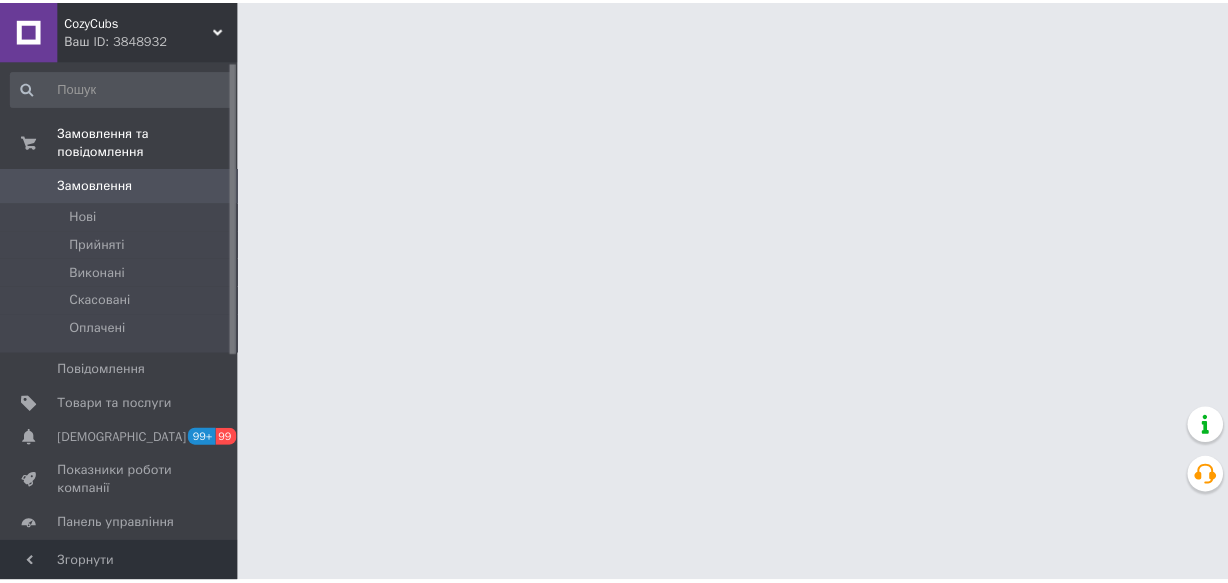 scroll, scrollTop: 0, scrollLeft: 0, axis: both 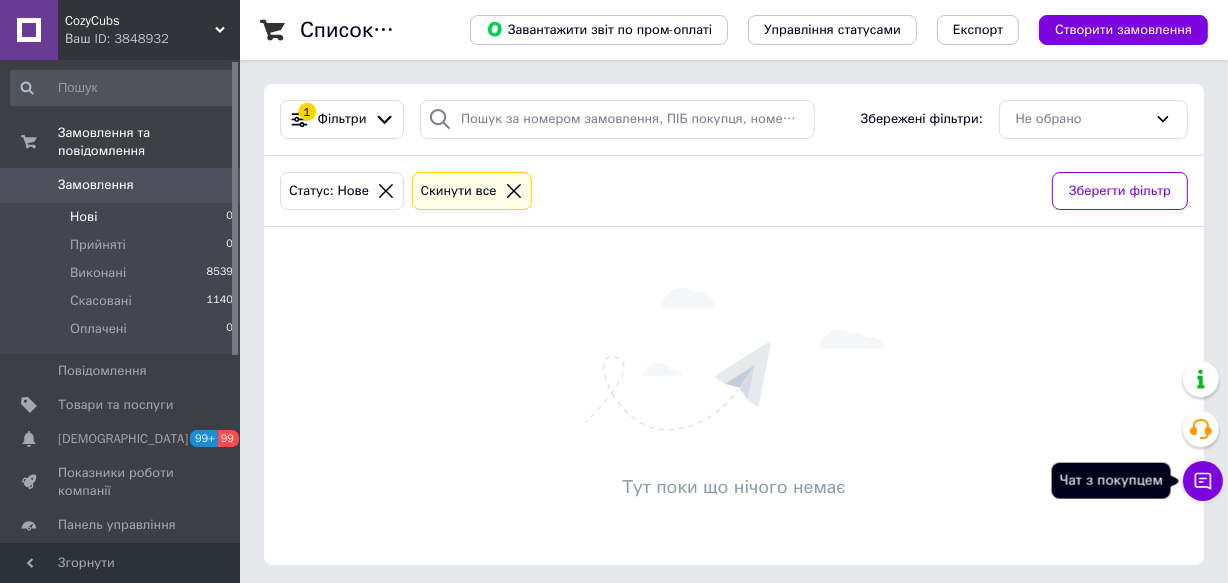 click 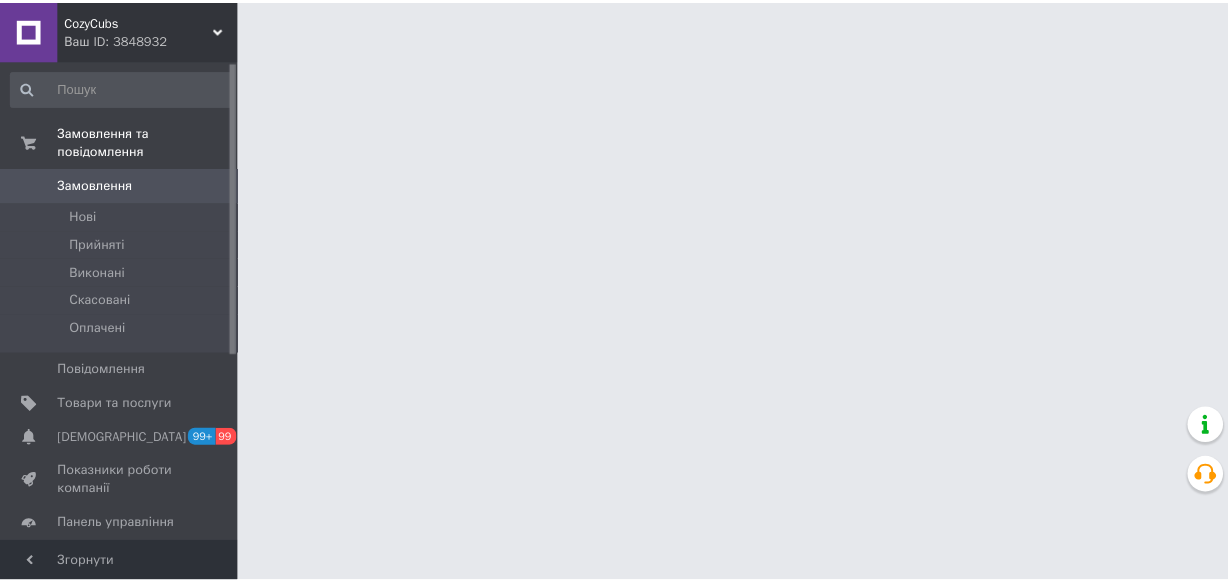 scroll, scrollTop: 0, scrollLeft: 0, axis: both 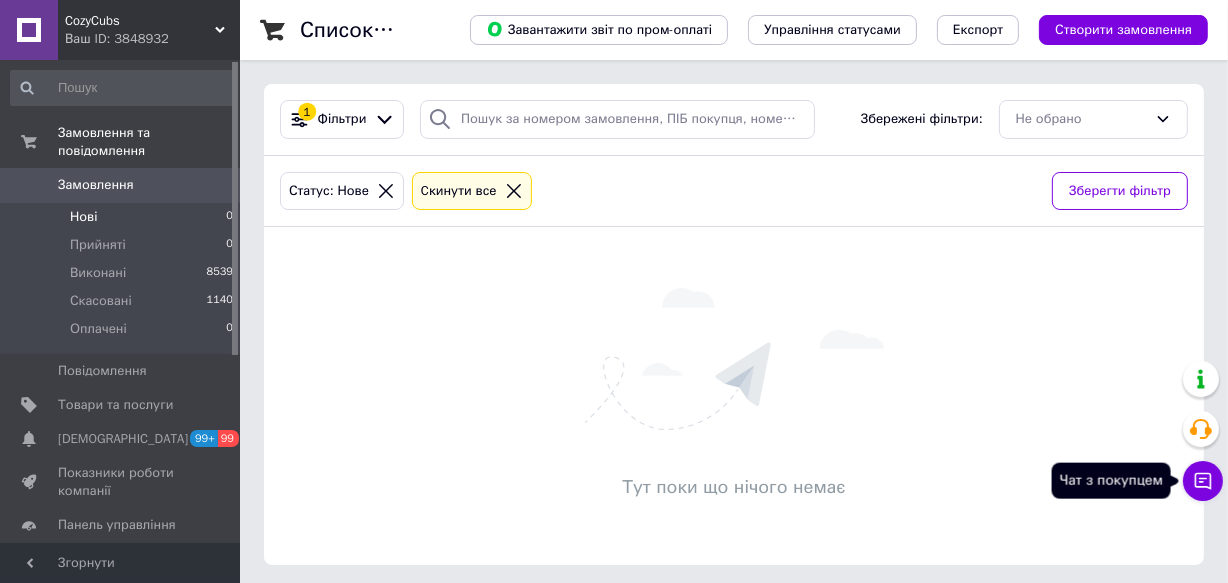 click on "Чат з покупцем" at bounding box center (1203, 481) 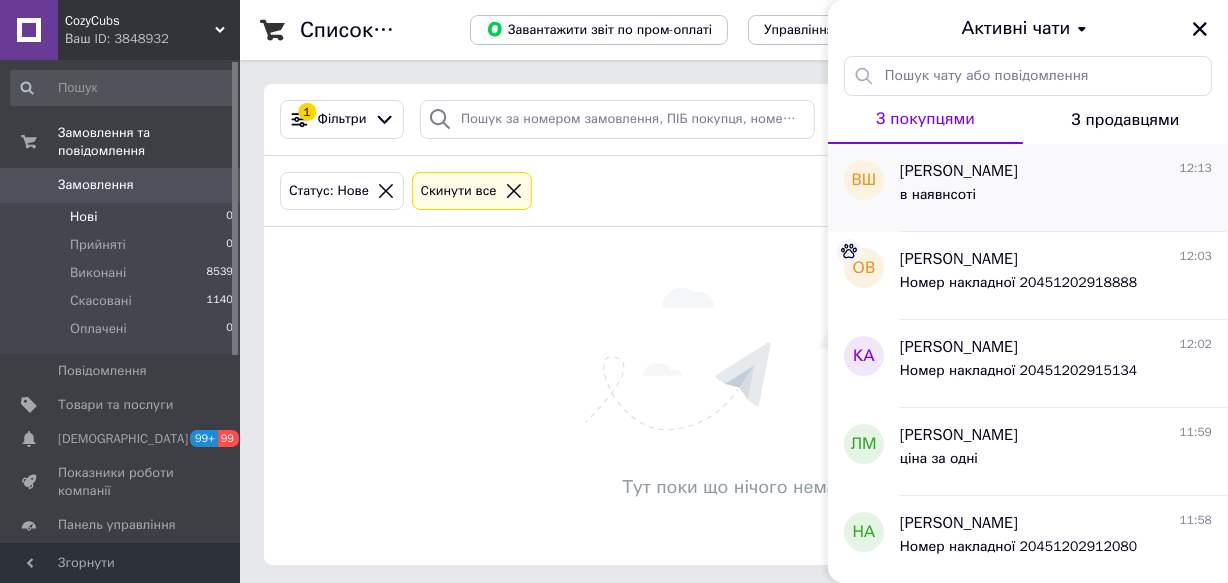 click on "в наявнсоті" at bounding box center (1056, 199) 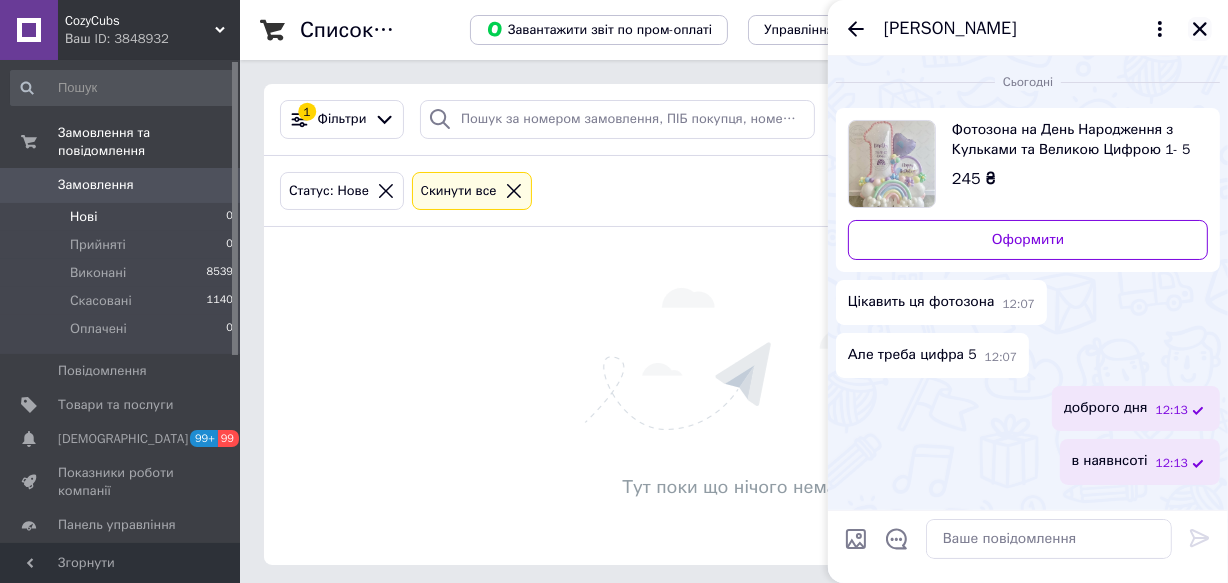 click 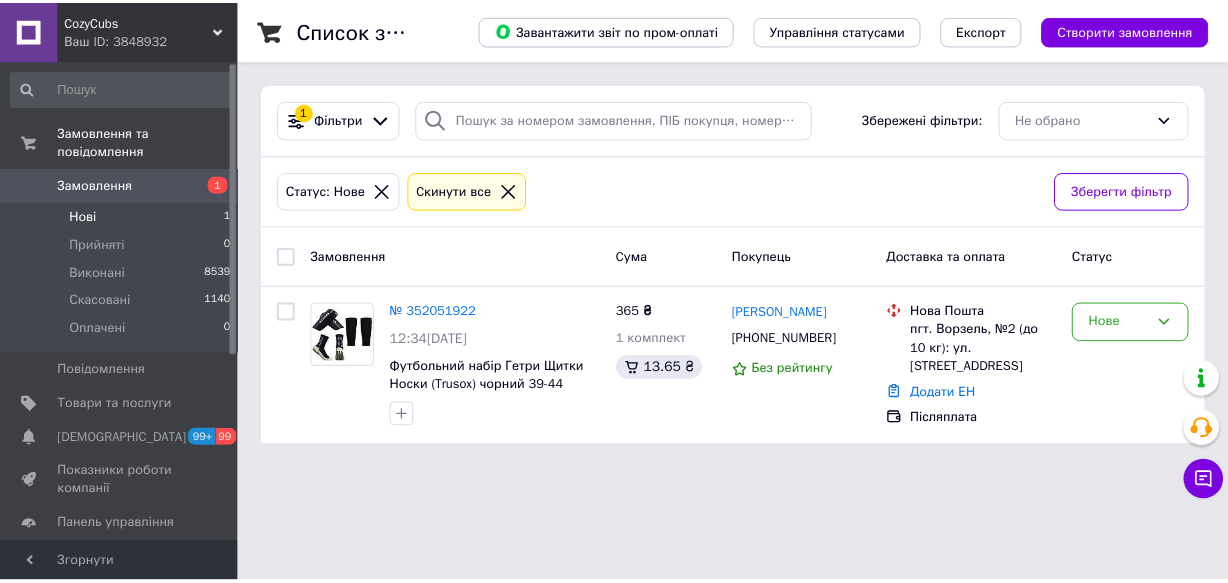 scroll, scrollTop: 0, scrollLeft: 0, axis: both 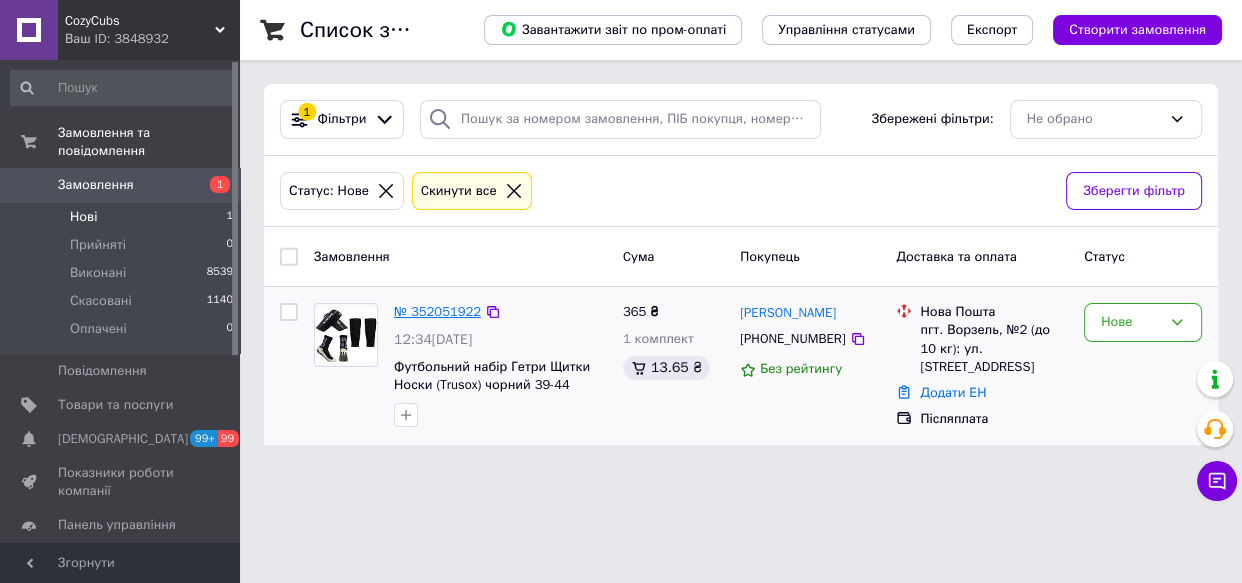 click on "№ 352051922" at bounding box center [437, 311] 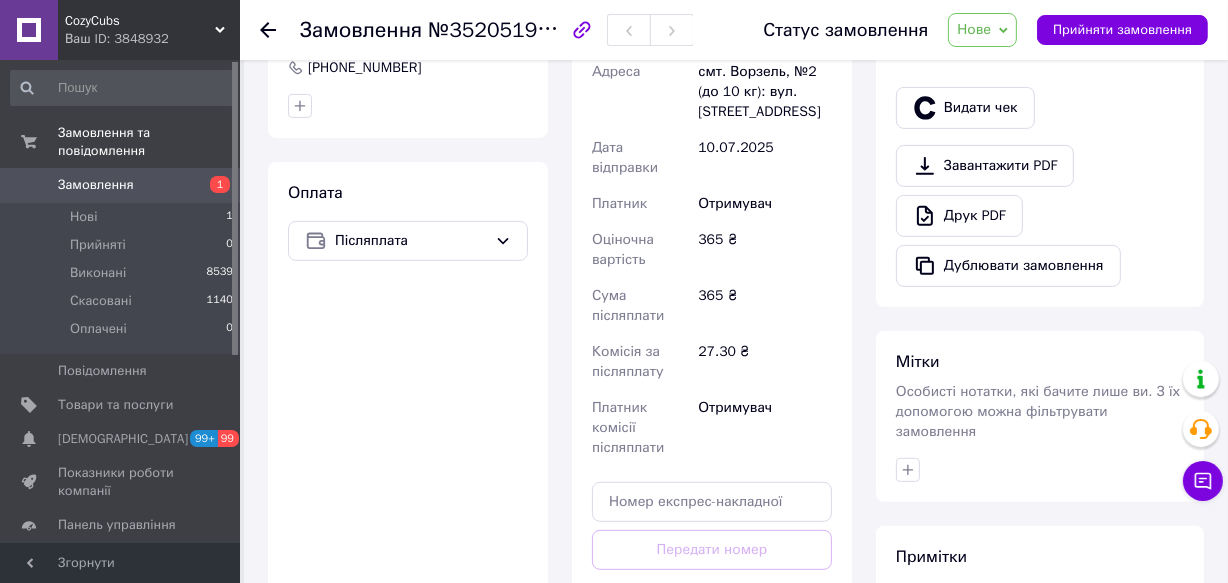 scroll, scrollTop: 890, scrollLeft: 0, axis: vertical 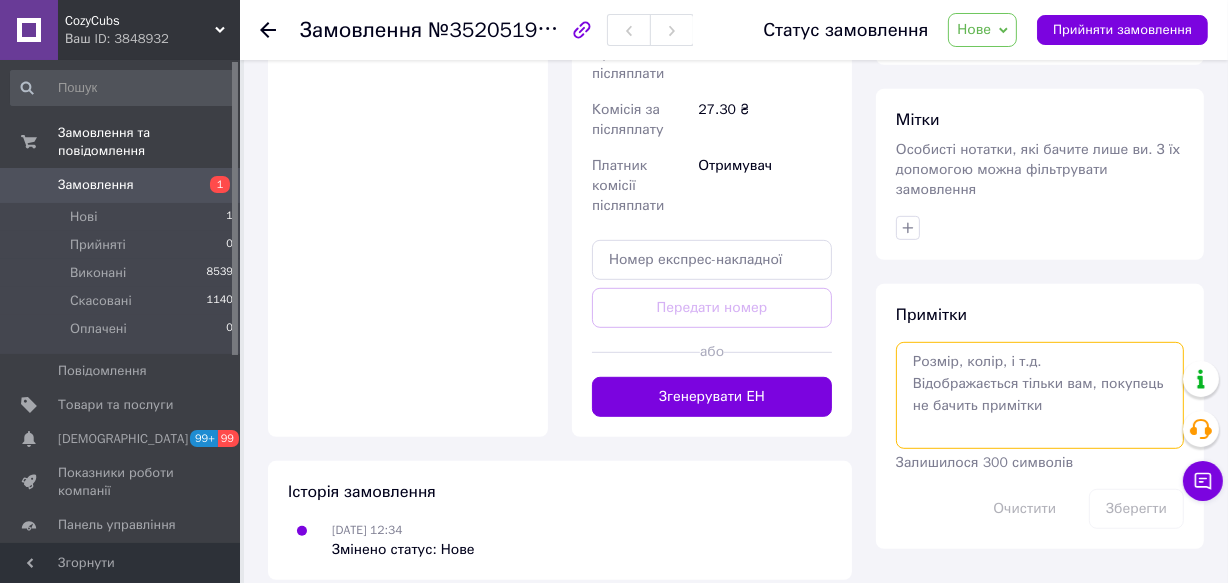 click at bounding box center (1040, 395) 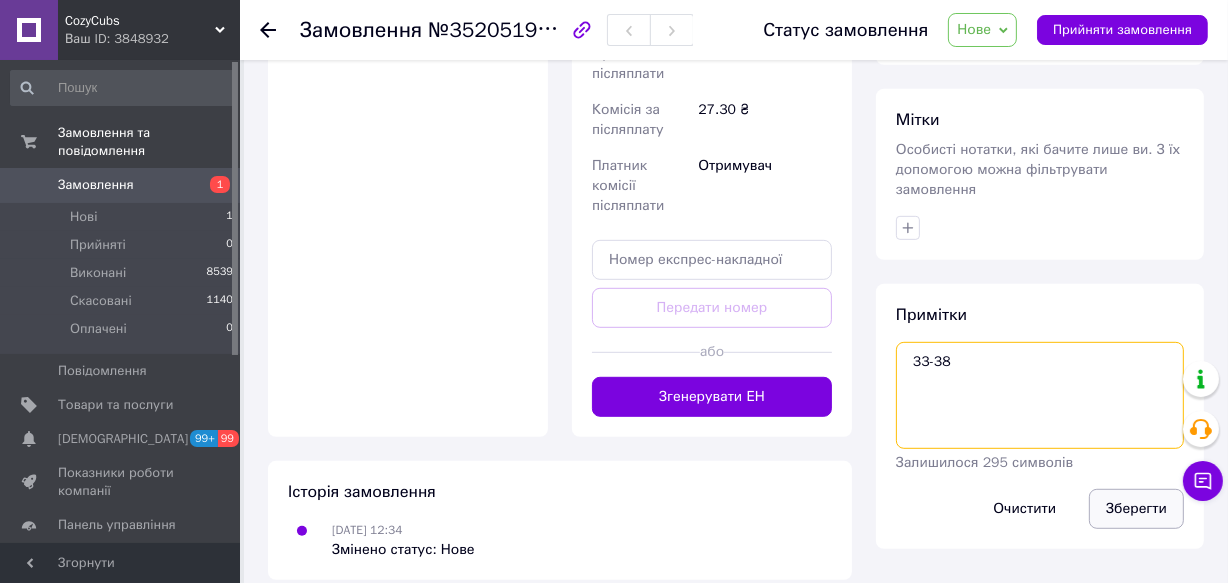 type on "33-38" 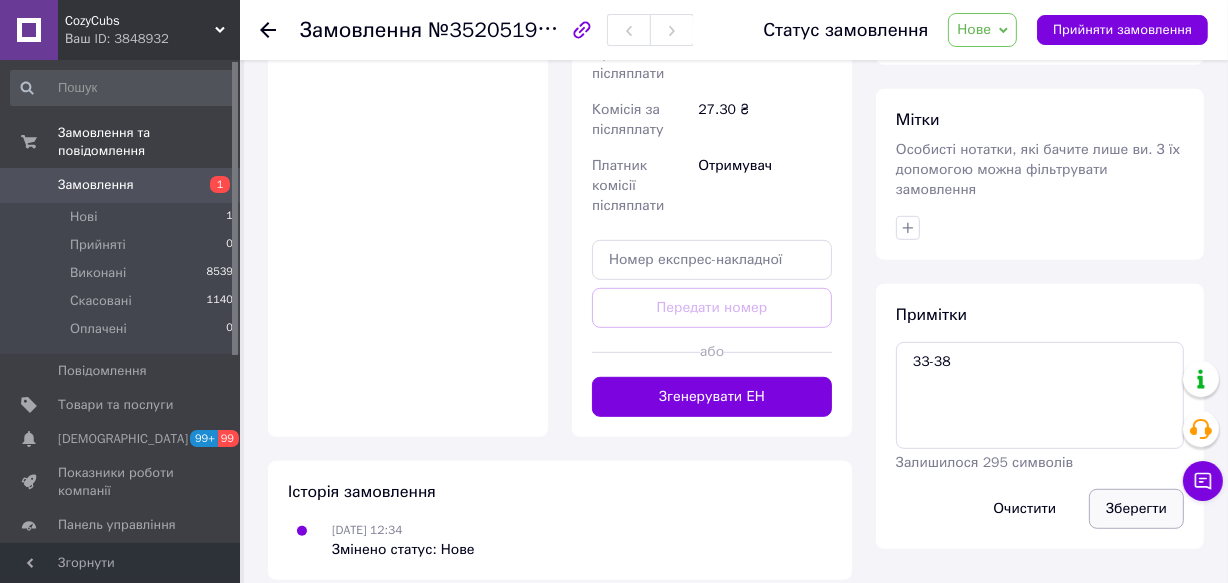 click on "Зберегти" at bounding box center [1136, 509] 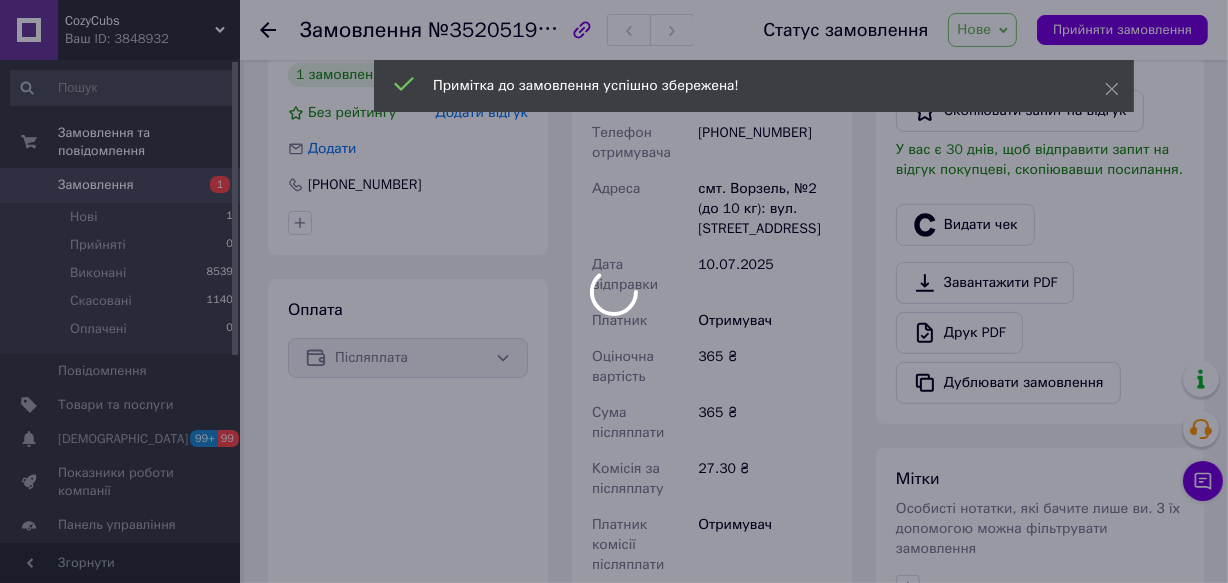 scroll, scrollTop: 526, scrollLeft: 0, axis: vertical 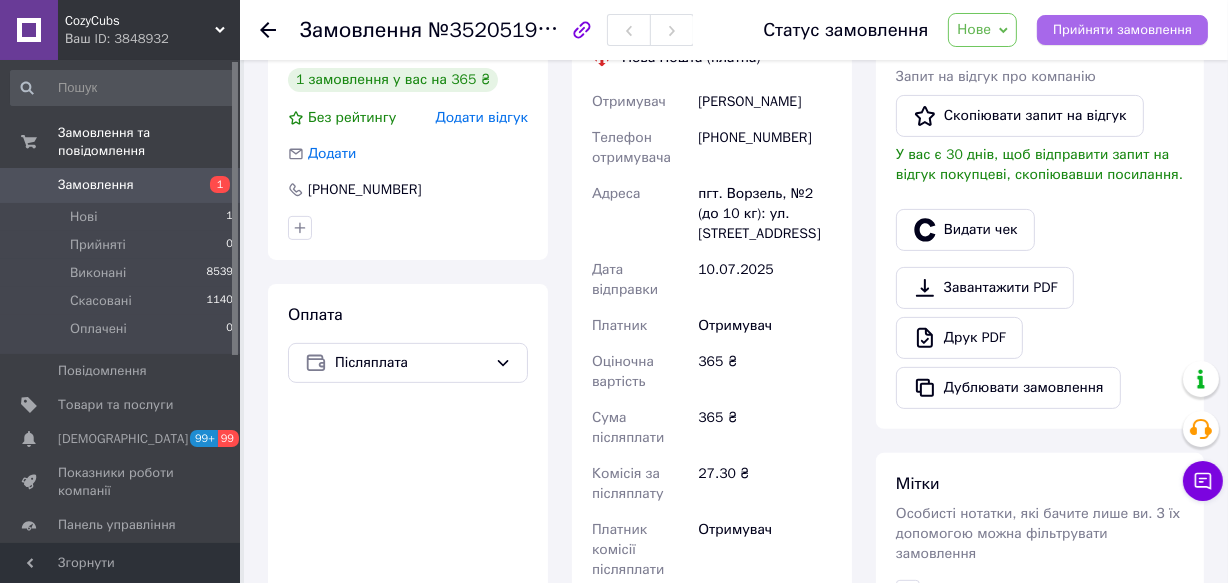 click on "Прийняти замовлення" at bounding box center [1122, 30] 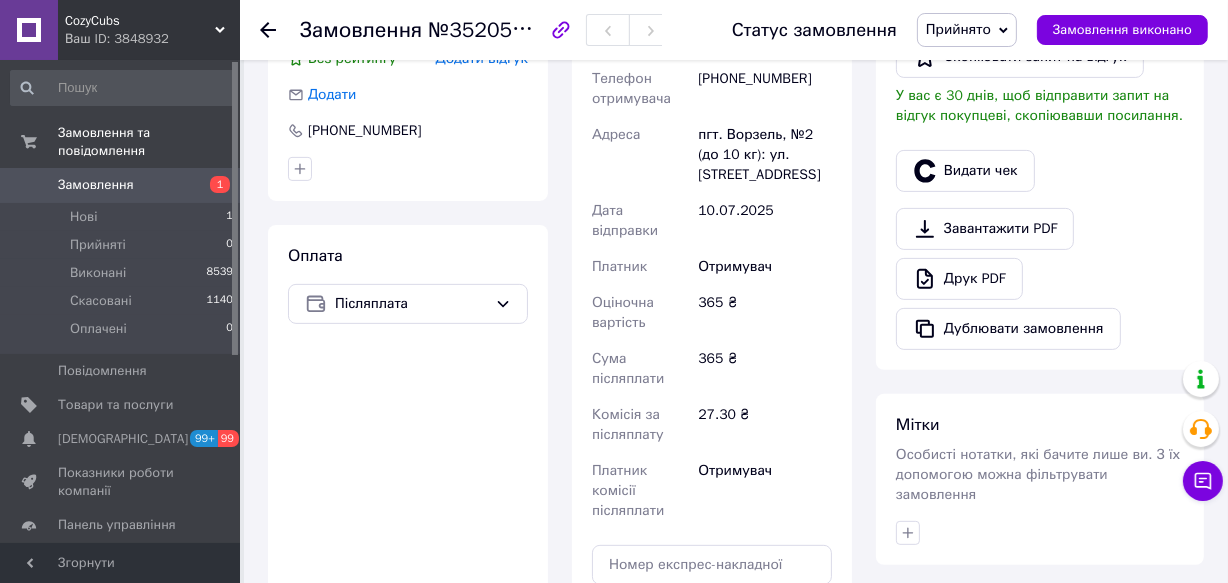 scroll, scrollTop: 708, scrollLeft: 0, axis: vertical 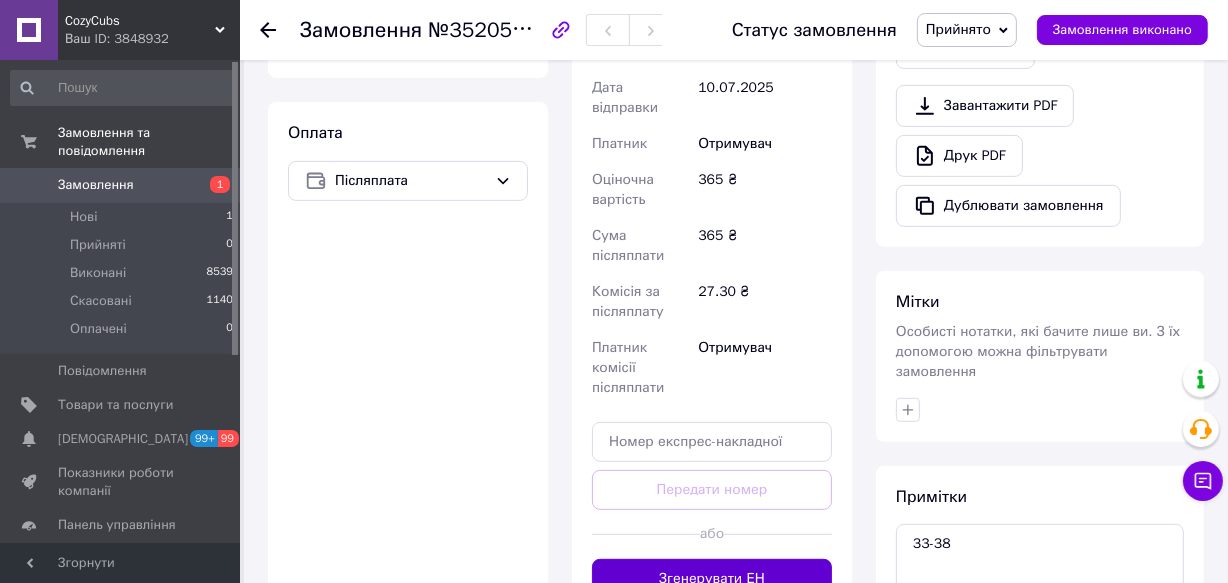 click on "Згенерувати ЕН" at bounding box center [712, 579] 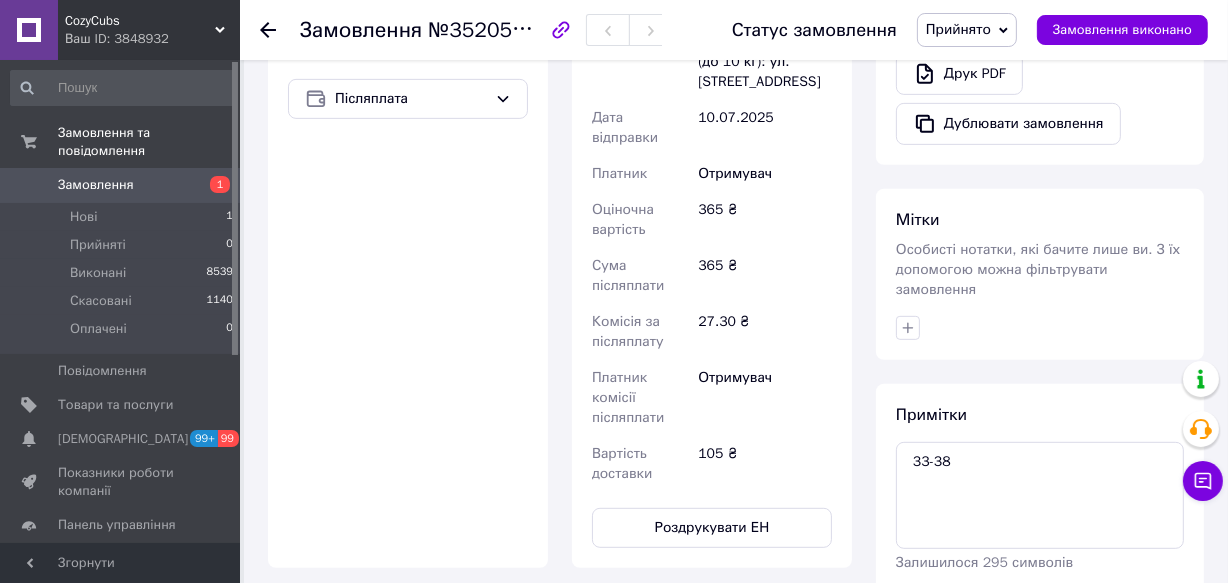 scroll, scrollTop: 980, scrollLeft: 0, axis: vertical 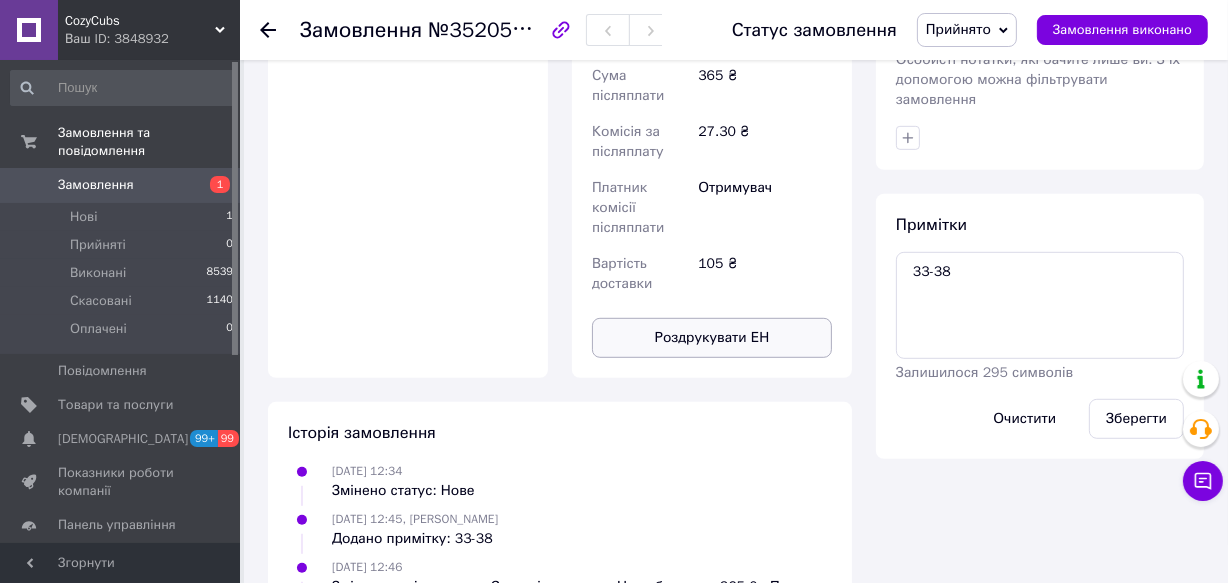 click on "Роздрукувати ЕН" at bounding box center (712, 338) 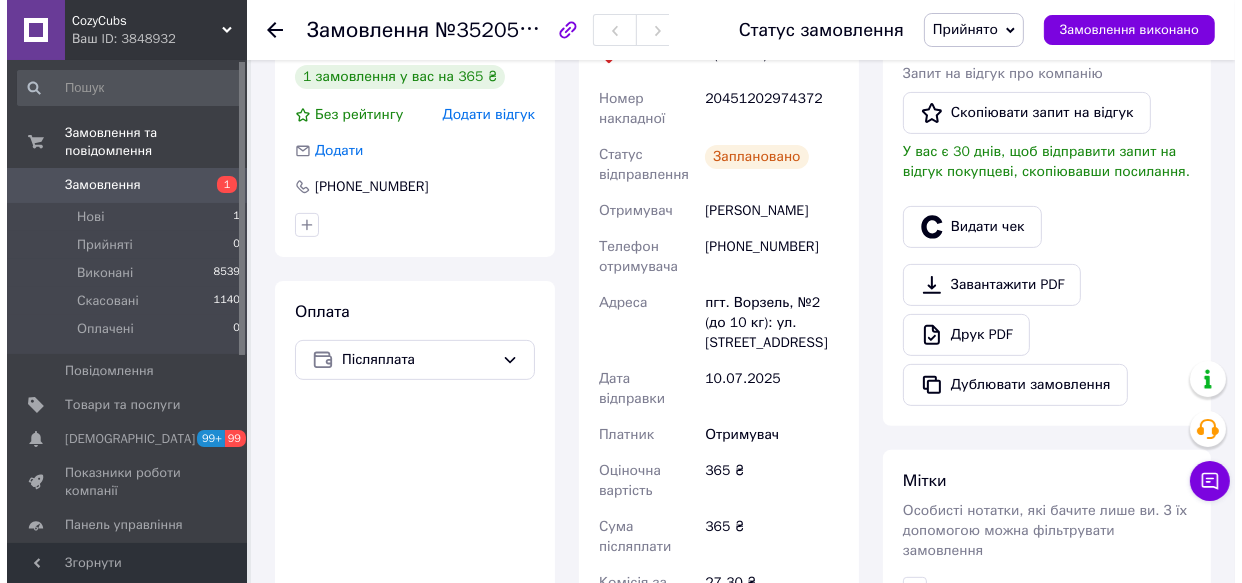 scroll, scrollTop: 617, scrollLeft: 0, axis: vertical 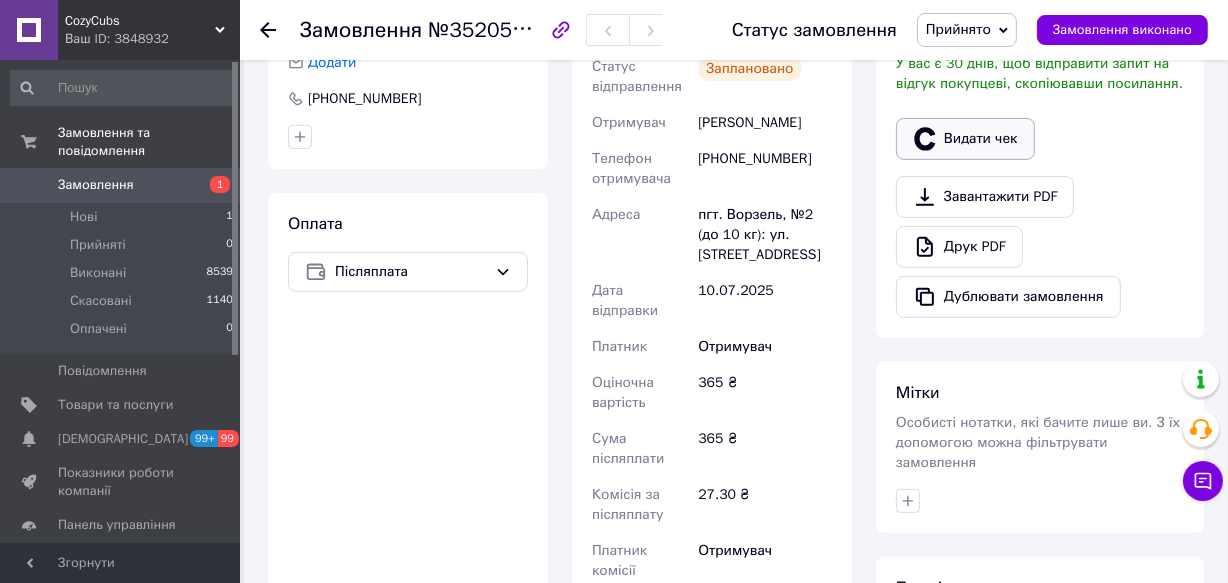 click on "Видати чек" at bounding box center (965, 139) 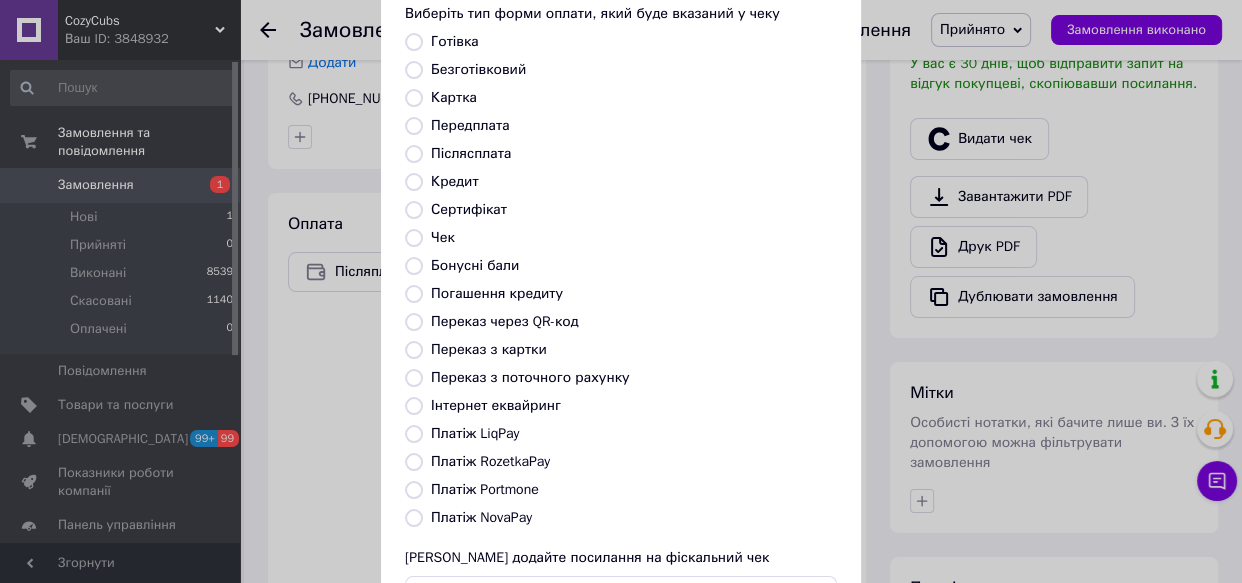 scroll, scrollTop: 181, scrollLeft: 0, axis: vertical 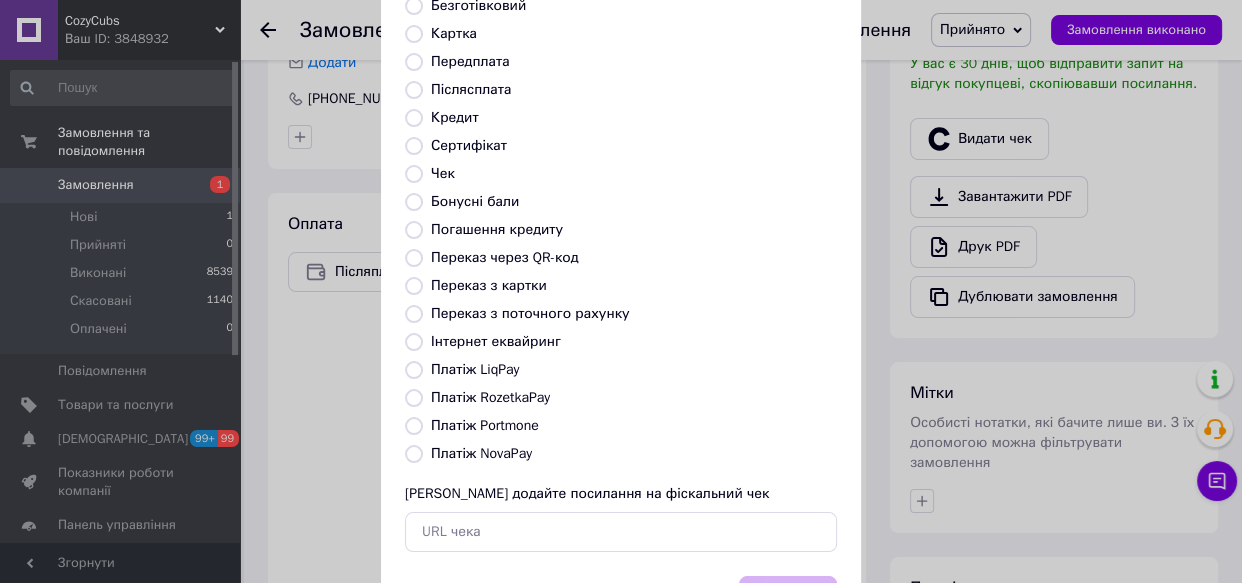click on "Платіж NovaPay" at bounding box center [481, 453] 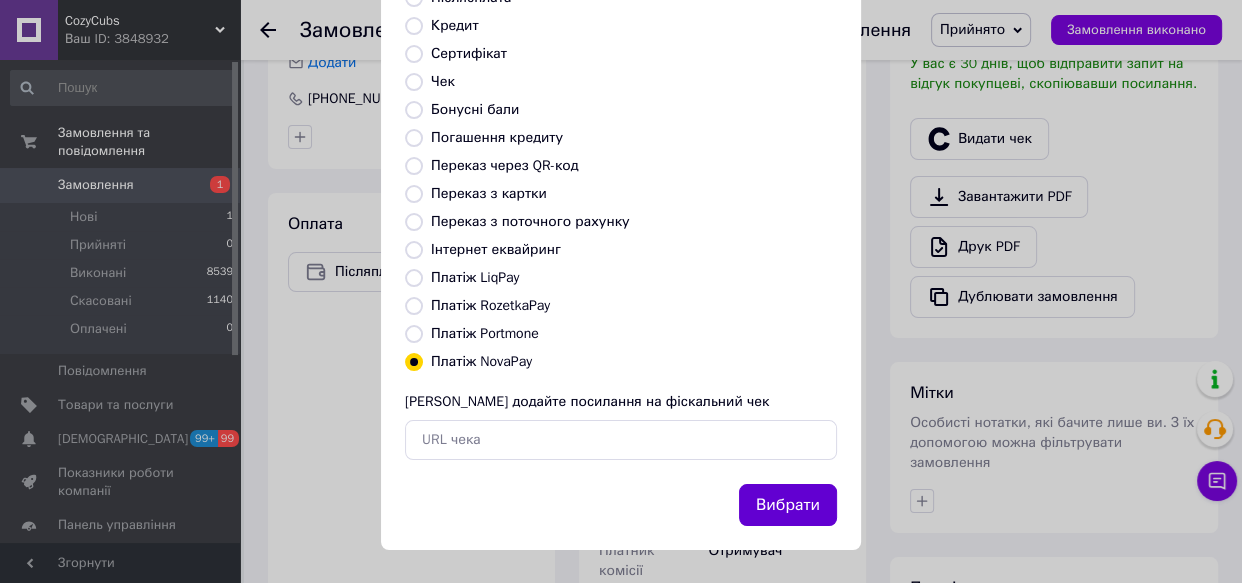 scroll, scrollTop: 276, scrollLeft: 0, axis: vertical 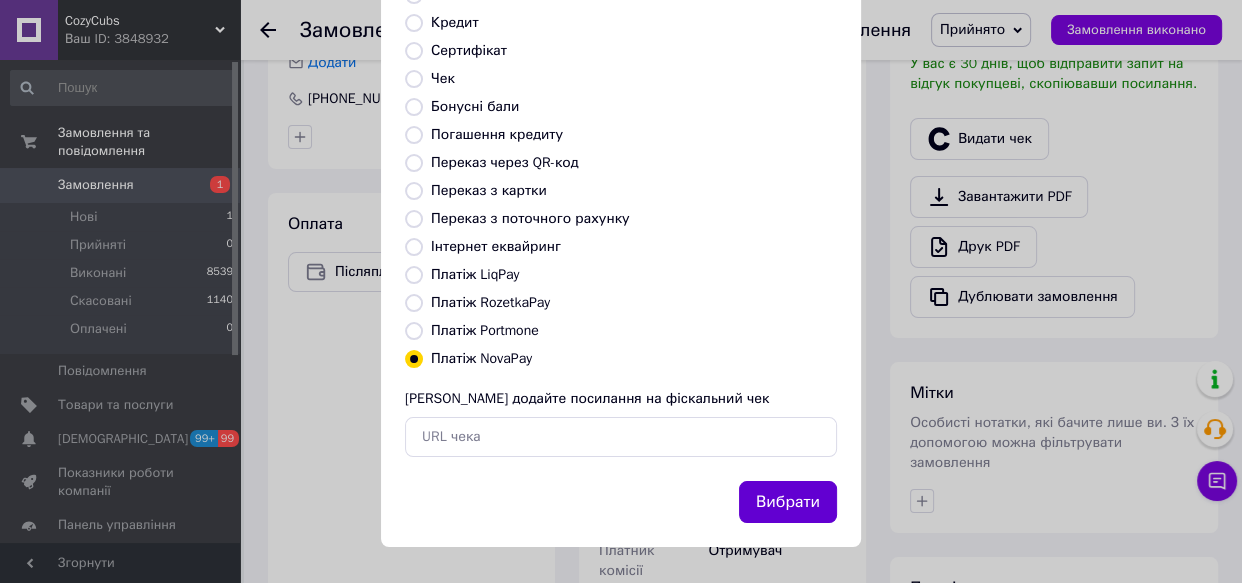 click on "Вибрати" at bounding box center [788, 502] 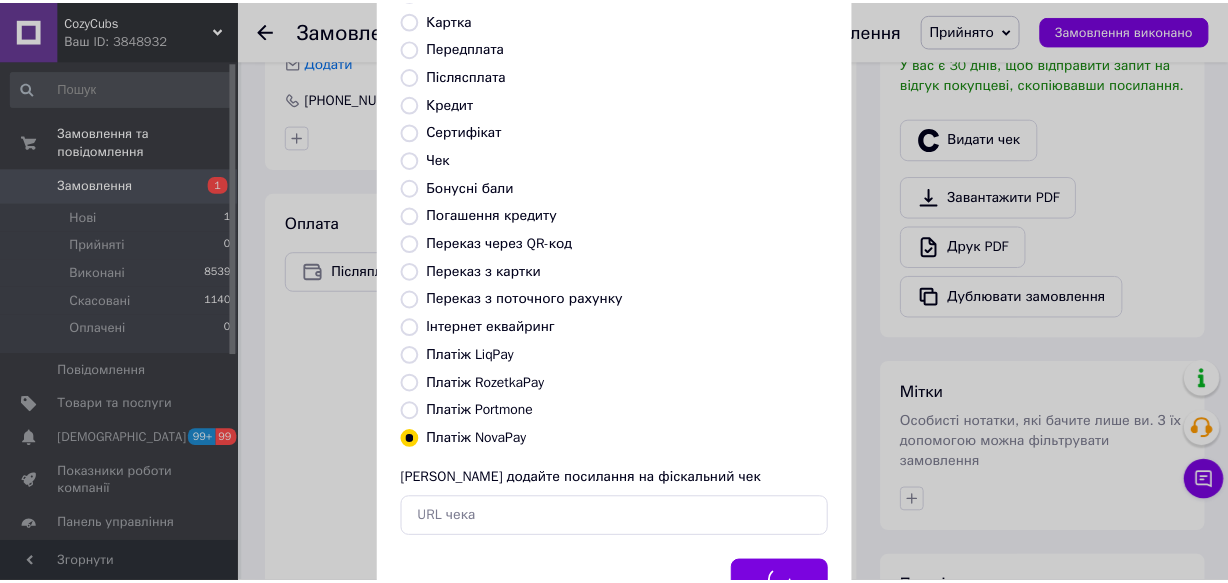 scroll, scrollTop: 94, scrollLeft: 0, axis: vertical 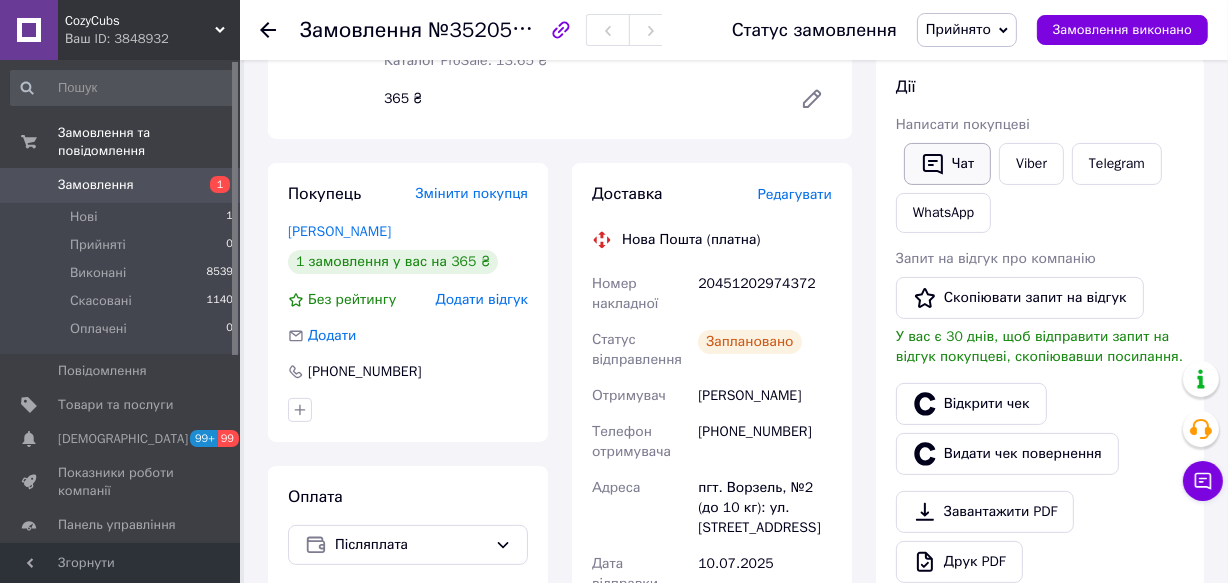 click on "Чат" at bounding box center (947, 164) 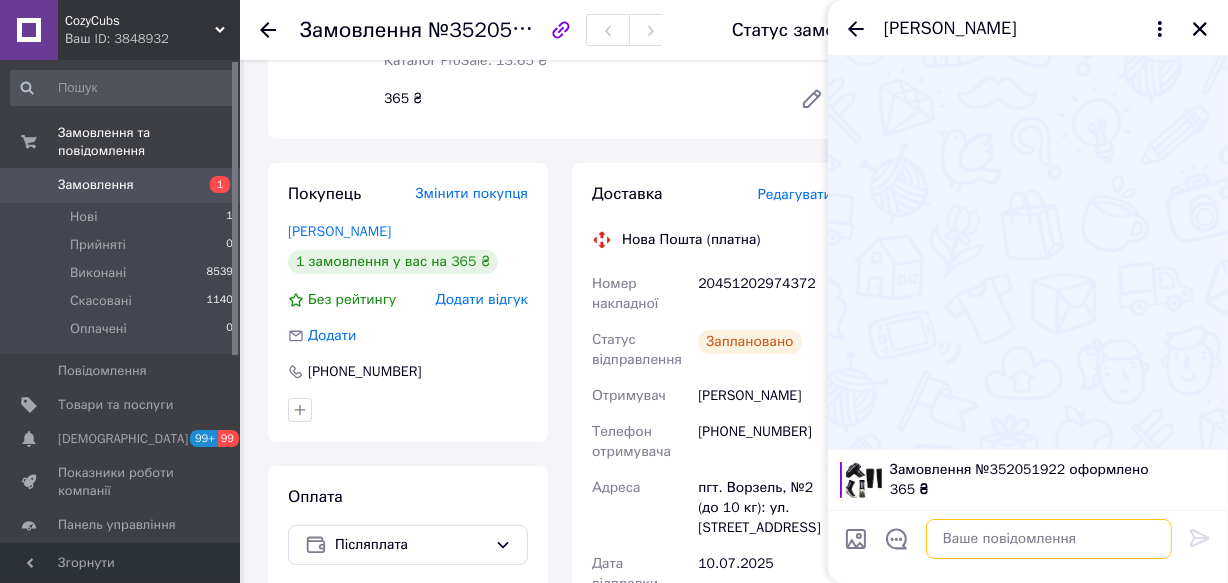paste on "https://api.checkbox.ua/api/v1/receipts/8a11b6e5-e748-4559-8f52-24873972c49c/html?show_buttons=true" 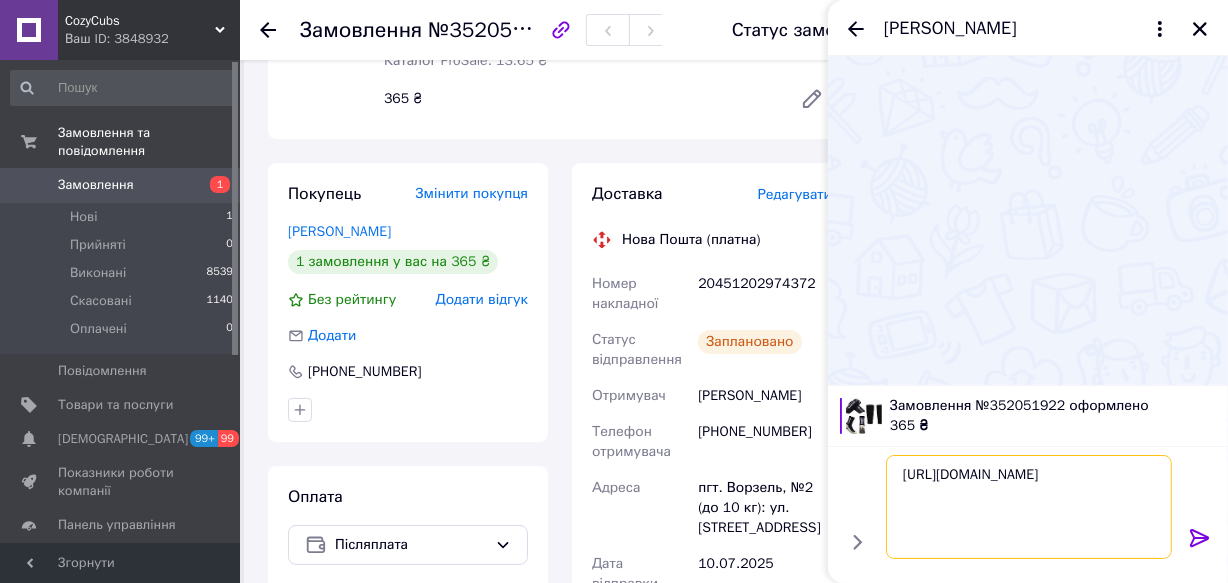 type on "https://api.checkbox.ua/api/v1/receipts/8a11b6e5-e748-4559-8f52-24873972c49c/html?show_buttons=true" 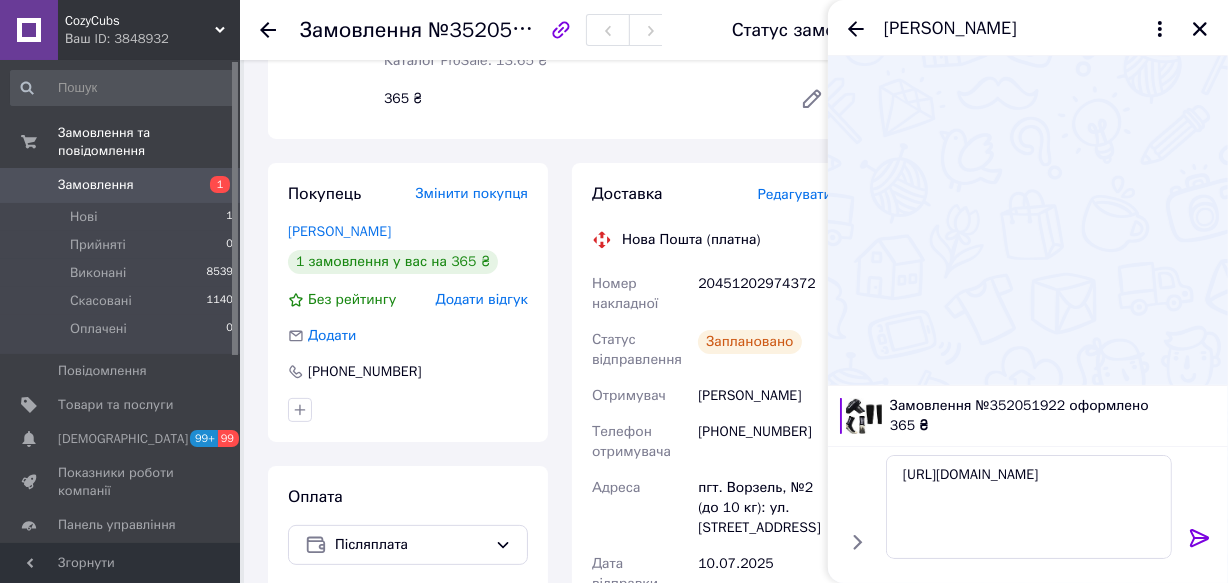 click 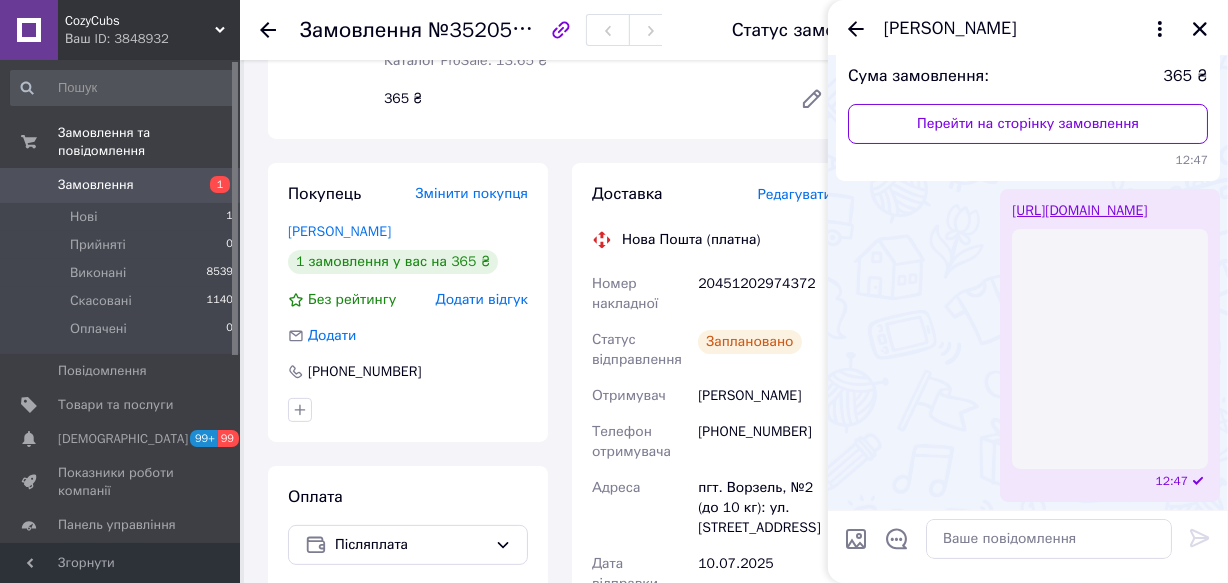 scroll, scrollTop: 42, scrollLeft: 0, axis: vertical 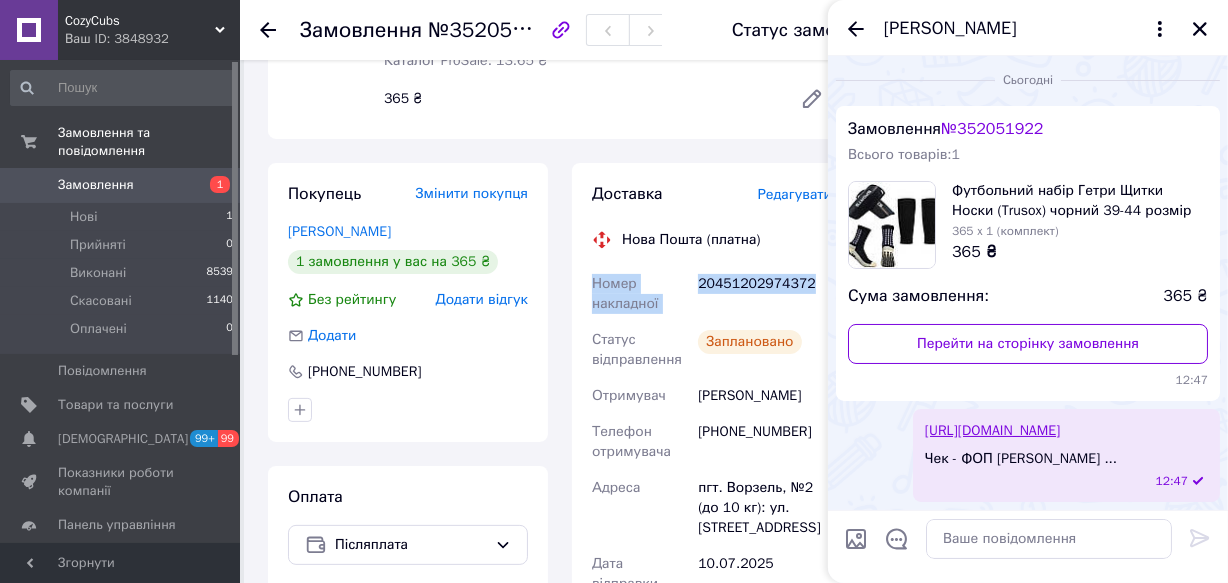drag, startPoint x: 592, startPoint y: 275, endPoint x: 773, endPoint y: 296, distance: 182.21416 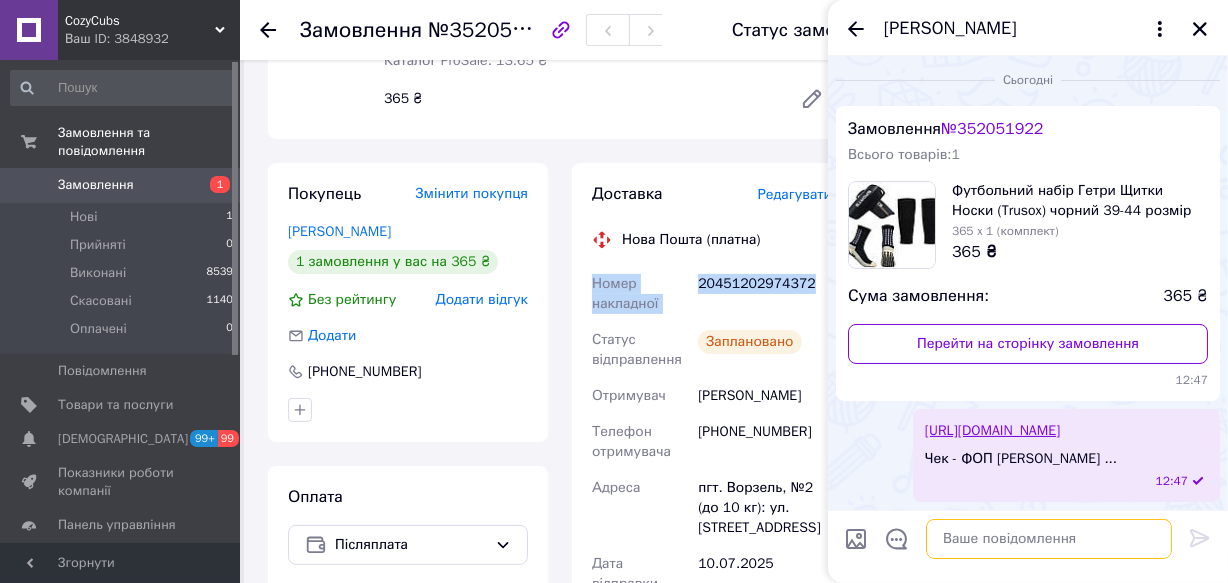 click at bounding box center (1049, 539) 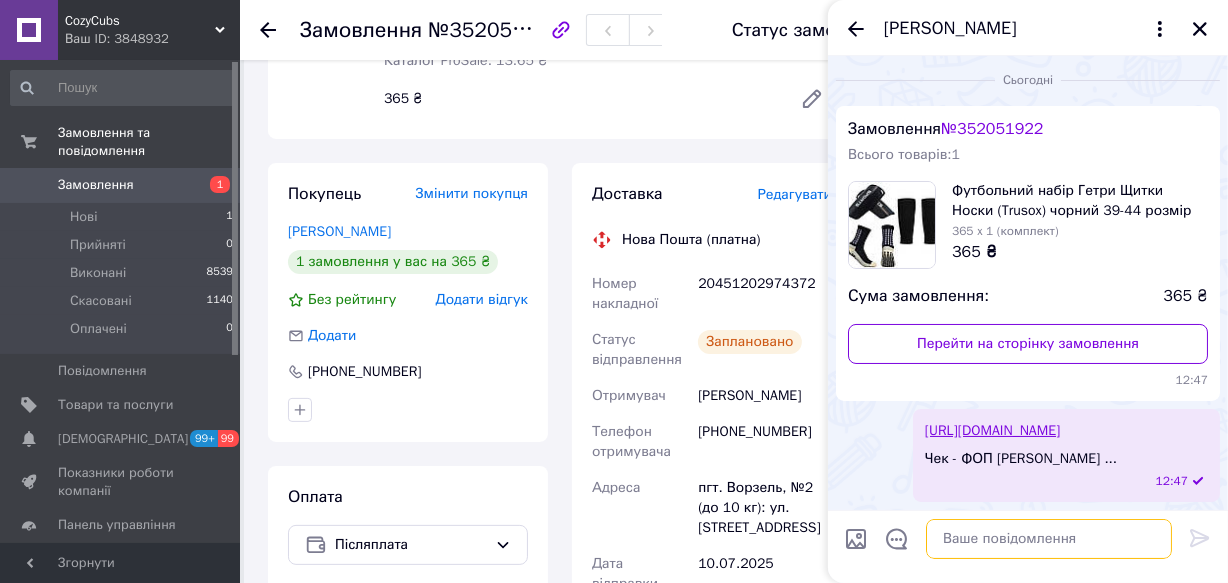 paste on "Номер накладної
20451202974372" 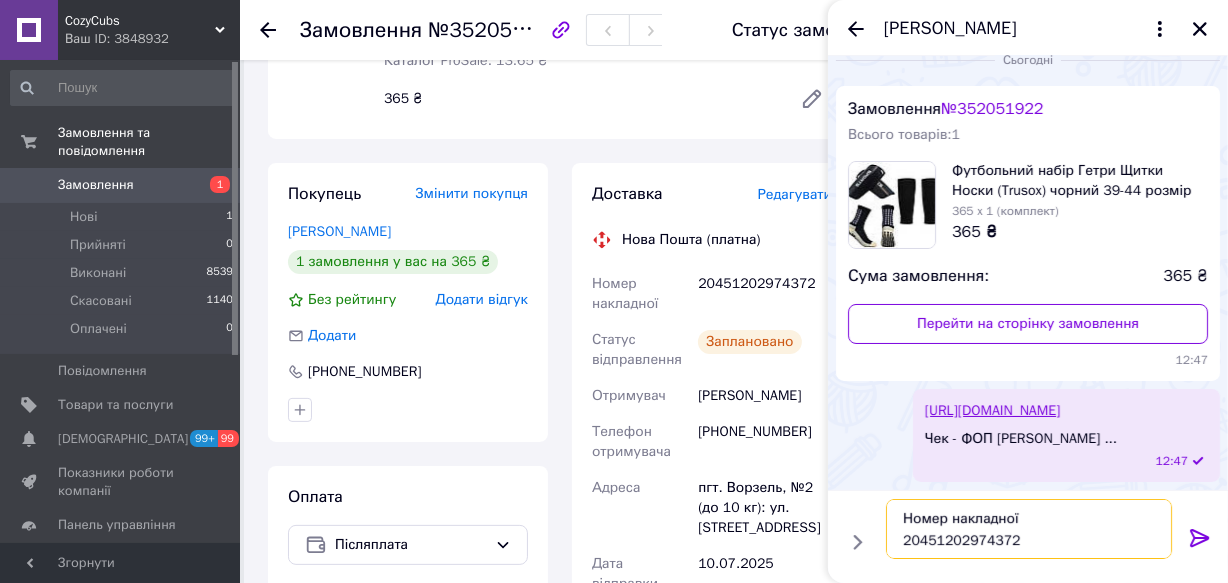 type on "Номер накладної
20451202974372" 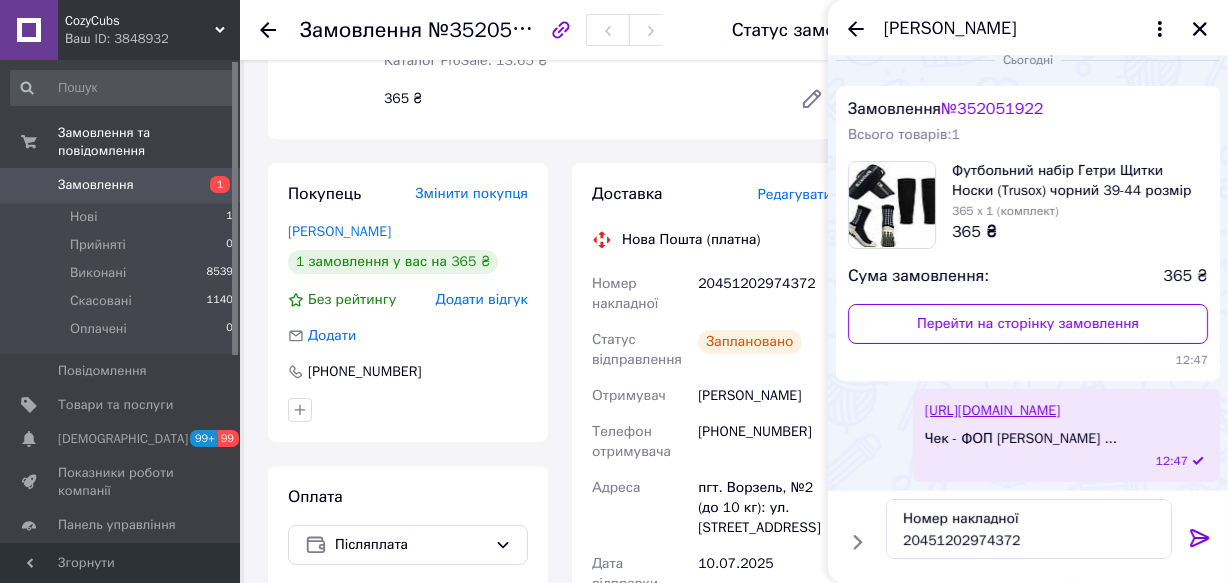 click 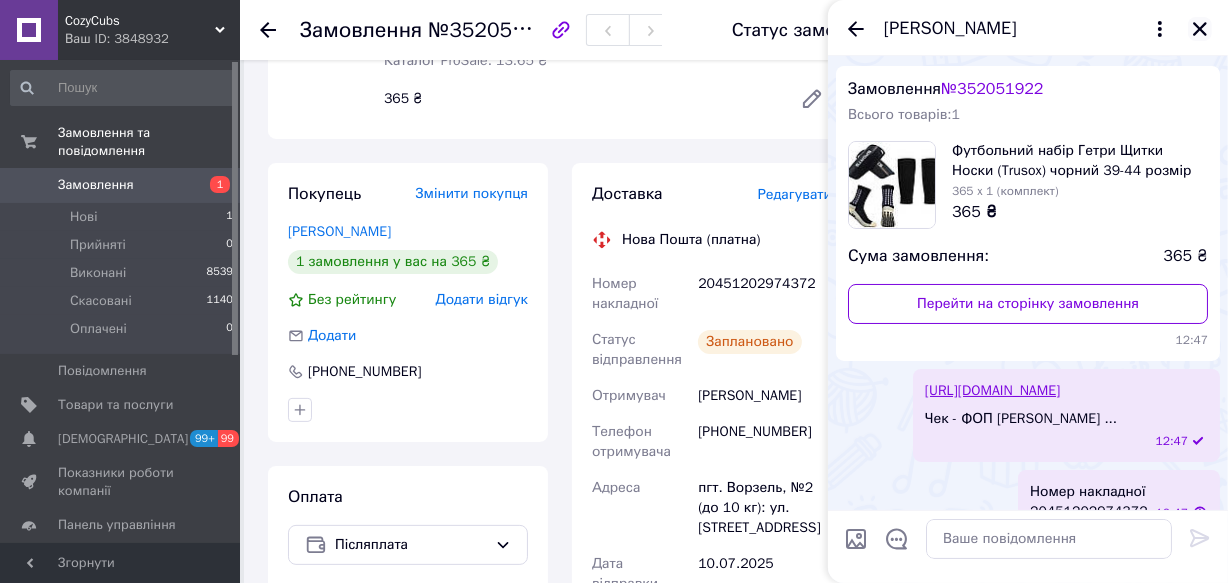 click 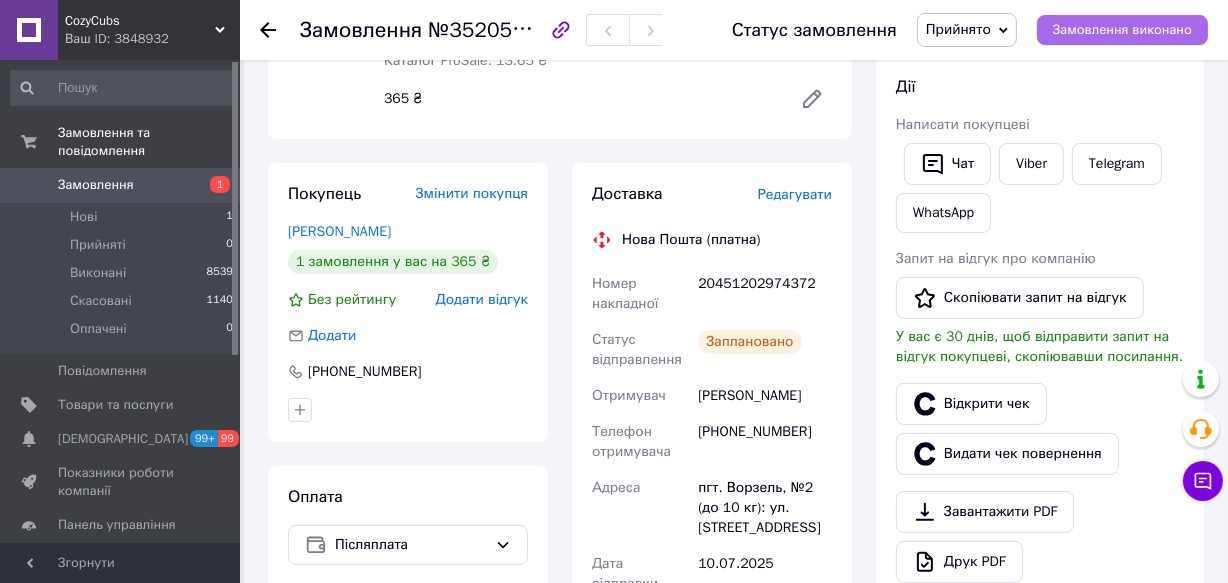 click on "Замовлення виконано" at bounding box center [1122, 30] 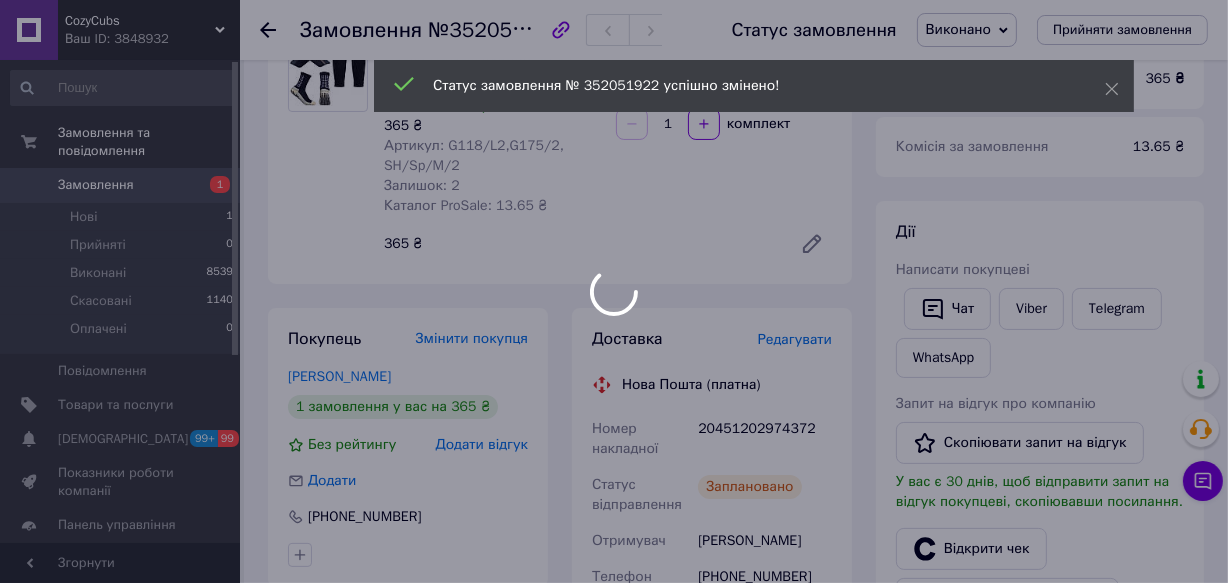 scroll, scrollTop: 71, scrollLeft: 0, axis: vertical 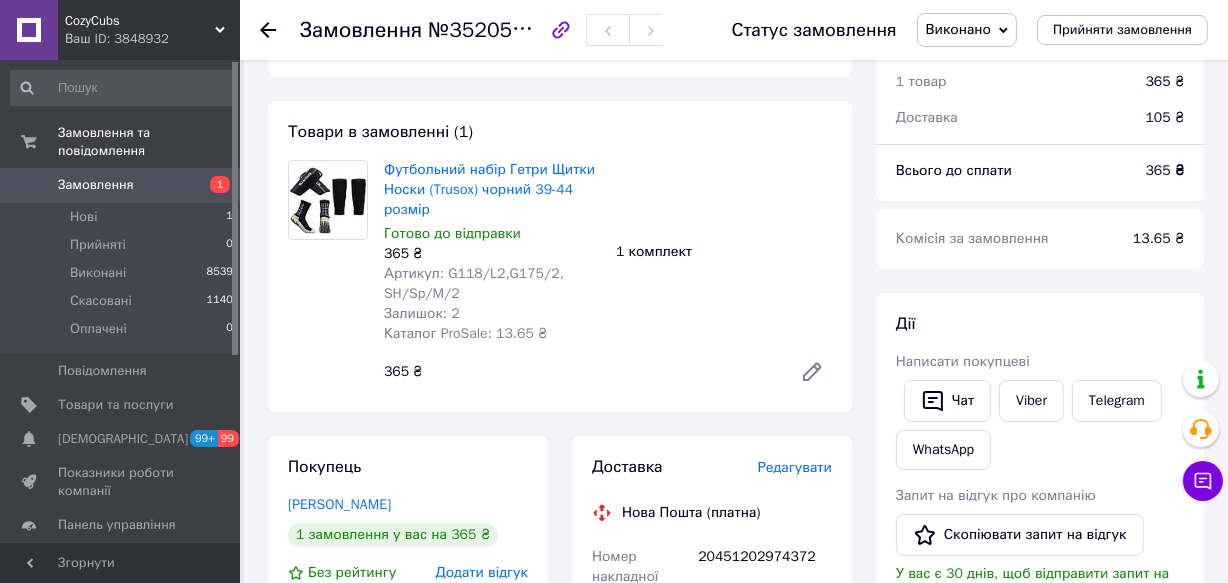 click on "Замовлення 1" at bounding box center [122, 185] 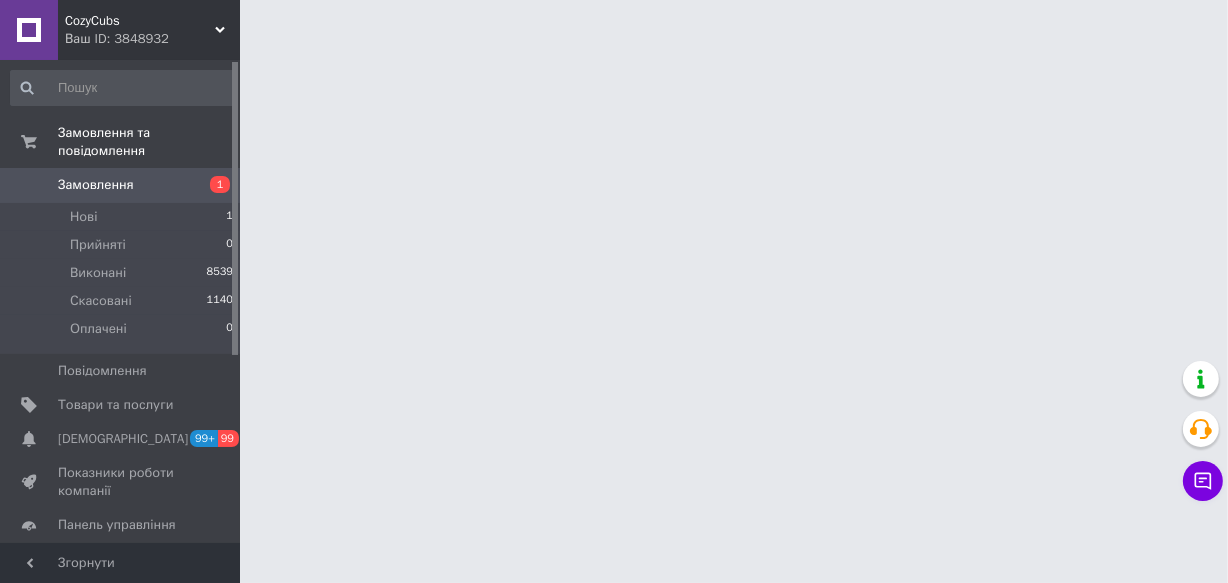 scroll, scrollTop: 0, scrollLeft: 0, axis: both 